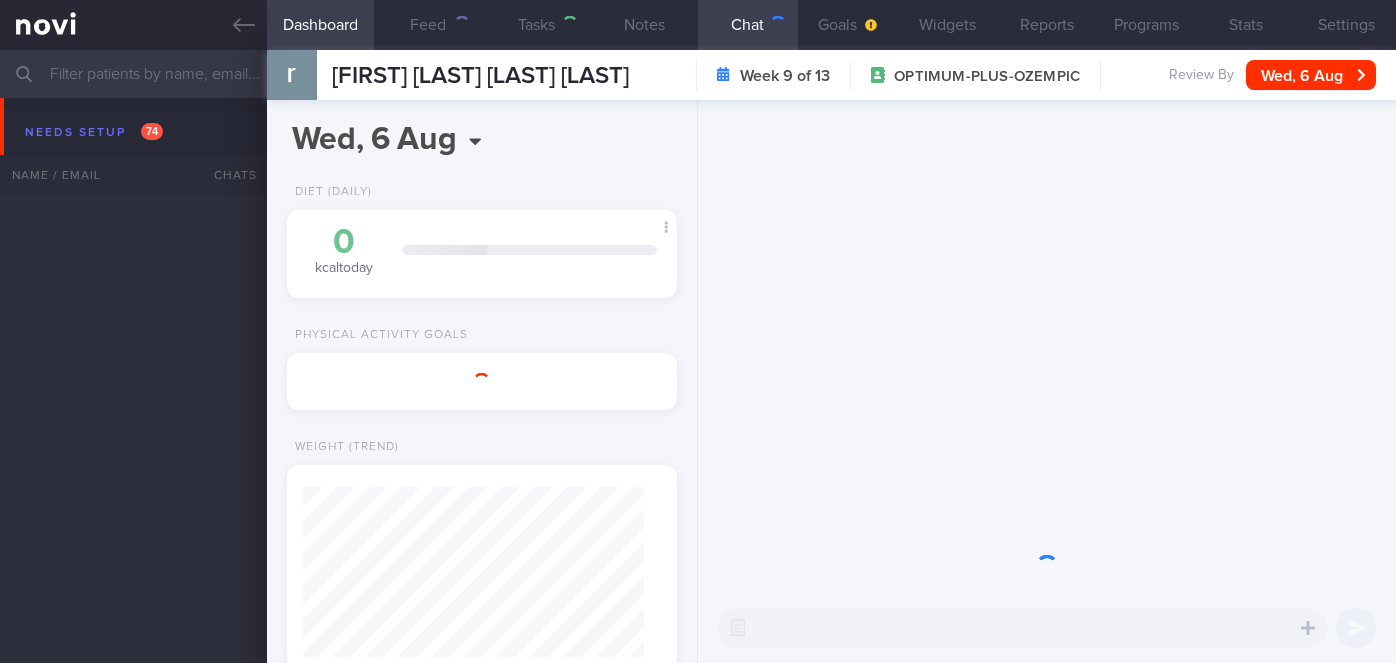 select on "7" 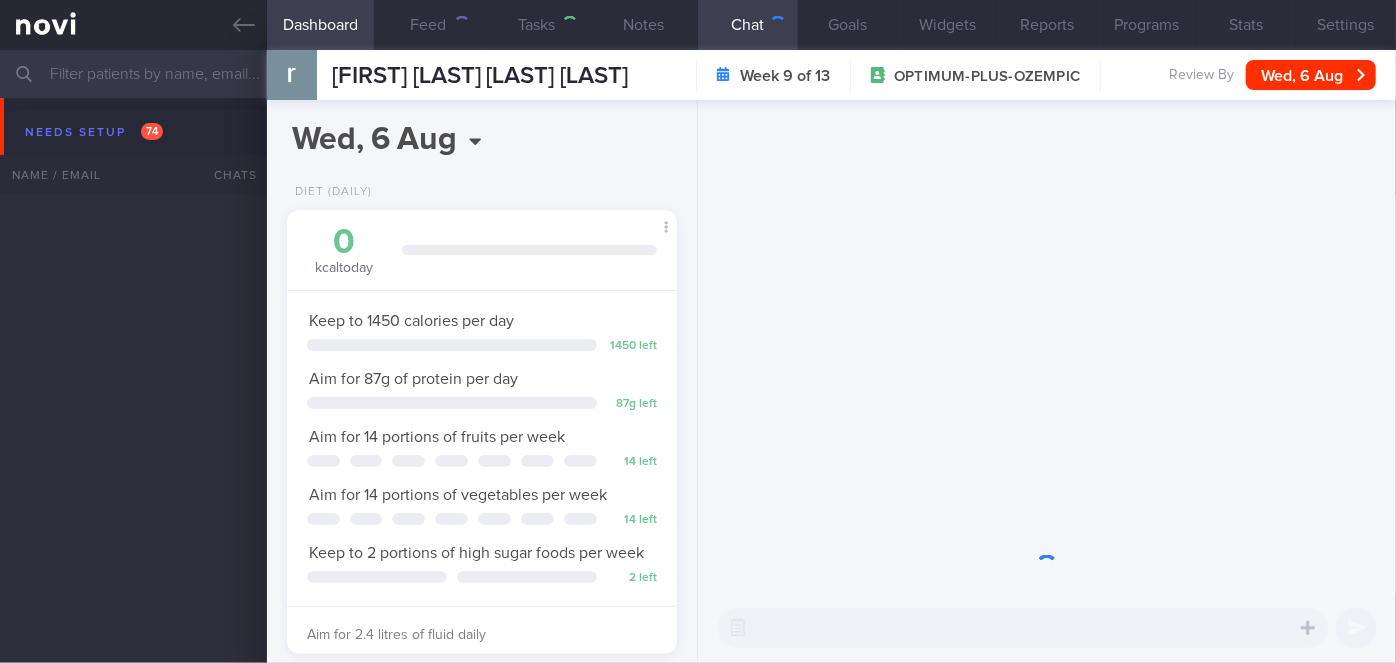 scroll, scrollTop: 6053, scrollLeft: 0, axis: vertical 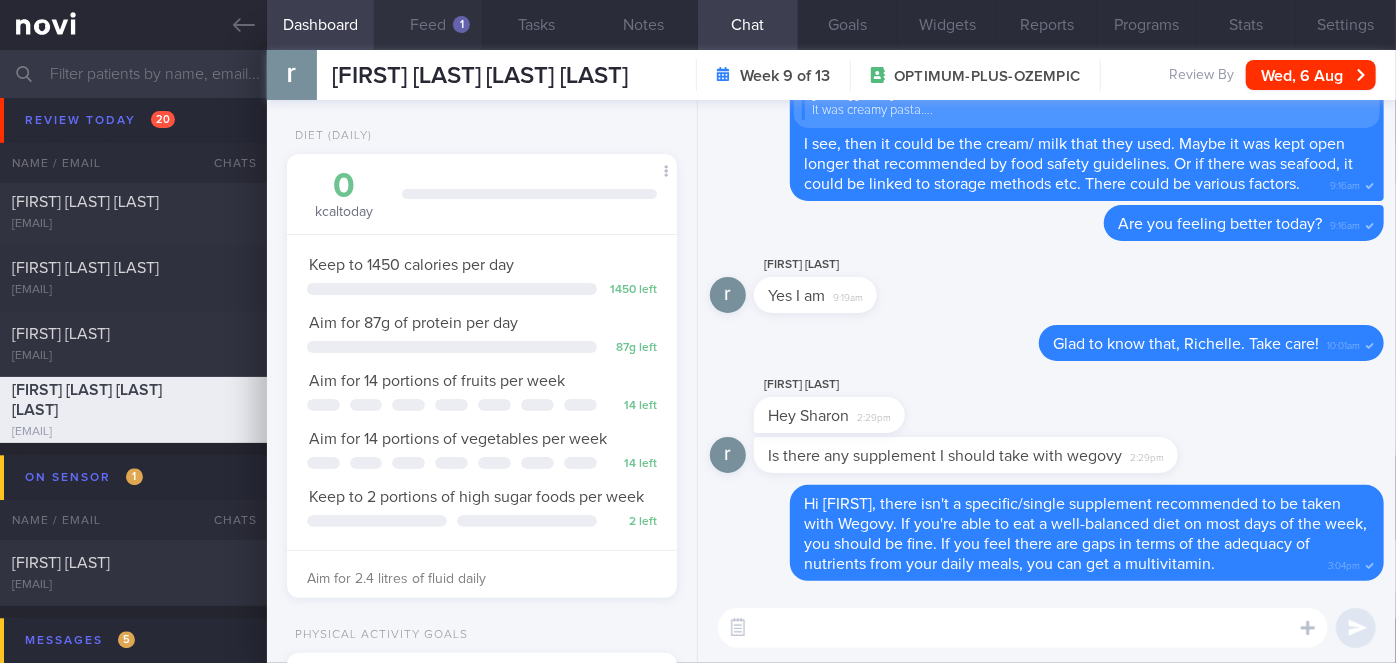 click on "Feed
1" at bounding box center (428, 25) 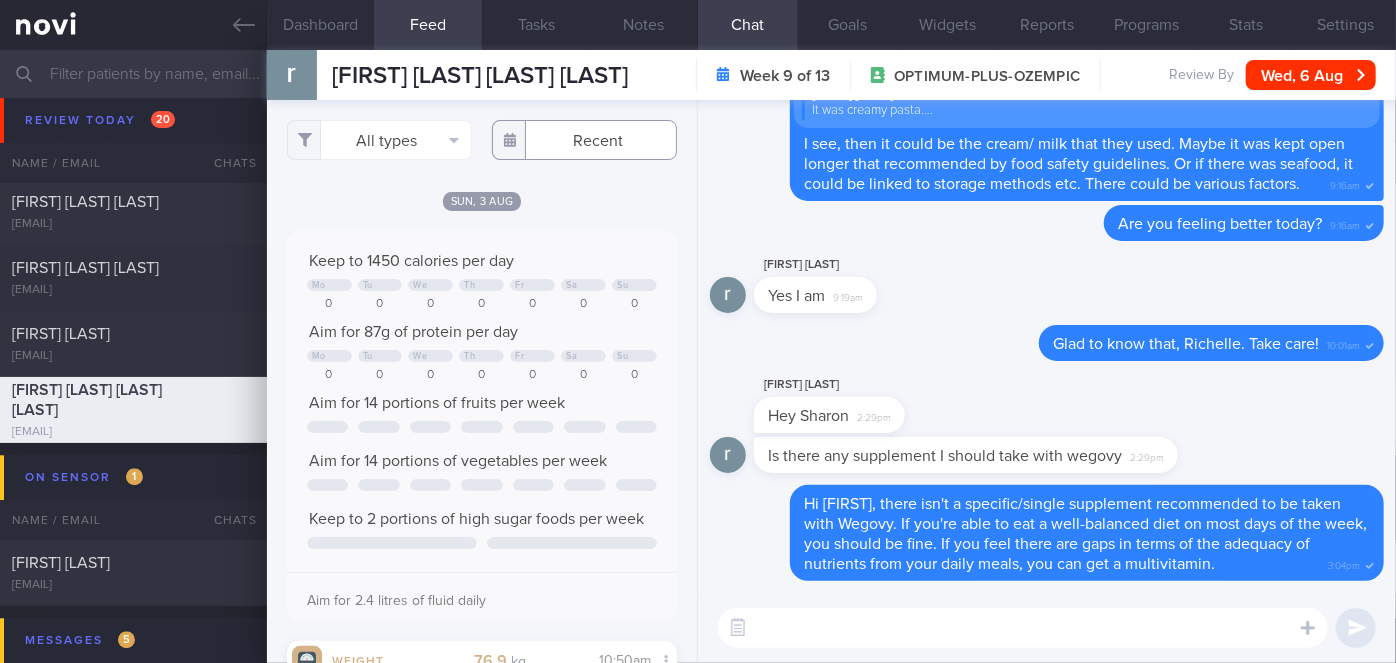 click at bounding box center (584, 140) 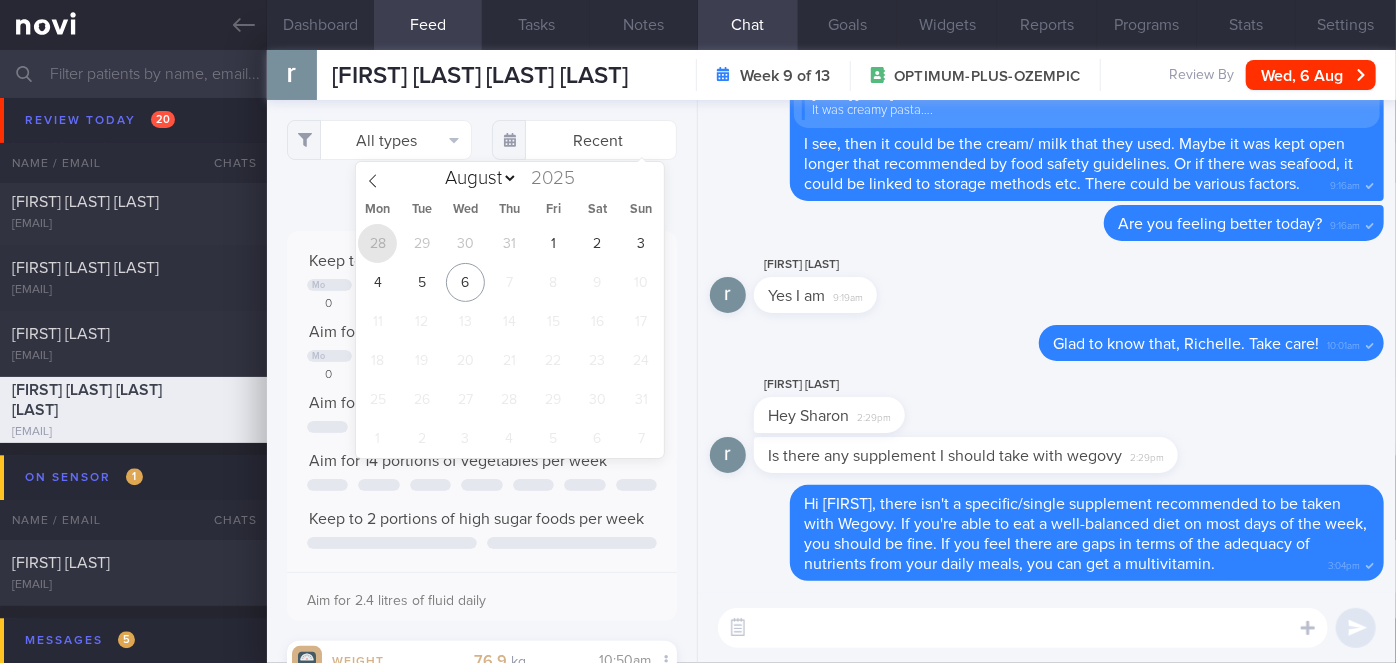 click on "28" at bounding box center (377, 243) 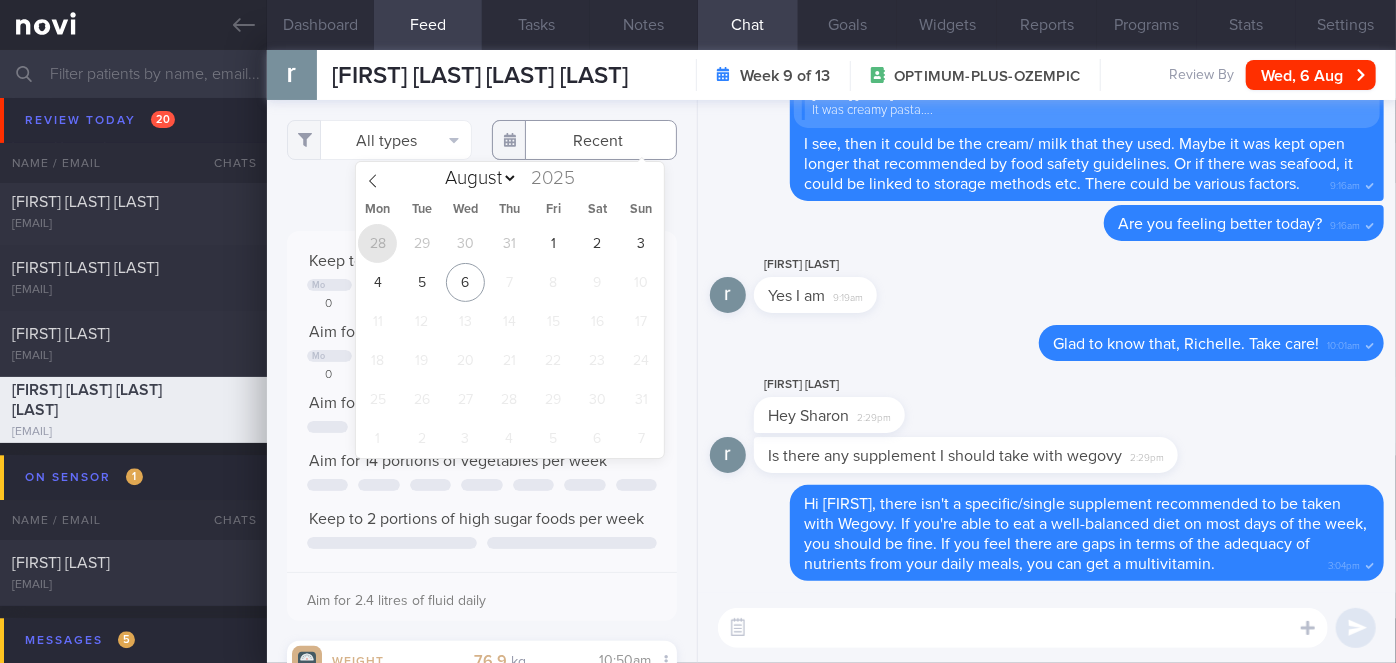 type on "2025-07-28" 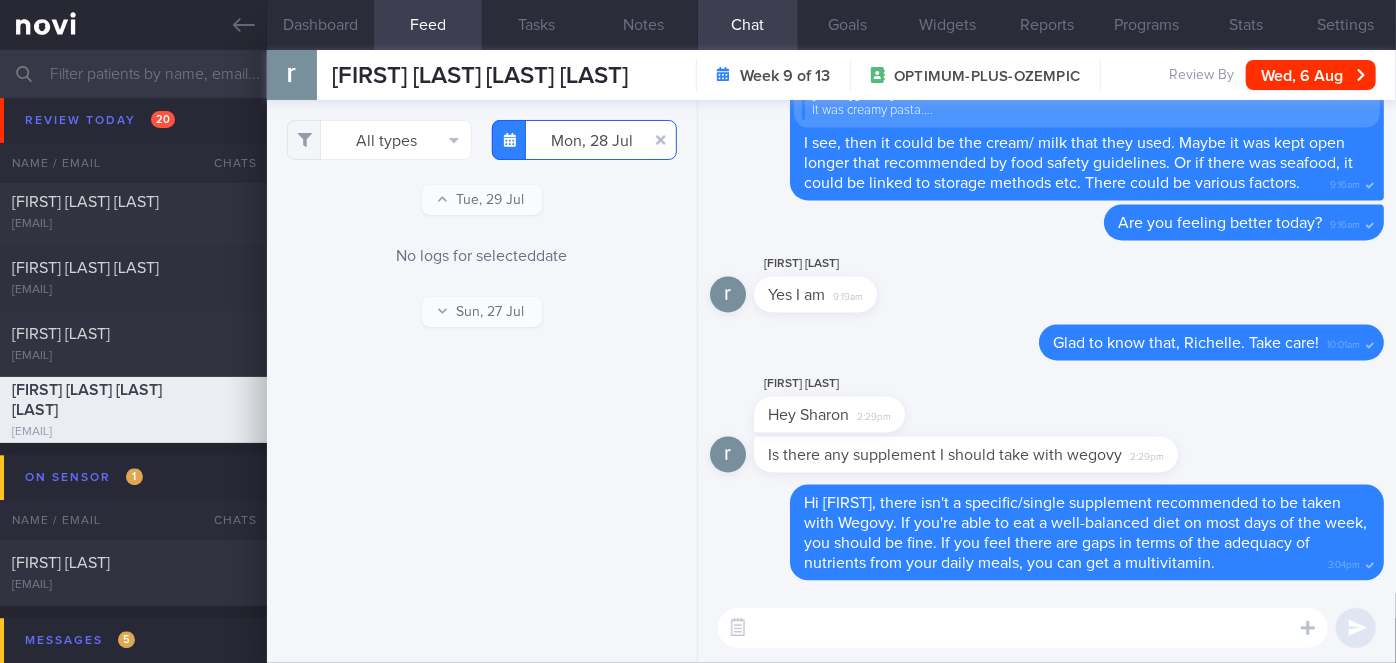 click on "2025-07-28" at bounding box center [584, 140] 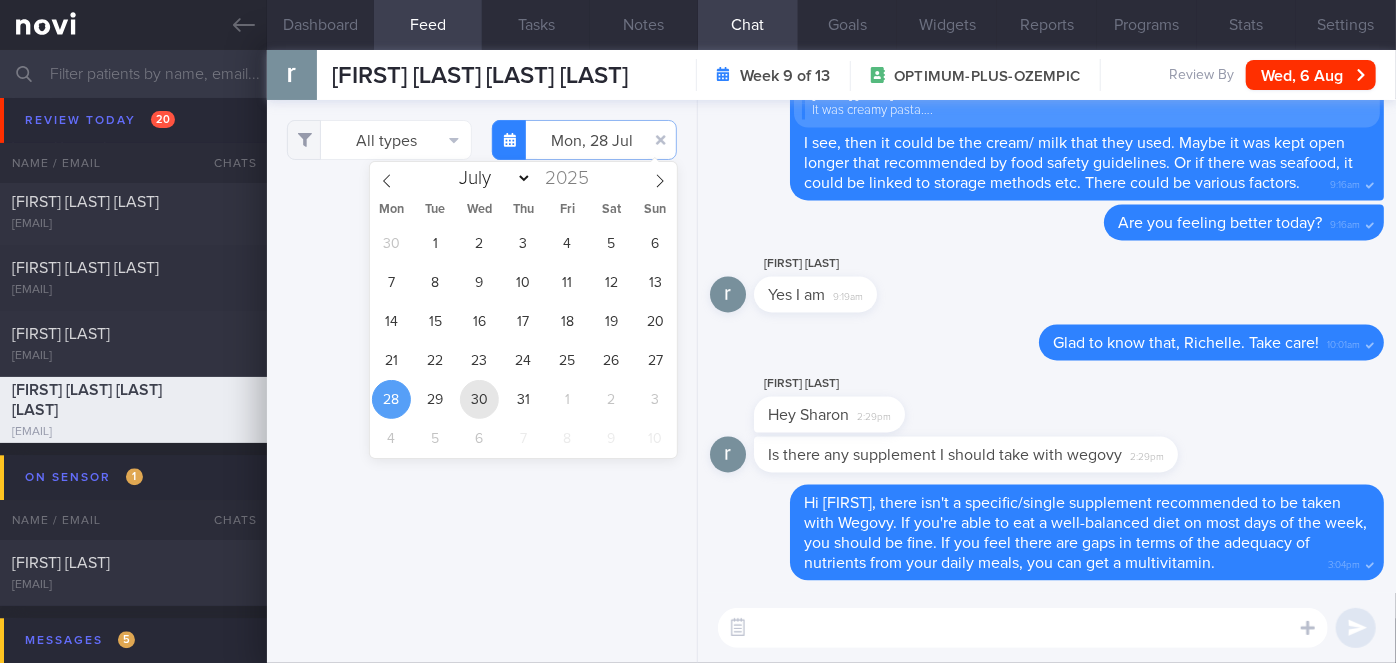 click on "30" at bounding box center (479, 399) 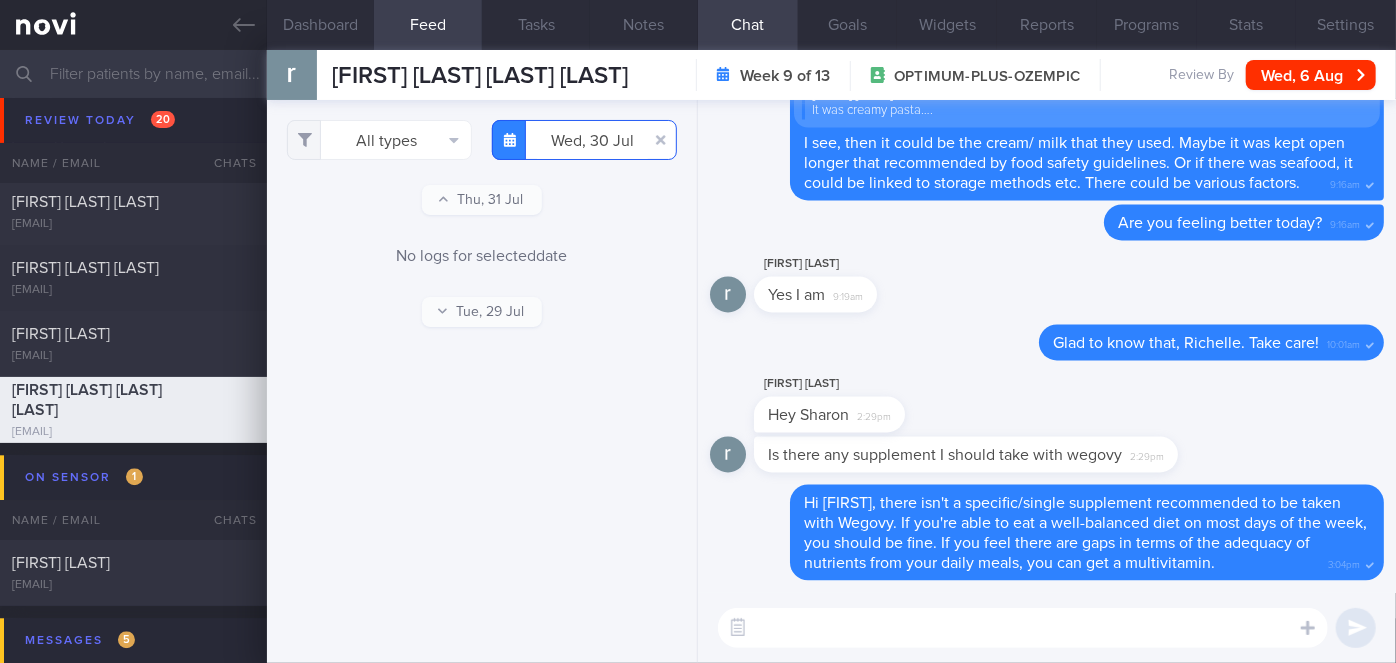 click on "2025-07-30" at bounding box center [584, 140] 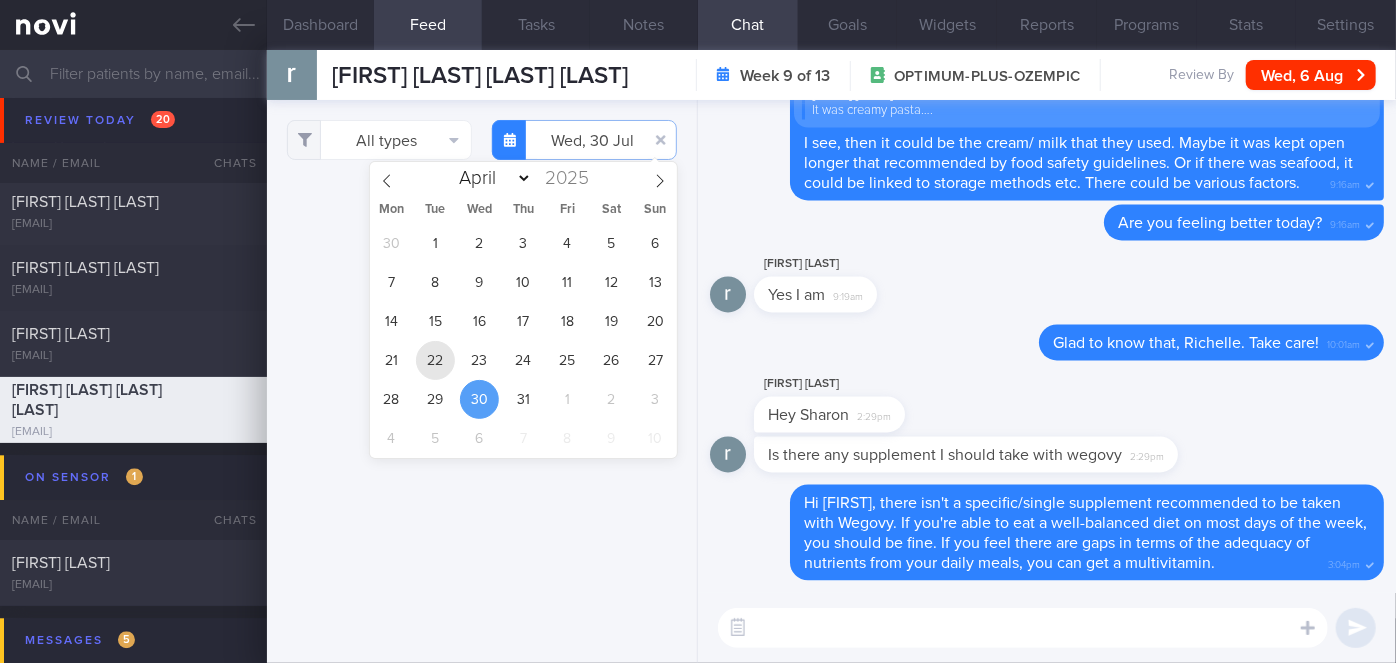 click on "22" at bounding box center [435, 360] 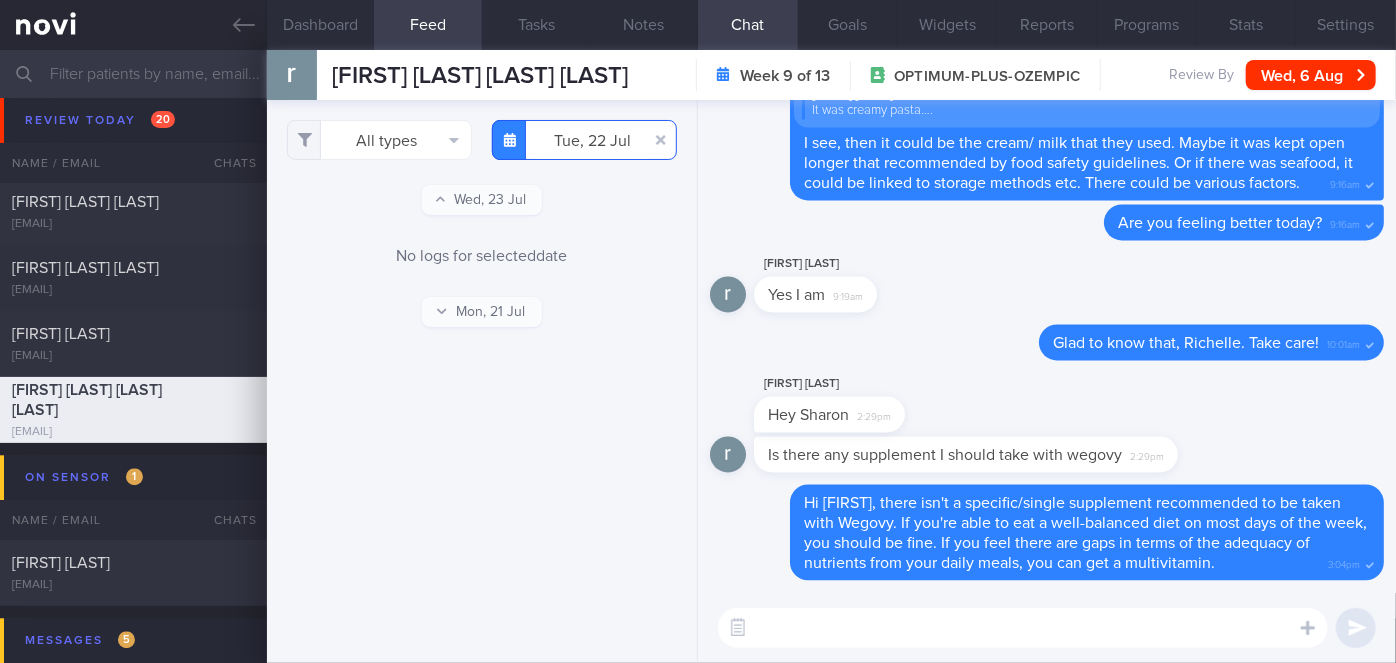 click on "[DATE]" at bounding box center [584, 140] 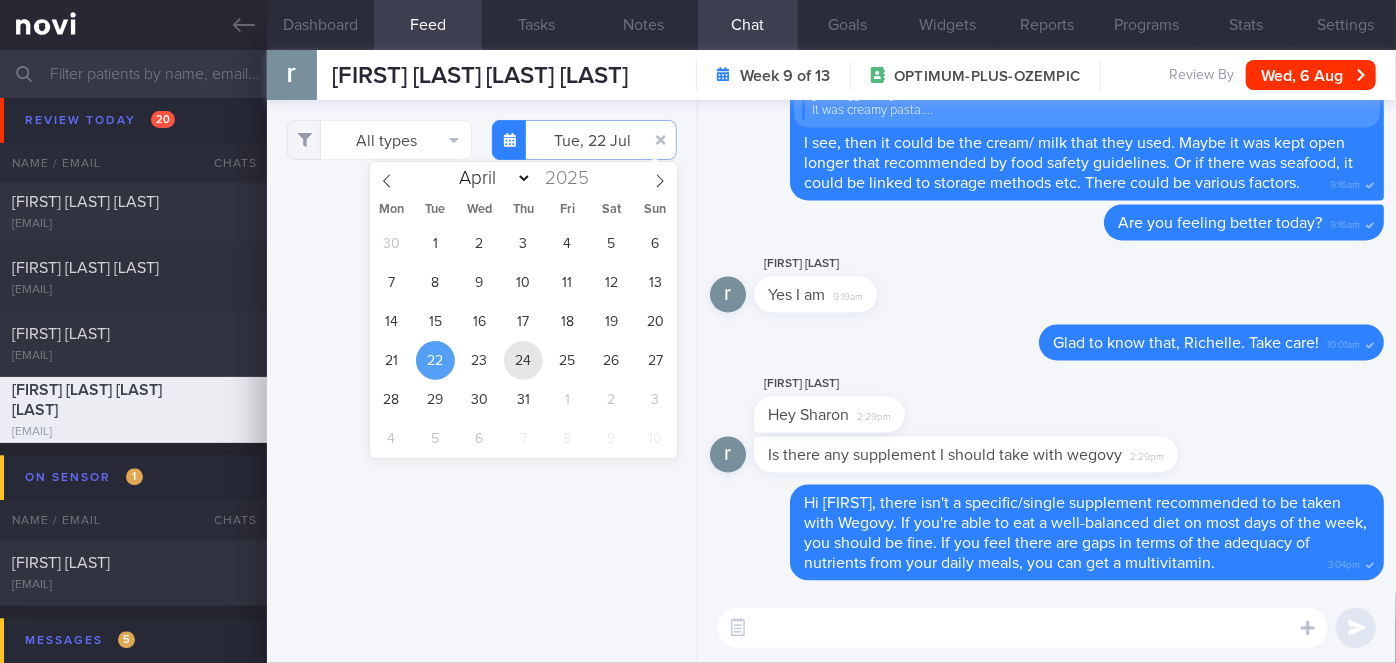 click on "24" at bounding box center [523, 360] 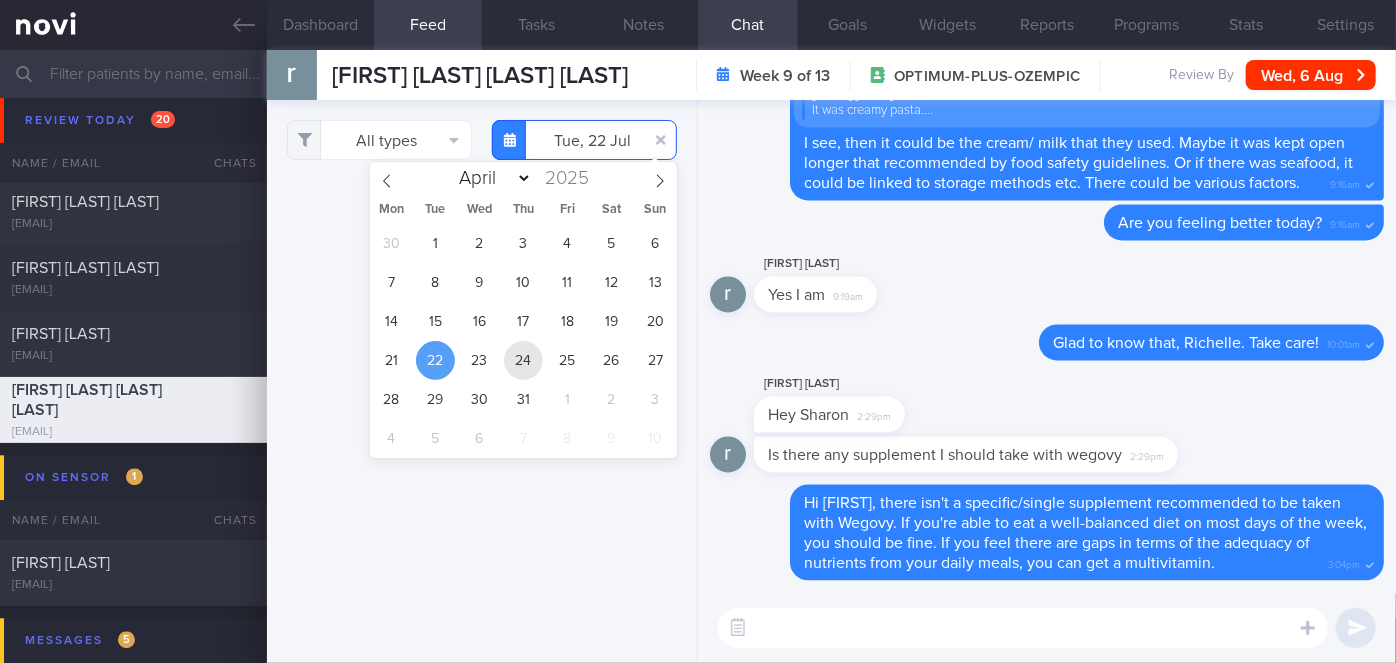 type on "[DATE]" 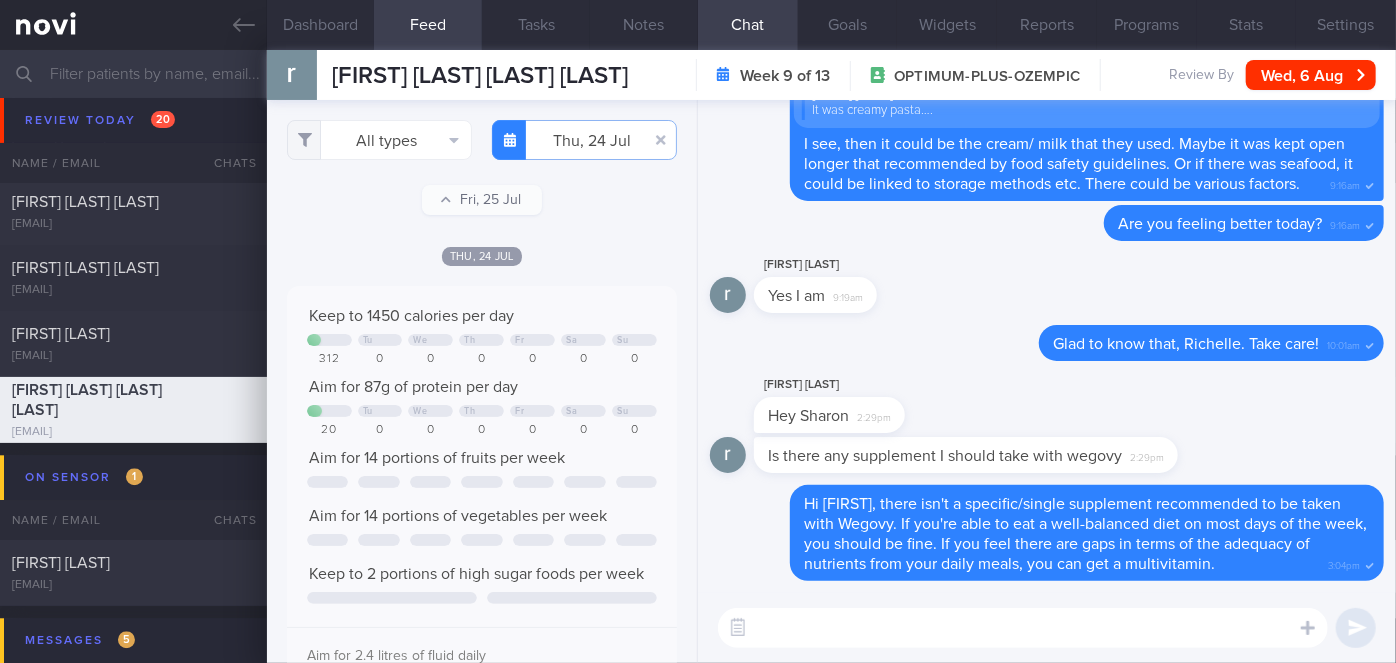 click at bounding box center [1023, 628] 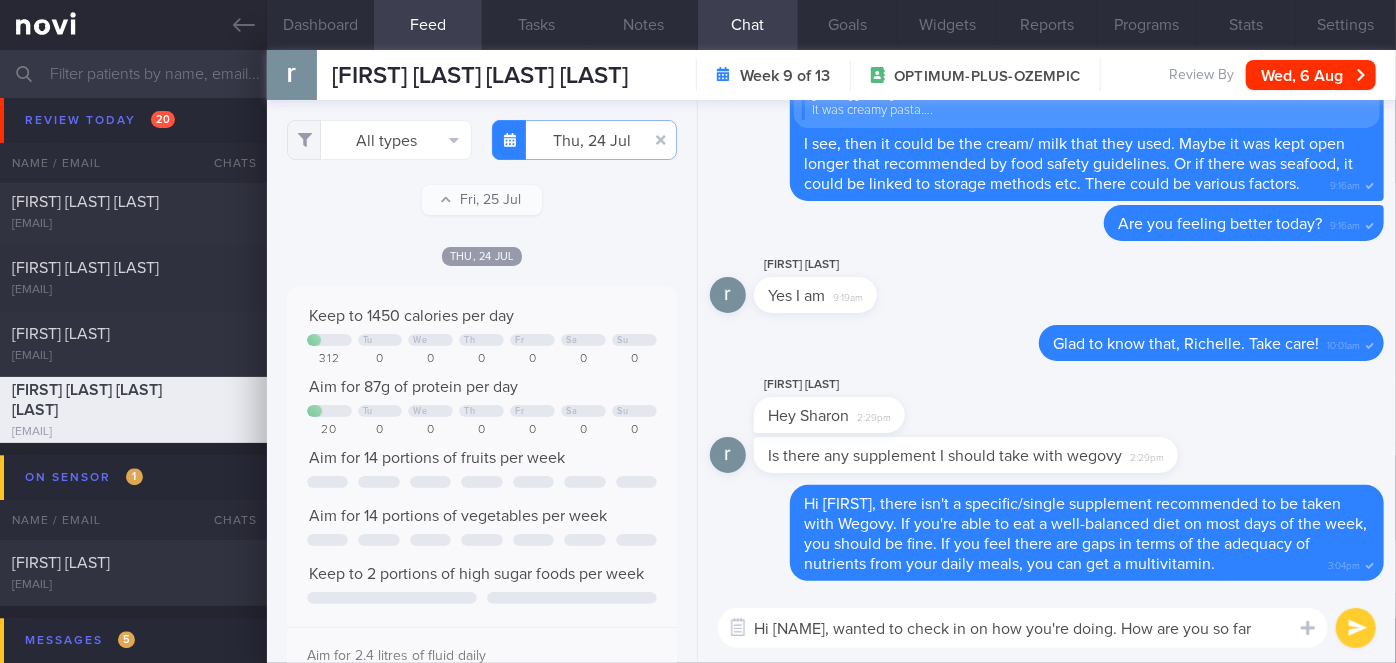 type on "Hi Richelle, wanted to check in on how you're doing. How are you so far?" 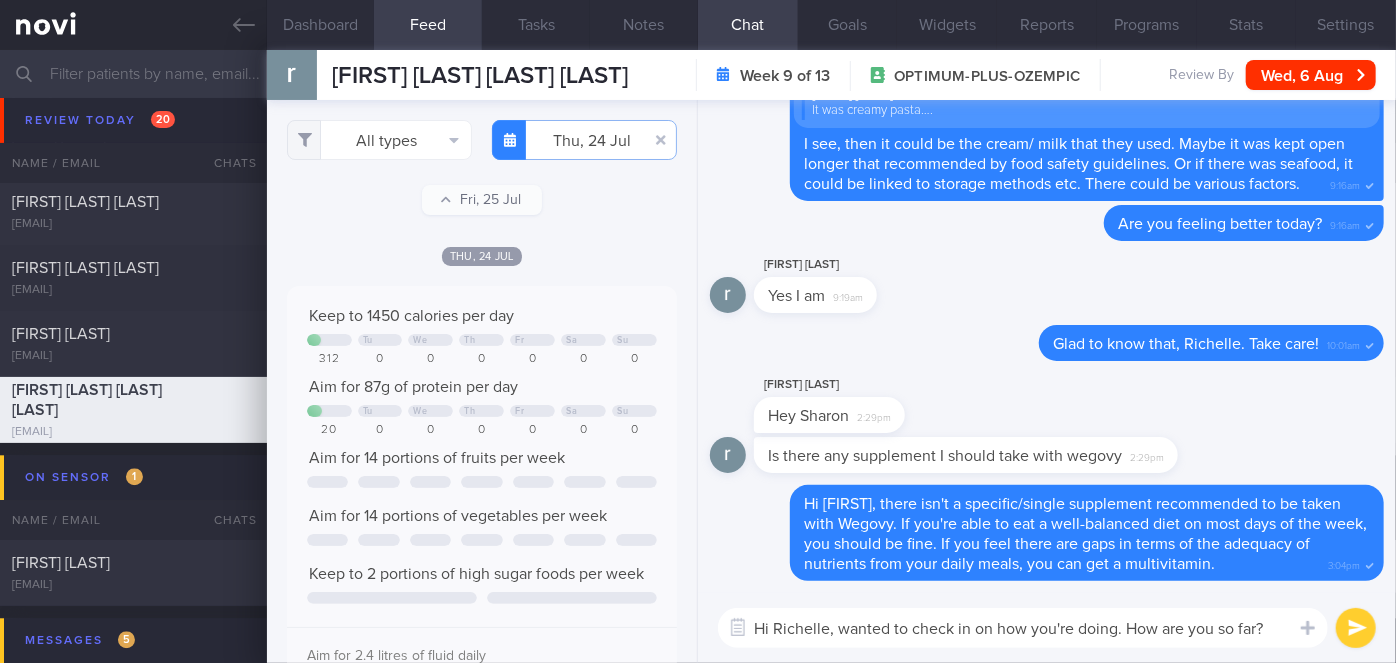 type 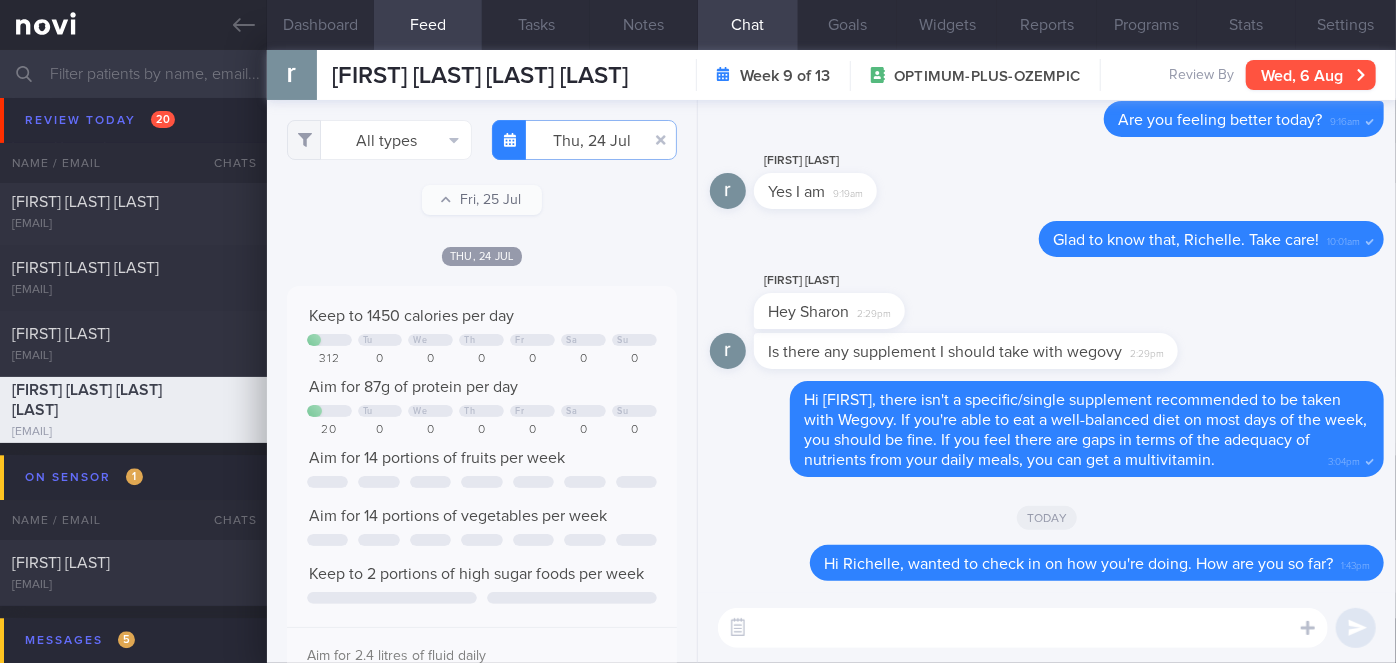 click on "Wed, 6 Aug" at bounding box center [1311, 75] 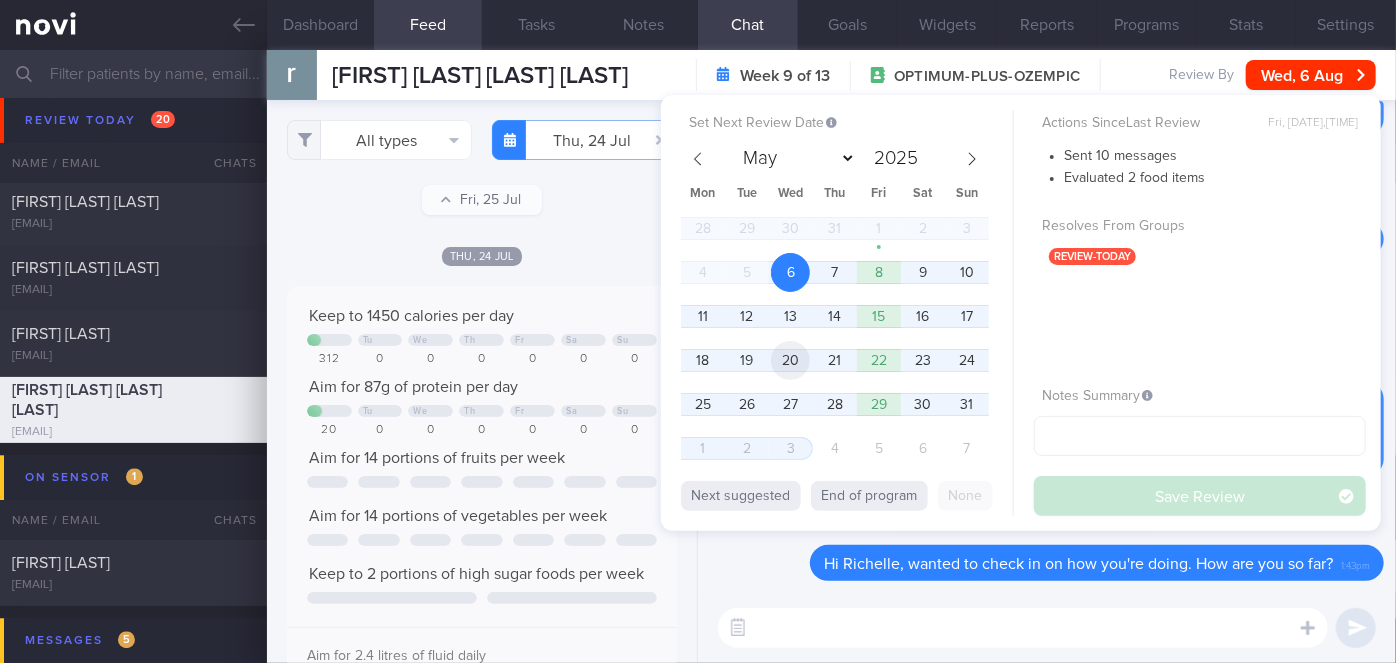 click on "20" at bounding box center (790, 360) 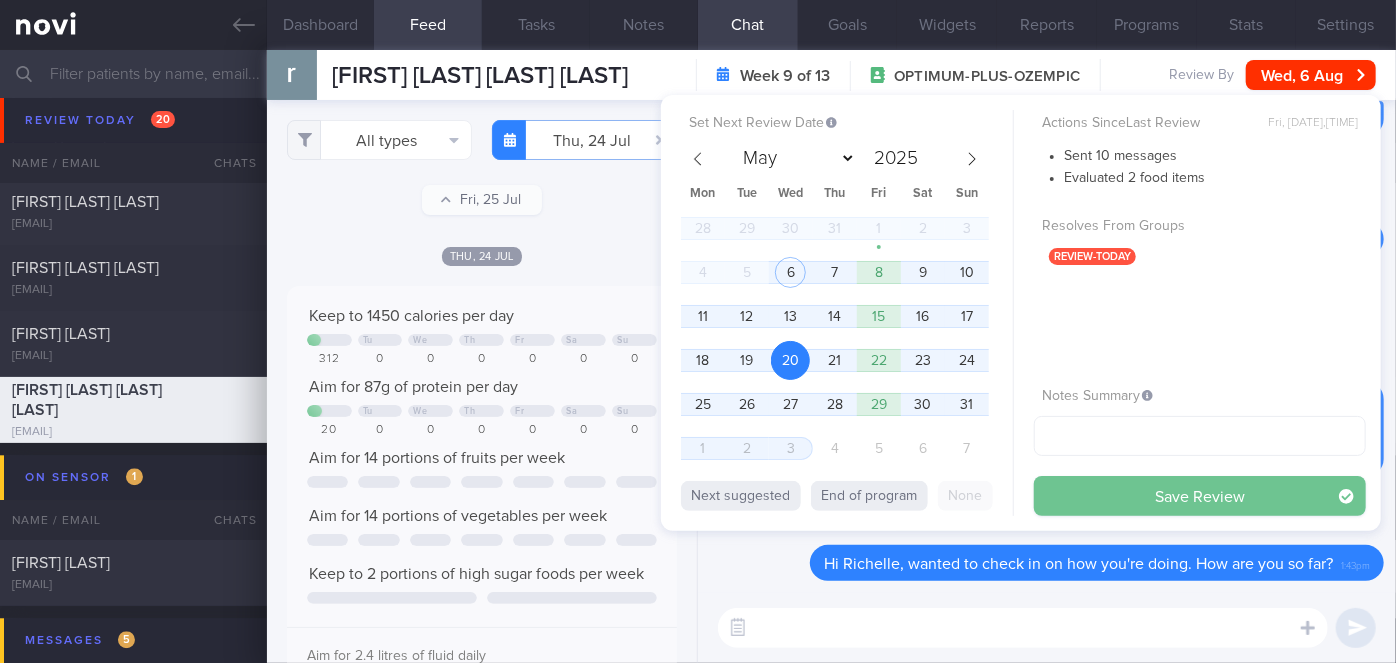 click on "Save Review" at bounding box center [1200, 496] 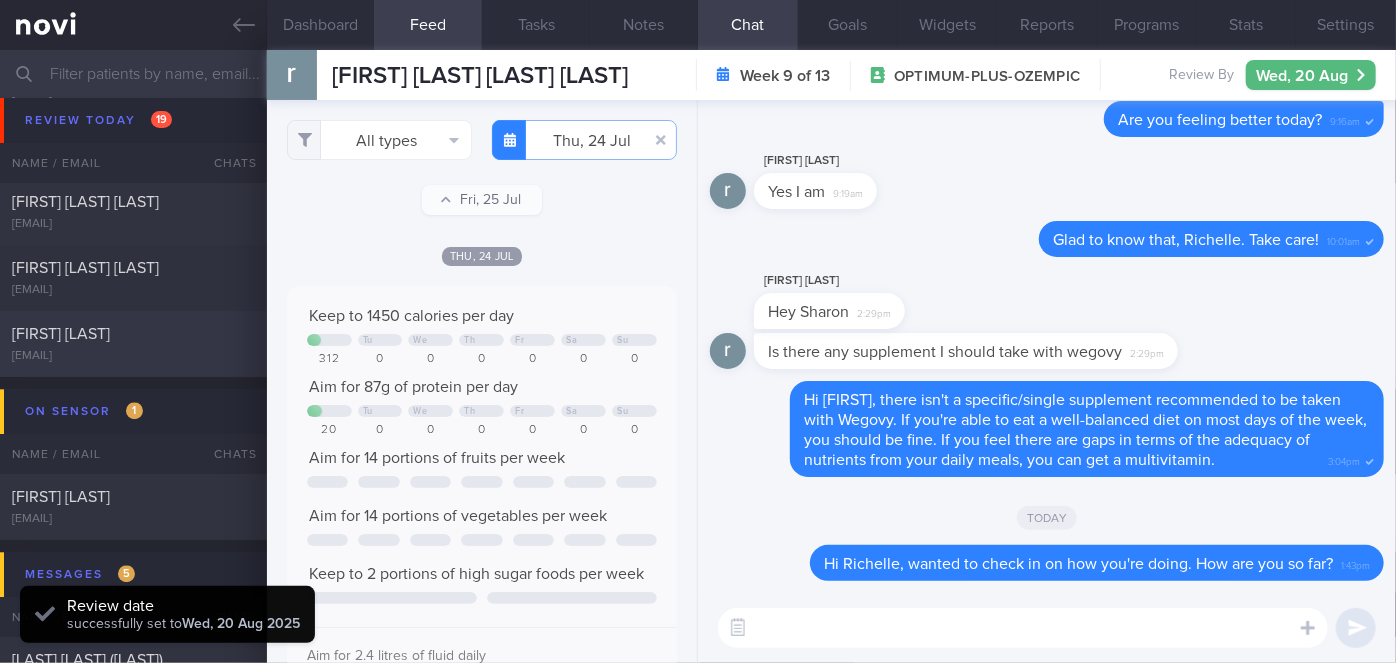 click at bounding box center (233, 329) 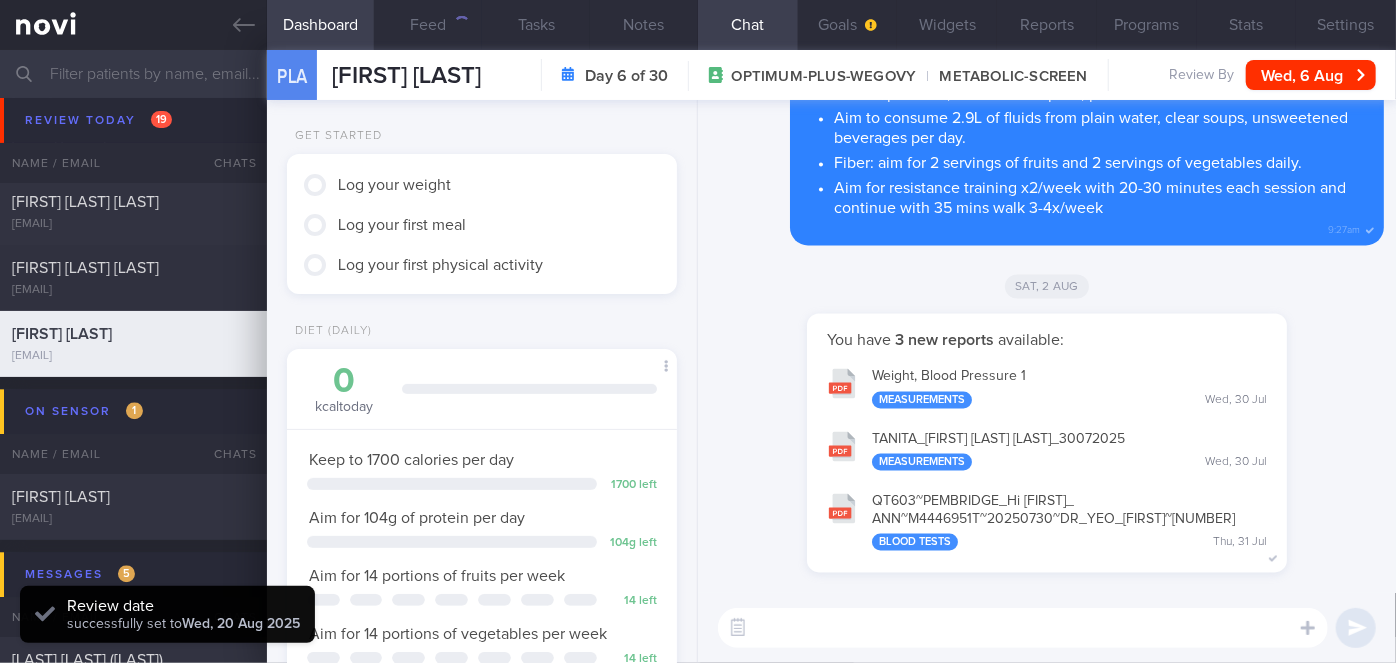 scroll, scrollTop: 999800, scrollLeft: 999658, axis: both 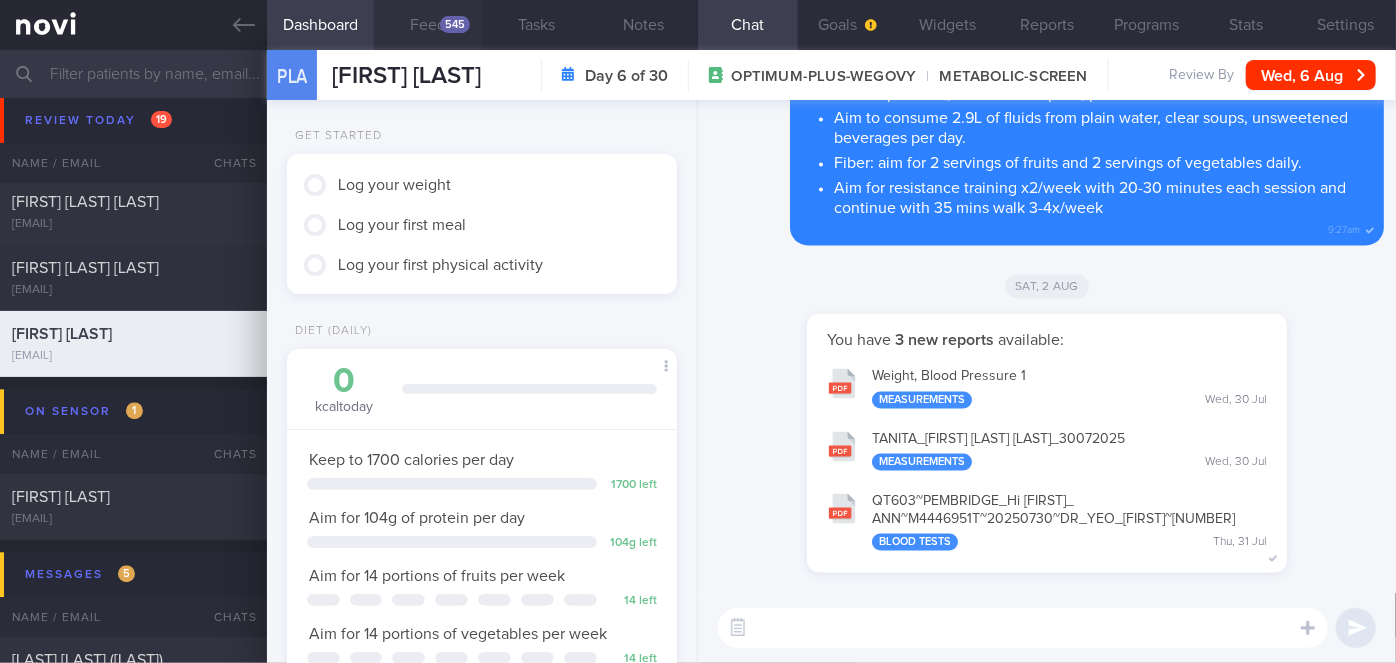 click on "Feed
545" at bounding box center [428, 25] 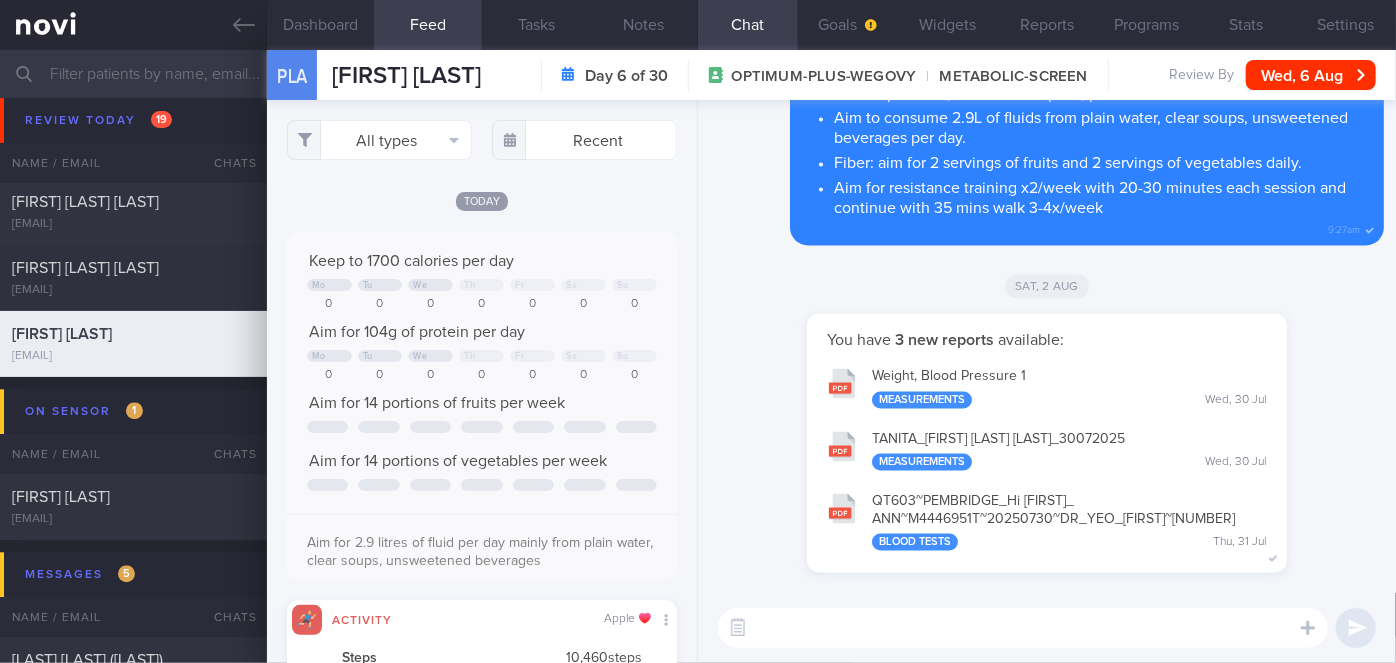 scroll, scrollTop: 999912, scrollLeft: 999648, axis: both 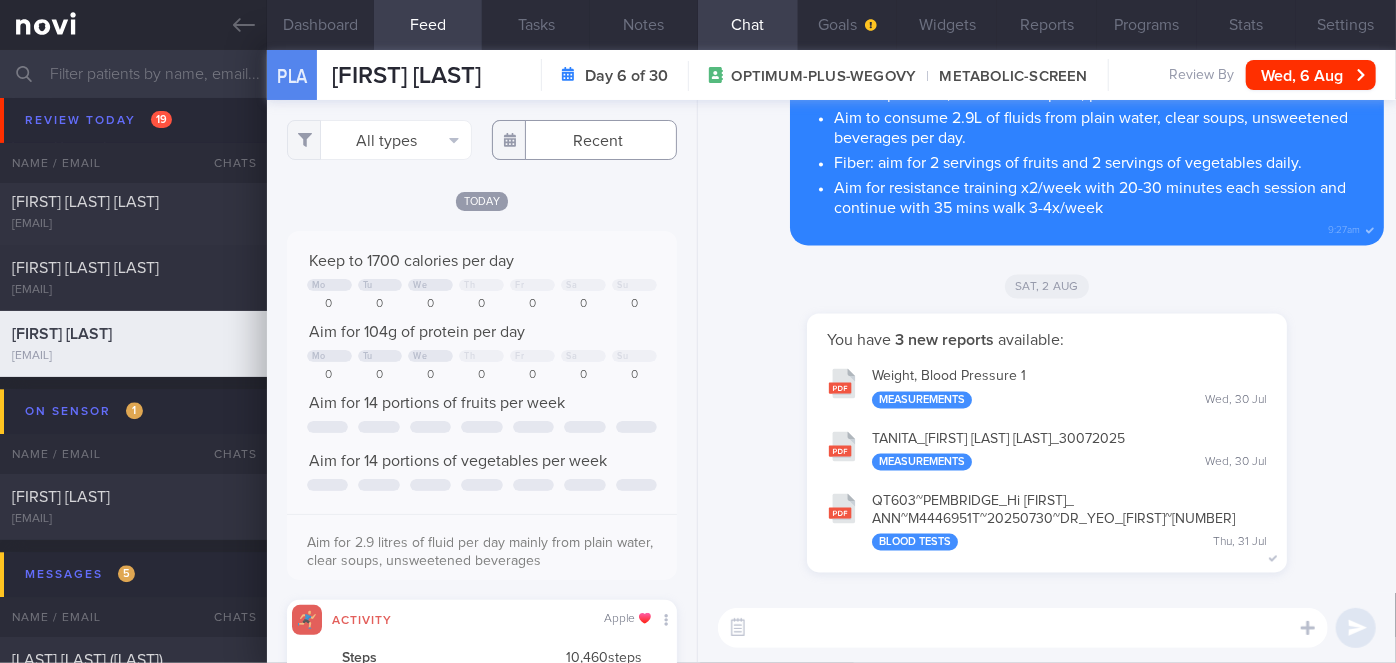 click at bounding box center (584, 140) 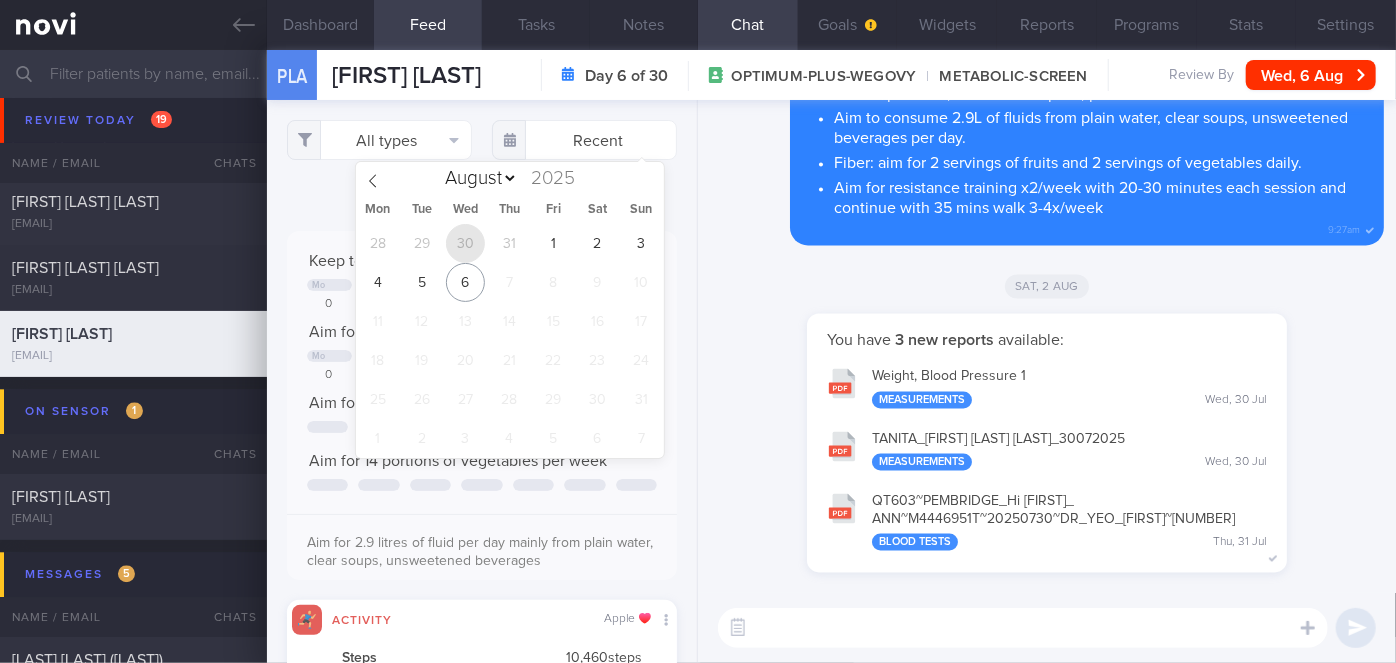 click on "30" at bounding box center (465, 243) 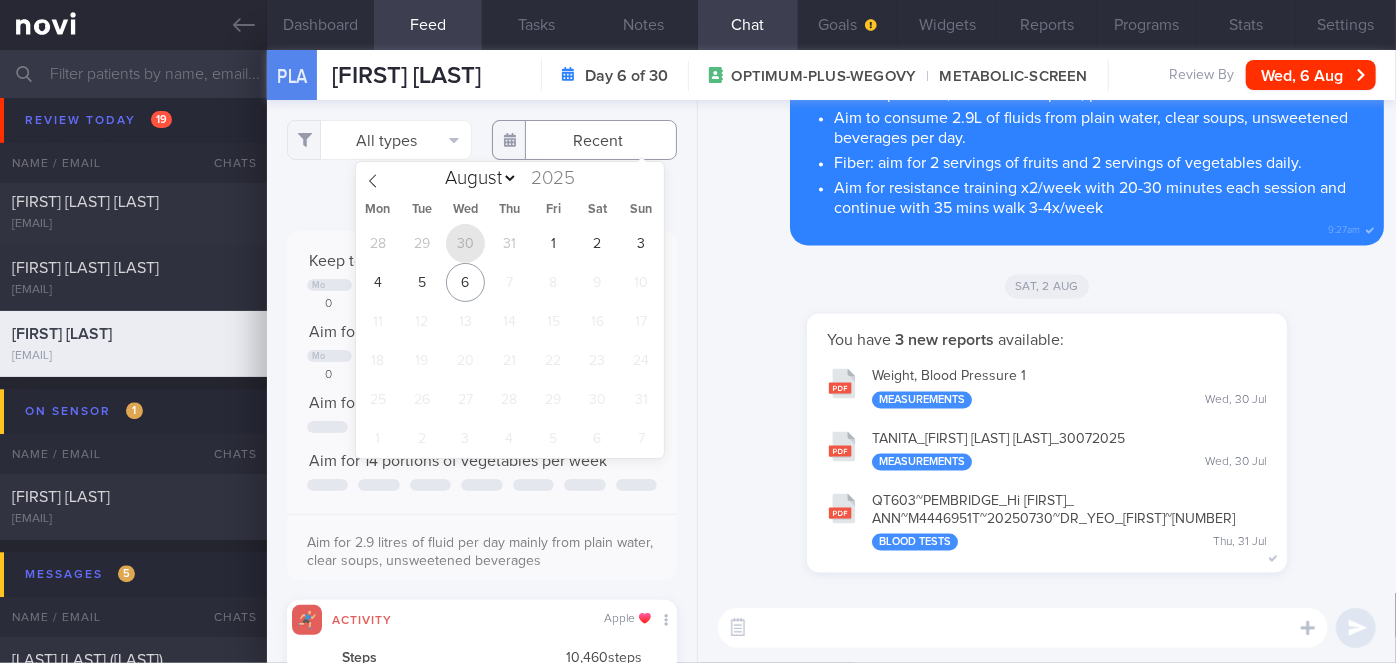 type on "2025-07-30" 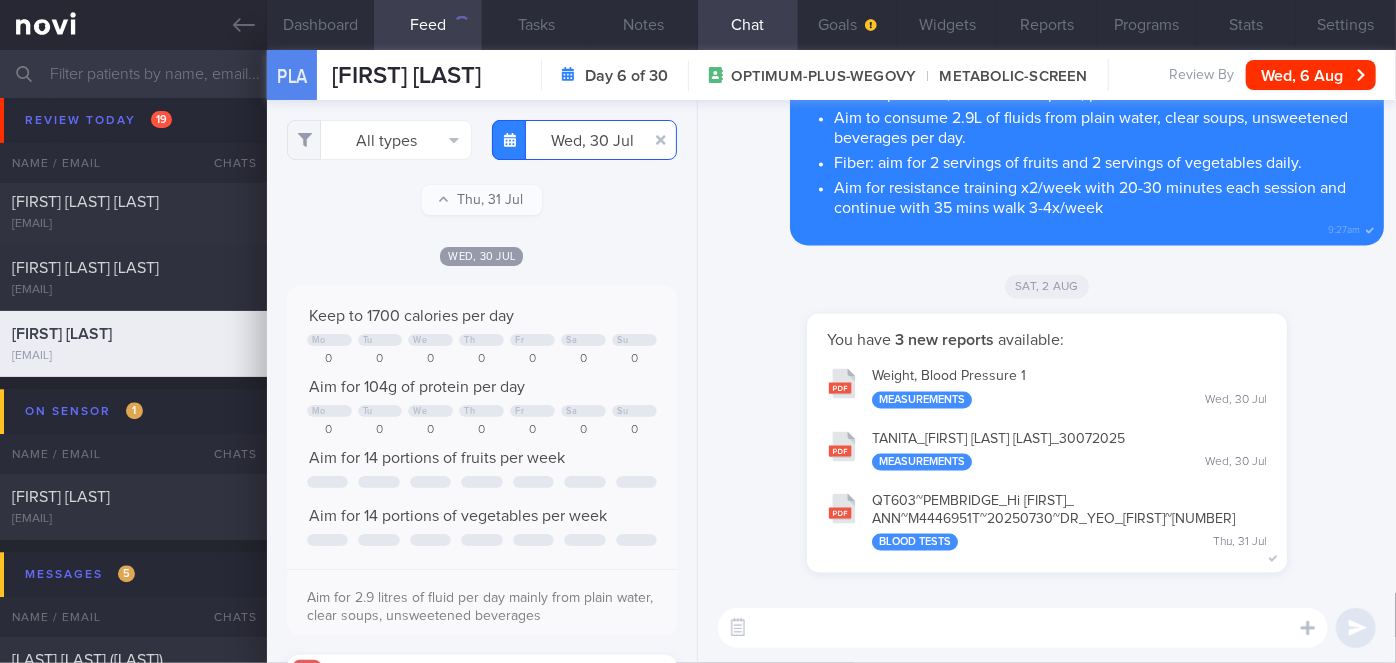 scroll, scrollTop: 999912, scrollLeft: 999648, axis: both 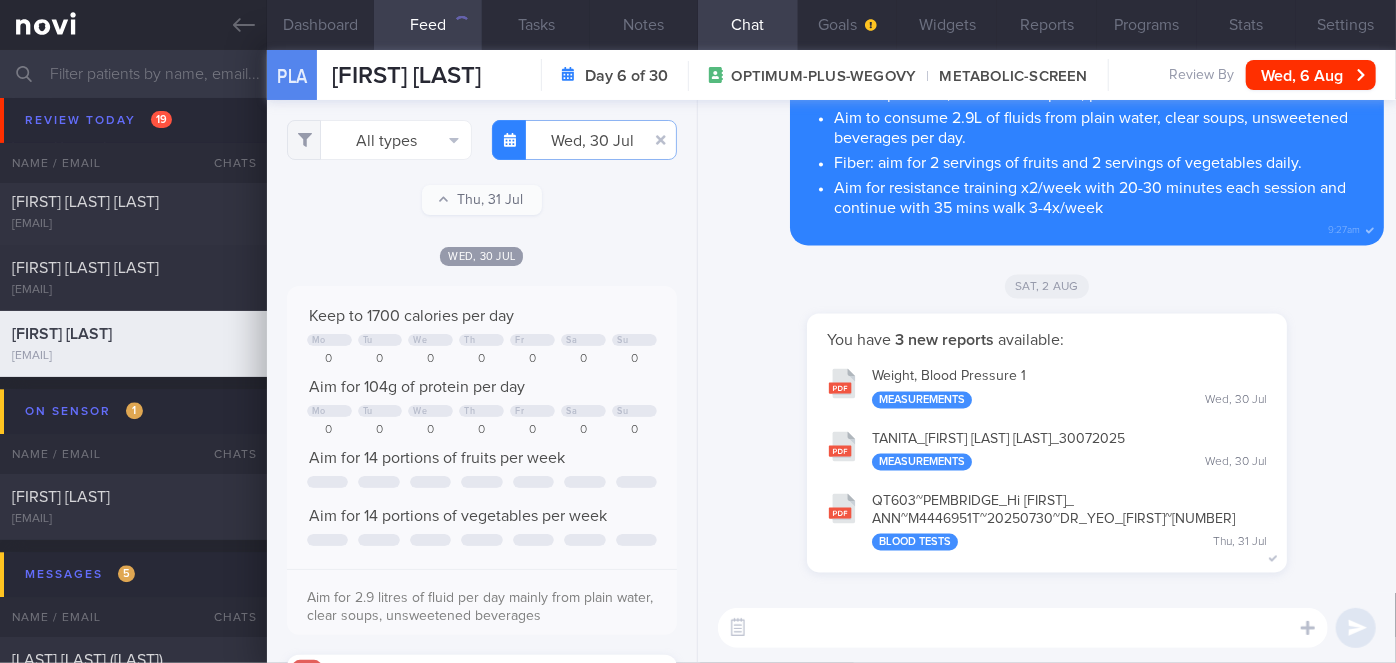 click at bounding box center (1023, 628) 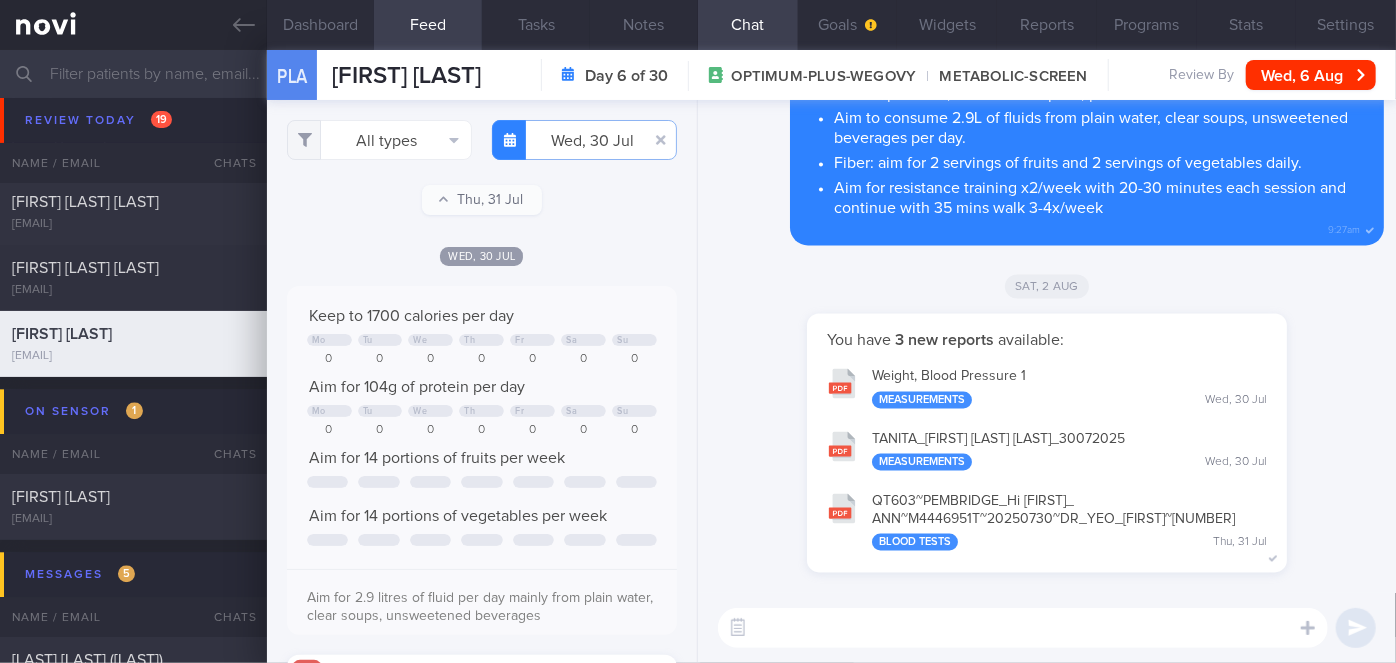 scroll, scrollTop: 999912, scrollLeft: 999648, axis: both 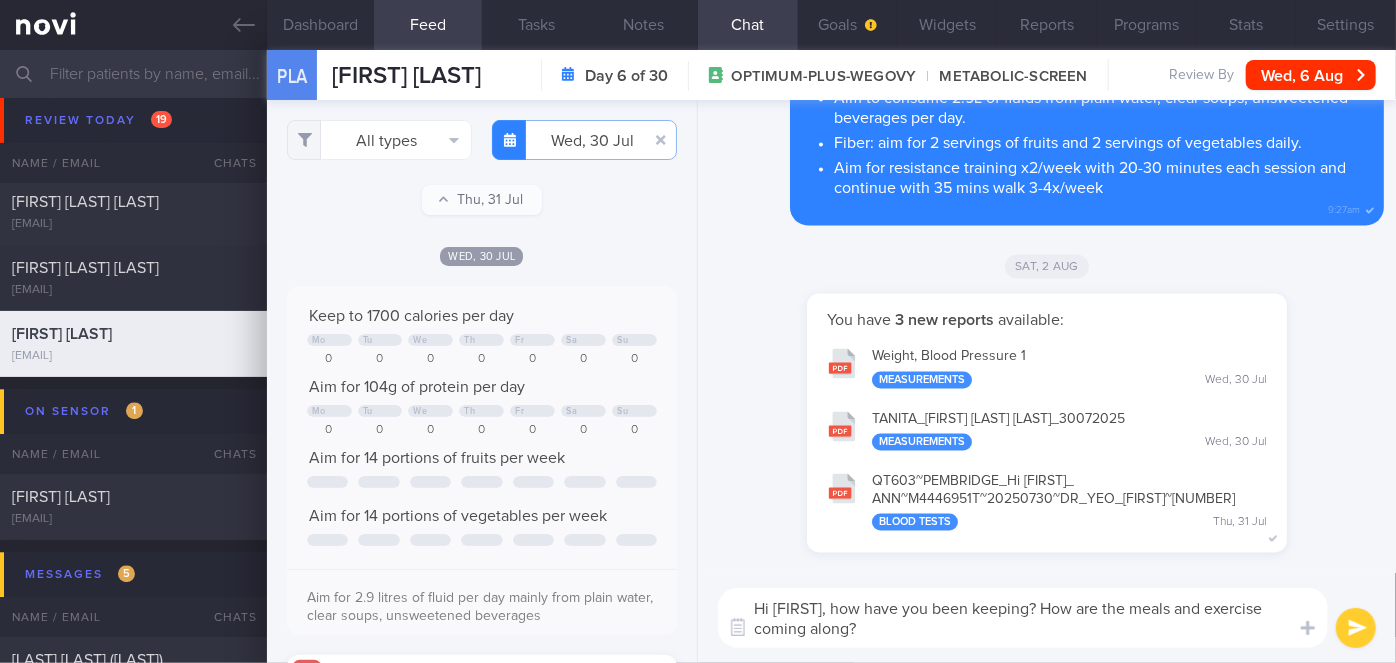 type on "Hi [FIRST], how have you been keeping? How are the meals and exercise coming along?" 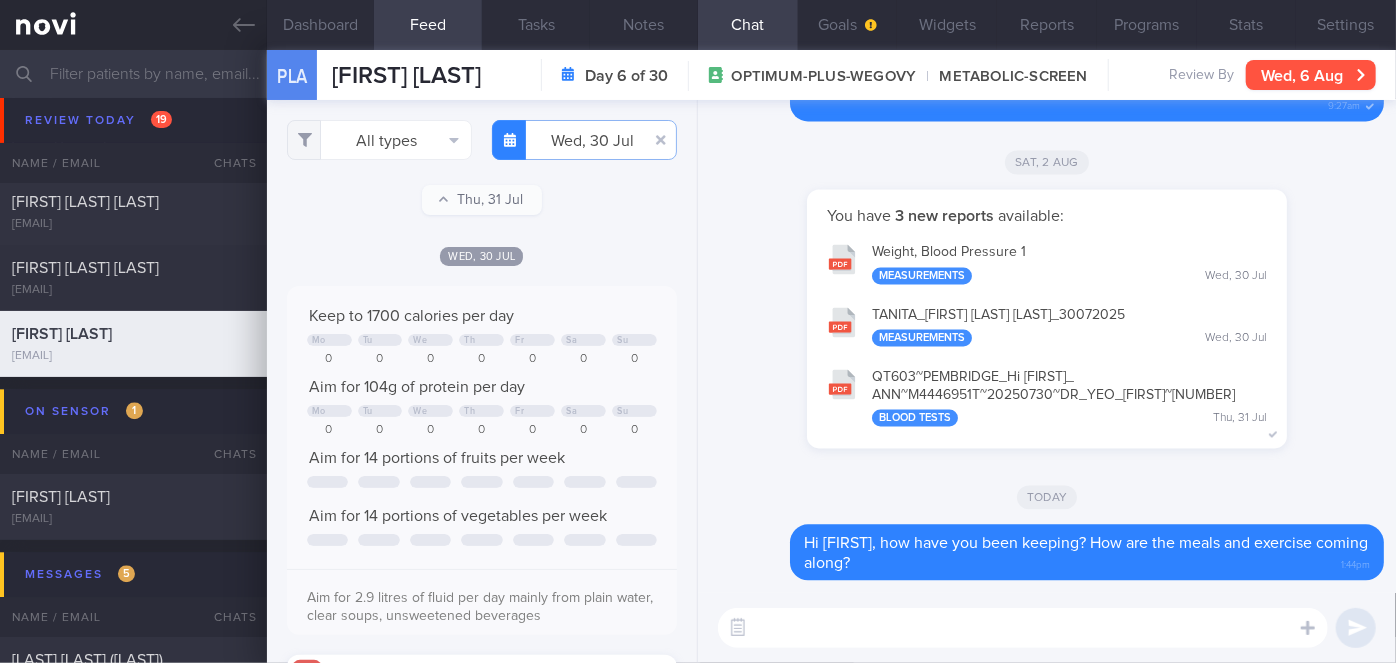 click on "Wed, 6 Aug" at bounding box center (1311, 75) 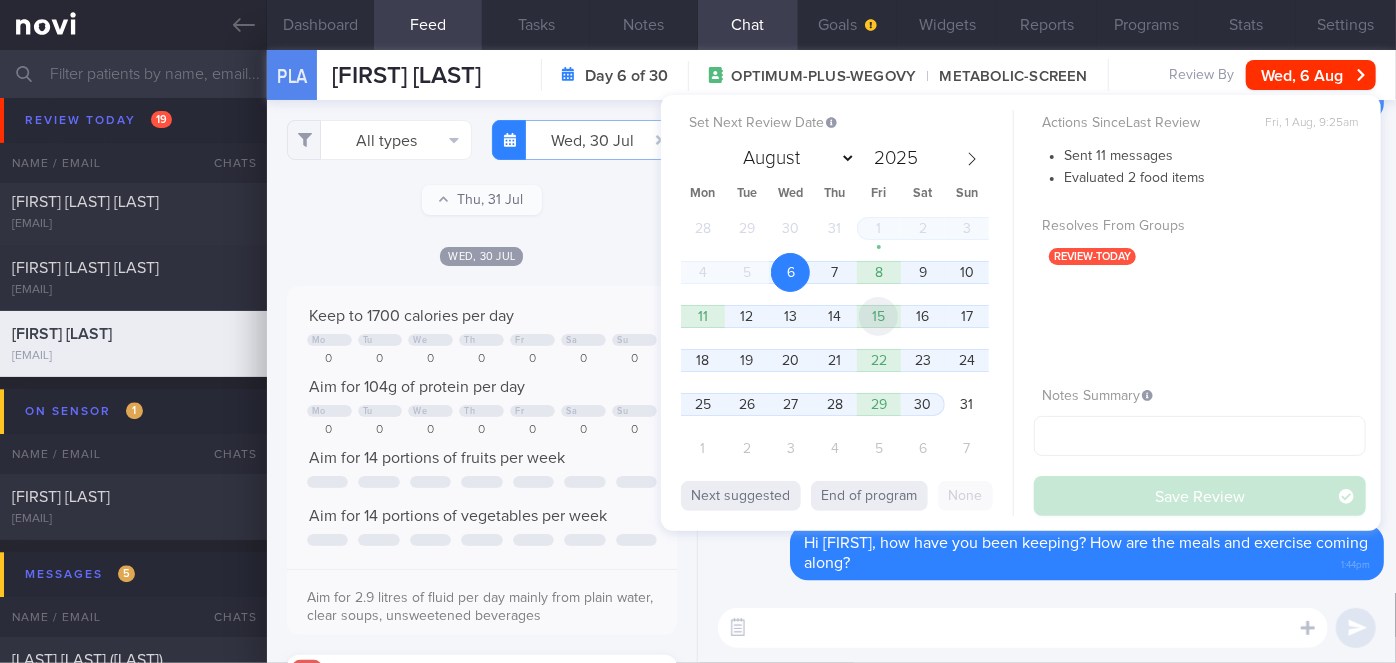 click on "15" at bounding box center [878, 316] 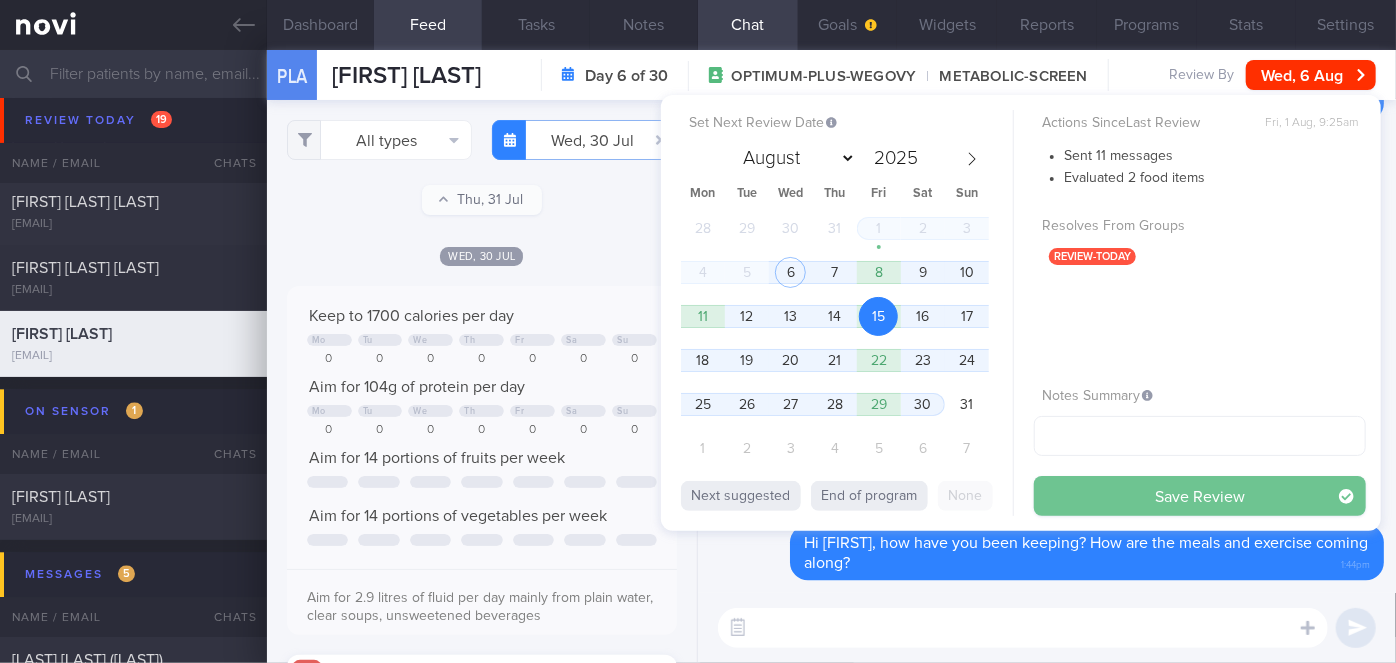 click on "Save Review" at bounding box center (1200, 496) 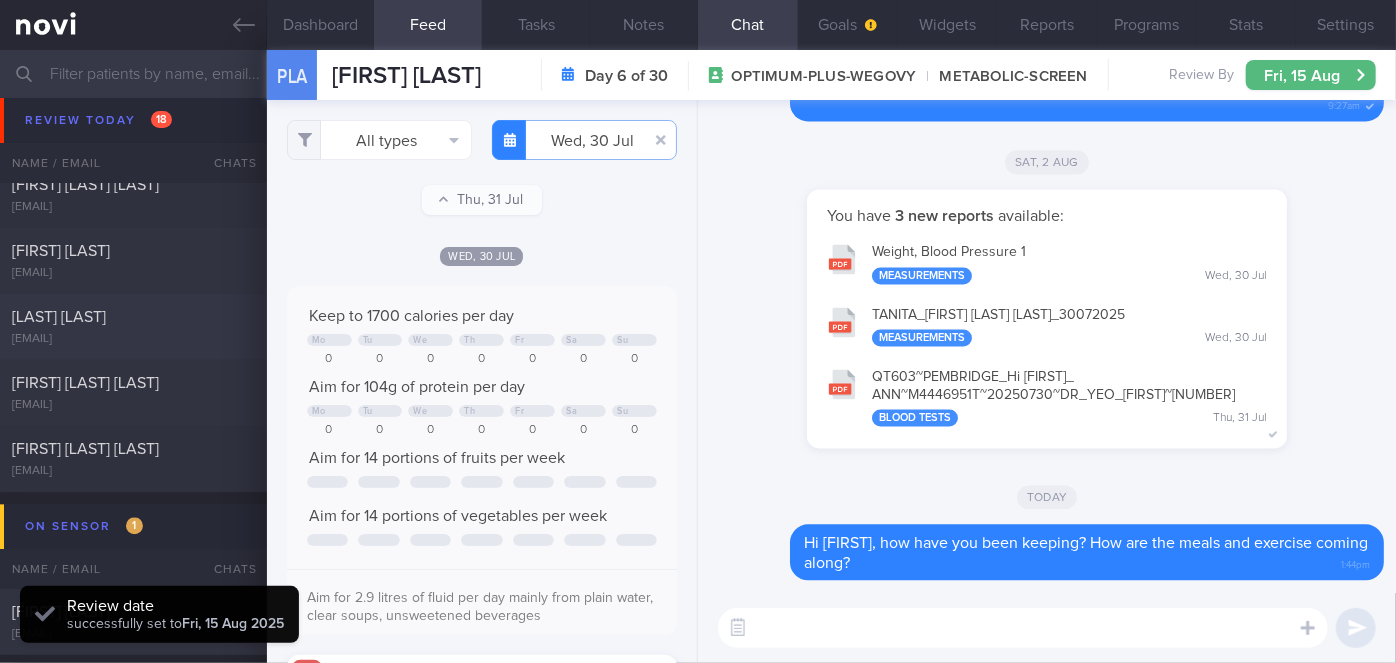 click on "[LAST] [LAST]" at bounding box center [131, 317] 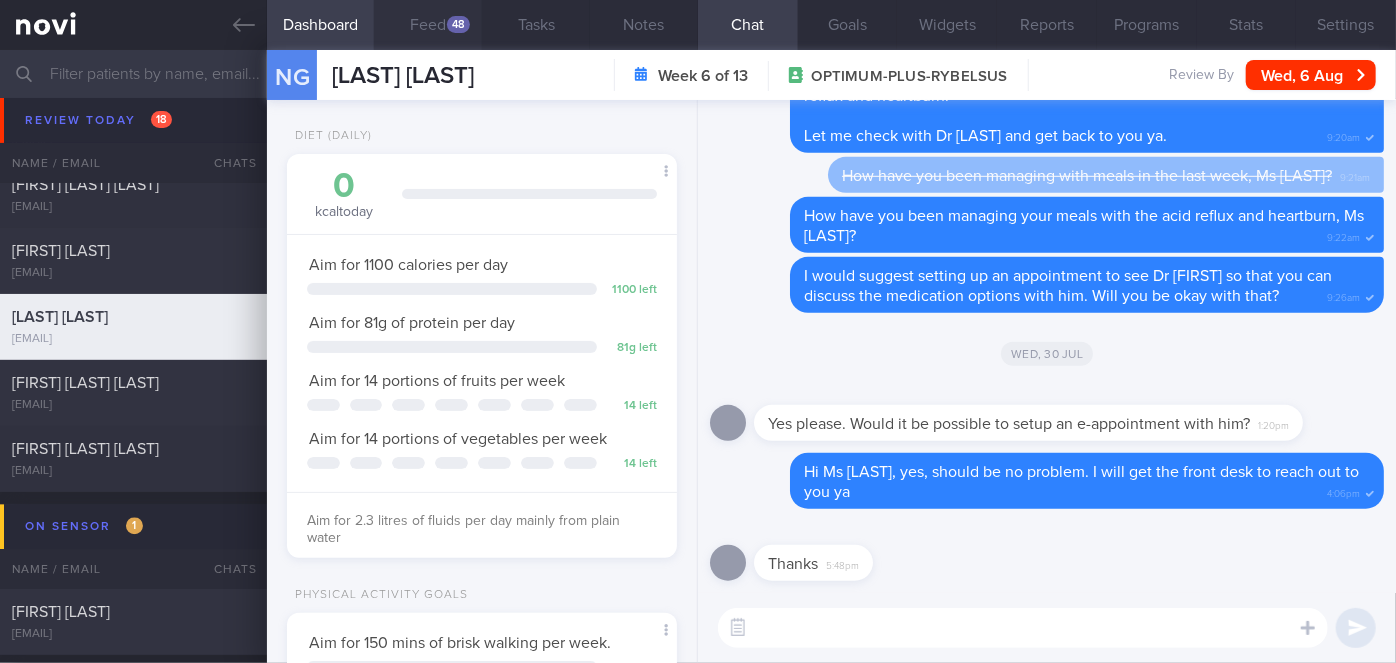 click on "Feed
48" at bounding box center (428, 25) 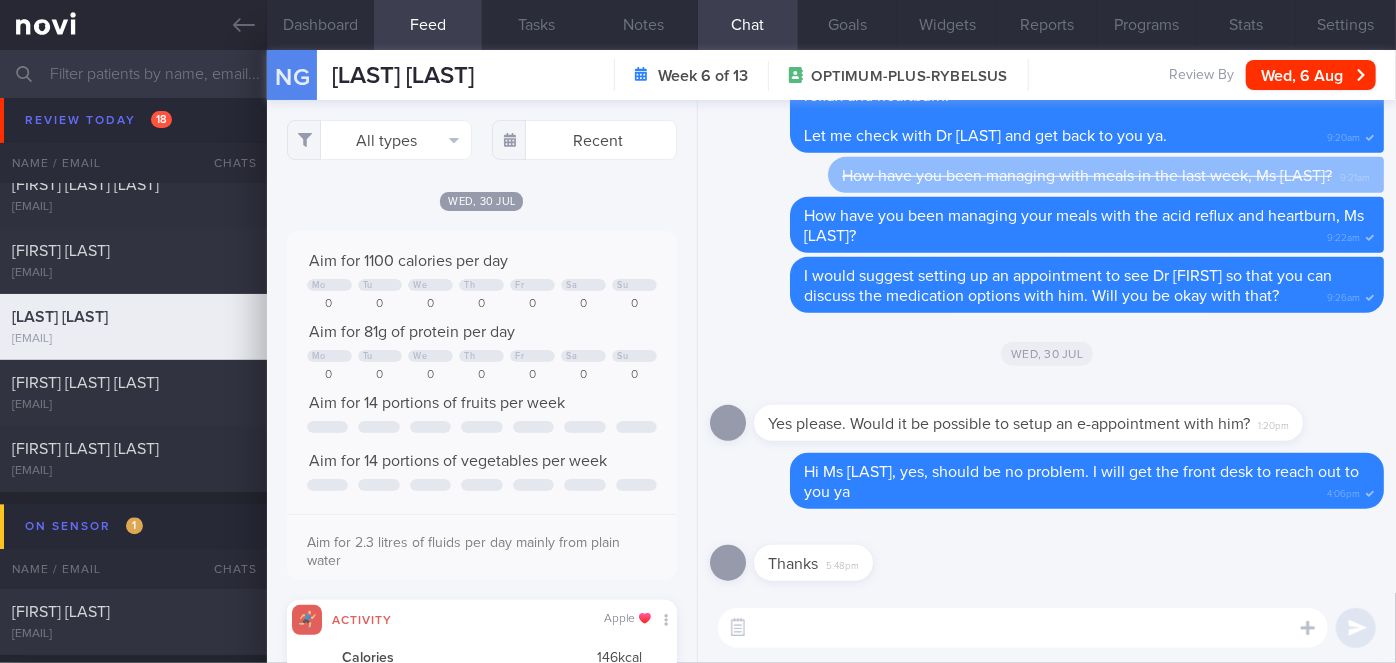 scroll, scrollTop: 999912, scrollLeft: 999648, axis: both 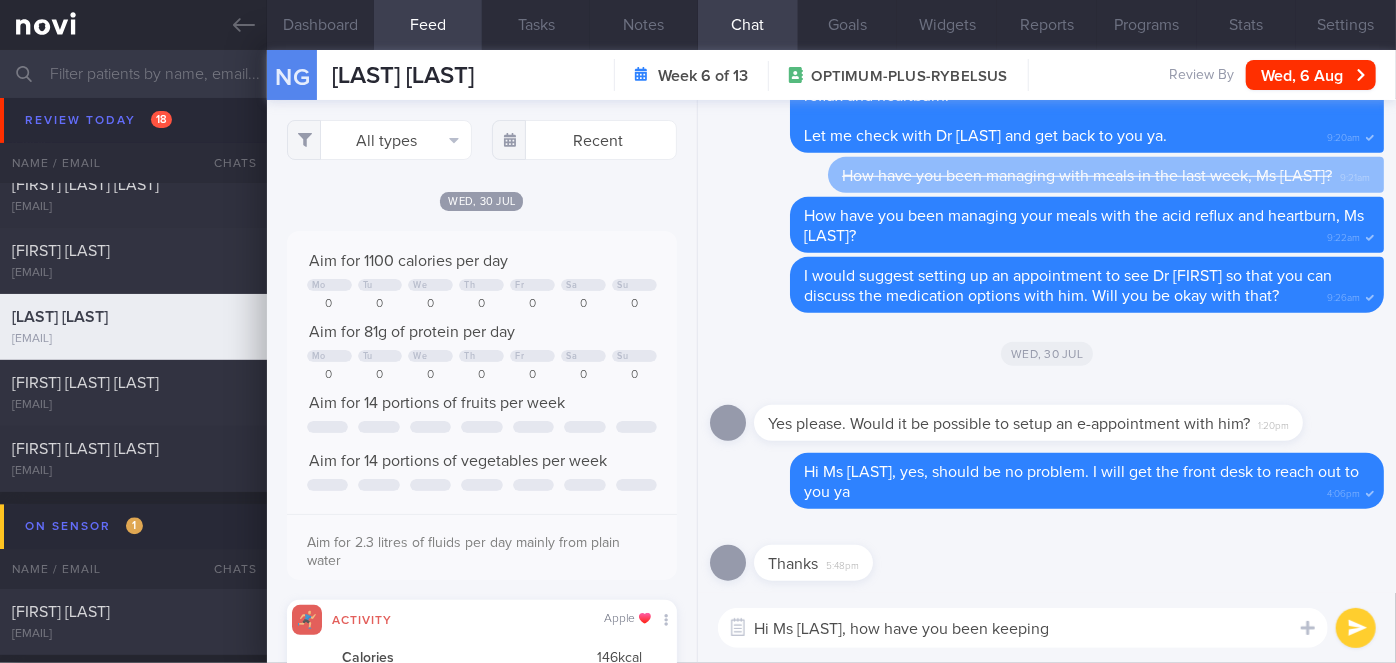 type on "Hi Ms [LAST], how have you been keeping?" 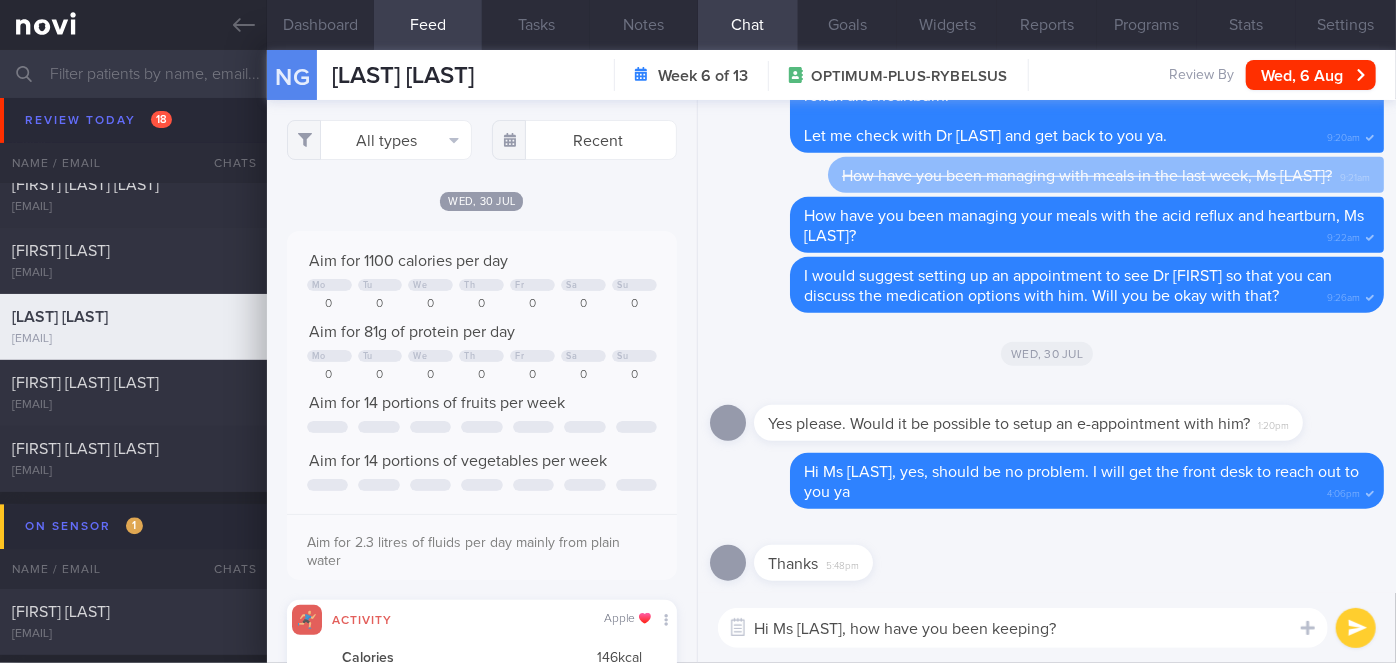type 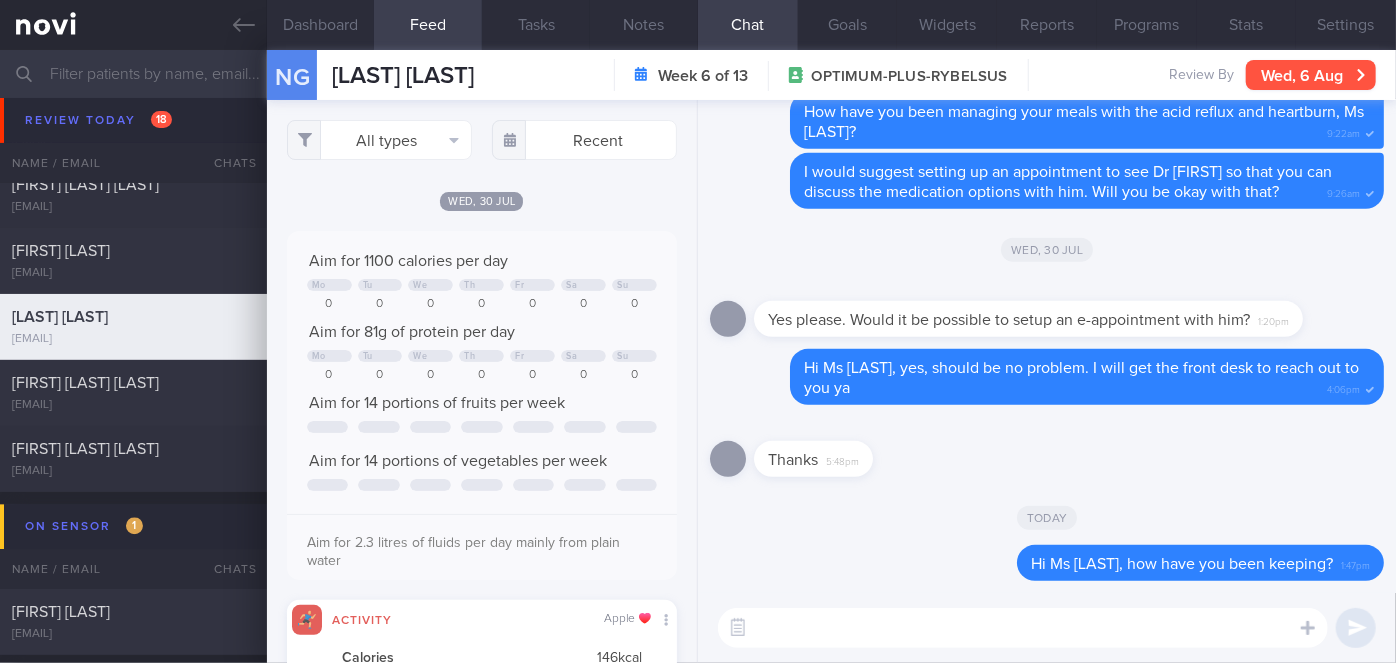 click on "Wed, 6 Aug" at bounding box center (1311, 75) 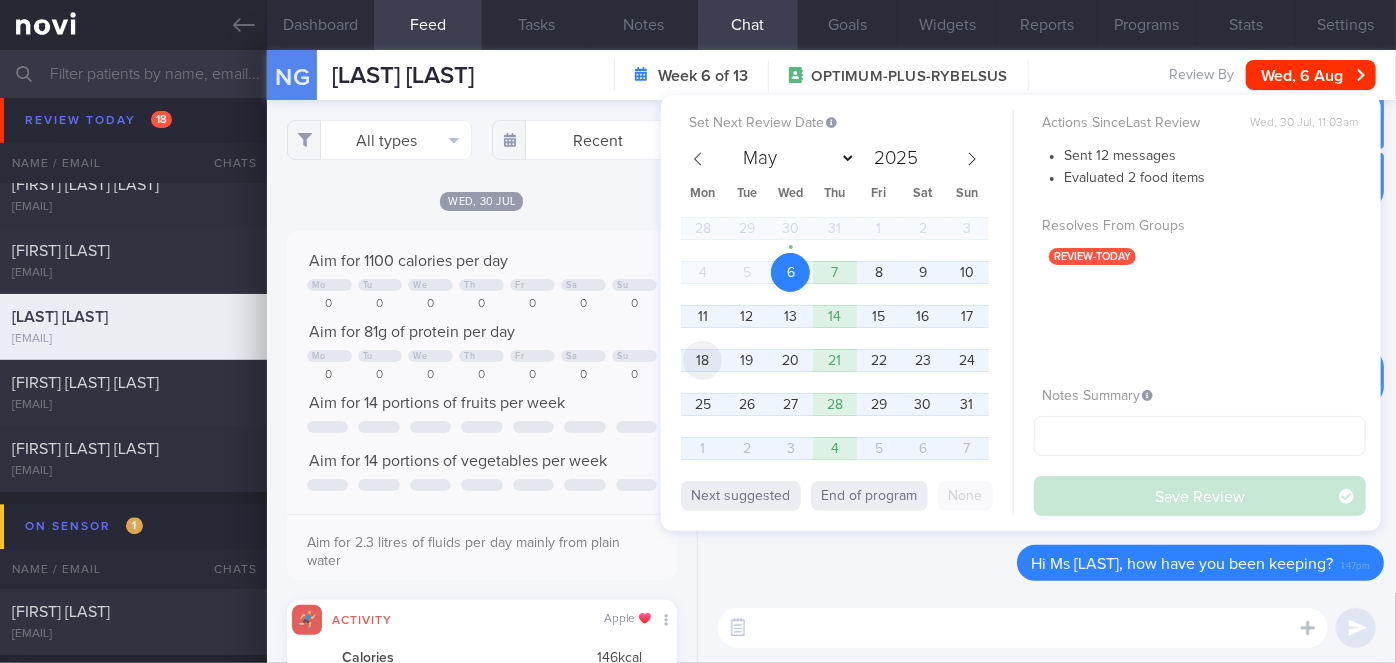 click on "18" at bounding box center [702, 360] 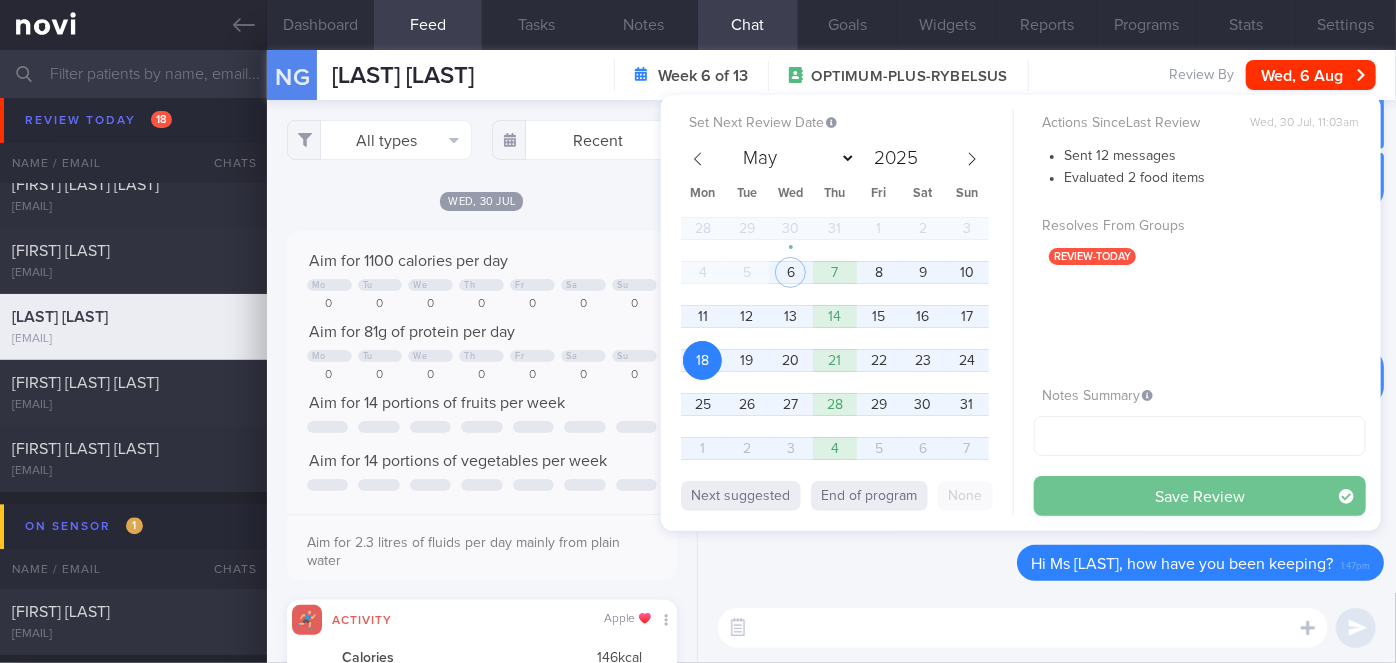 click on "Save Review" at bounding box center (1200, 496) 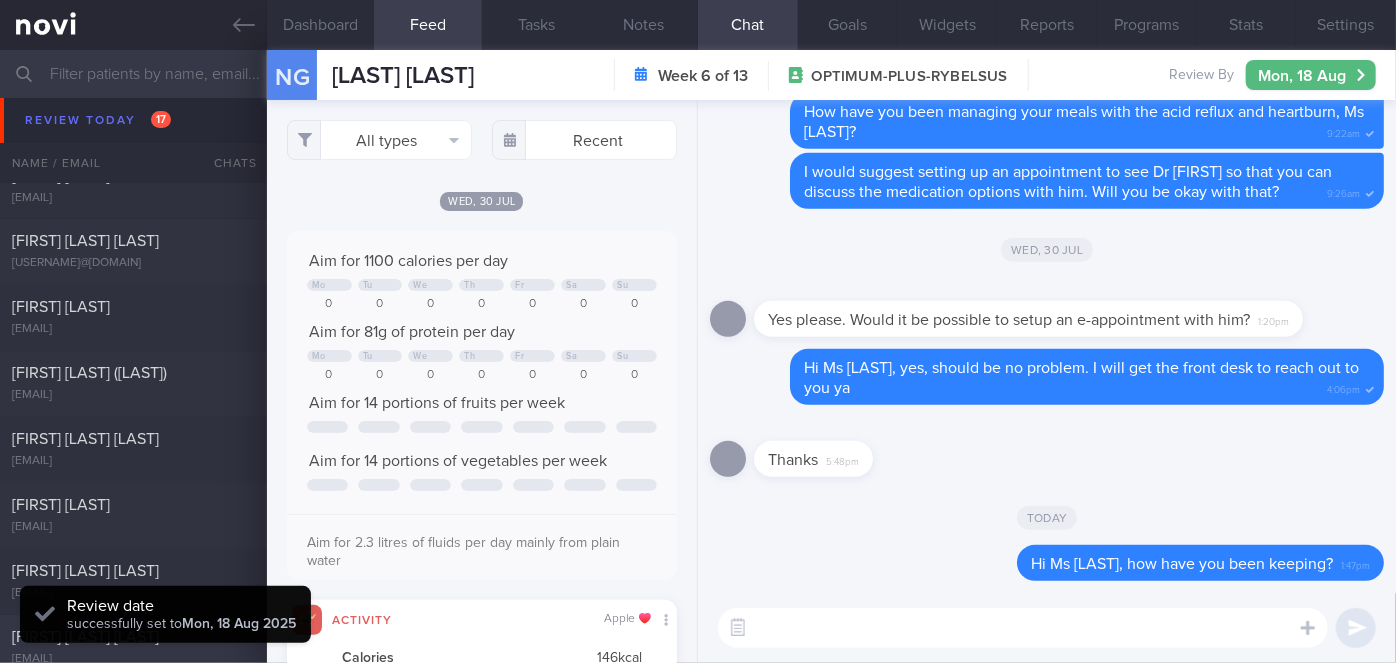 scroll, scrollTop: 5599, scrollLeft: 0, axis: vertical 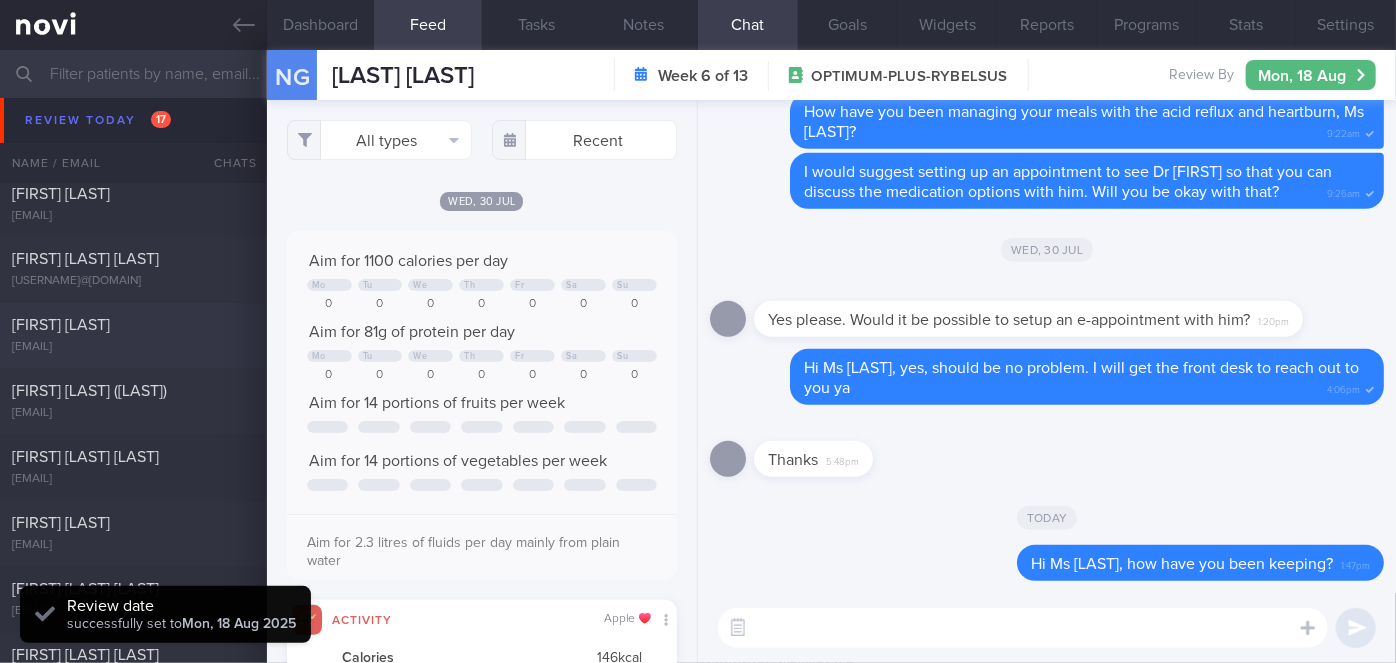 click on "[FIRST] [LAST]" at bounding box center [61, 326] 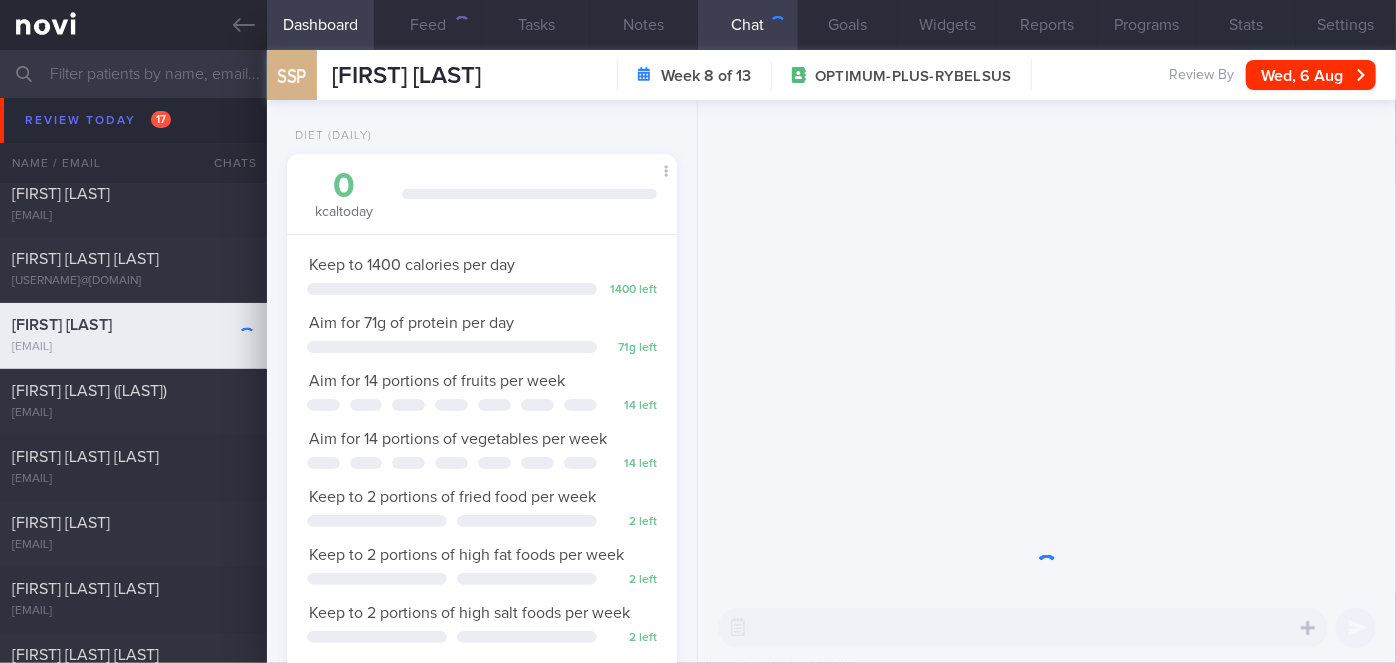 scroll, scrollTop: 999800, scrollLeft: 999658, axis: both 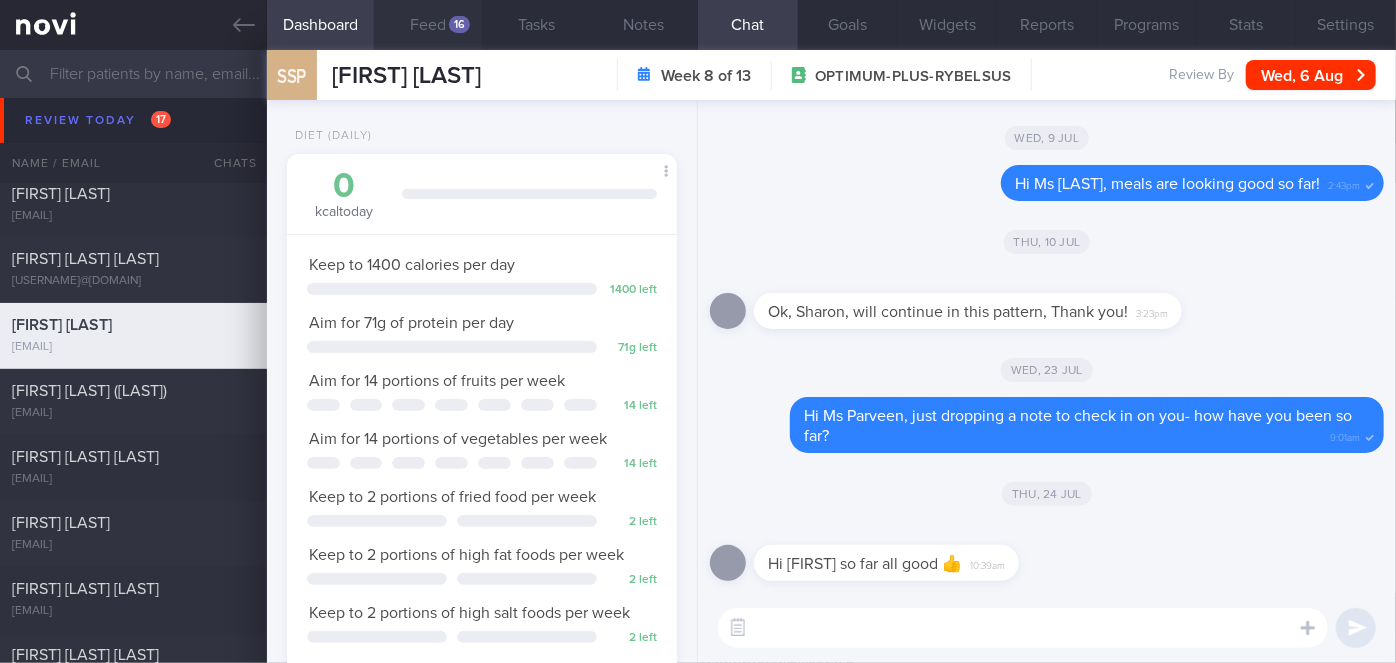 click on "16" at bounding box center (459, 24) 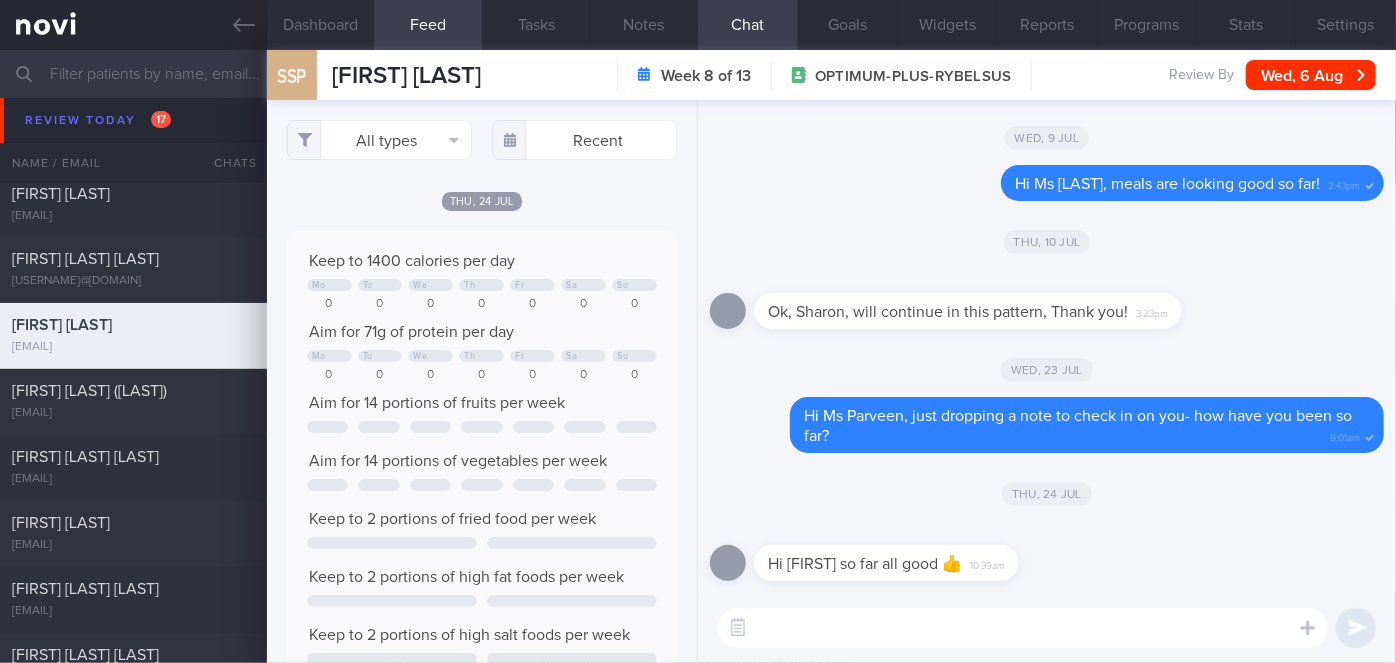 scroll, scrollTop: 999912, scrollLeft: 999648, axis: both 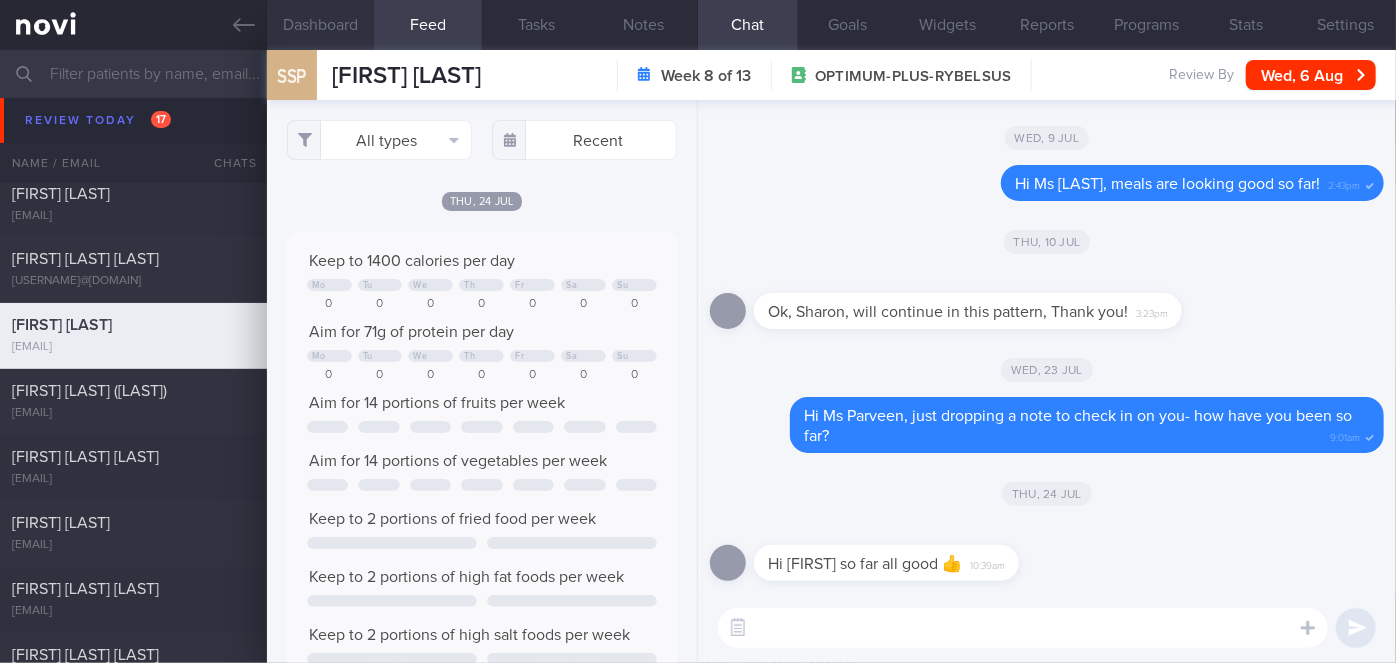 click on "Dashboard" at bounding box center [321, 25] 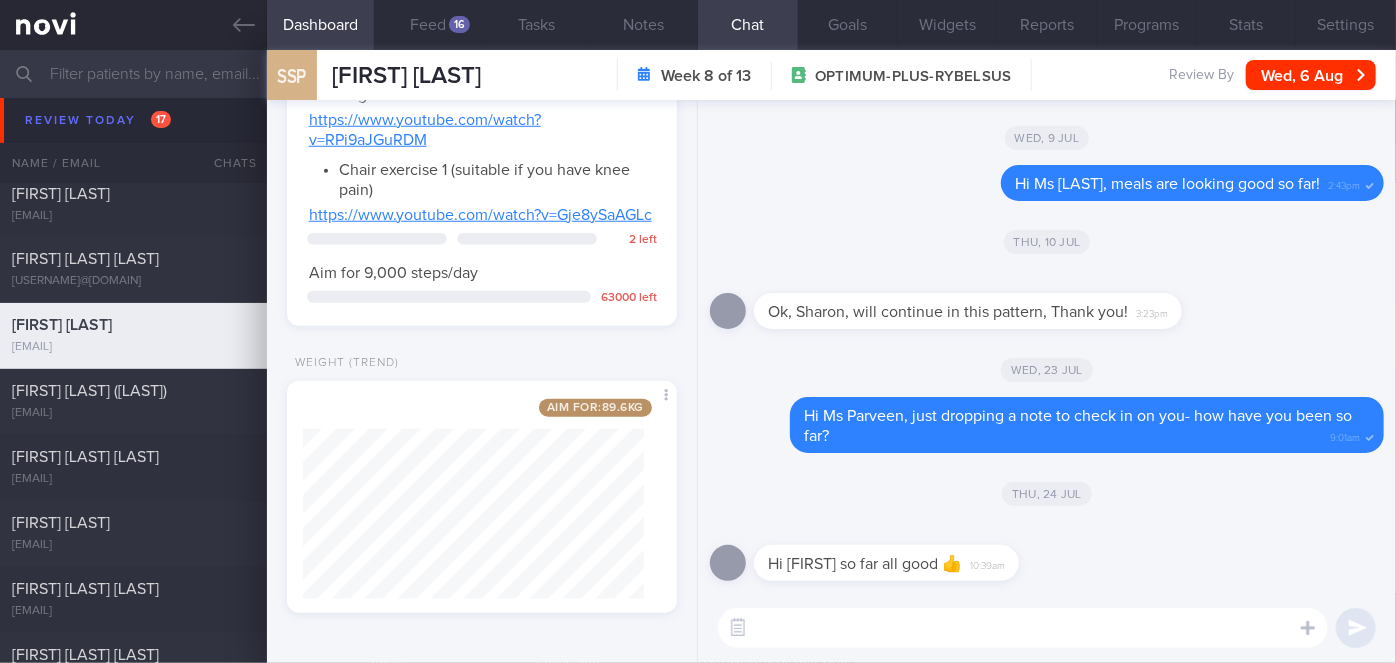 scroll, scrollTop: 913, scrollLeft: 0, axis: vertical 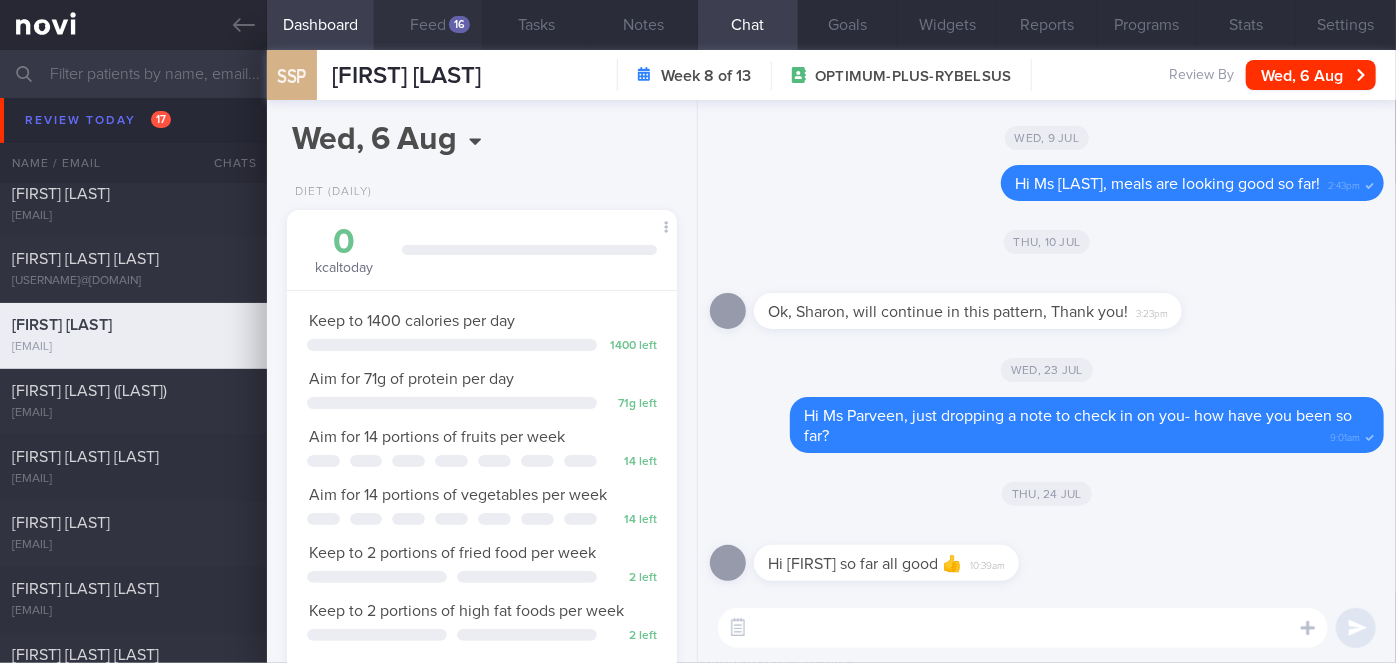 click on "Feed
16" at bounding box center (428, 25) 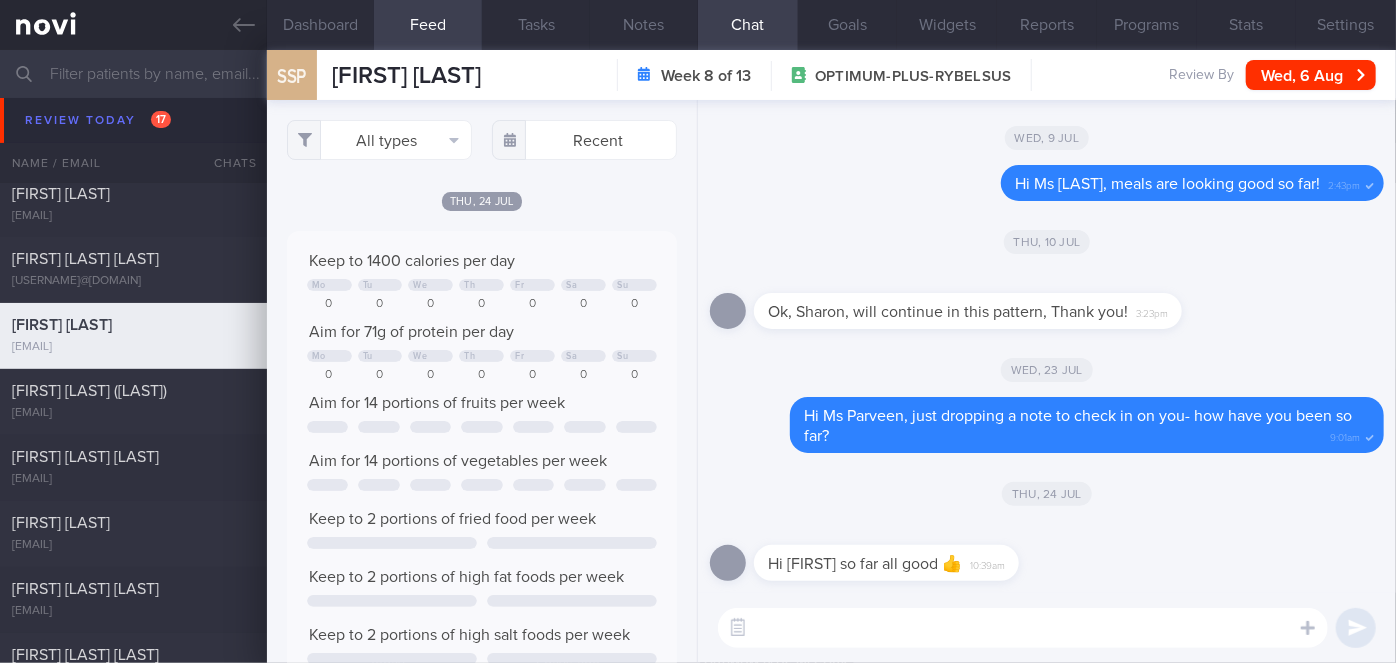 click on "Thu, 10 Jul" at bounding box center (1047, 241) 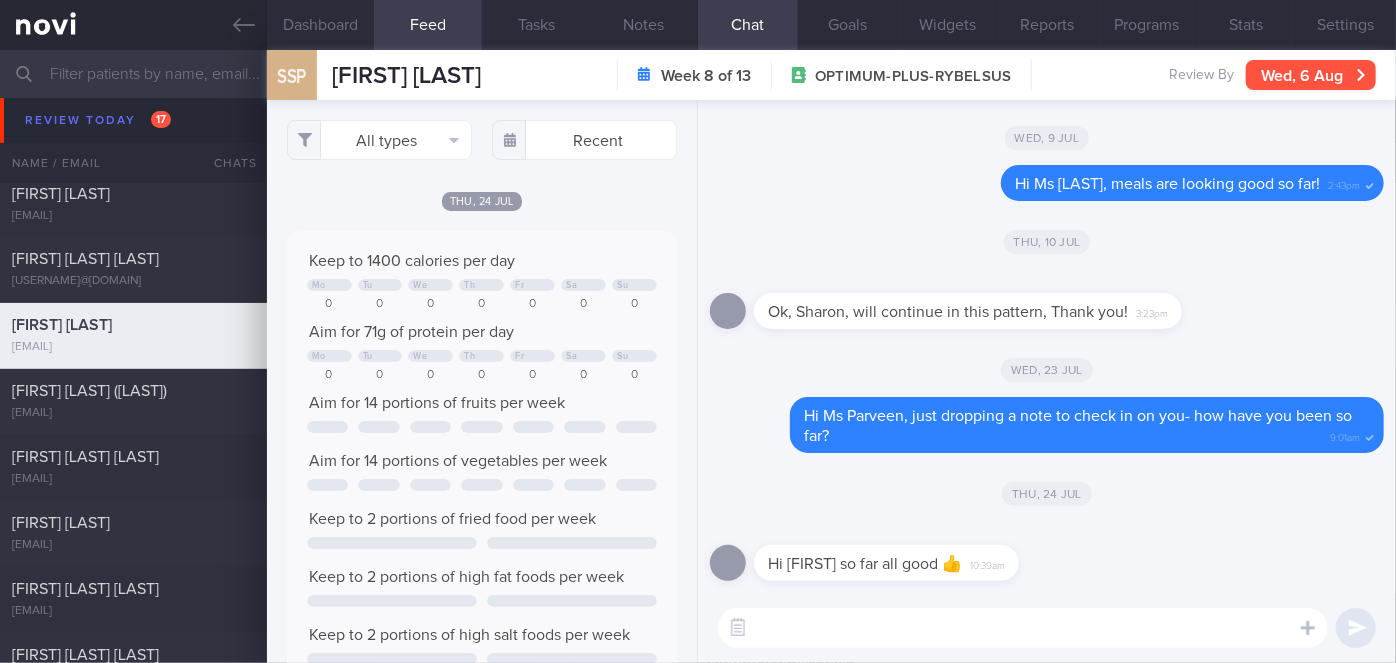 click on "Wed, 6 Aug" at bounding box center [1311, 75] 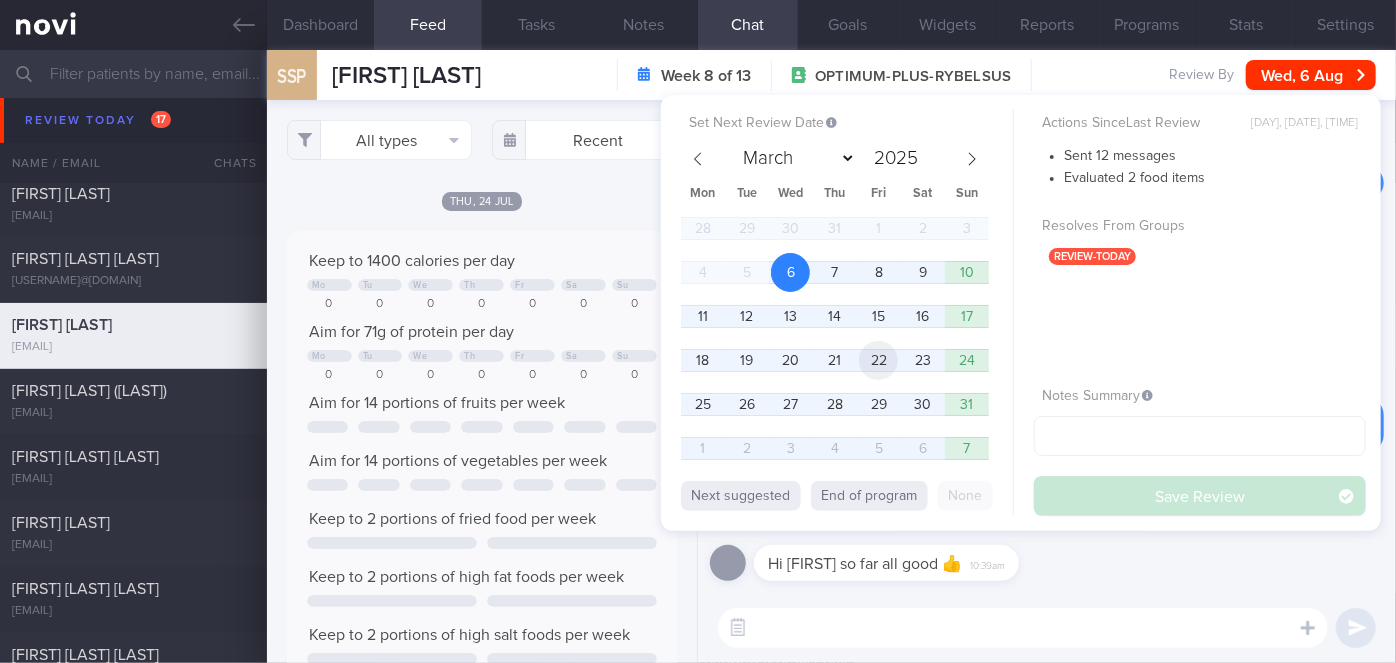 click on "22" at bounding box center [878, 360] 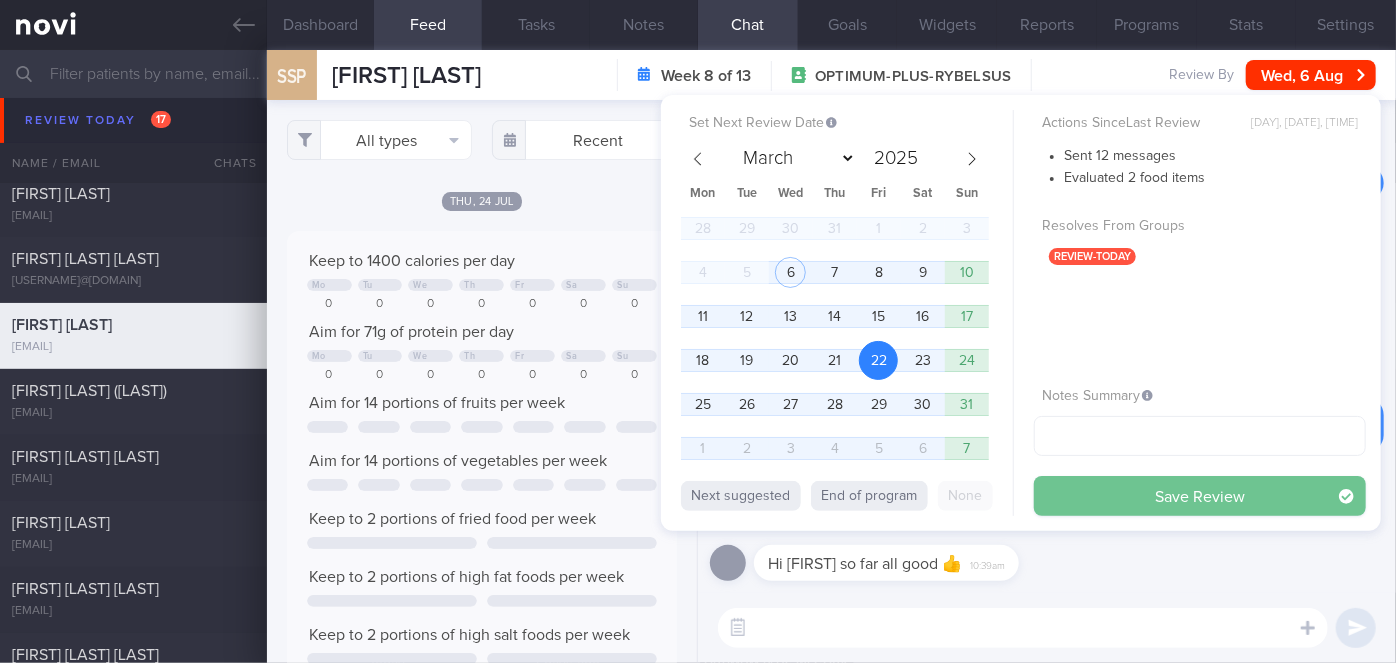 click on "Save Review" at bounding box center (1200, 496) 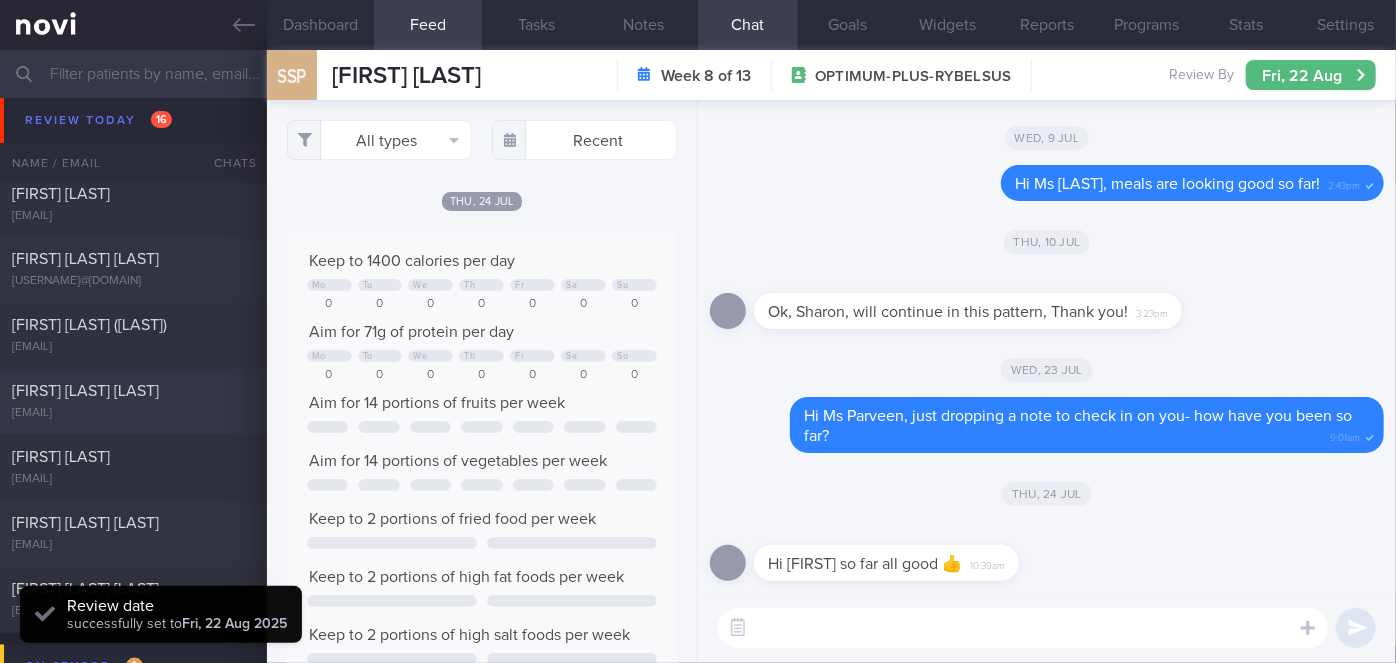 scroll, scrollTop: 5508, scrollLeft: 0, axis: vertical 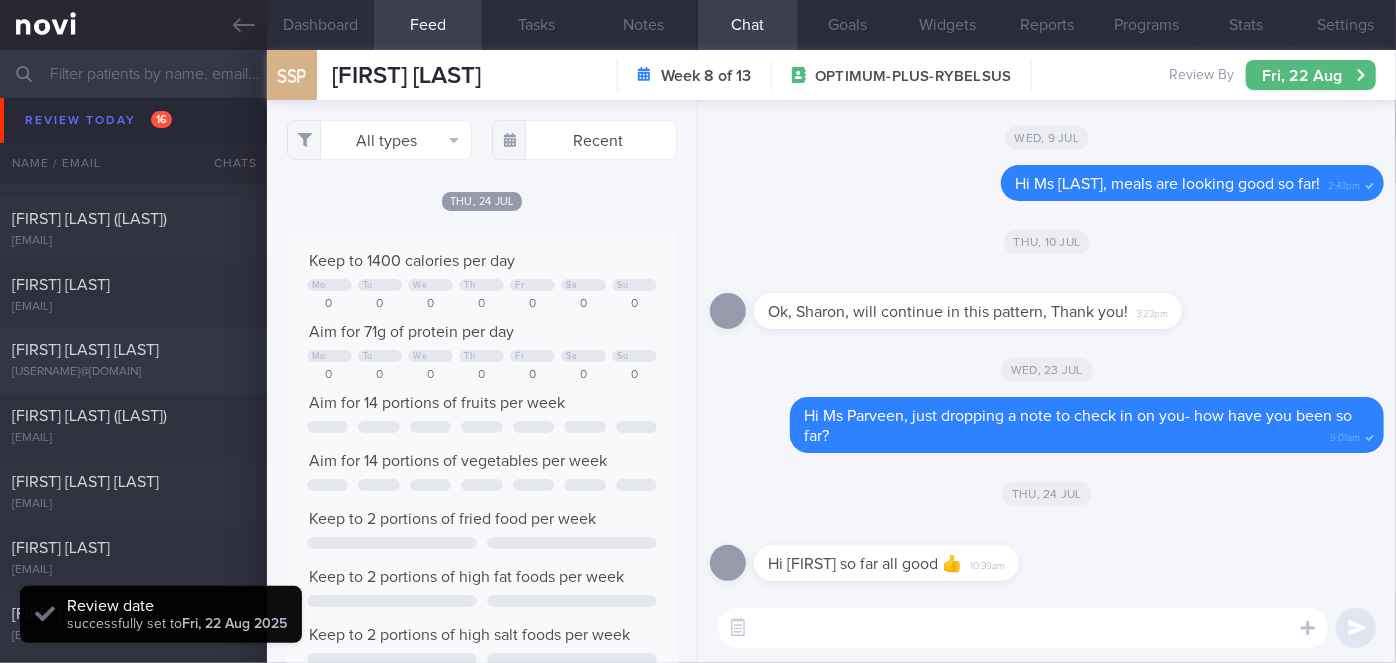 click on "[FIRST] [LAST] [LAST]" at bounding box center [85, 351] 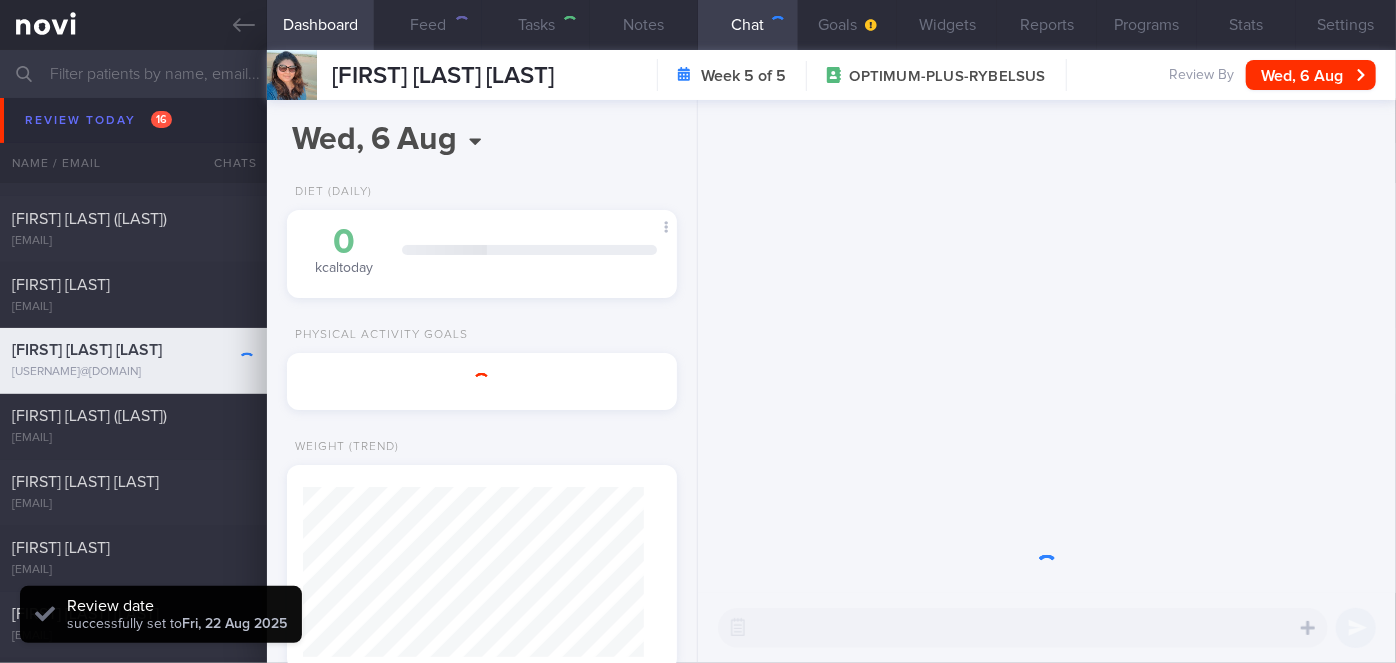 scroll, scrollTop: 999829, scrollLeft: 999658, axis: both 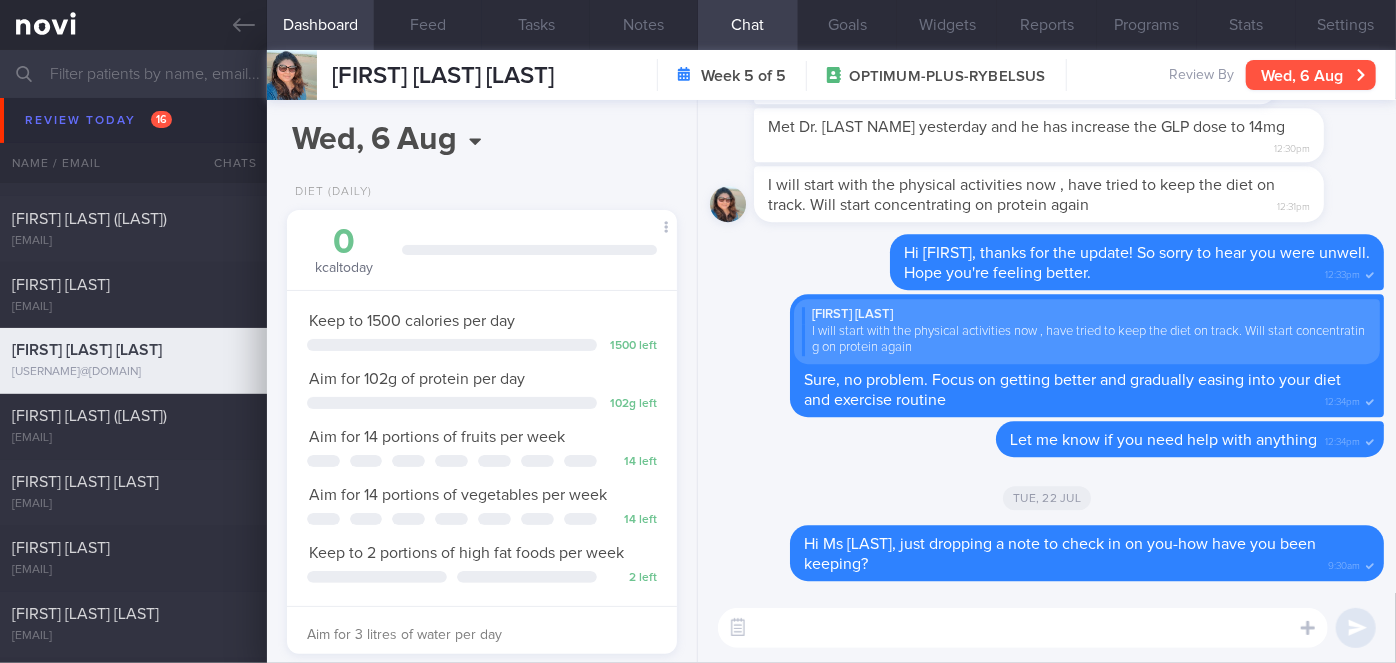 click on "Wed, 6 Aug" at bounding box center [1311, 75] 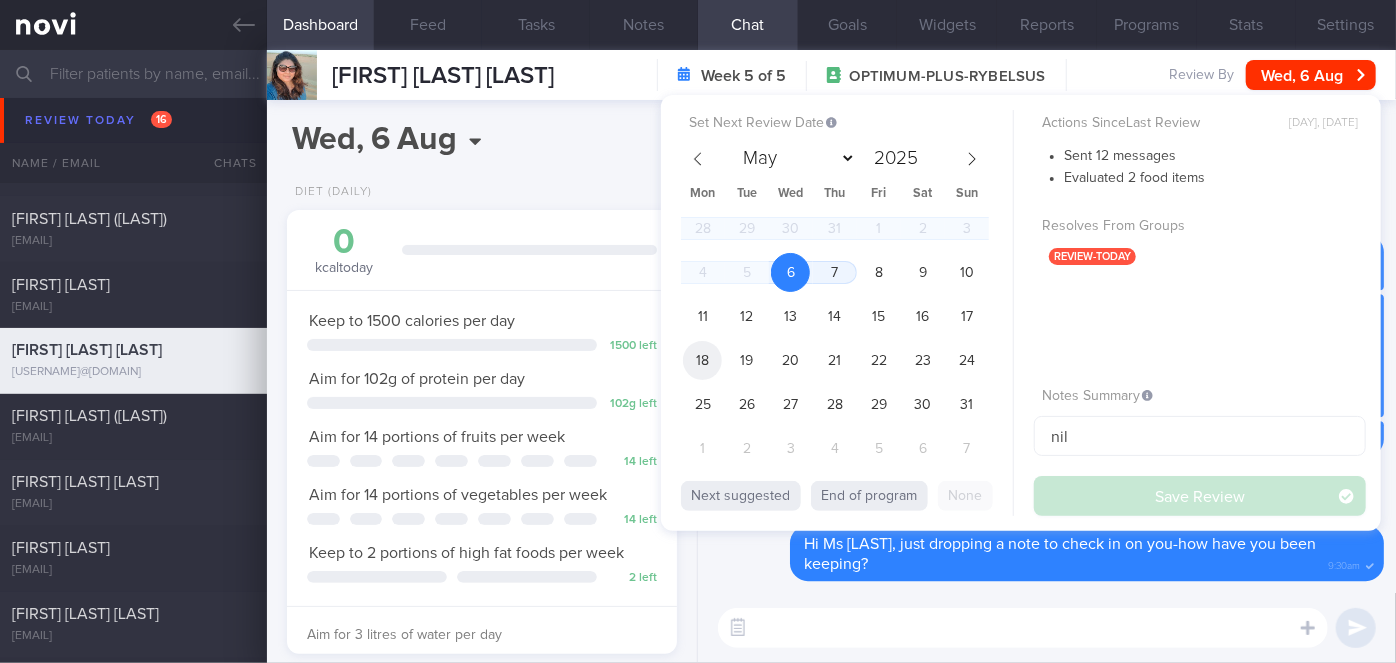click on "18" at bounding box center (702, 360) 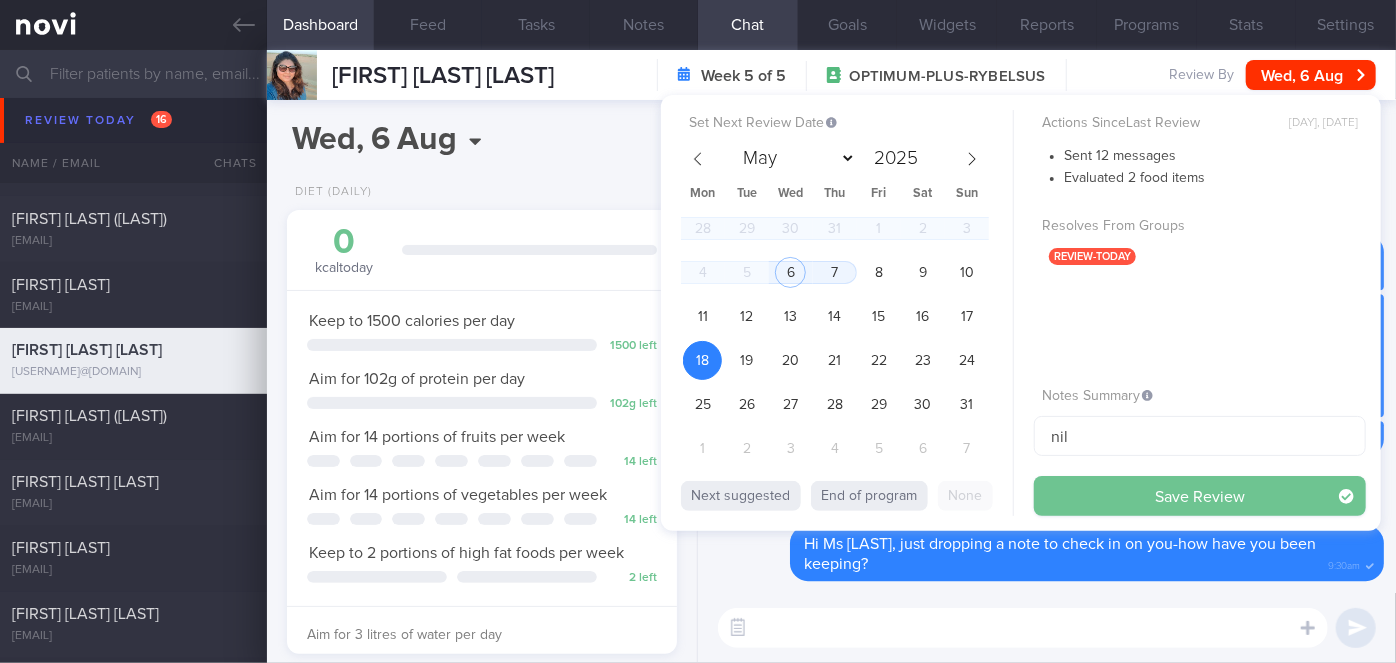 click on "Save Review" at bounding box center [1200, 496] 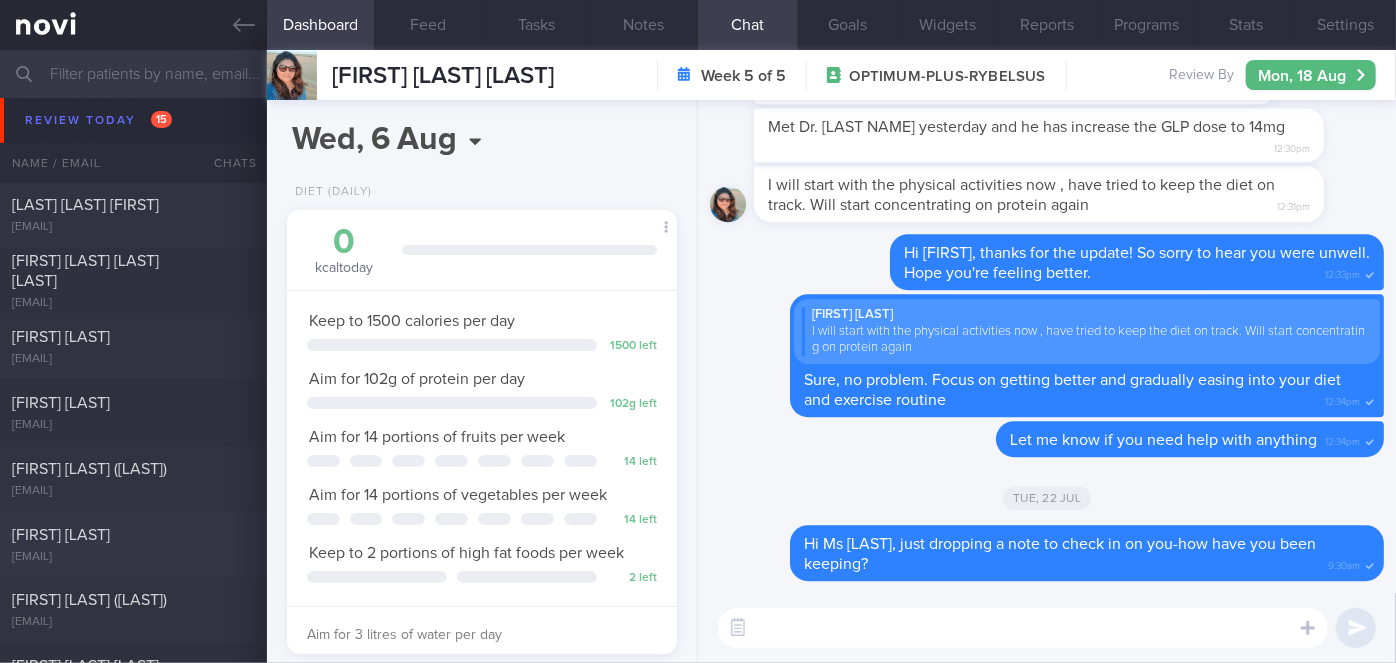scroll, scrollTop: 5351, scrollLeft: 0, axis: vertical 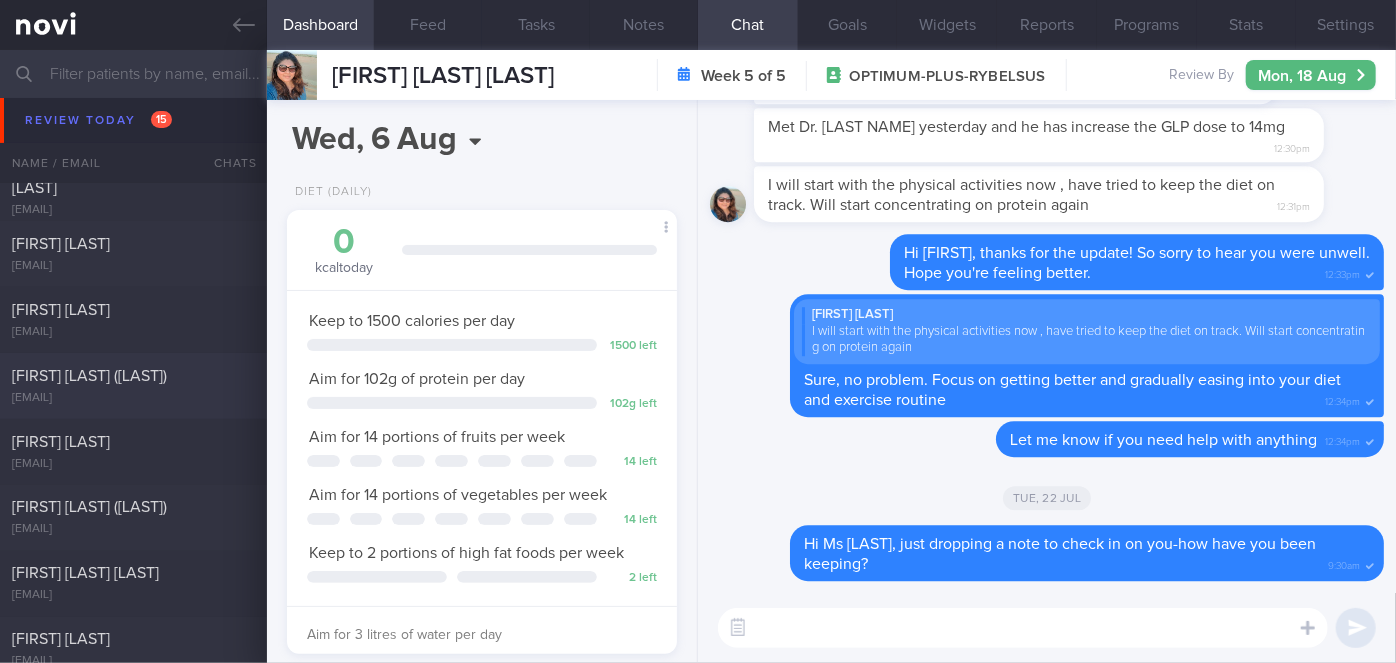 click on "[FIRST] [LAST] ([LAST])" at bounding box center [89, 376] 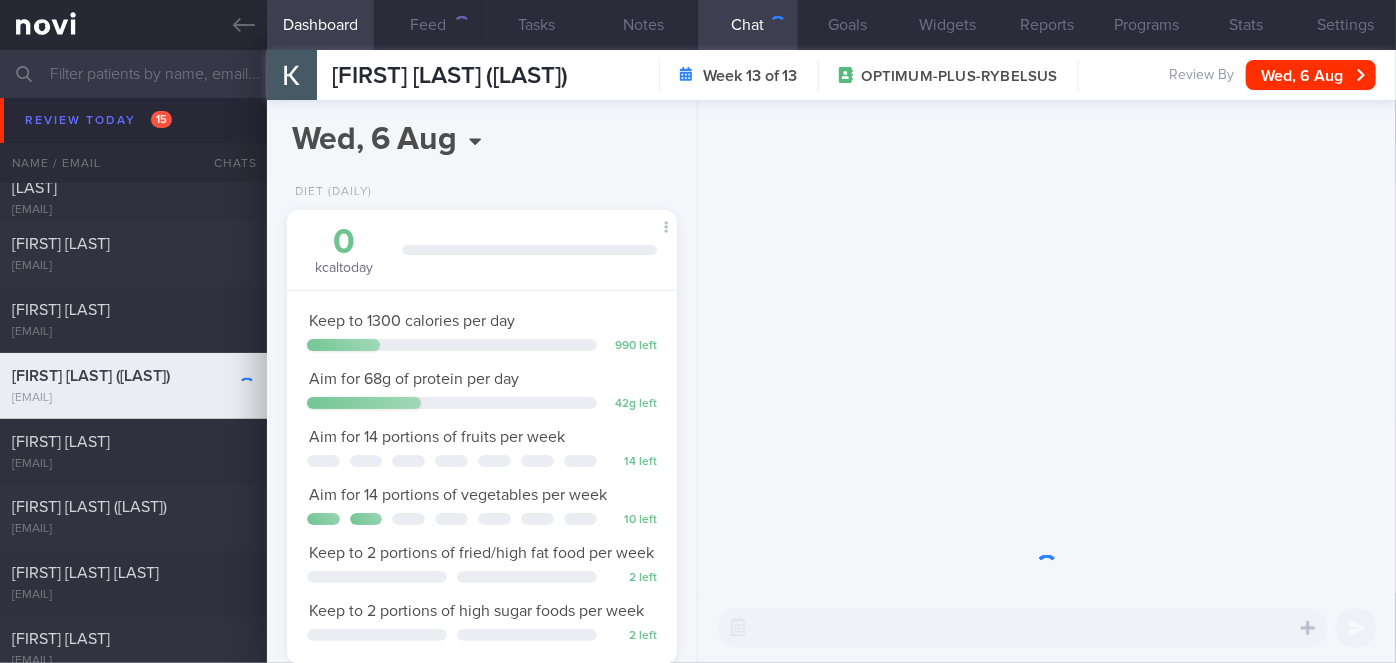 scroll, scrollTop: 999829, scrollLeft: 999658, axis: both 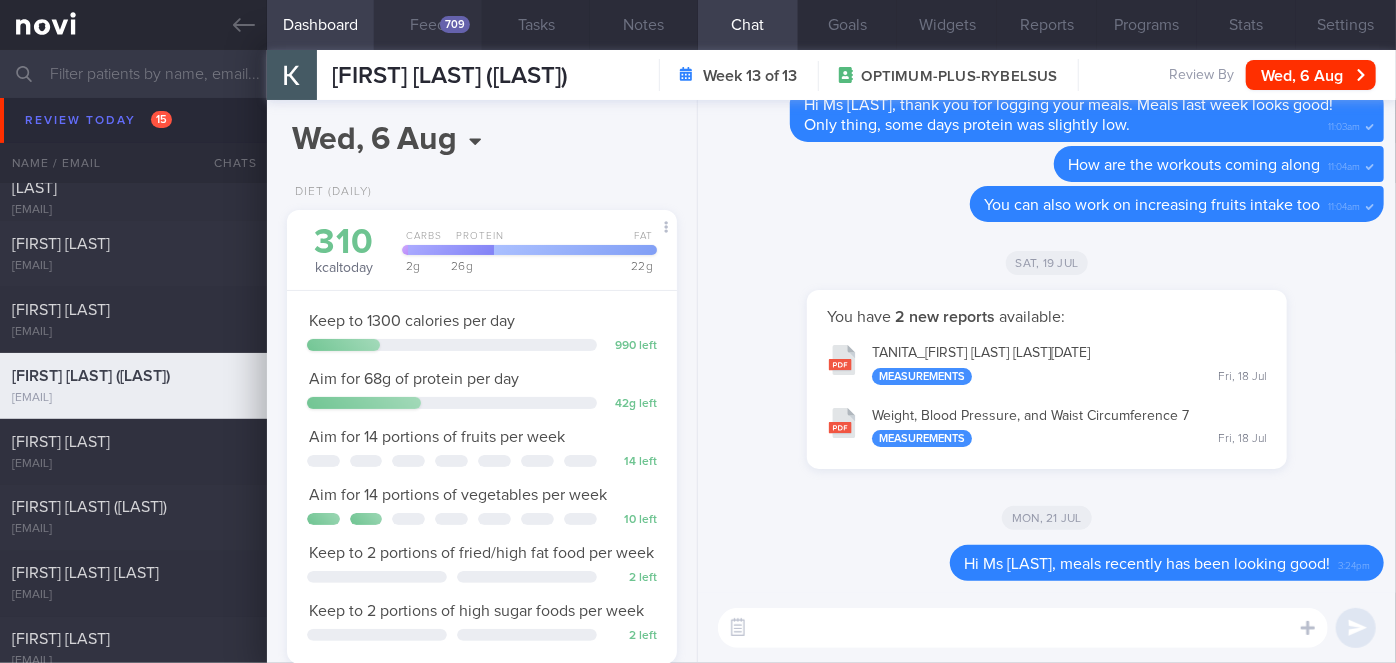 click on "709" at bounding box center (455, 24) 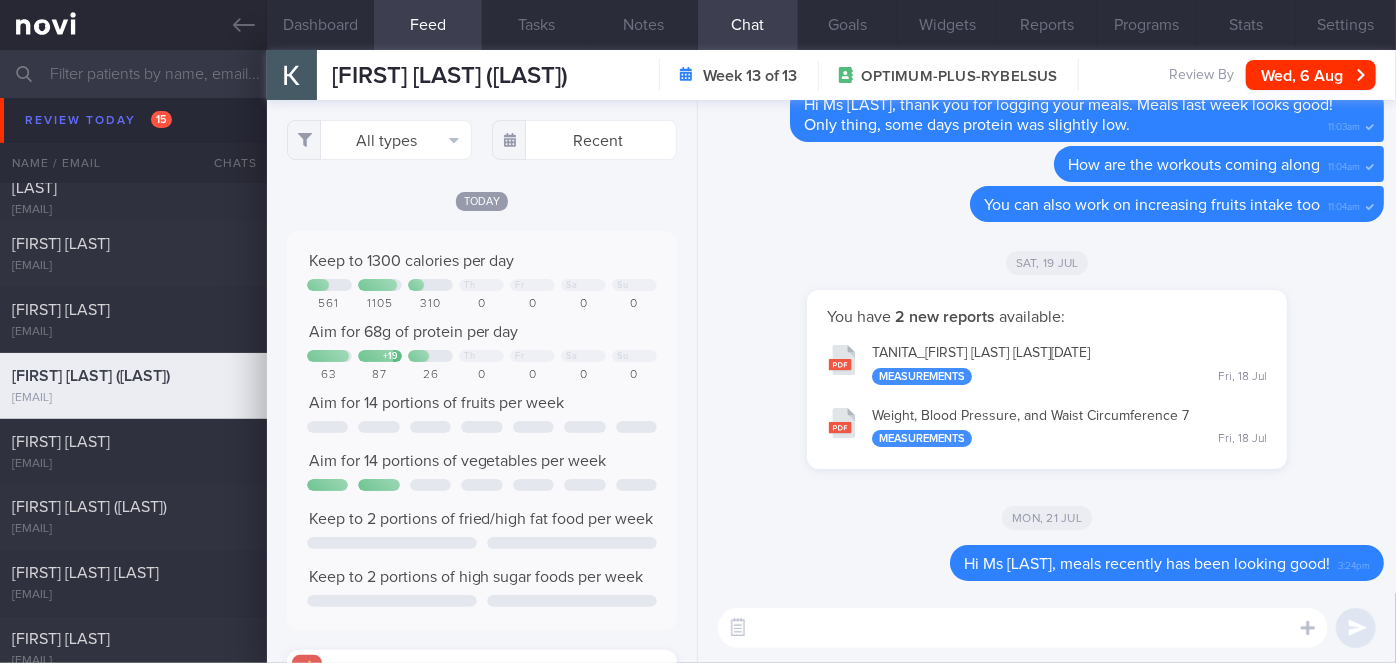 scroll, scrollTop: 999912, scrollLeft: 999648, axis: both 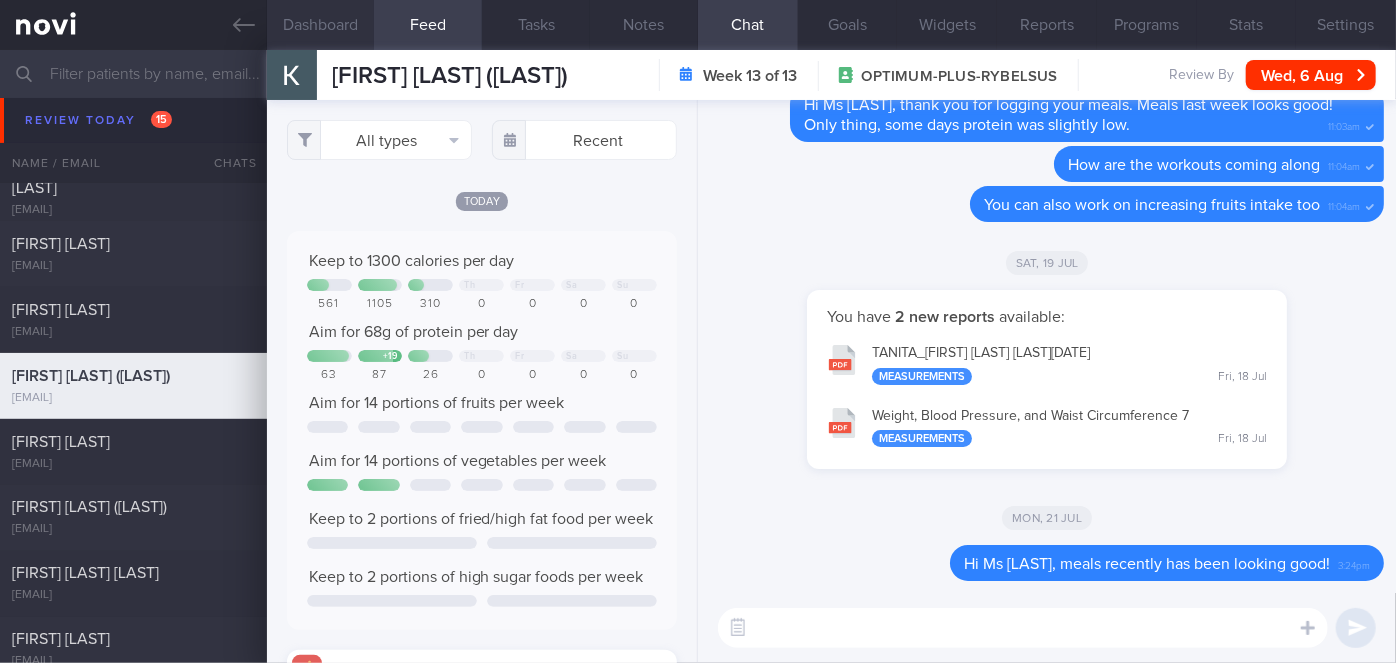 click on "Dashboard" at bounding box center [321, 25] 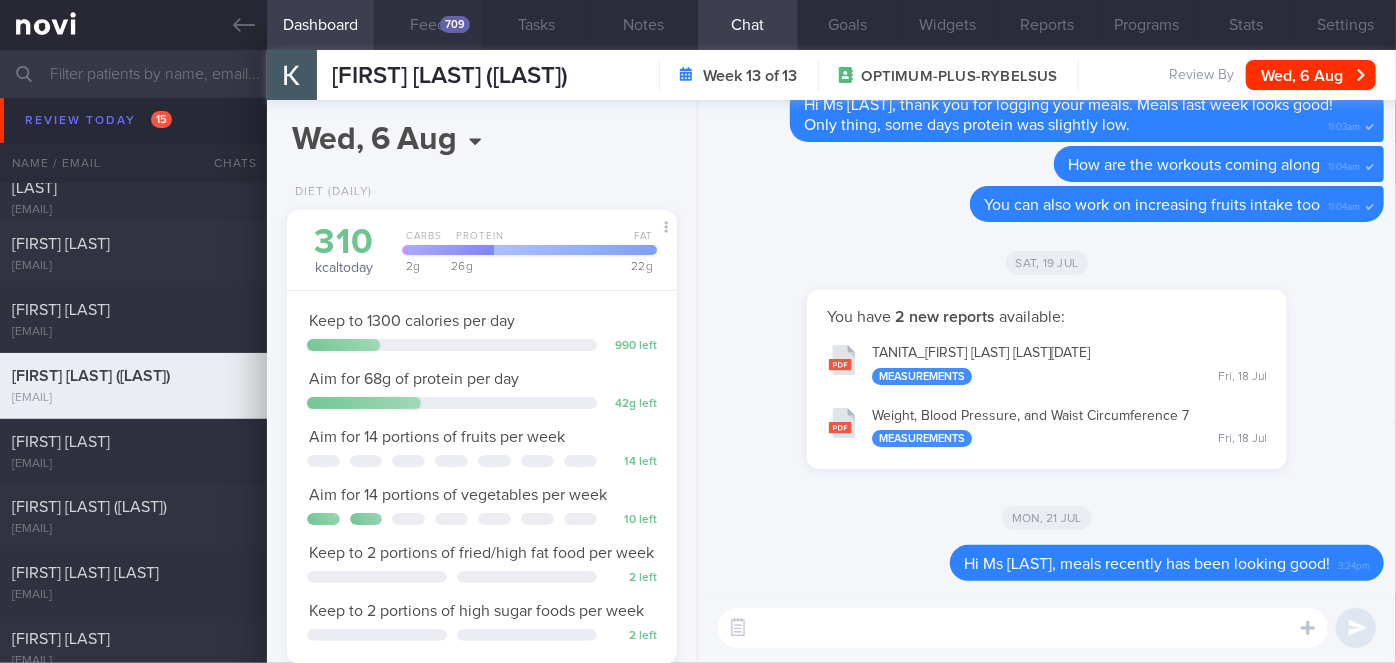 click on "709" at bounding box center [455, 24] 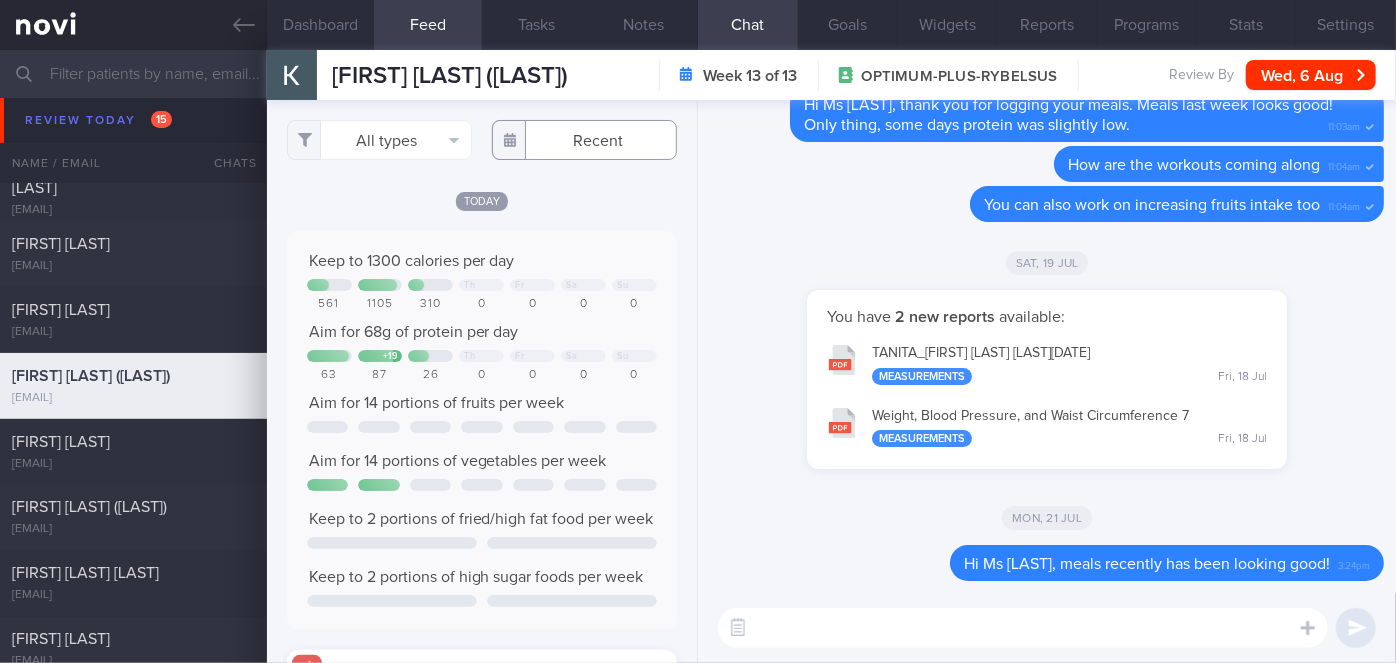 click at bounding box center [584, 140] 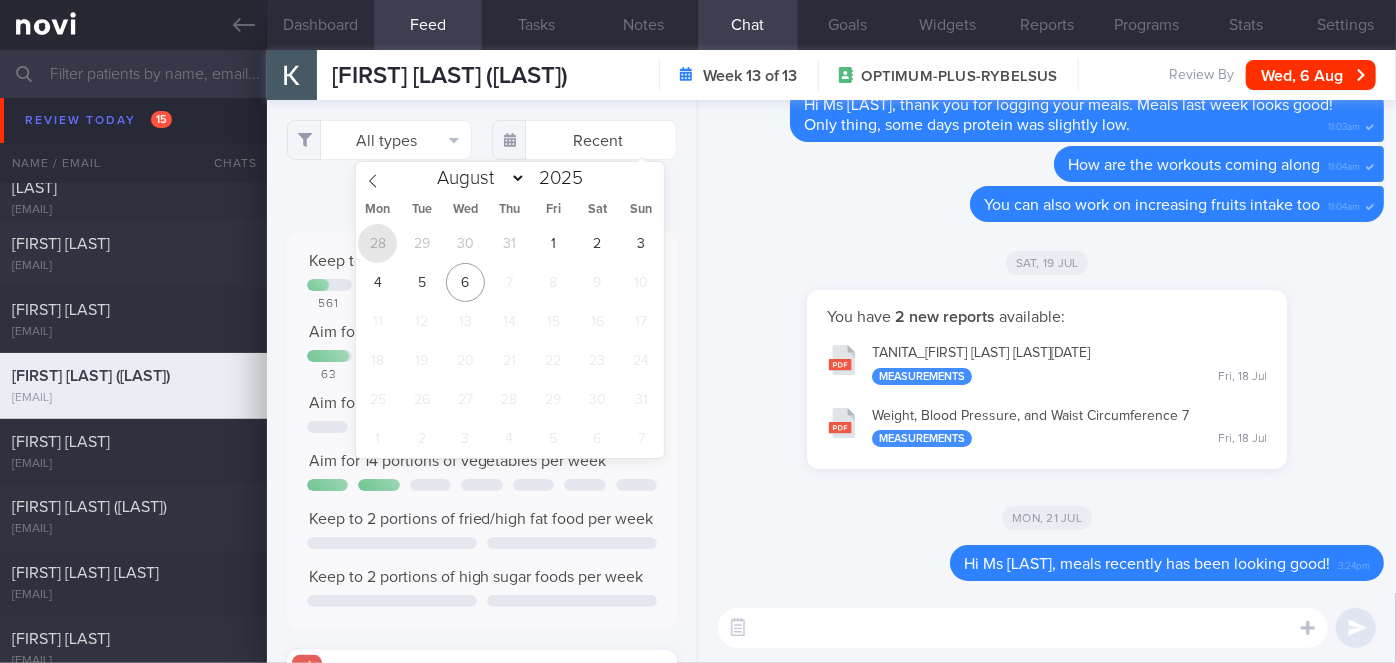 click on "28" at bounding box center (377, 243) 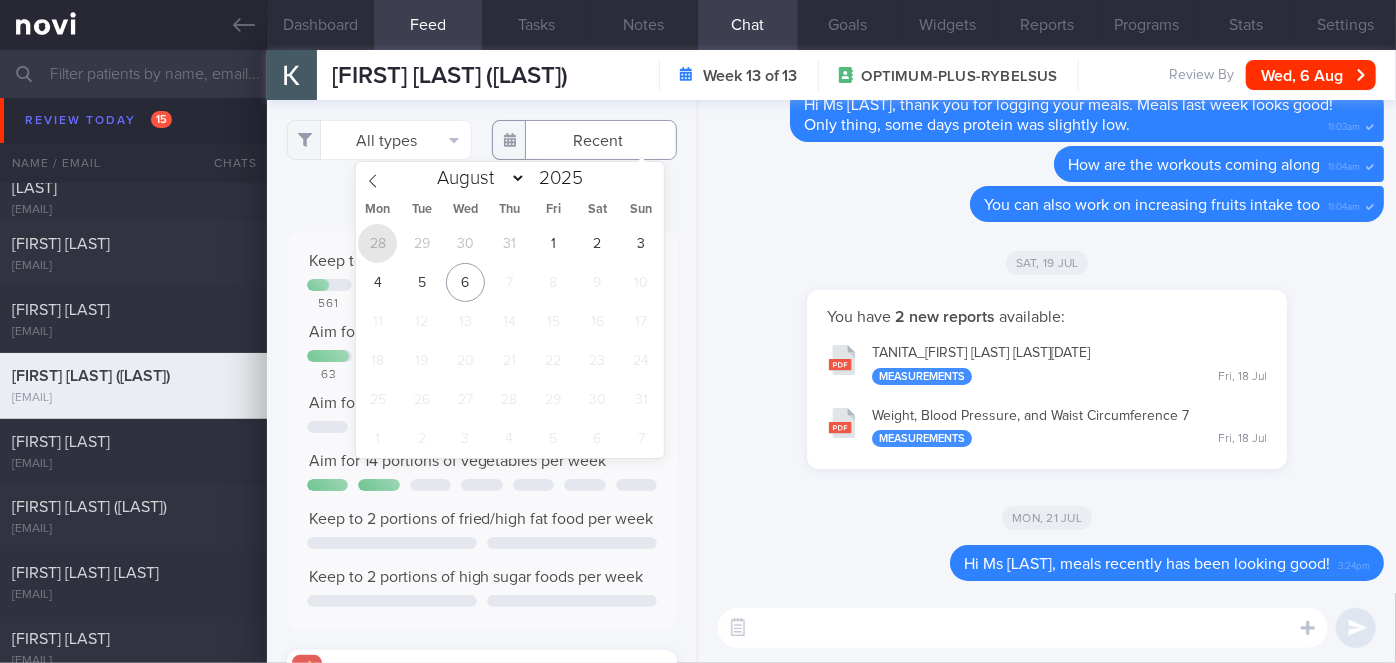 type on "2025-07-28" 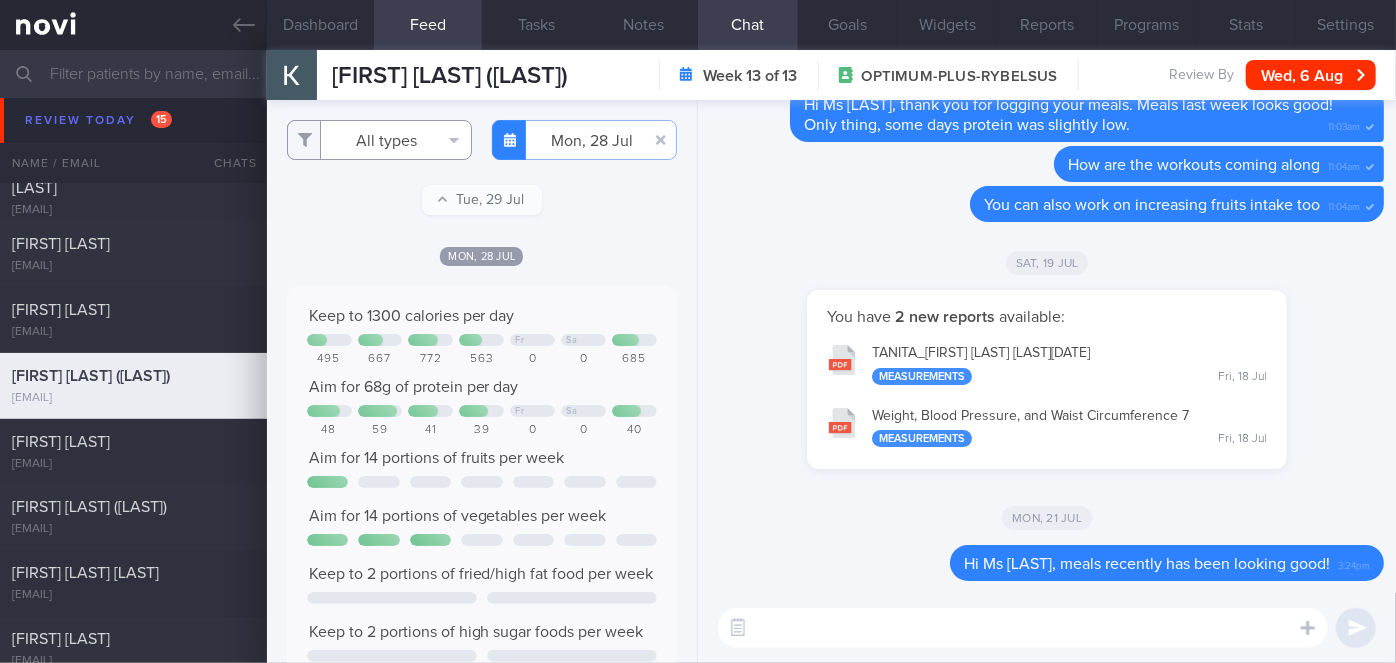 click on "All types" at bounding box center [379, 140] 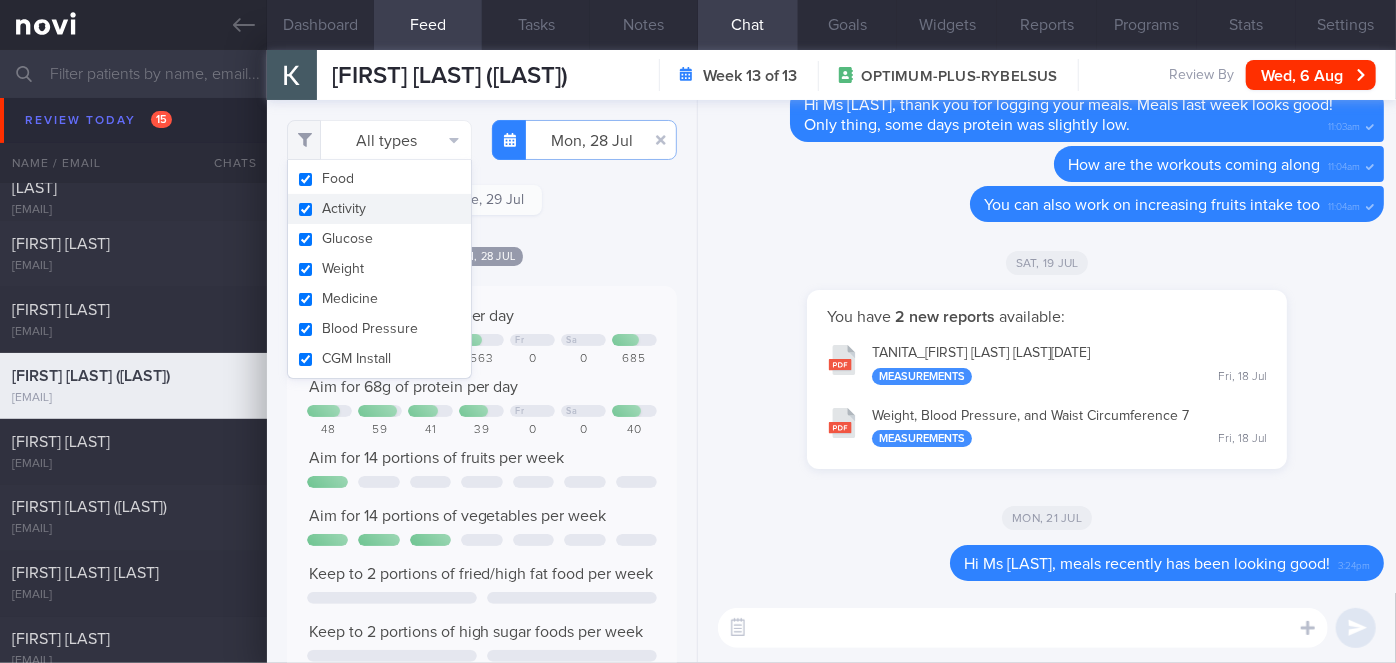 click on "Activity" at bounding box center (379, 209) 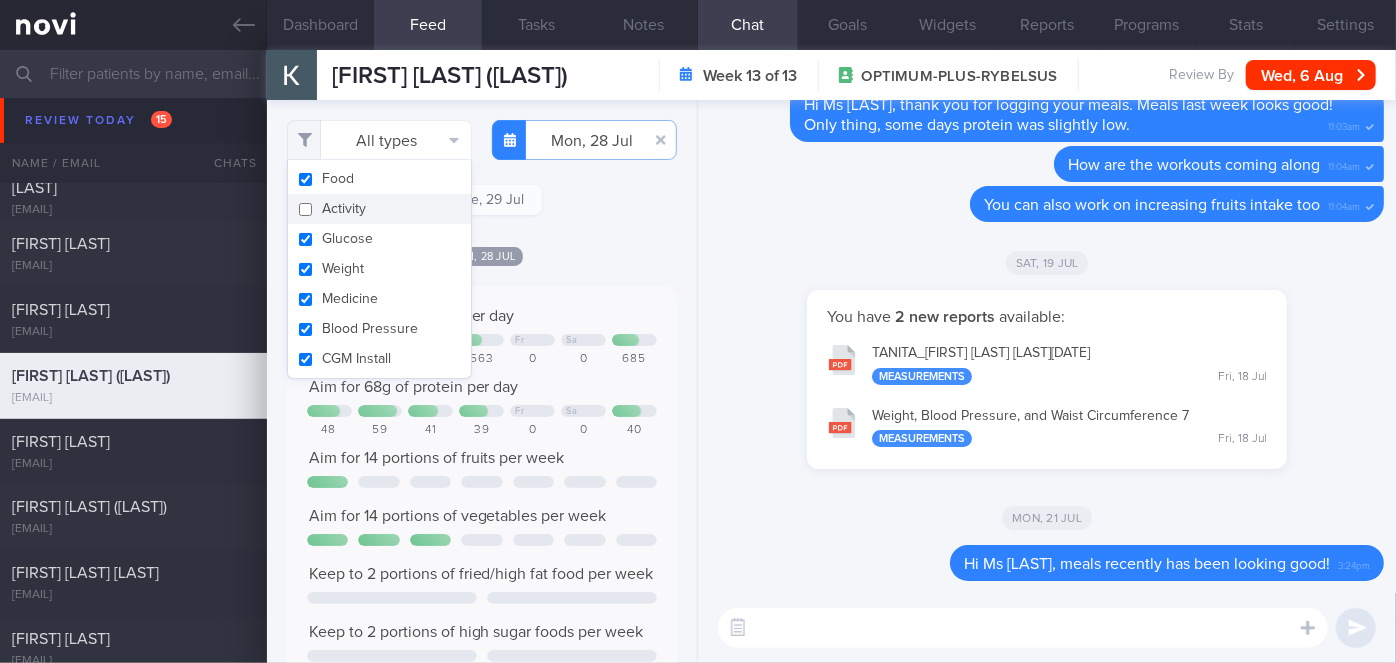 checkbox on "false" 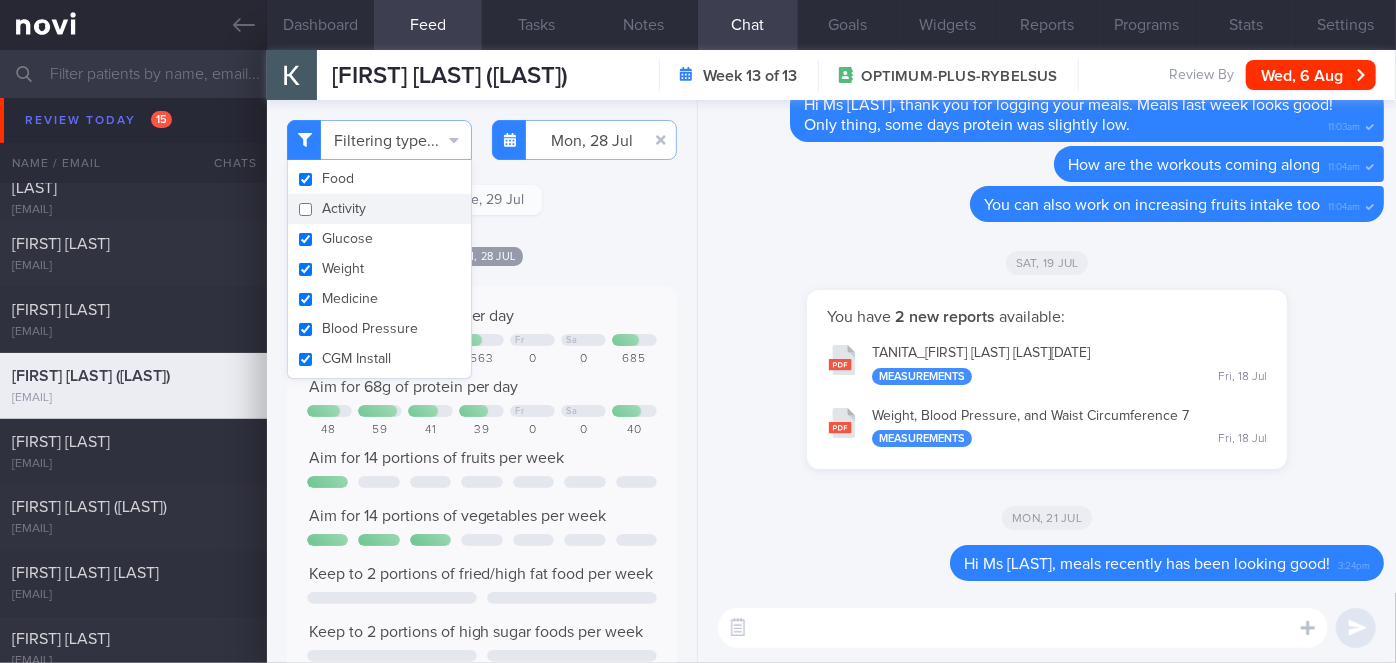 click on "Filtering type...
Food
Activity
Glucose
Weight
Medicine
Blood Pressure
CGM Install
Mon, 28 Jul
2025-07-28
Tue, 29 Jul
Mon, 28 Jul" at bounding box center [482, 381] 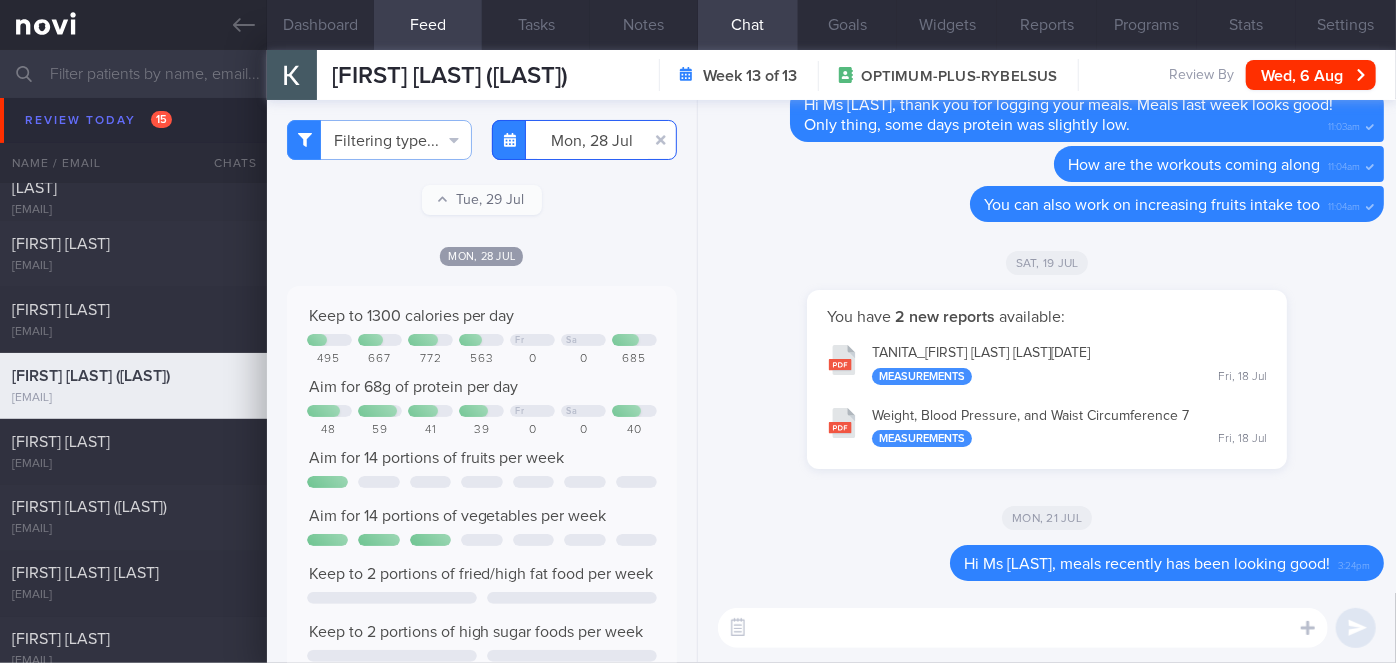click on "2025-07-28" at bounding box center [584, 140] 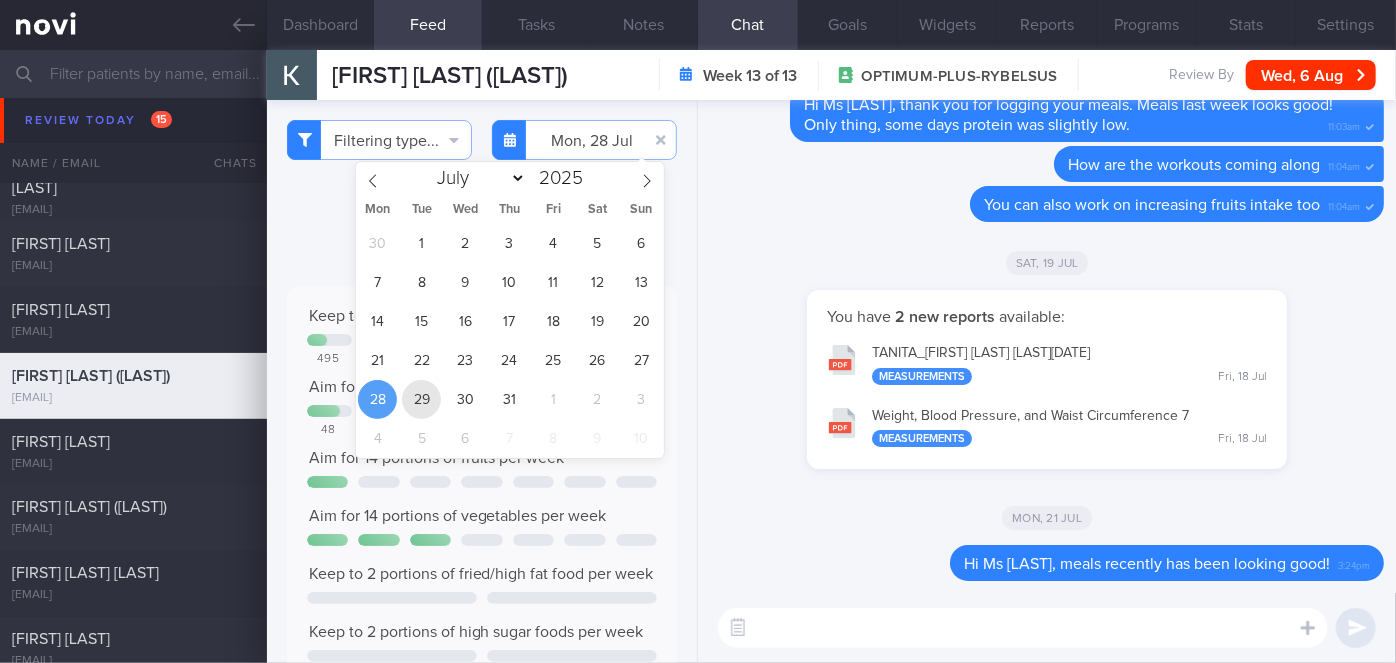 click on "29" at bounding box center (421, 399) 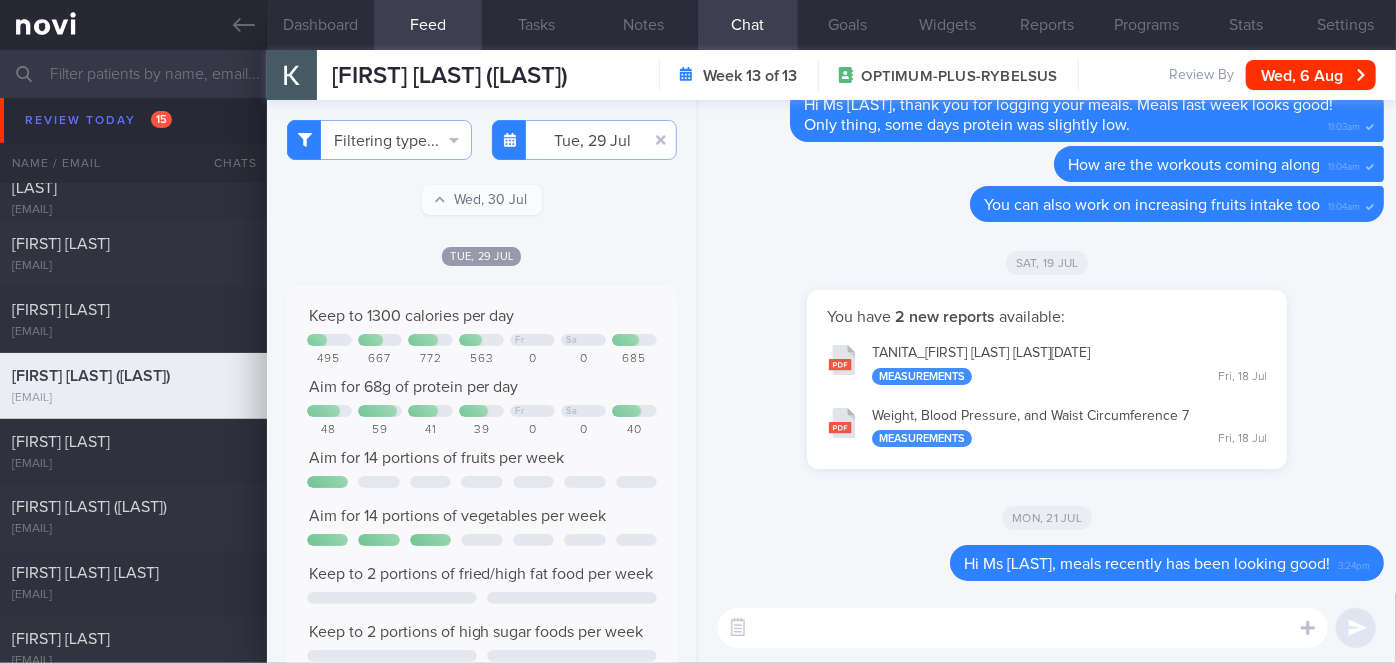 click on "[LAST] [LAST] [LAST]_ [DATE]
Measurements
[DAY], [DATE]" at bounding box center [1047, 363] 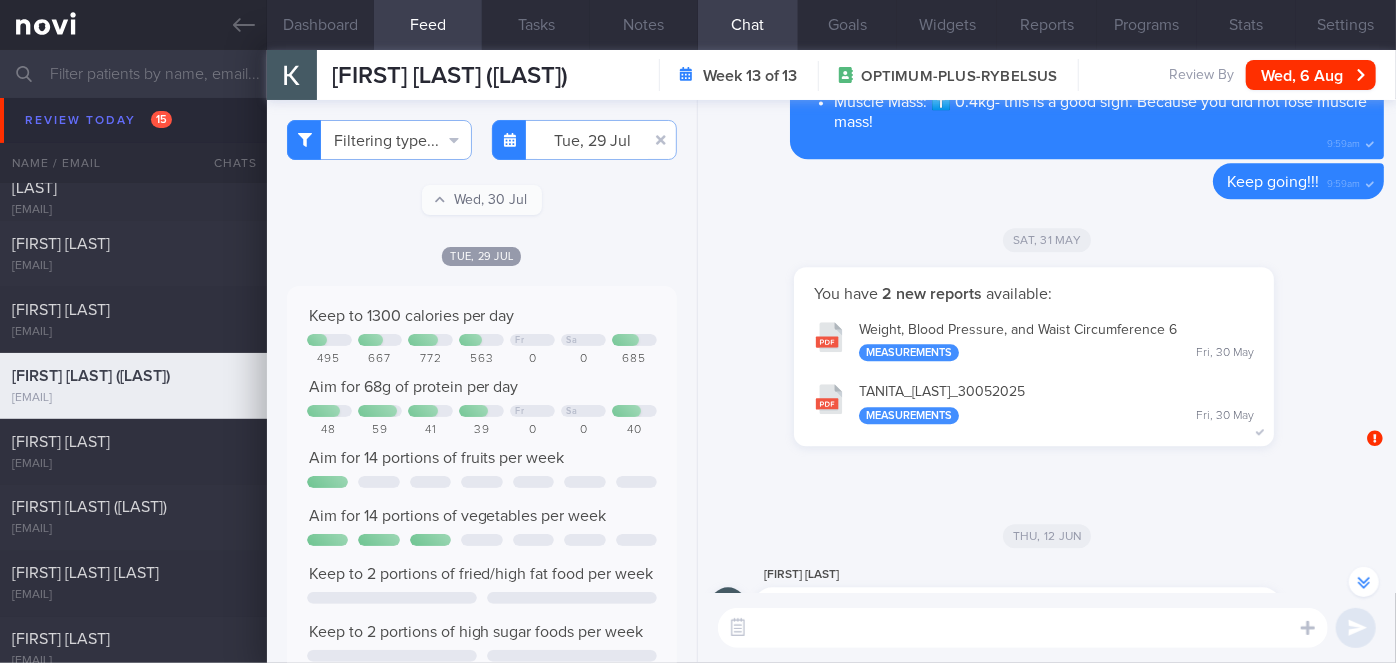 click on "[LAST] [LAST] [NUMBER]
Measurements
[DAY], [DATE]" at bounding box center (1034, 402) 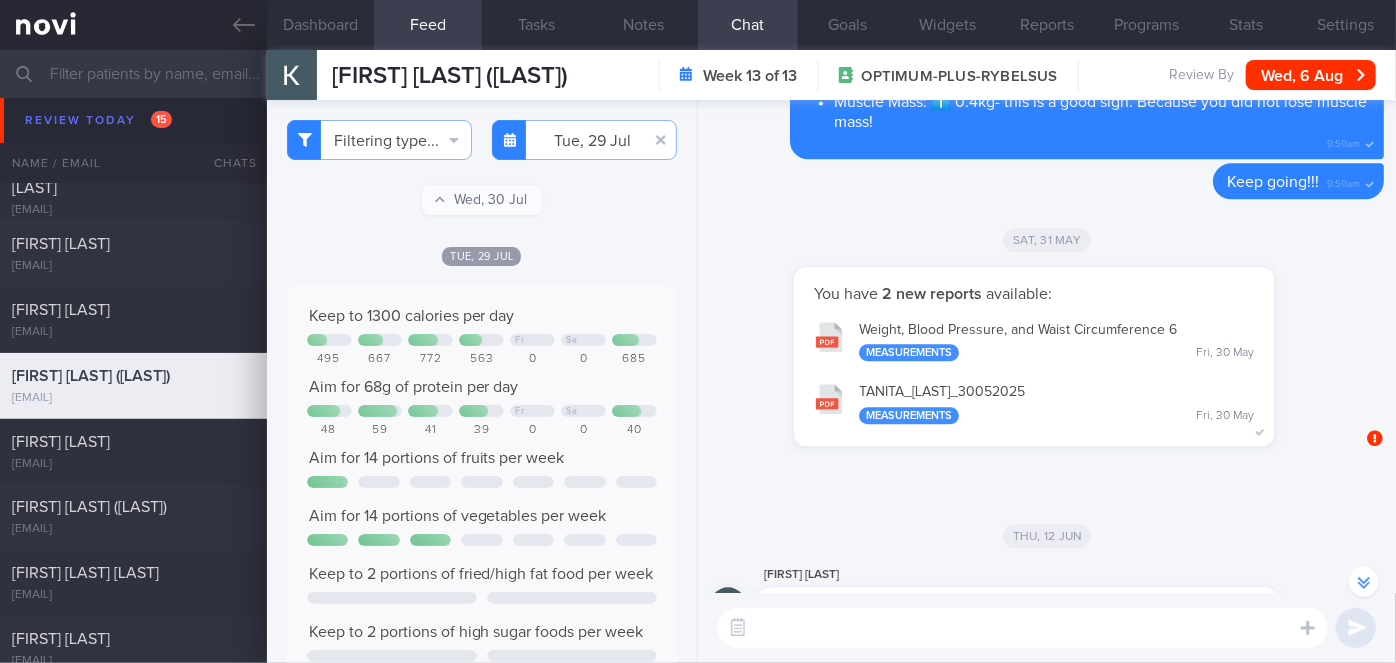 scroll, scrollTop: 0, scrollLeft: 0, axis: both 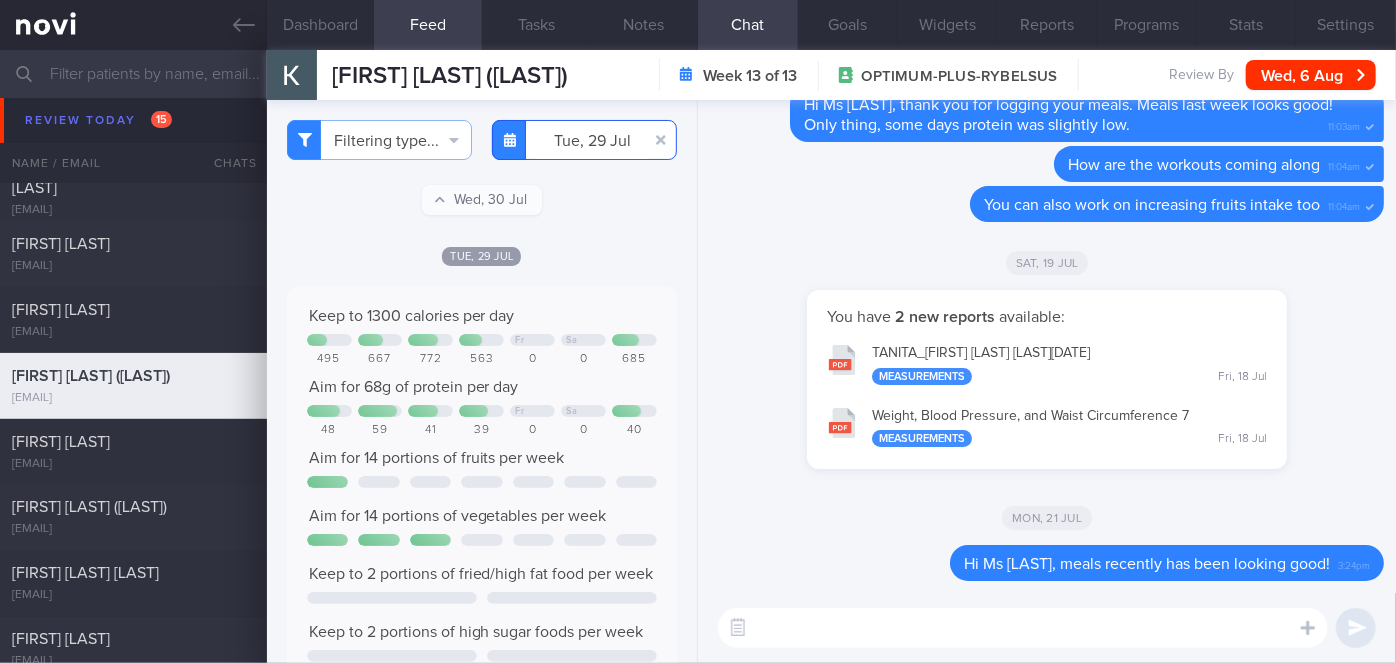 click on "2025-07-29" at bounding box center [584, 140] 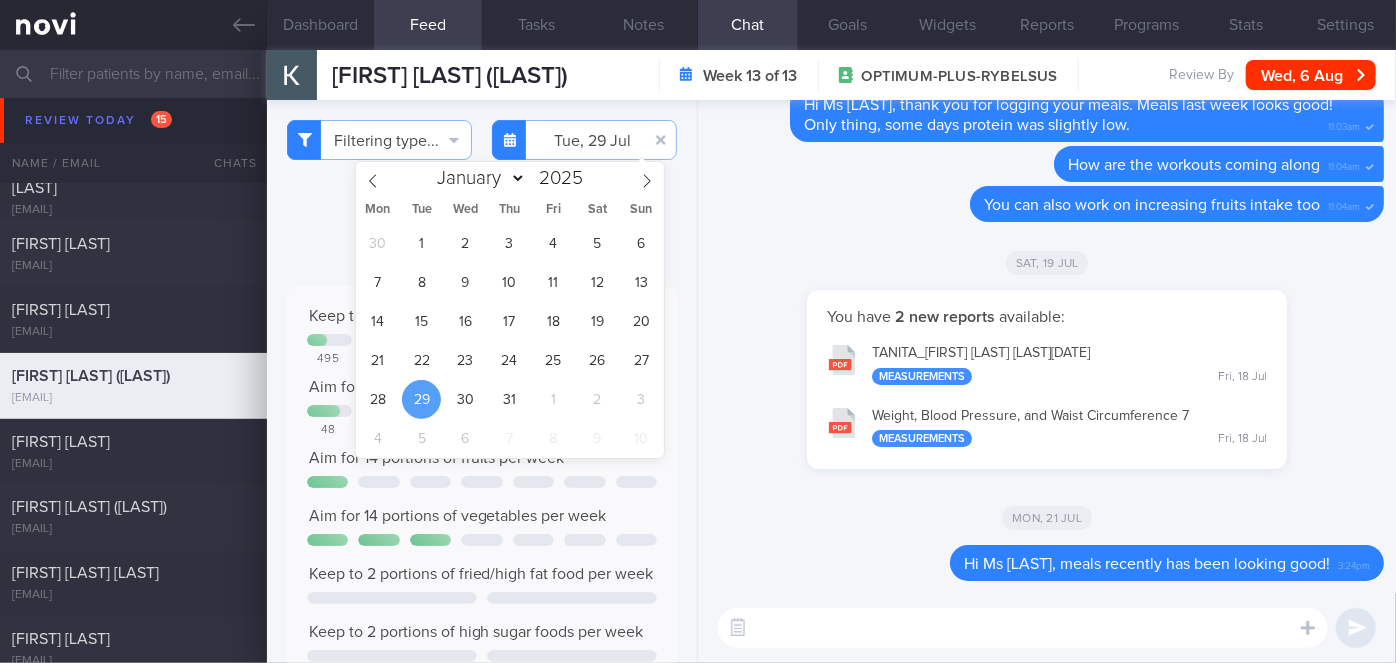 click on "Sat, 19 Jul" at bounding box center [1047, 262] 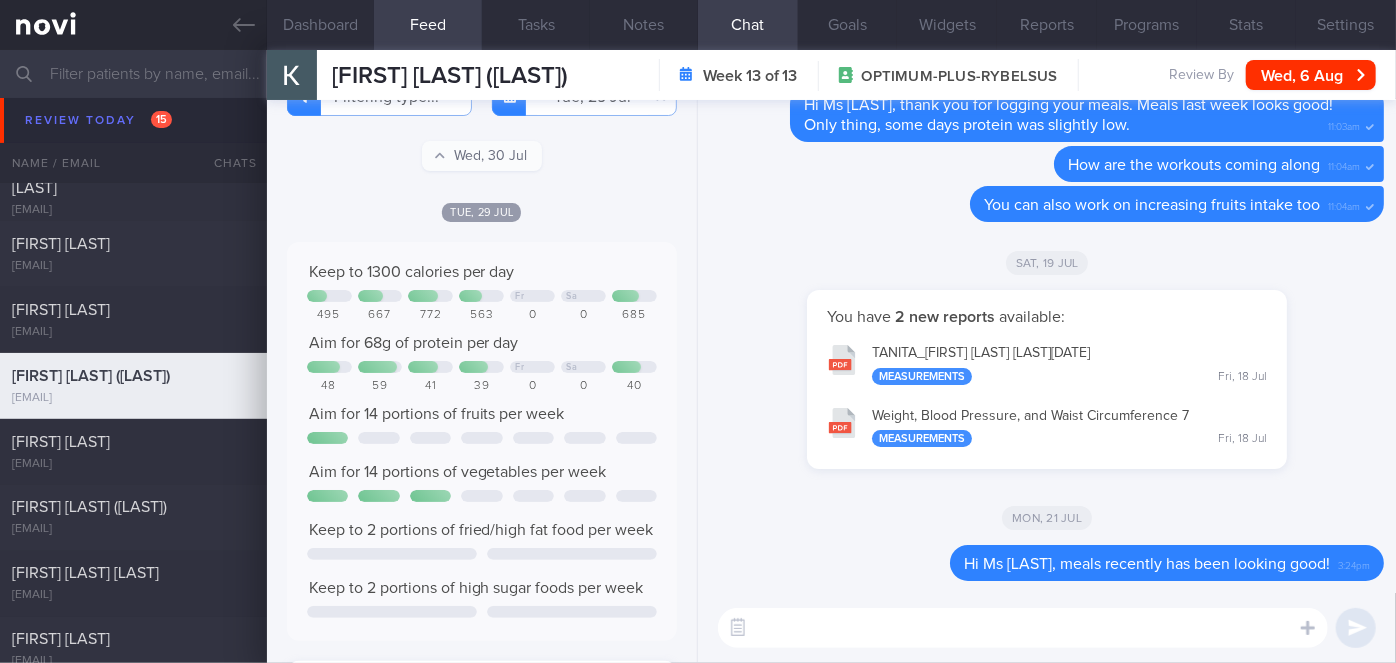 scroll, scrollTop: 0, scrollLeft: 0, axis: both 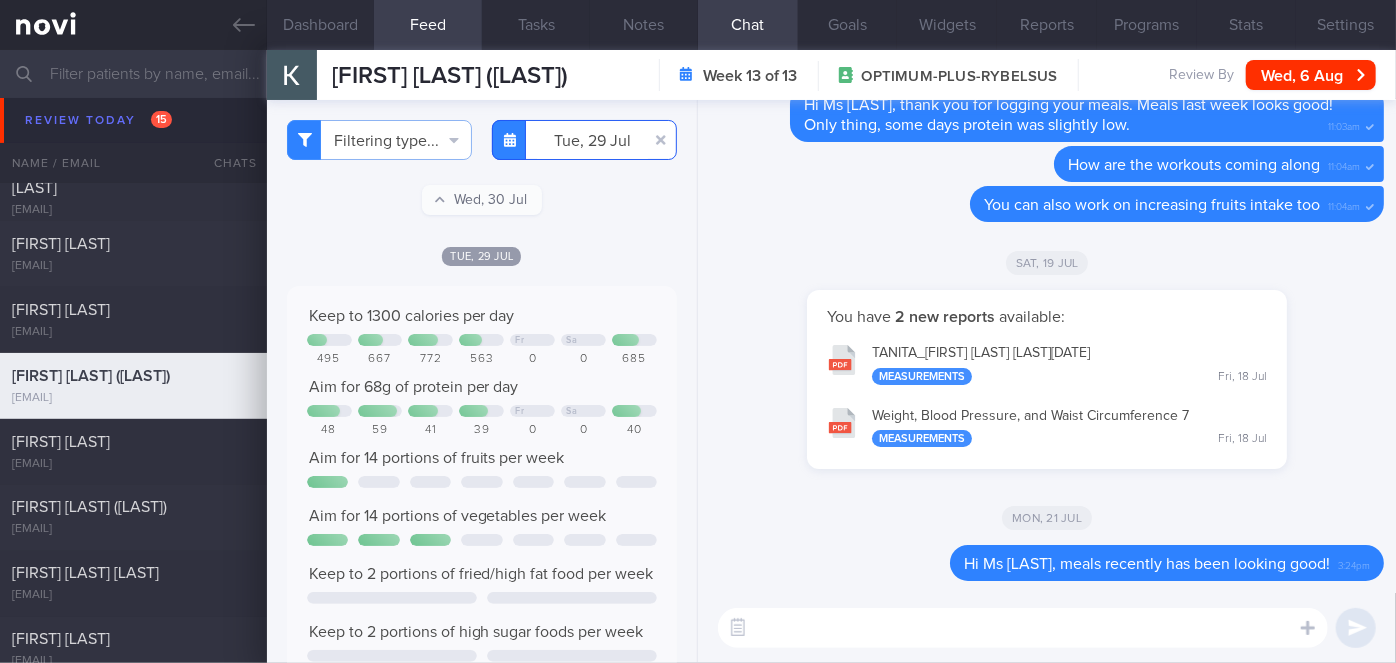 click on "2025-07-29" at bounding box center [584, 140] 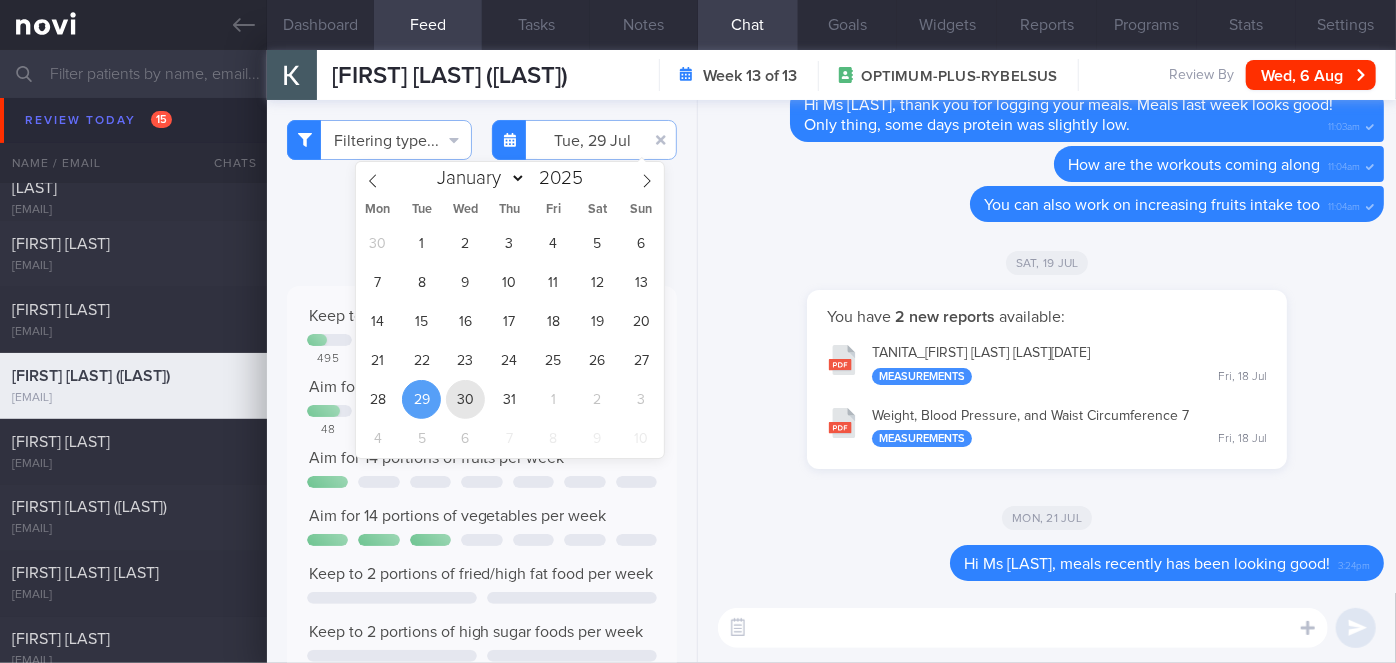 click on "30" at bounding box center (465, 399) 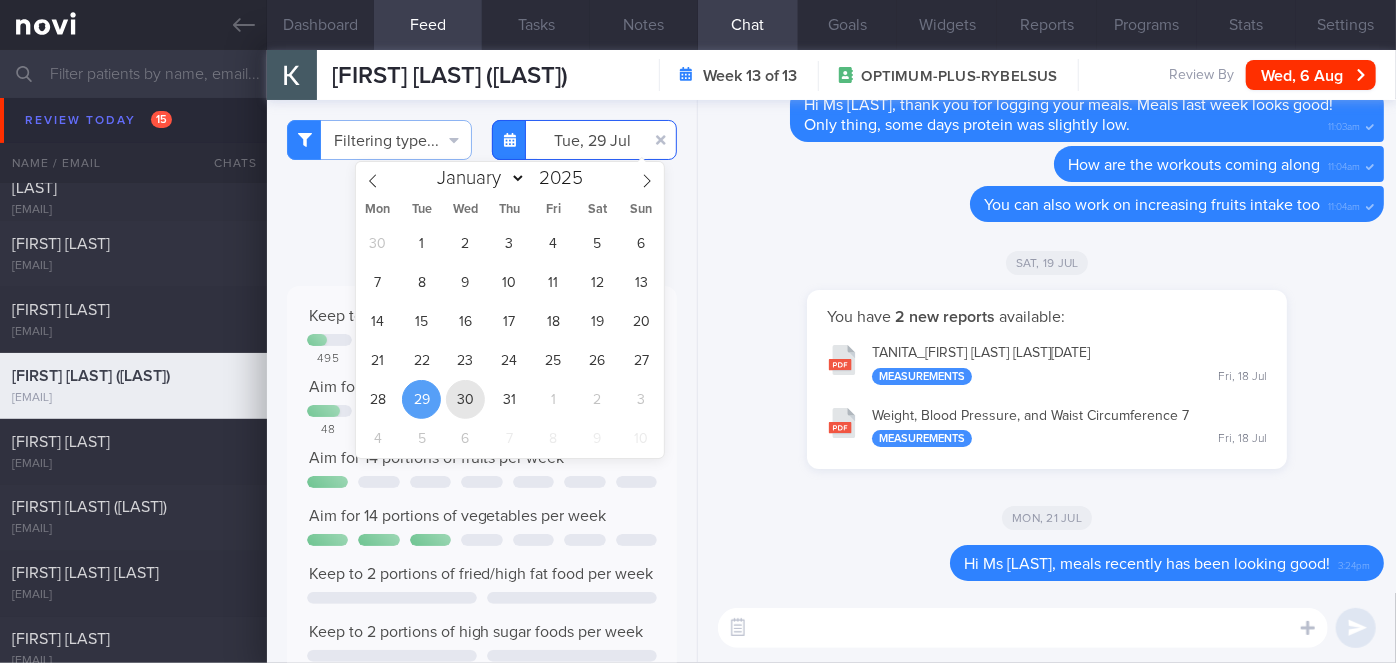 type on "2025-07-30" 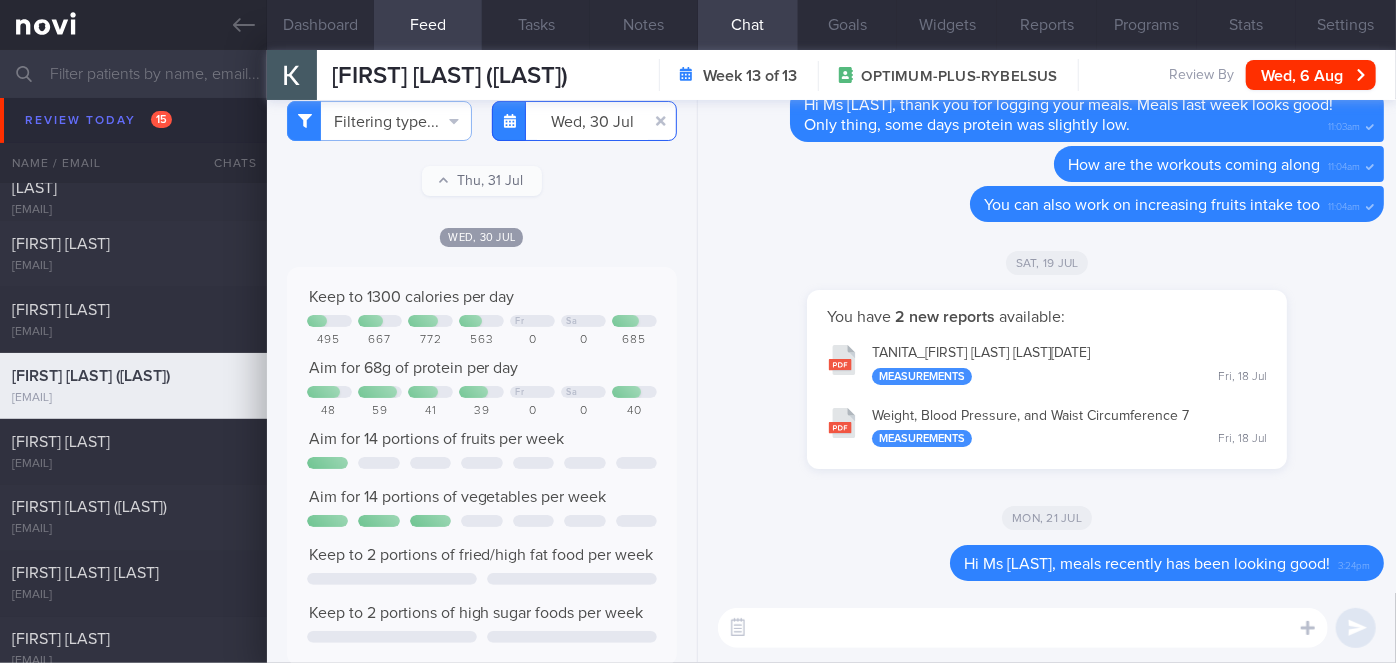 scroll, scrollTop: 0, scrollLeft: 0, axis: both 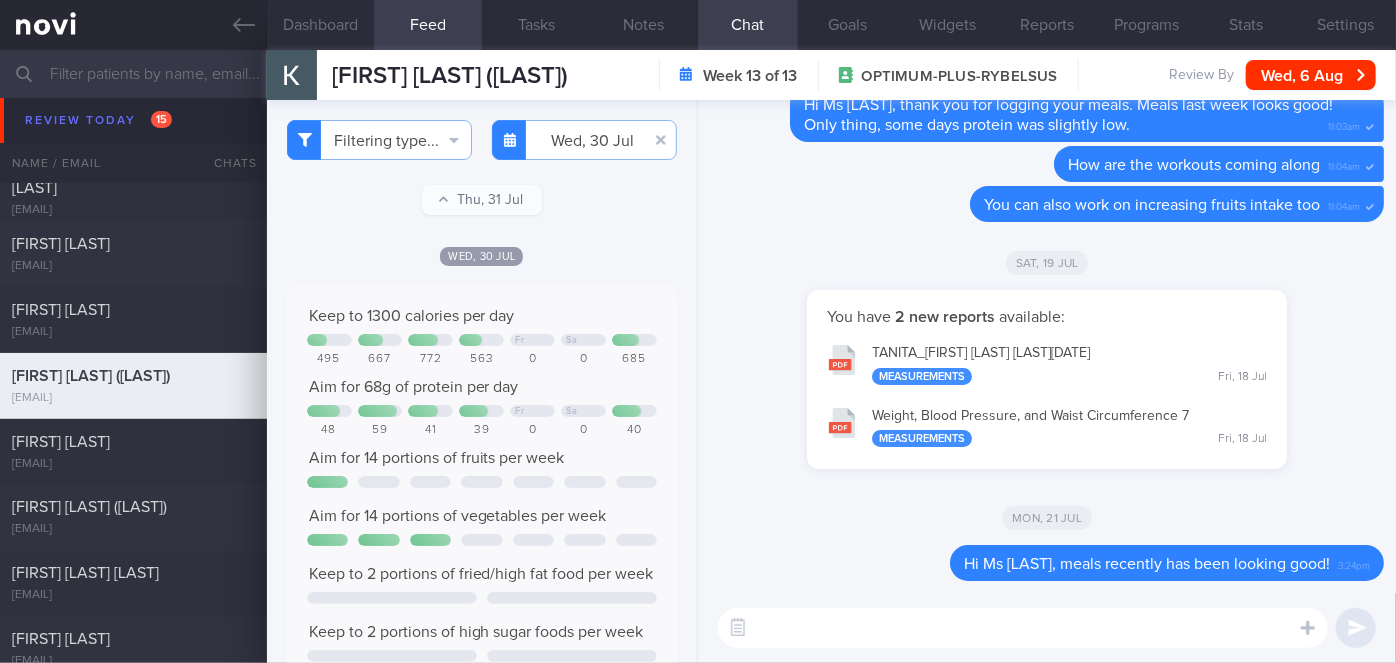 click at bounding box center (1023, 628) 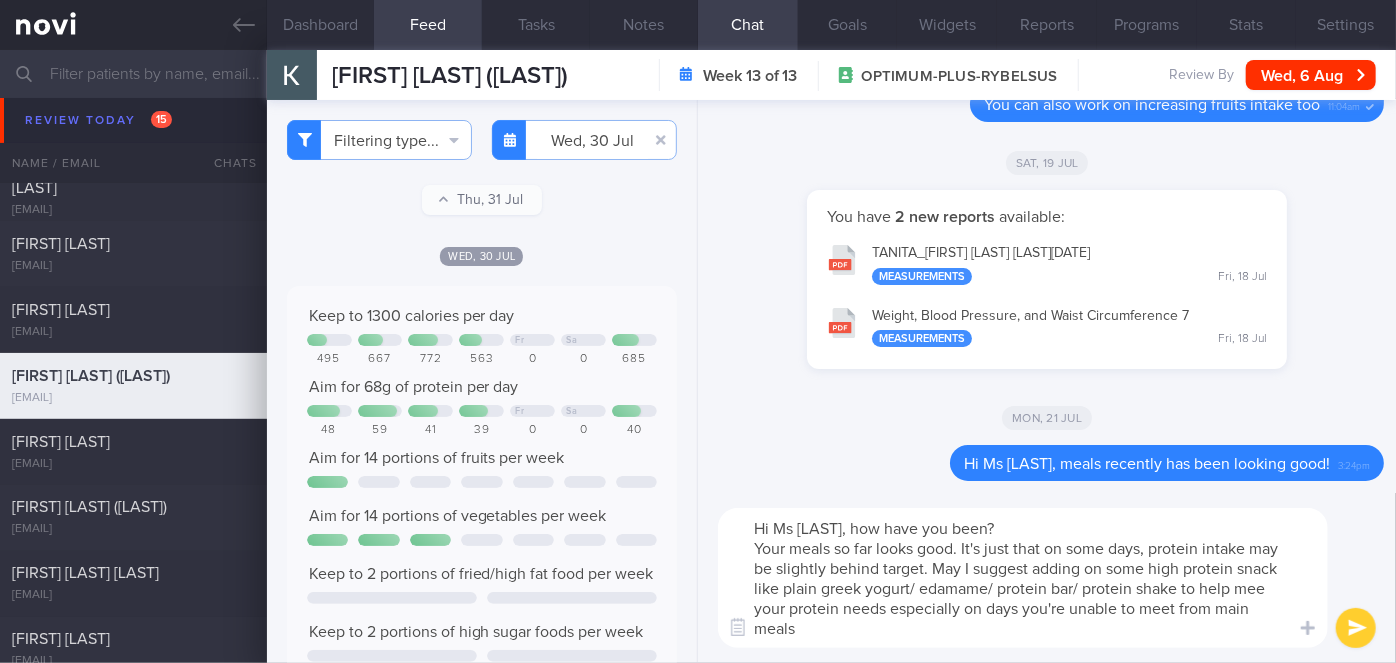 scroll, scrollTop: 0, scrollLeft: 0, axis: both 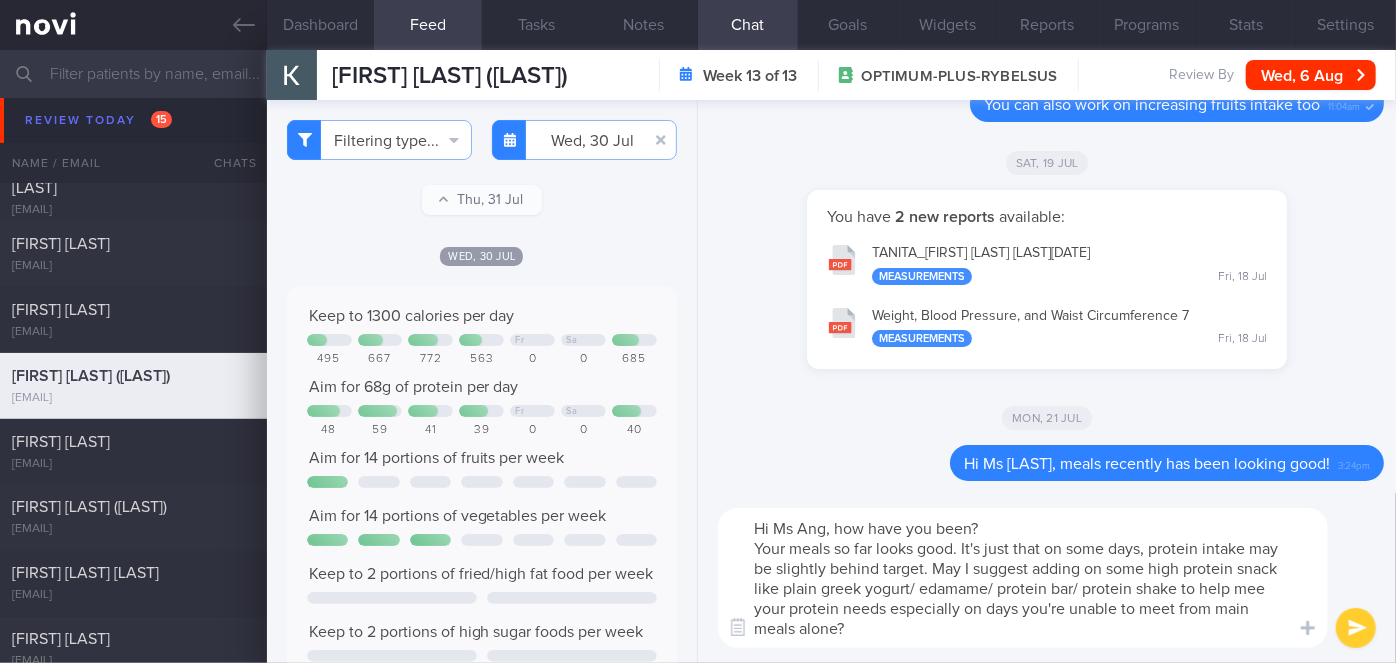 click on "Hi Ms Ang, how have you been?
Your meals so far looks good. It's just that on some days, protein intake may be slightly behind target. May I suggest adding on some high protein snack like plain greek yogurt/ edamame/ protein bar/ protein shake to help mee your protein needs especially on days you're unable to meet from main meals alone?" at bounding box center [1023, 578] 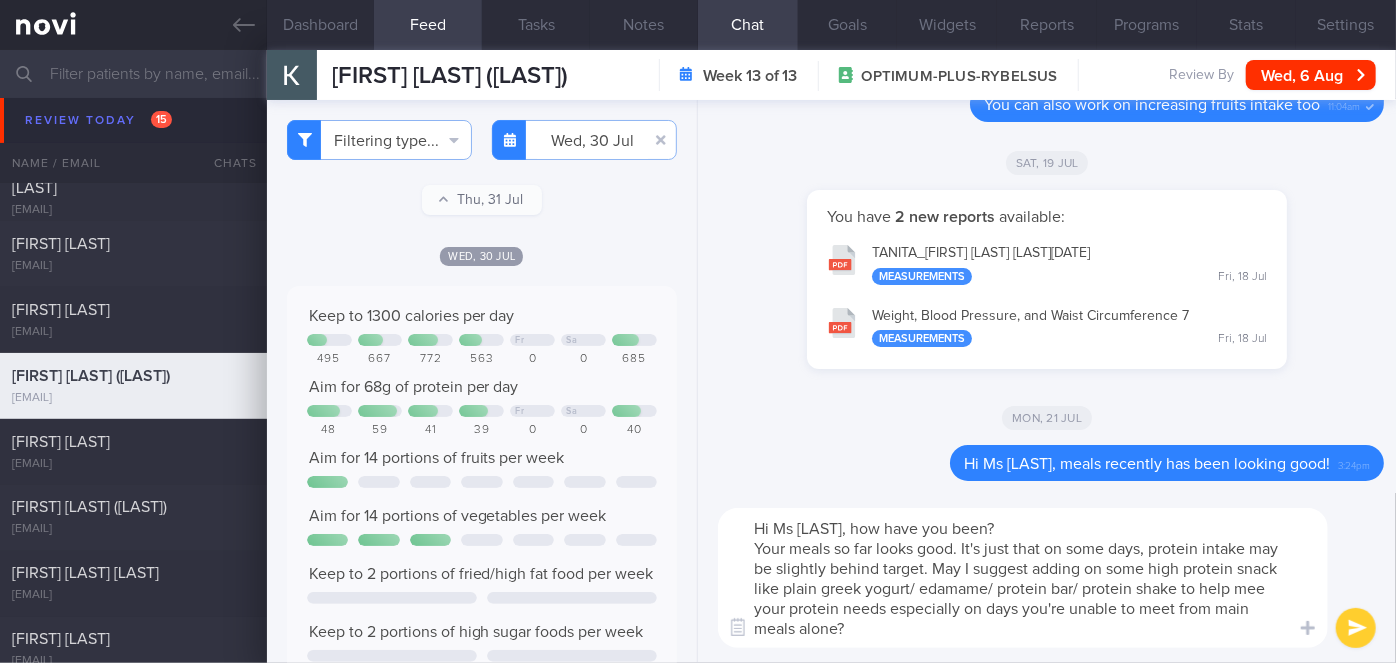 click on "Hi Ms [LAST], how have you been?
Your meals so far looks good. It's just that on some days, protein intake may be slightly behind target. May I suggest adding on some high protein snack like plain greek yogurt/ edamame/ protein bar/ protein shake to help mee your protein needs especially on days you're unable to meet from main meals alone?" at bounding box center (1023, 578) 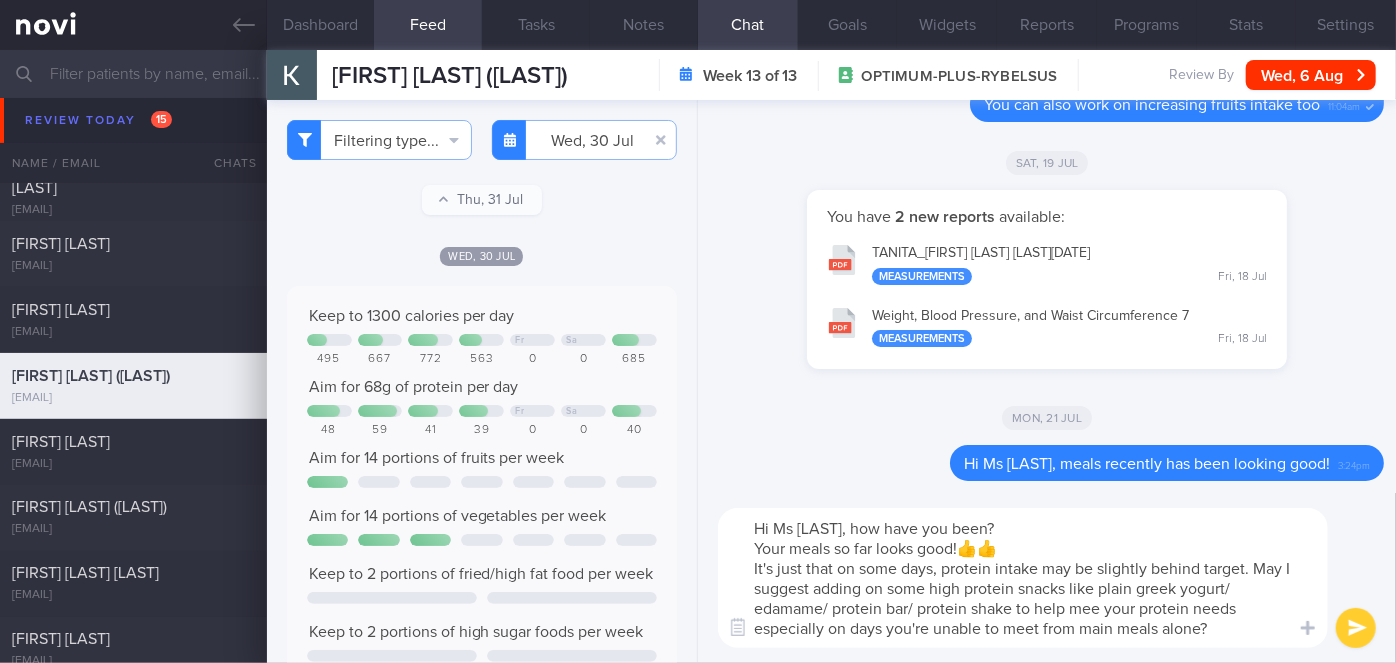 click on "Hi Ms [LAST], how have you been?
Your meals so far looks good!👍👍
It's just that on some days, protein intake may be slightly behind target. May I suggest adding on some high protein snacks like plain greek yogurt/ edamame/ protein bar/ protein shake to help mee your protein needs especially on days you're unable to meet from main meals alone?" at bounding box center (1023, 578) 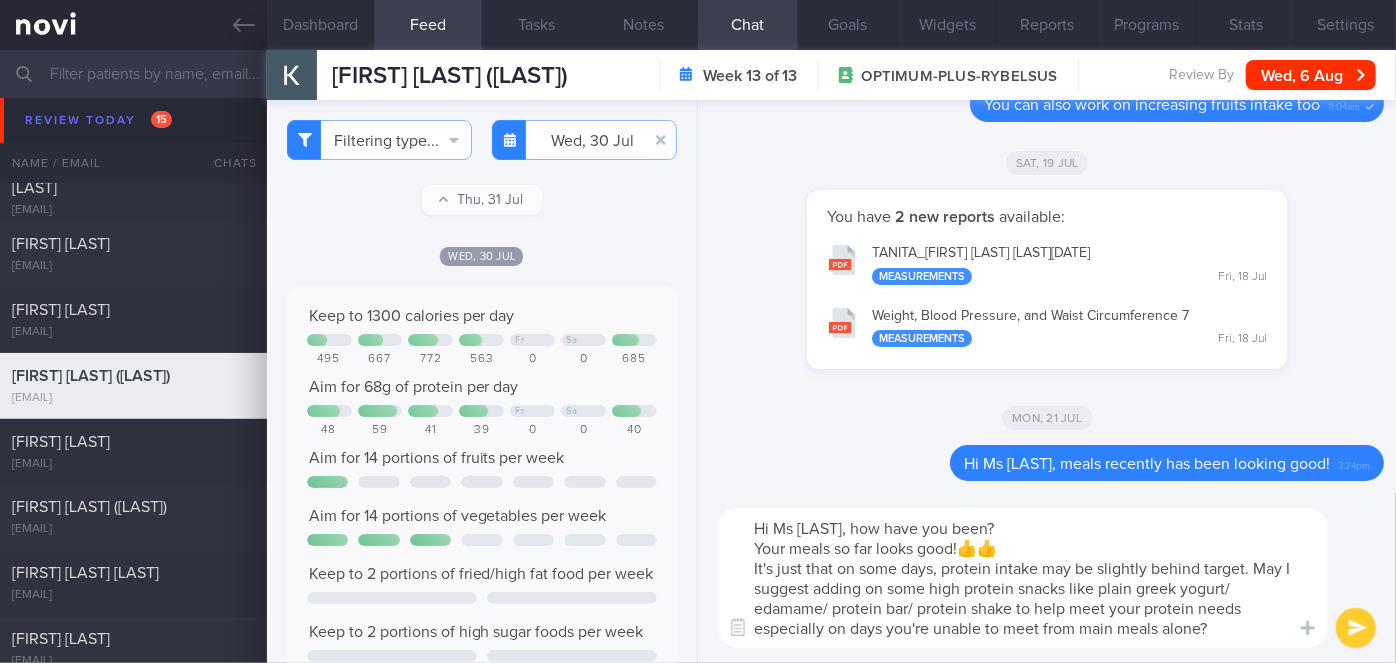 type on "Hi Ms [LAST], how have you been?
Your meals so far looks good!👍👍
It's just that on some days, protein intake may be slightly behind target. May I suggest adding on some high protein snacks like plain greek yogurt/ edamame/ protein bar/ protein shake to help meet your protein needs especially on days you're unable to meet from main meals alone?" 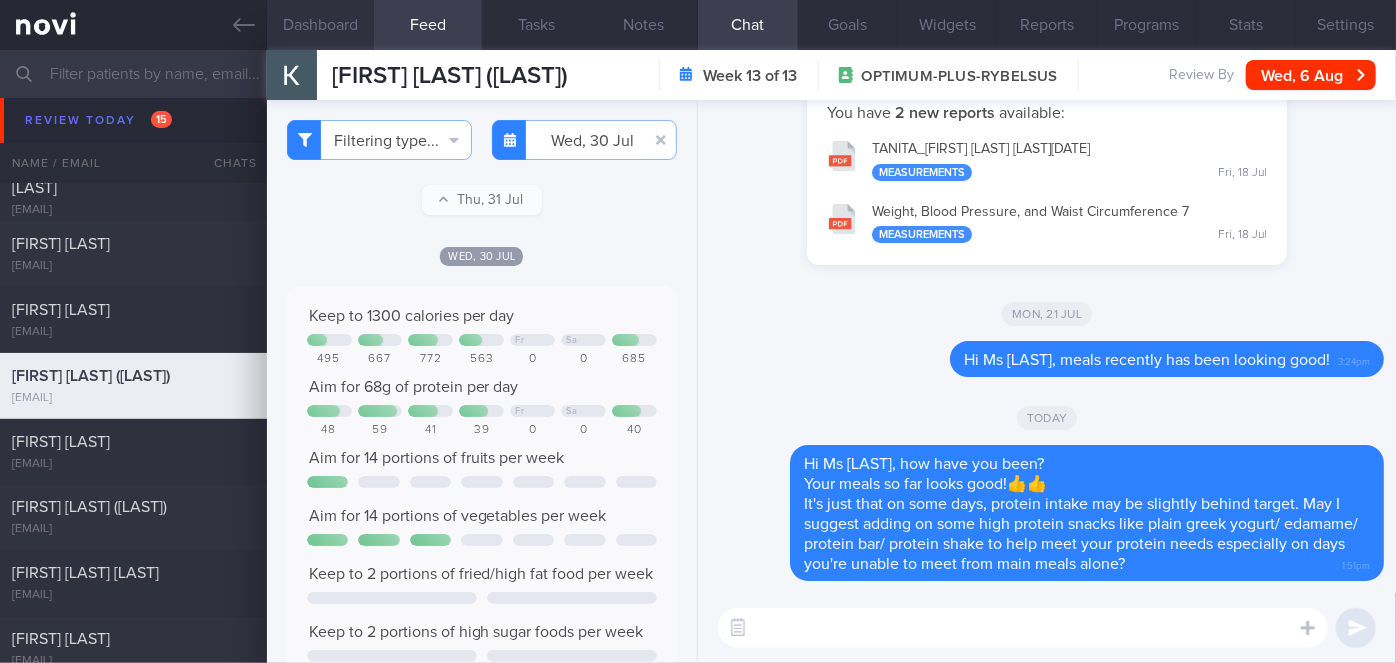 click on "Dashboard" at bounding box center [321, 25] 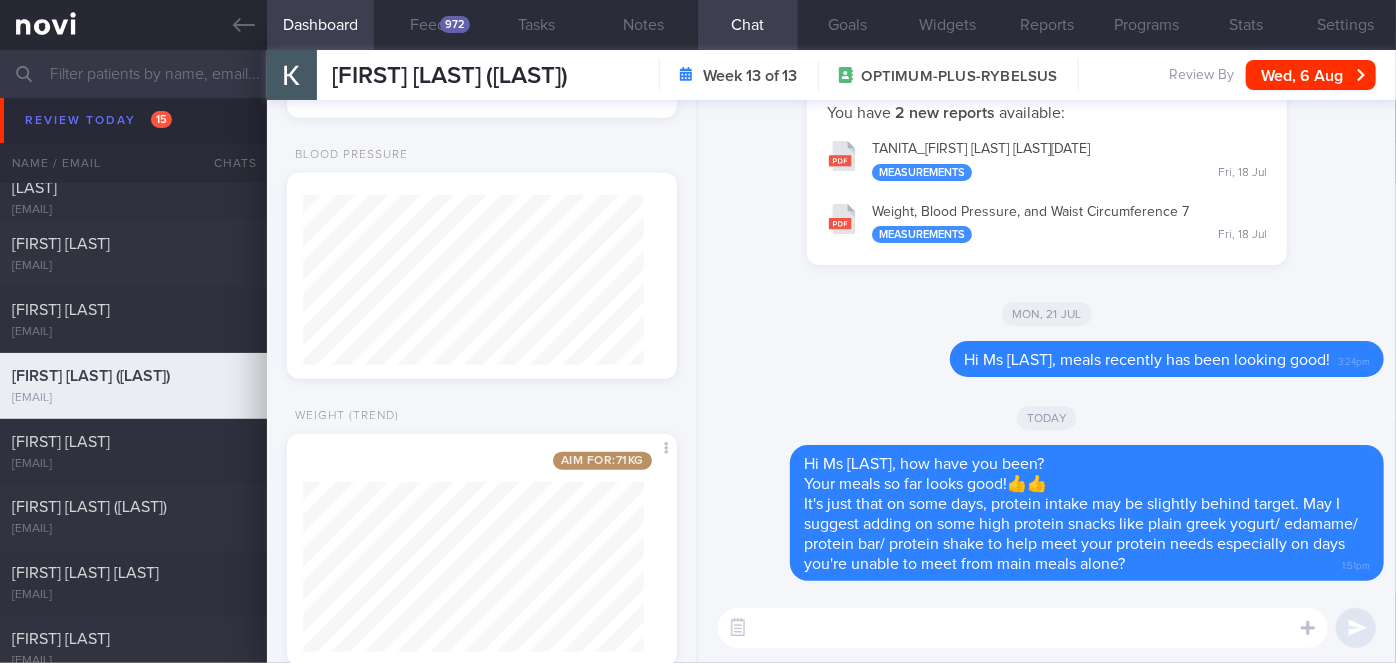 scroll, scrollTop: 341, scrollLeft: 0, axis: vertical 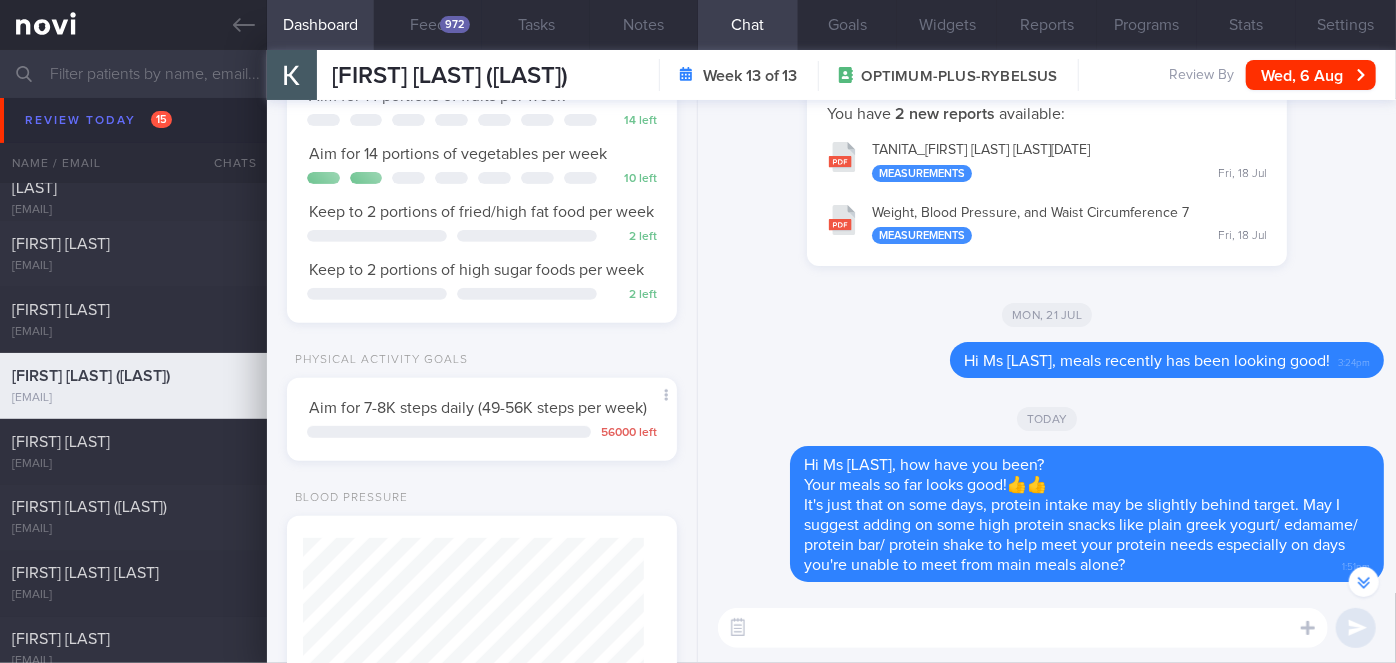 click on "[LAST] [LAST] [LAST]_ [DATE]
Measurements
[DAY], [DATE]" at bounding box center [1047, 160] 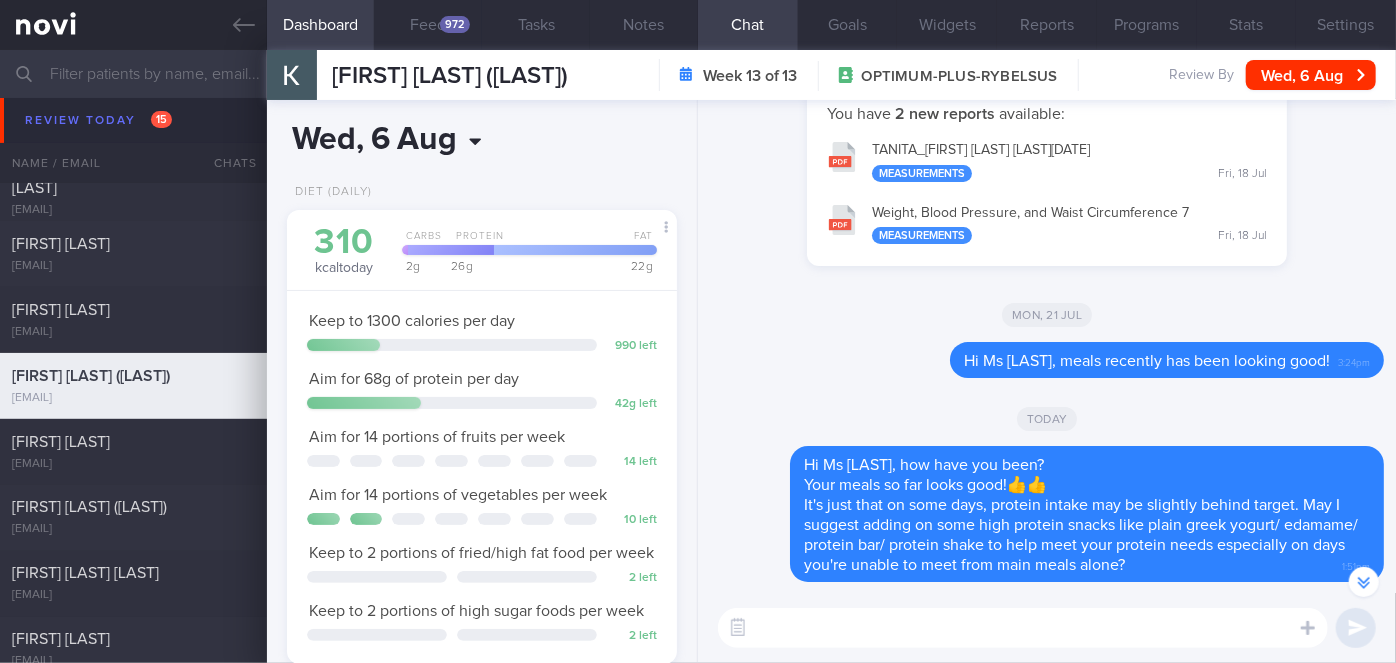 click on "2025-08-06" at bounding box center (407, 140) 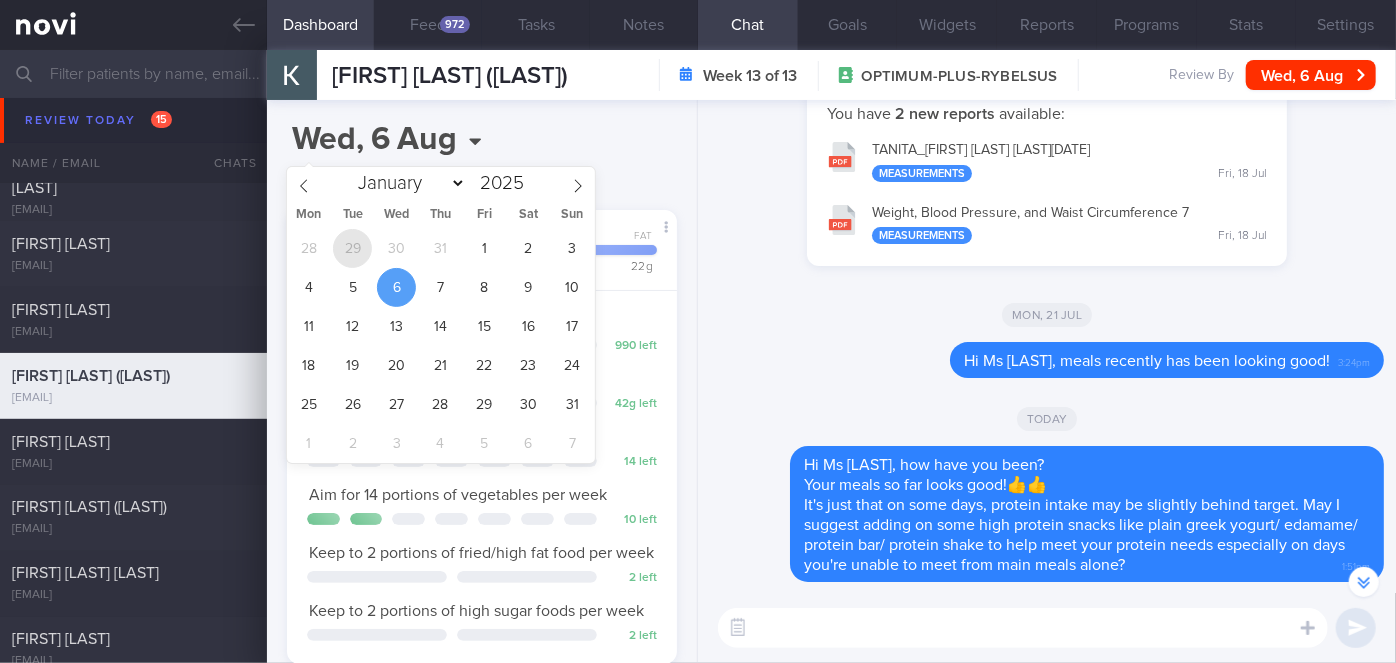 click on "29" at bounding box center (352, 248) 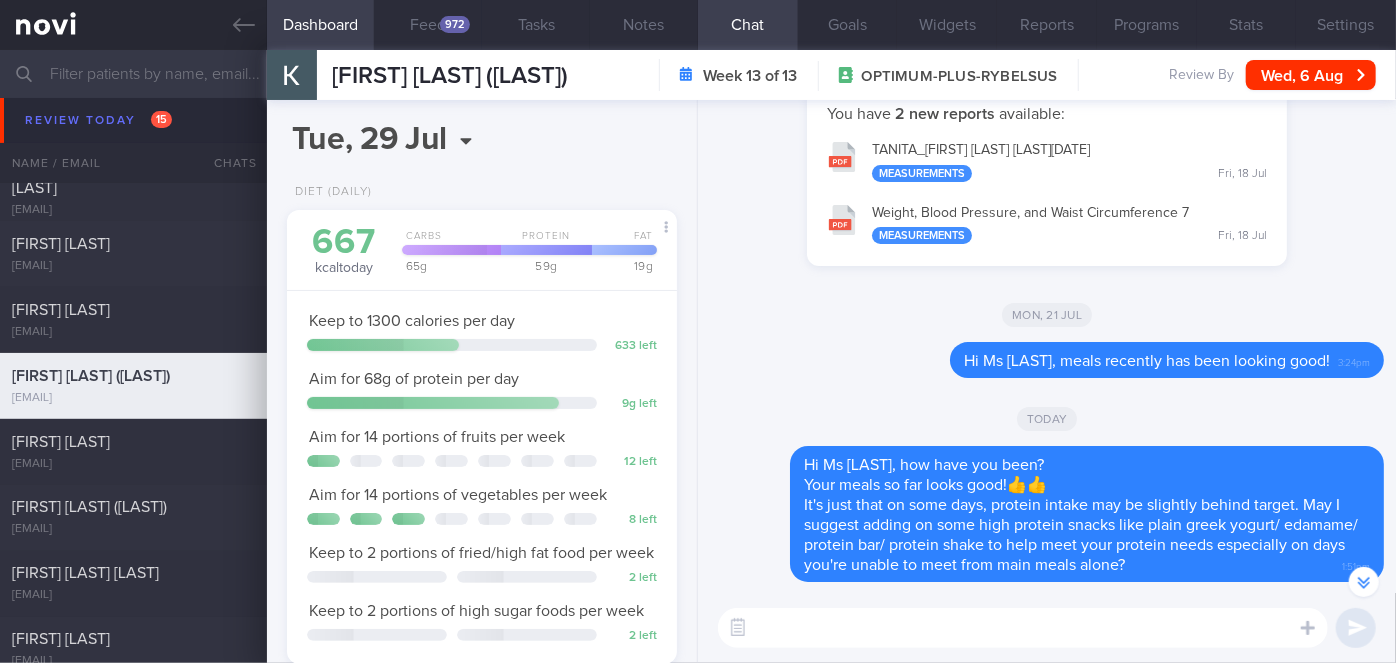 scroll, scrollTop: 781, scrollLeft: 0, axis: vertical 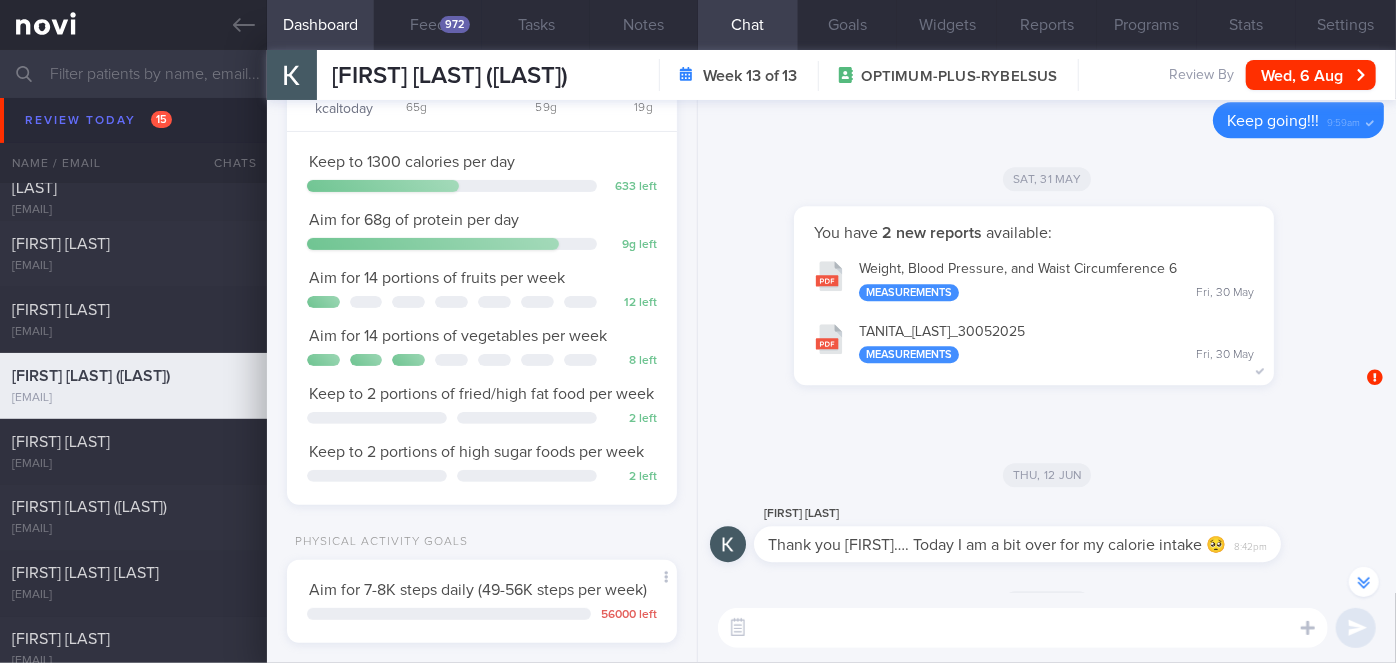 click on "[LAST] [LAST] [NUMBER]
Measurements
[DAY], [DATE]" at bounding box center [1034, 342] 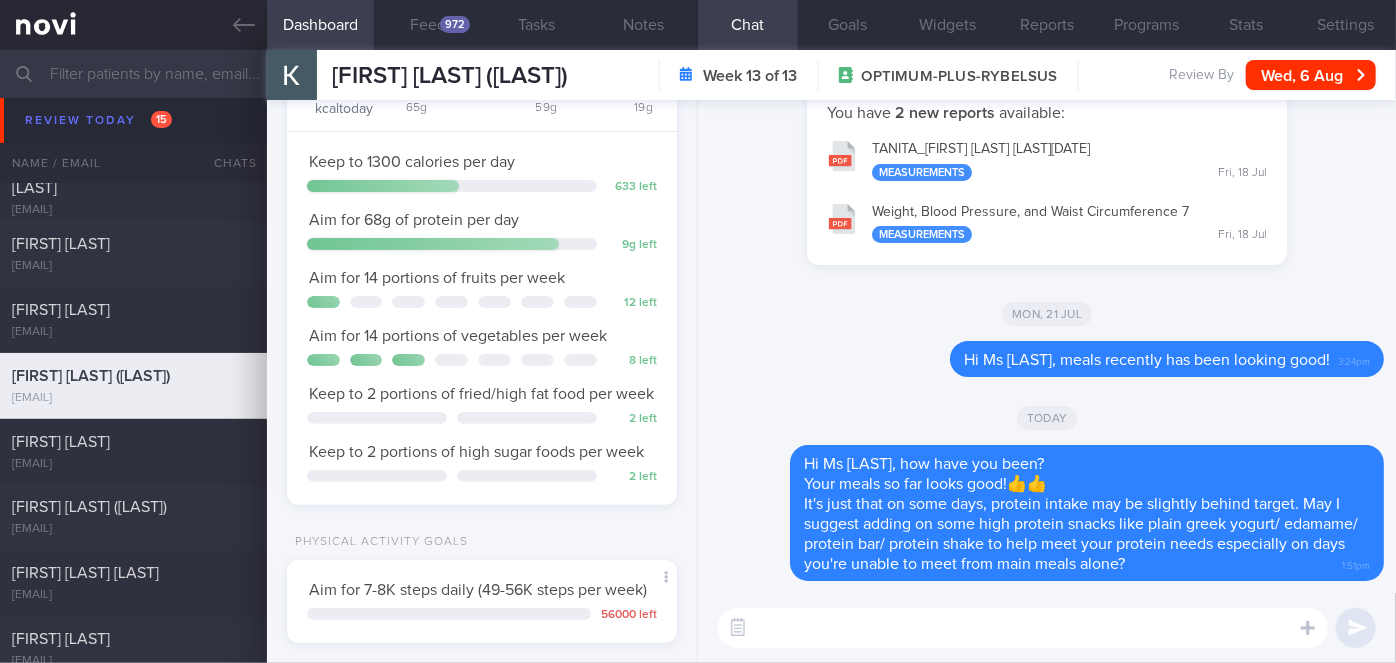 click at bounding box center (1023, 628) 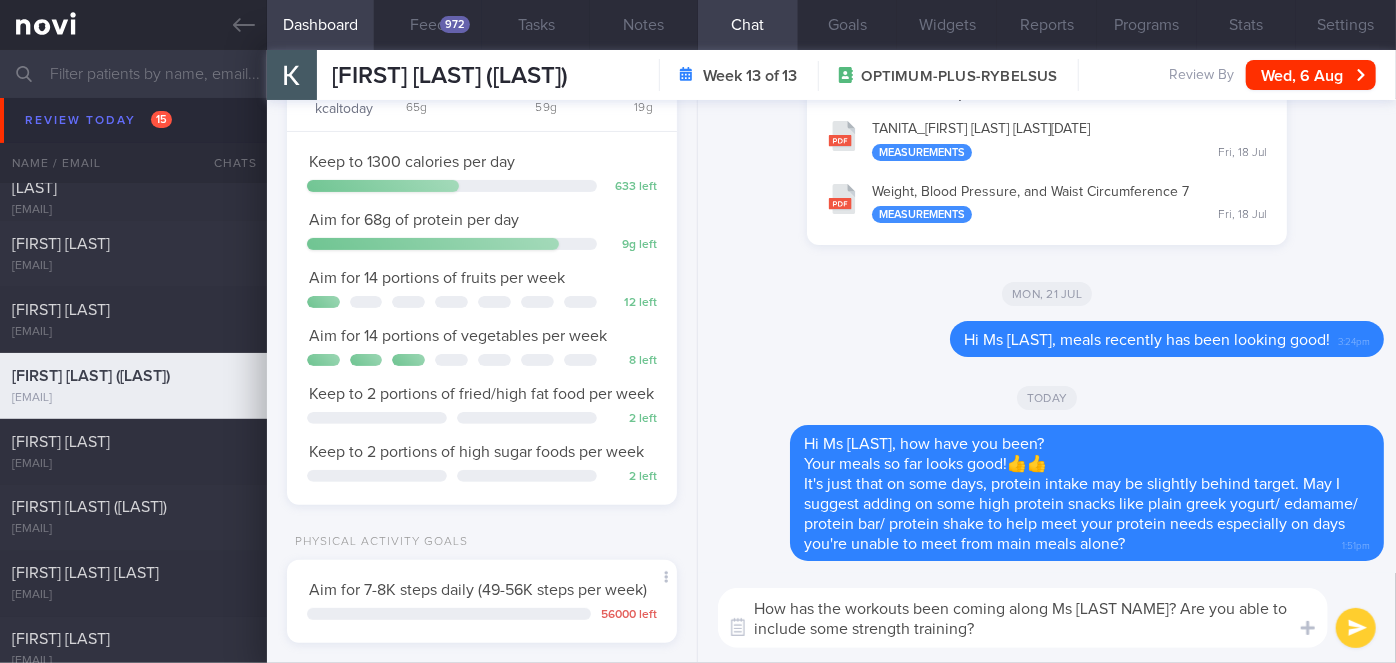 type on "How has the workouts been coming along Ms [LAST NAME]? Are you able to include some strength training?" 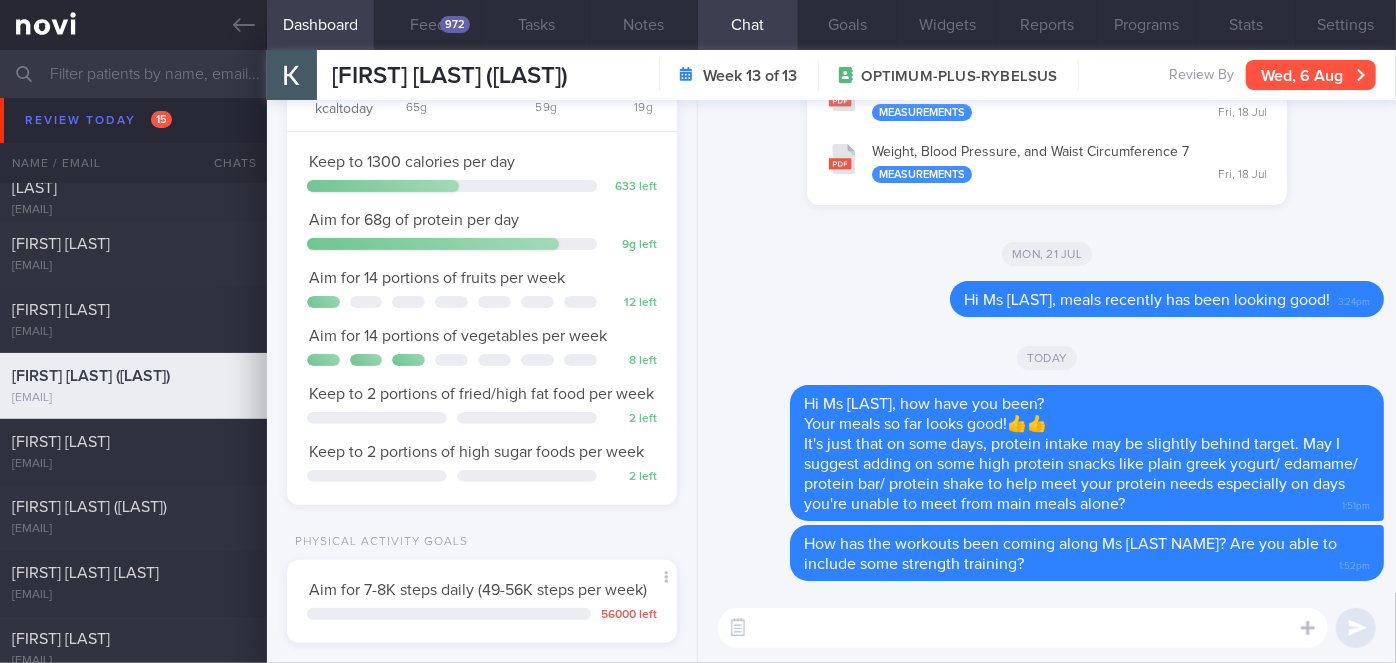 click on "Wed, 6 Aug" at bounding box center (1311, 75) 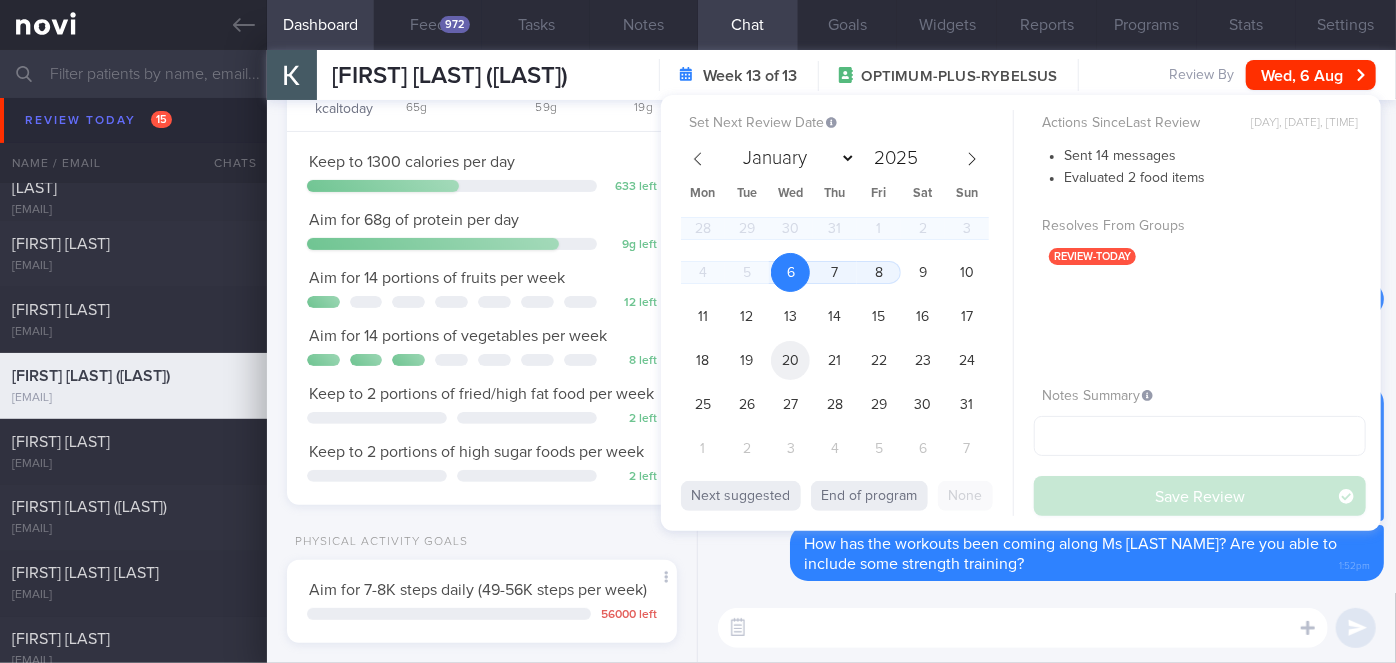 click on "20" at bounding box center [790, 360] 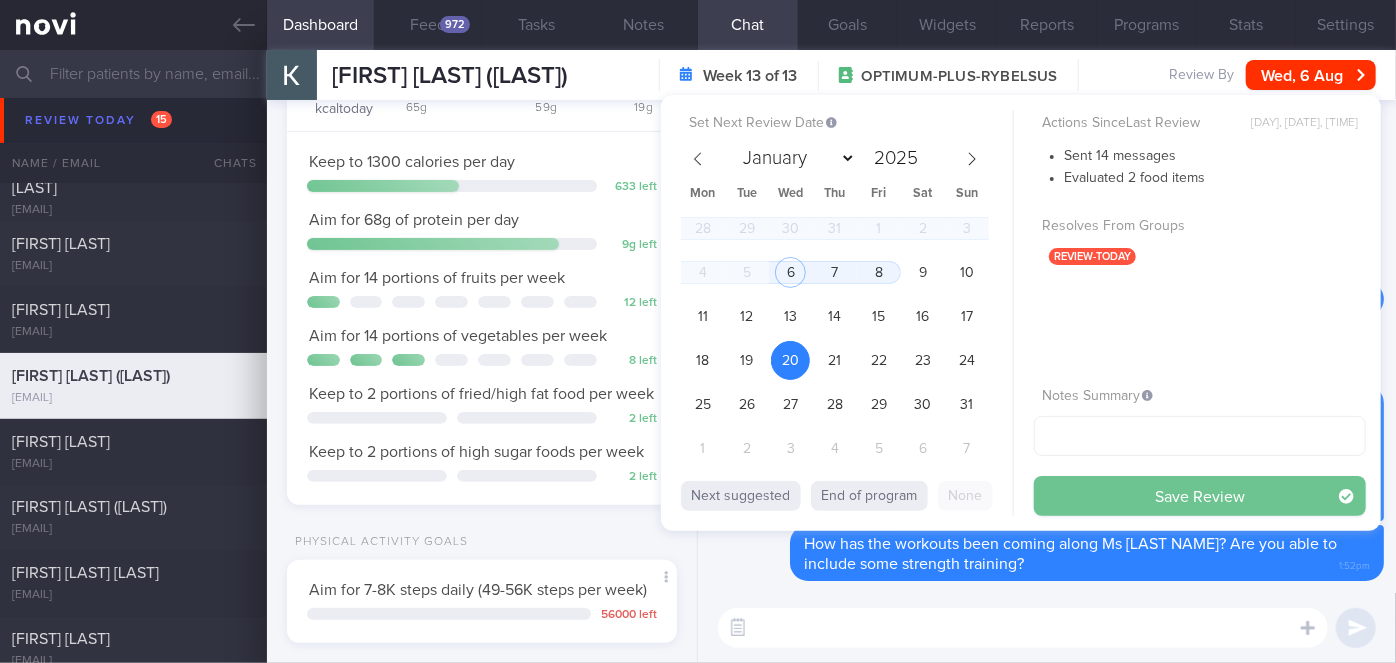 click on "Save Review" at bounding box center (1200, 496) 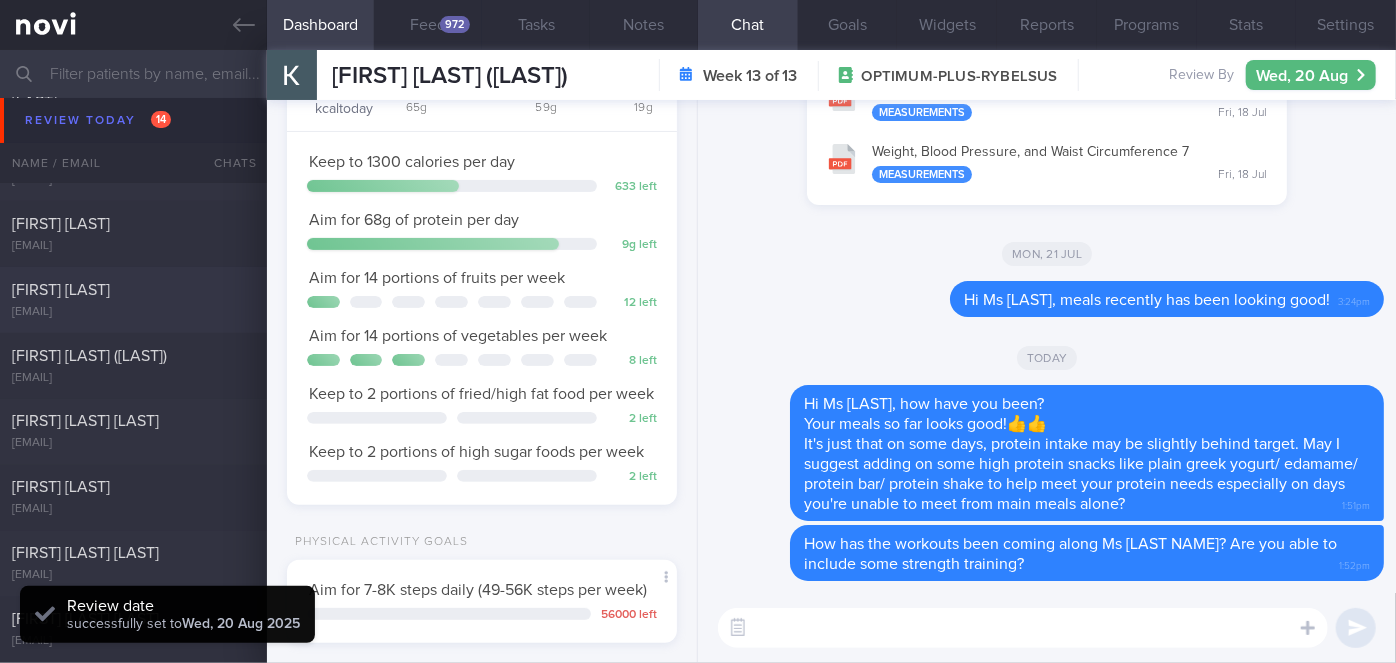 scroll, scrollTop: 5442, scrollLeft: 0, axis: vertical 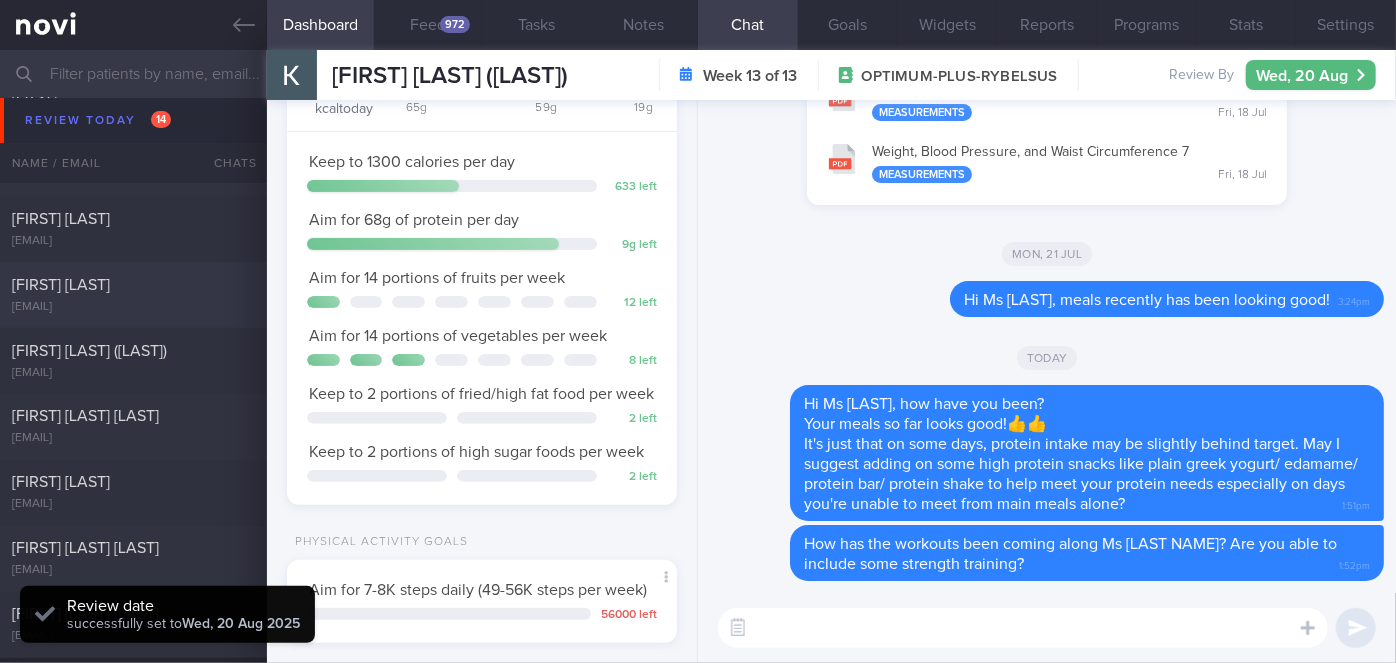 click on "[FIRST] [LAST] [LAST]" at bounding box center [131, 417] 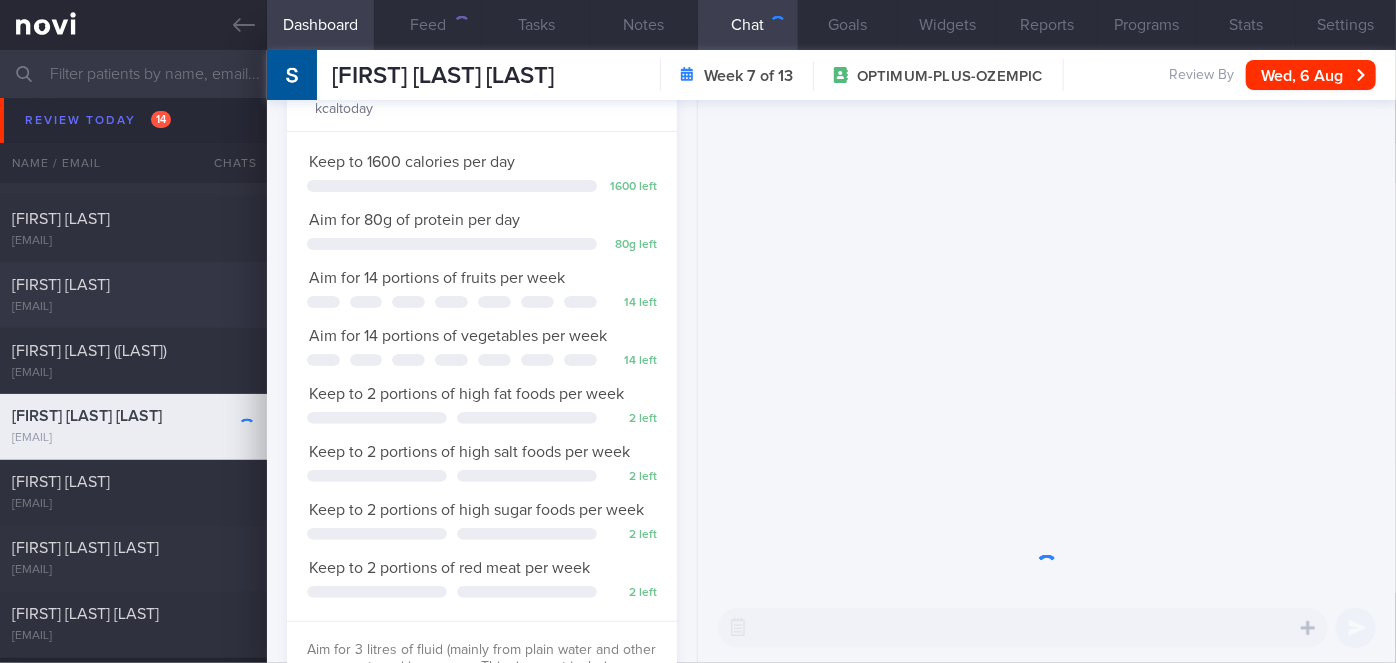 scroll, scrollTop: 999800, scrollLeft: 999658, axis: both 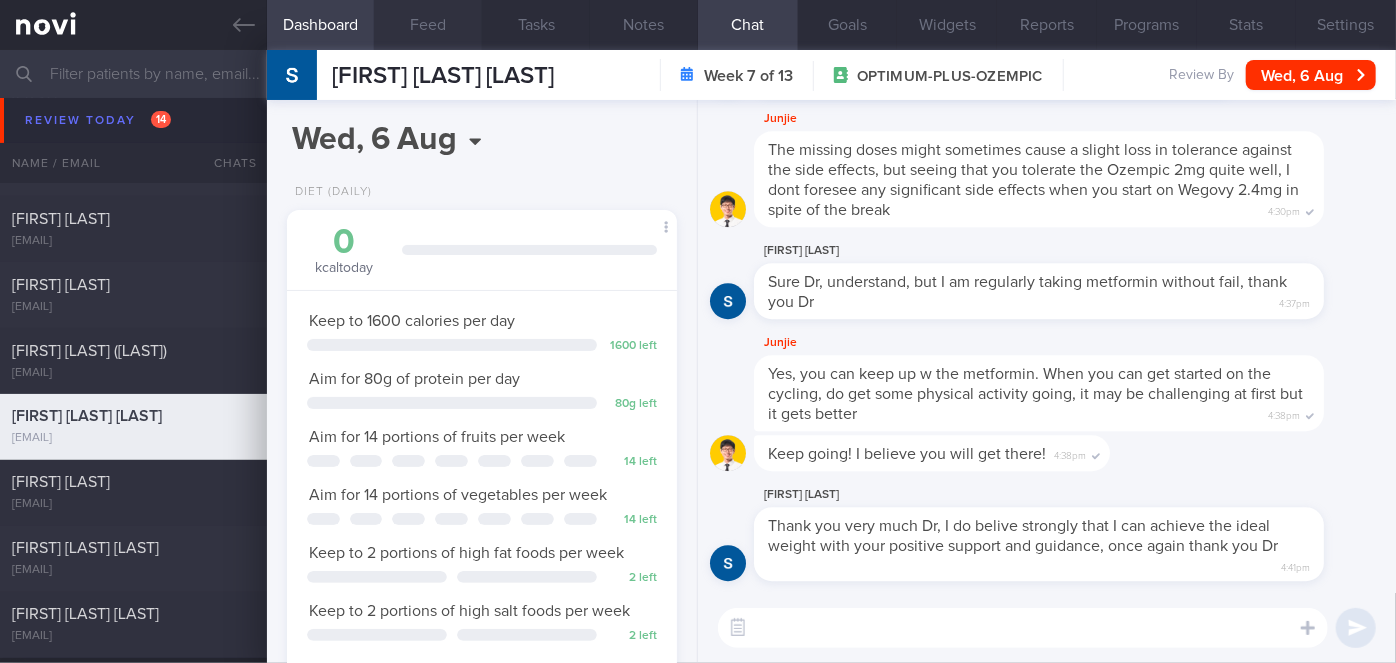 click on "Feed" at bounding box center (428, 25) 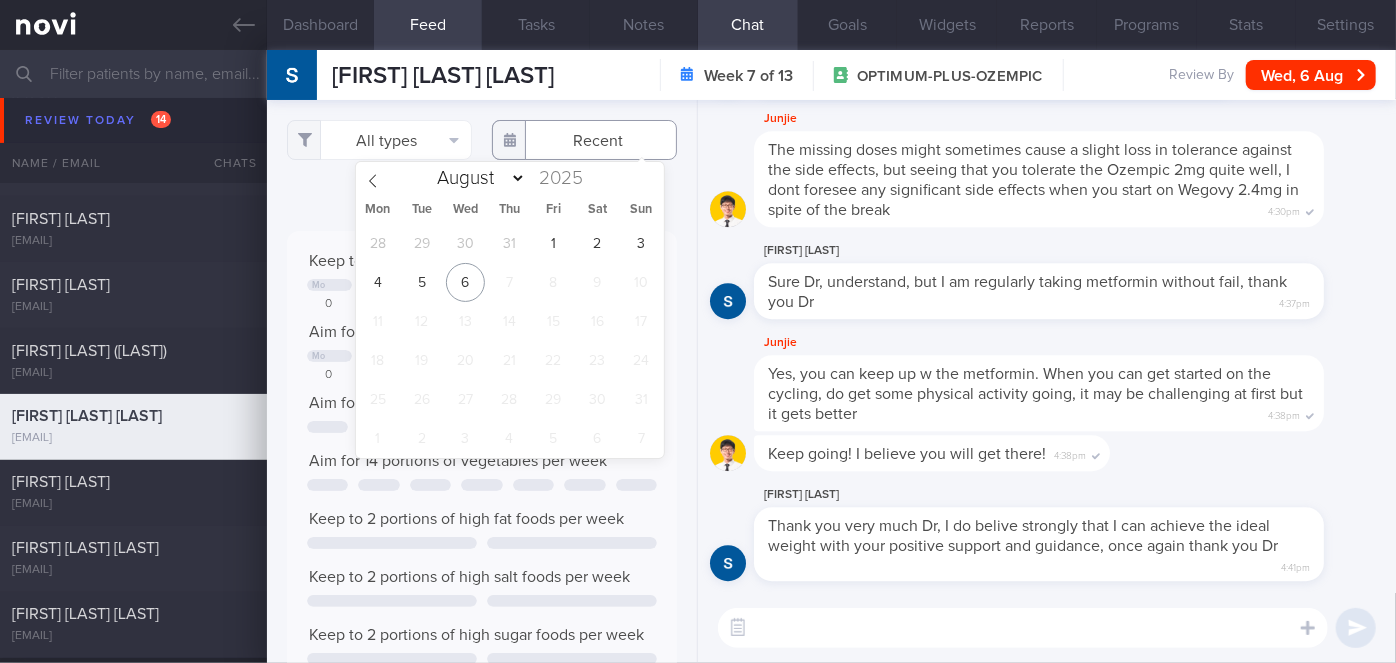 click at bounding box center (584, 140) 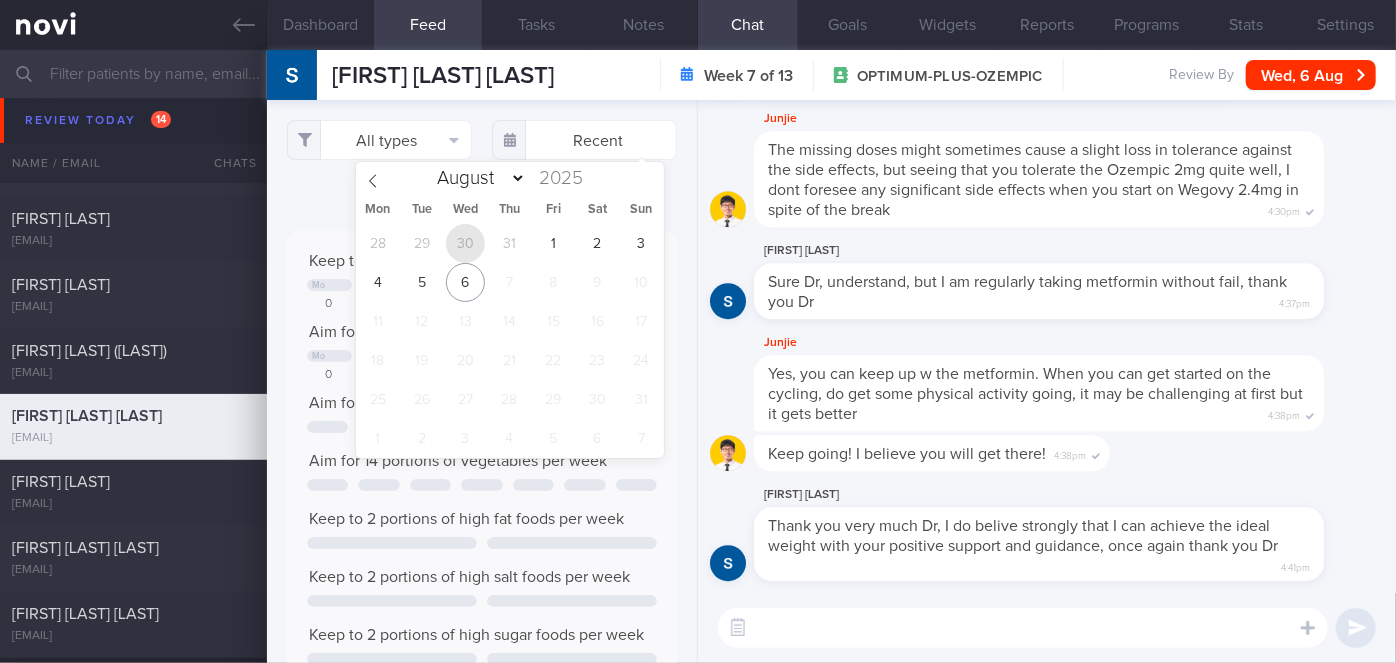 click on "30" at bounding box center (465, 243) 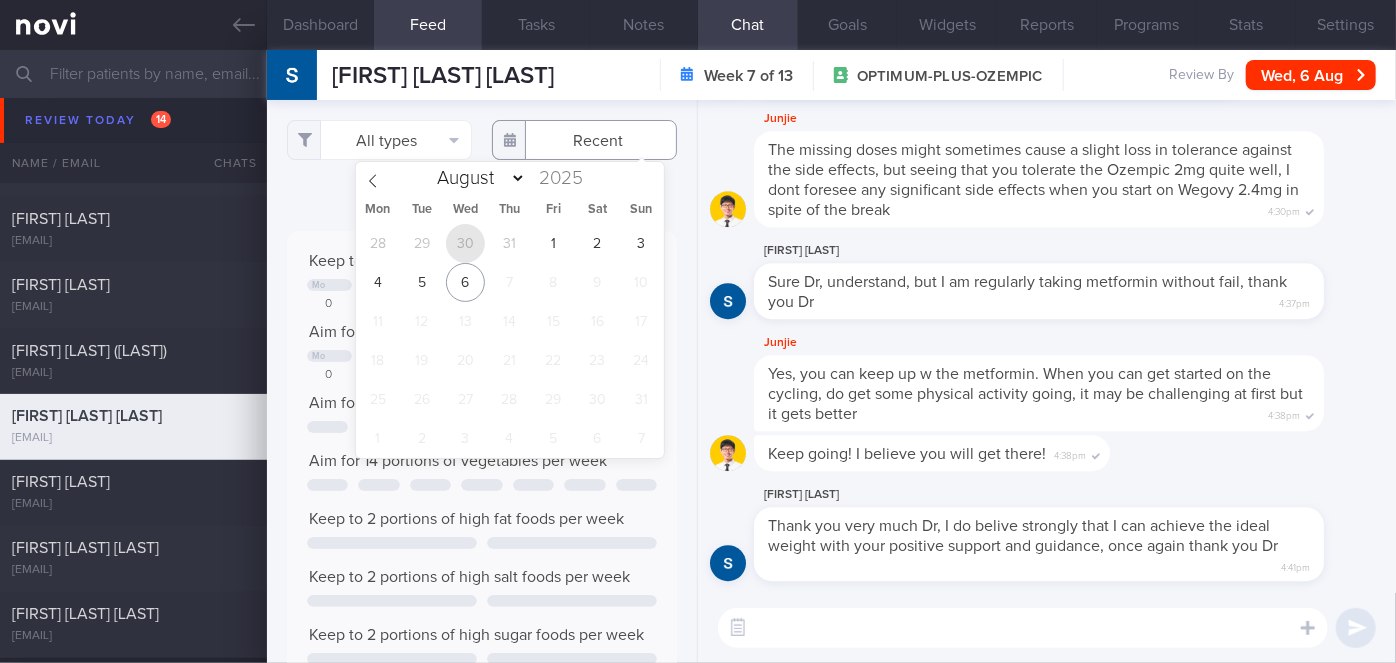 type on "2025-07-30" 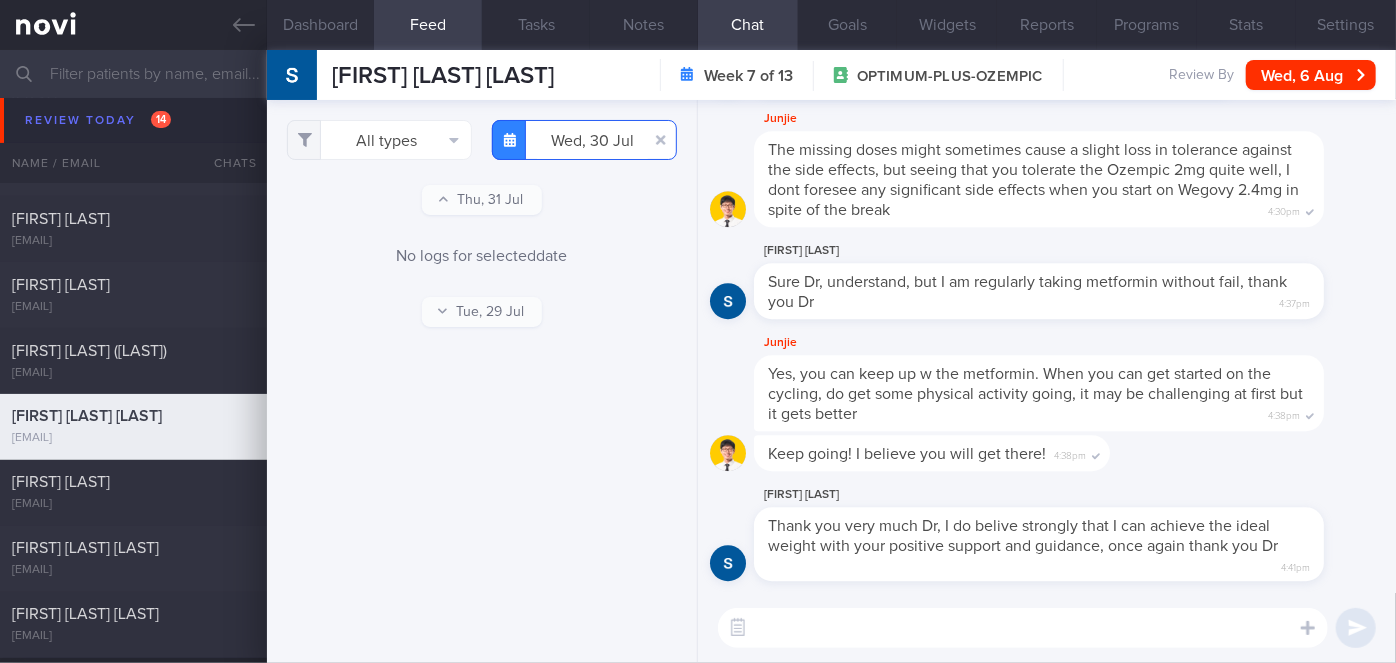 click on "2025-07-30" at bounding box center (584, 140) 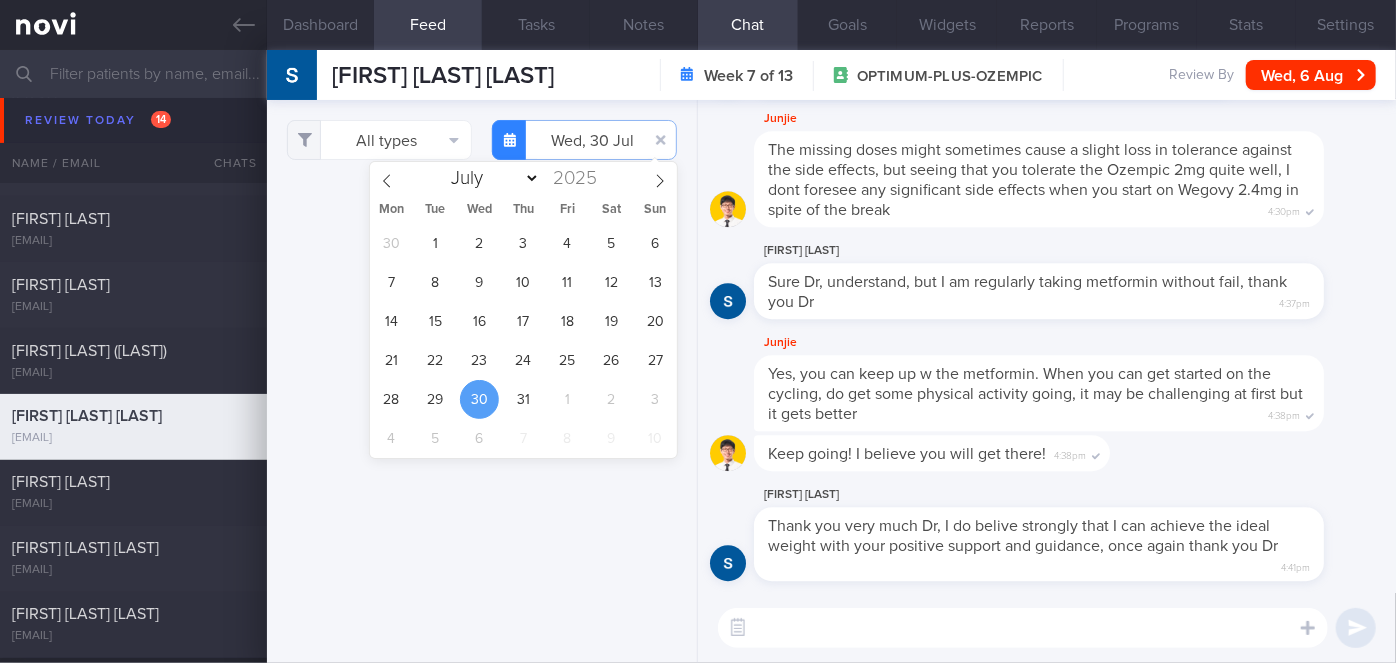 click on "[FIRST]
Yes, you can keep up w the metformin. When you can get started on the cycling, do get some physical activity going, it may be challenging at first but it gets better
[TIME]" at bounding box center (1047, 383) 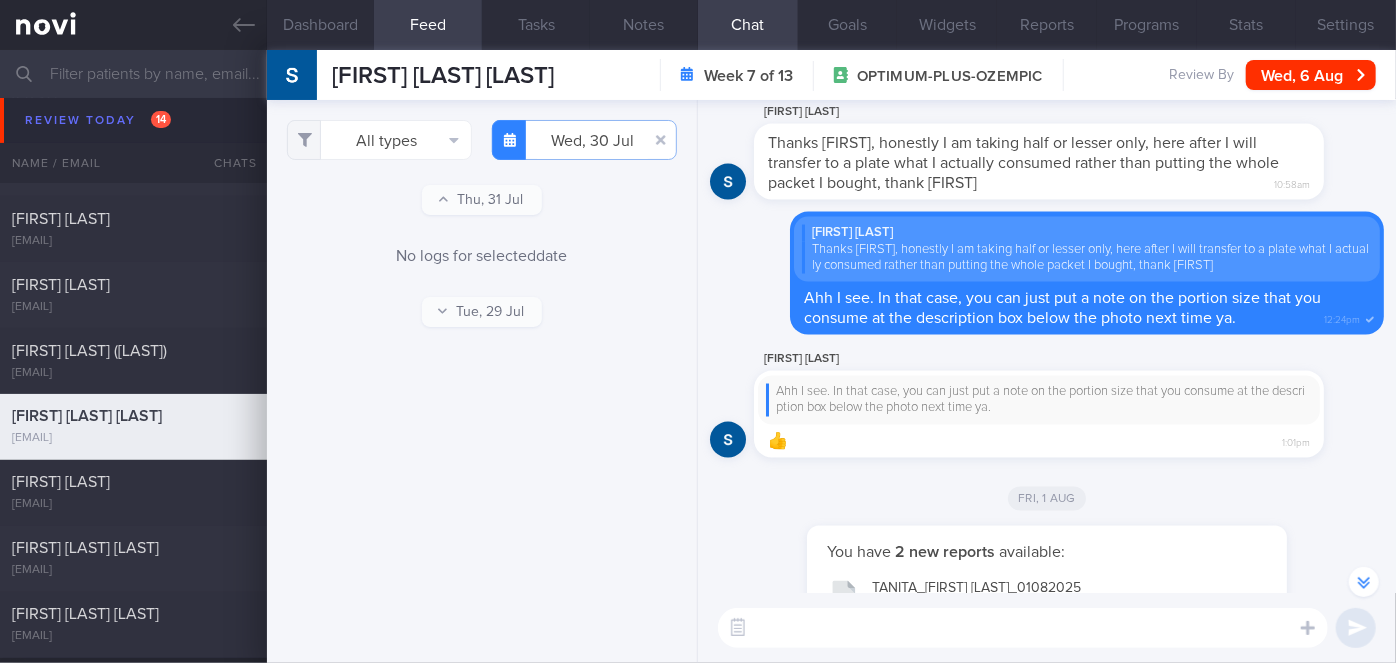 scroll, scrollTop: -1271, scrollLeft: 0, axis: vertical 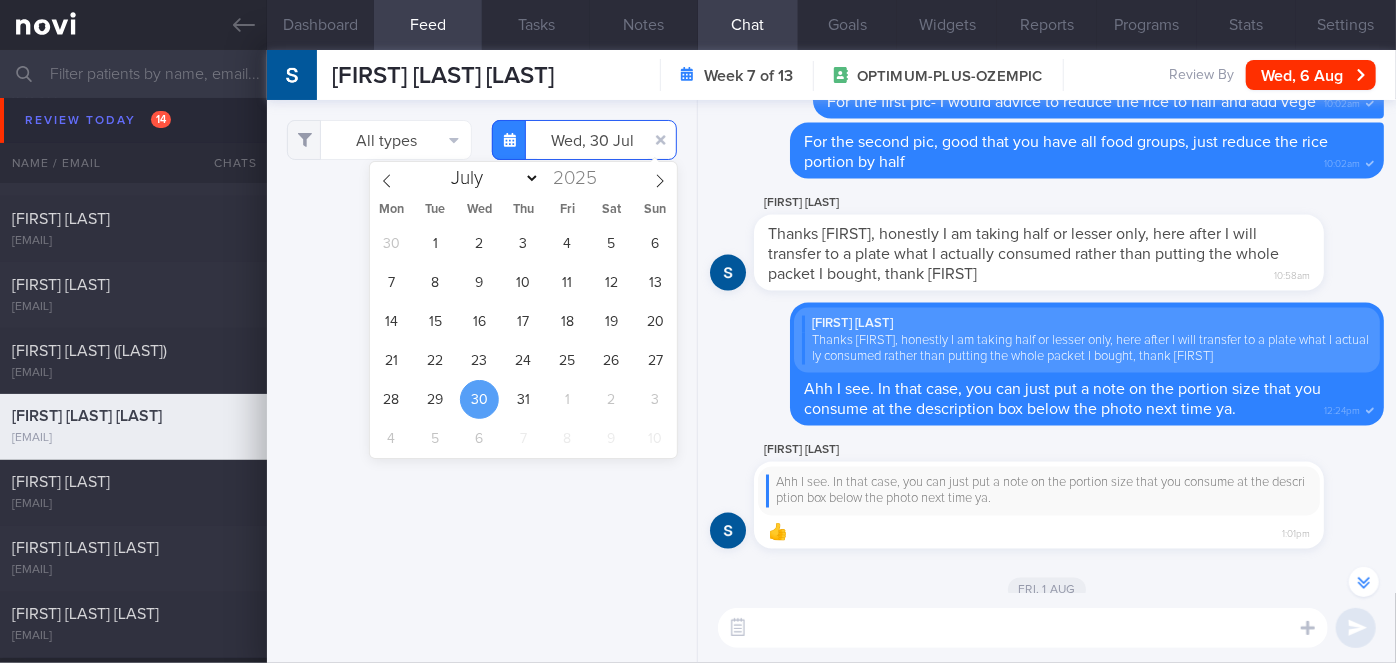 click on "2025-07-30" at bounding box center (584, 140) 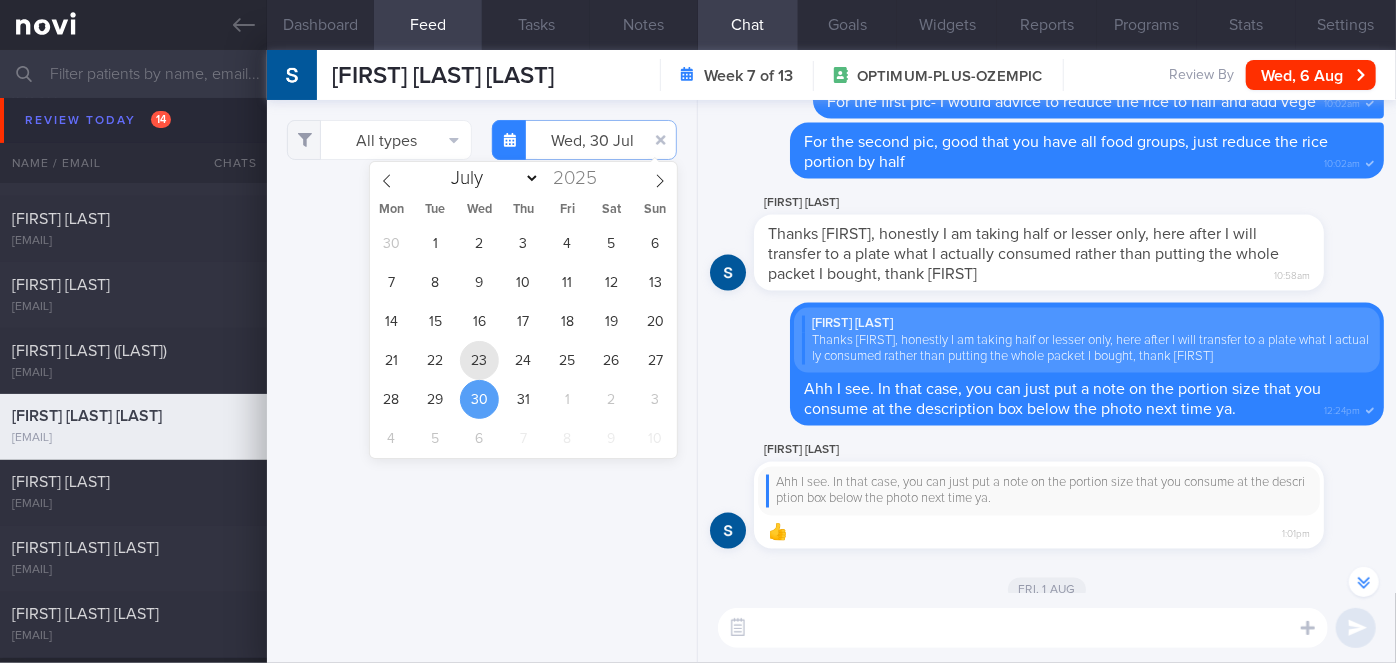 click on "23" at bounding box center (479, 360) 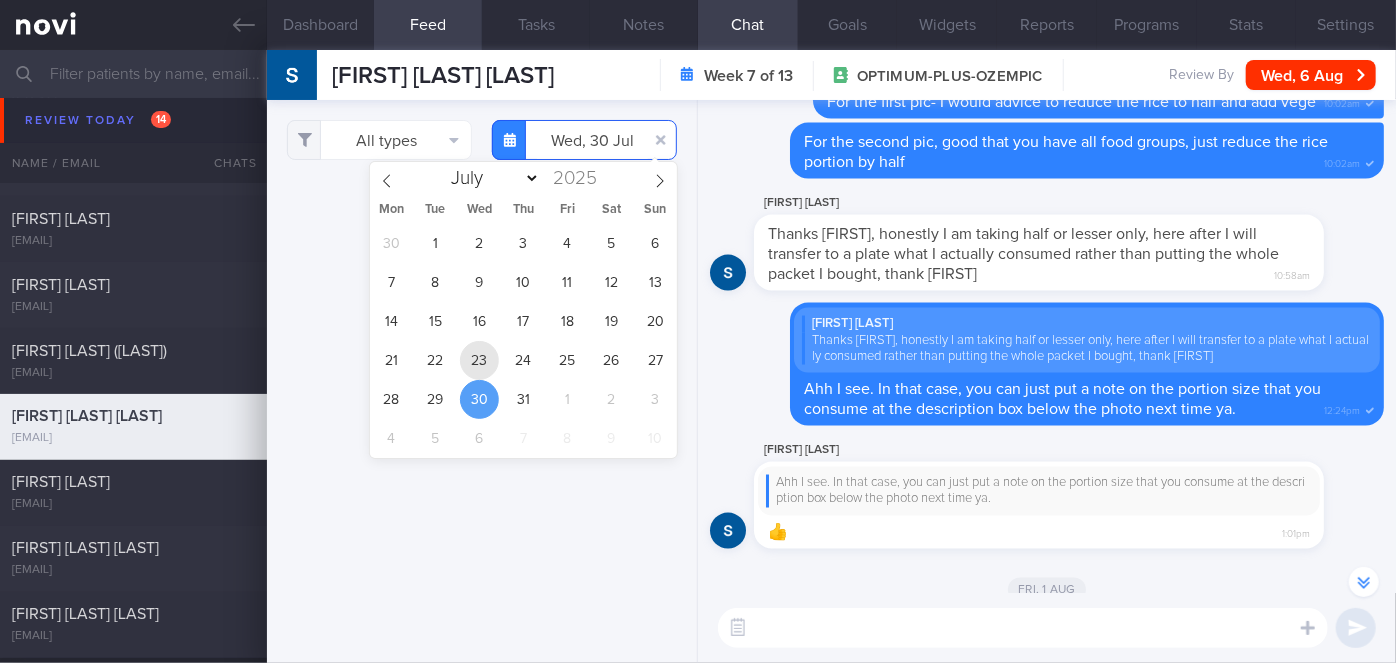 type on "2025-07-23" 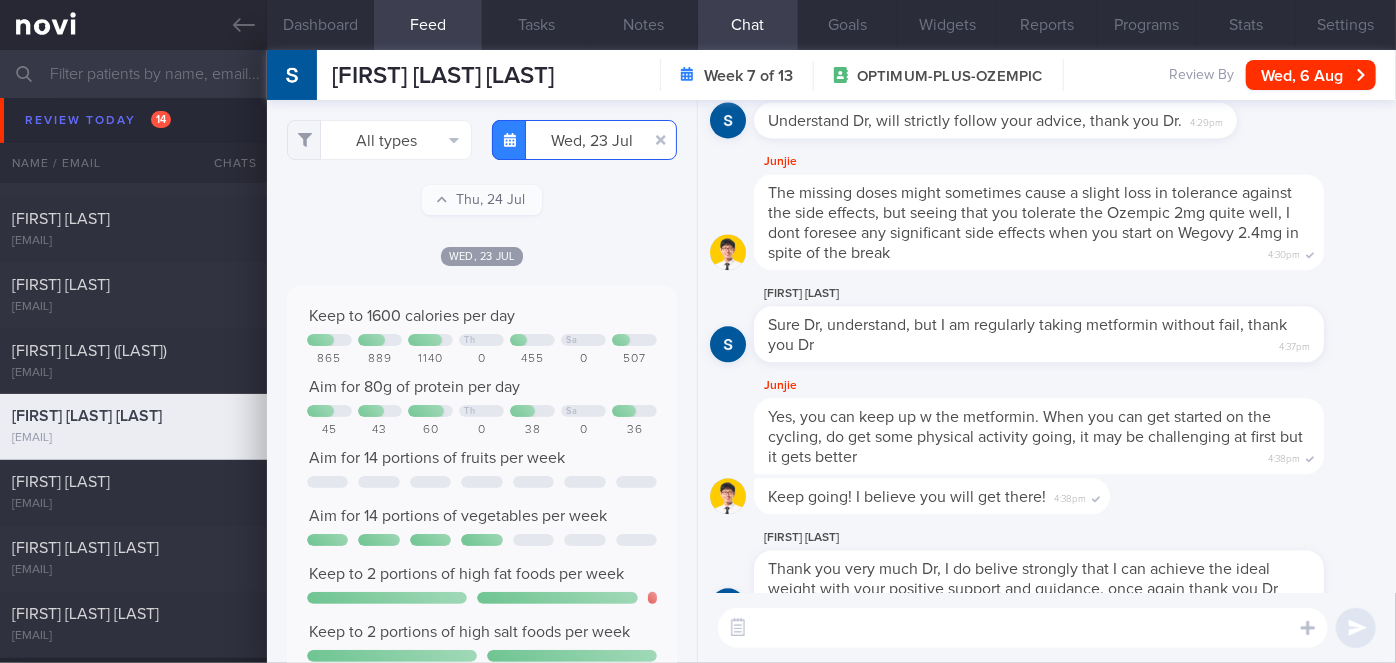 scroll, scrollTop: 0, scrollLeft: 0, axis: both 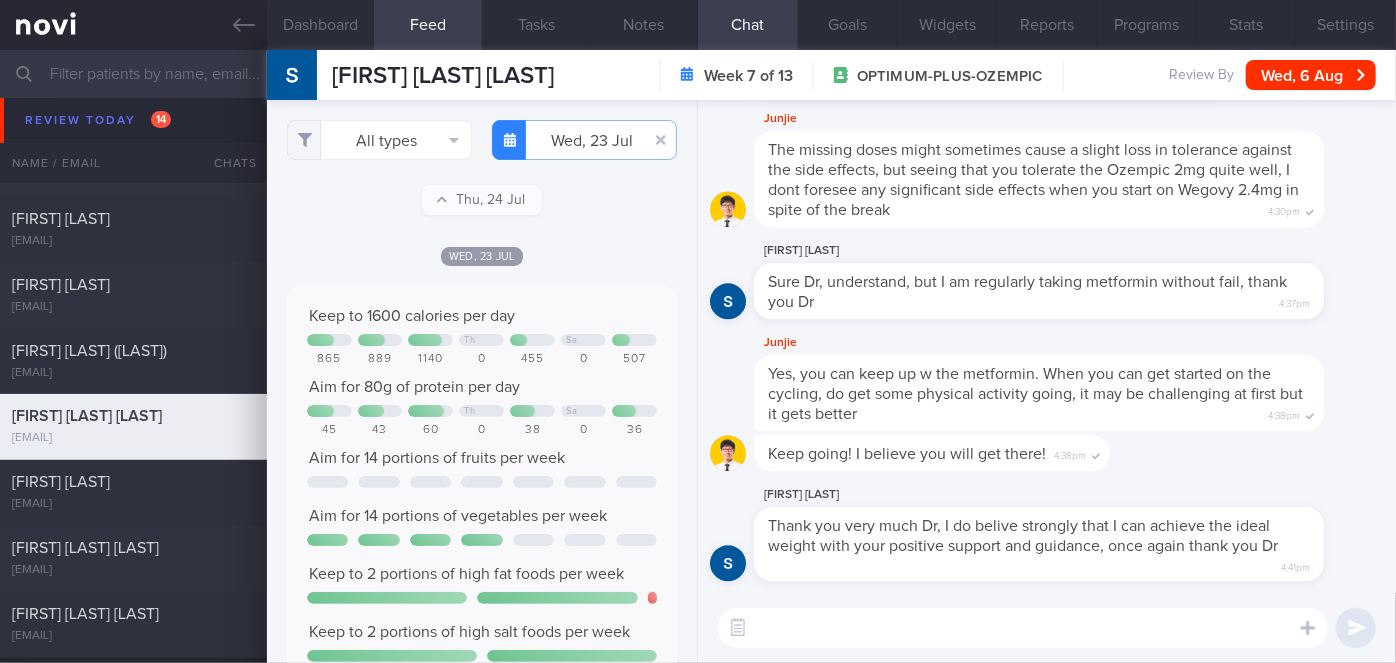 click at bounding box center [1023, 628] 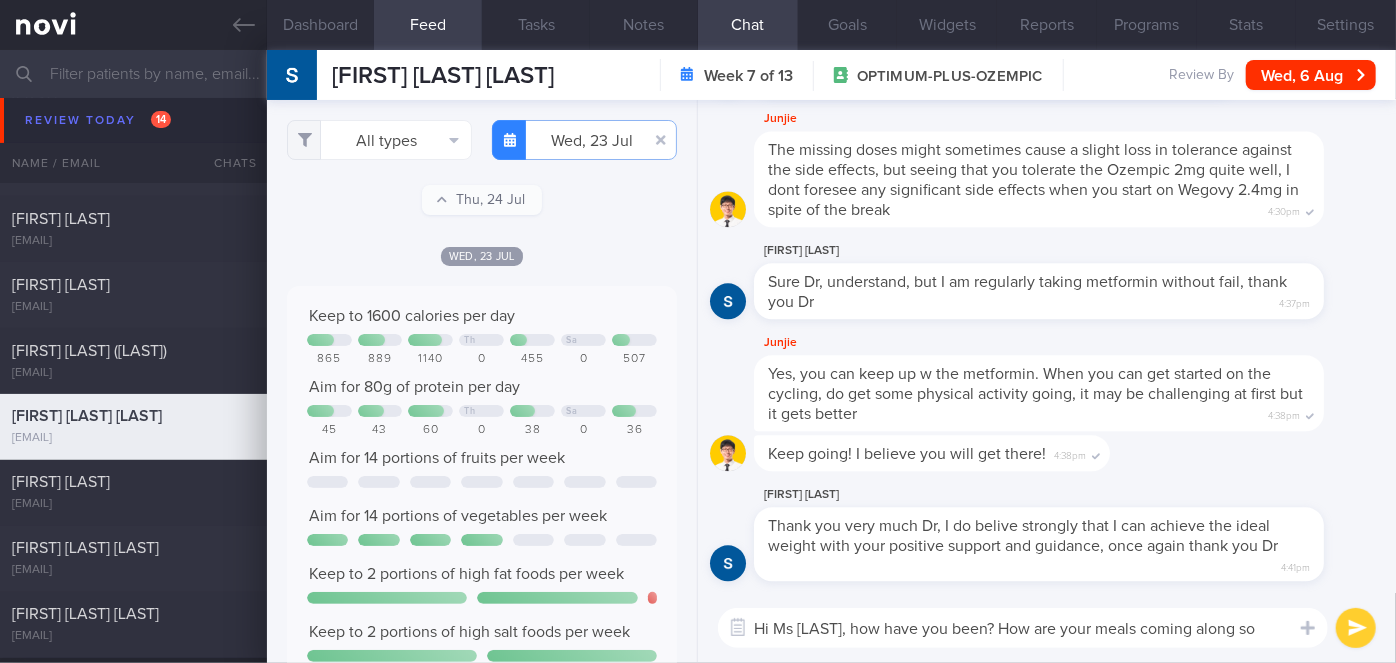 scroll, scrollTop: 0, scrollLeft: 0, axis: both 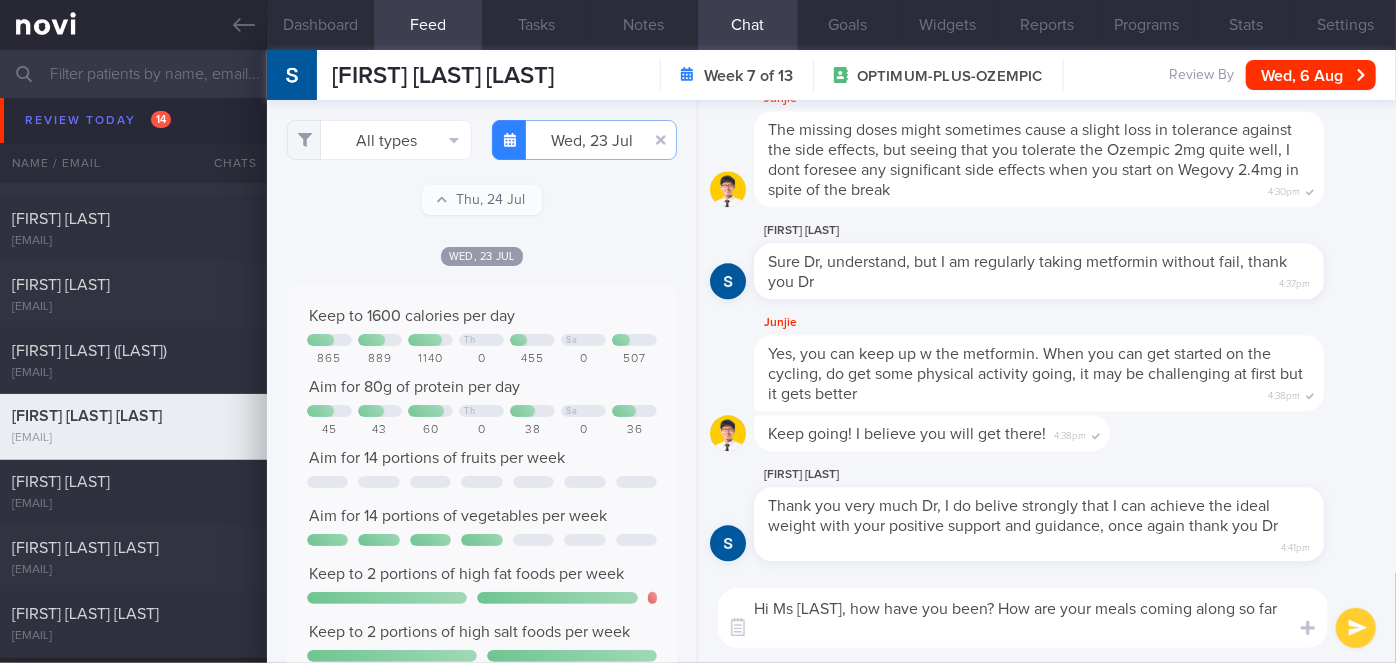 type on "Hi Ms [LAST], how have you been? How are your meals coming along so far?" 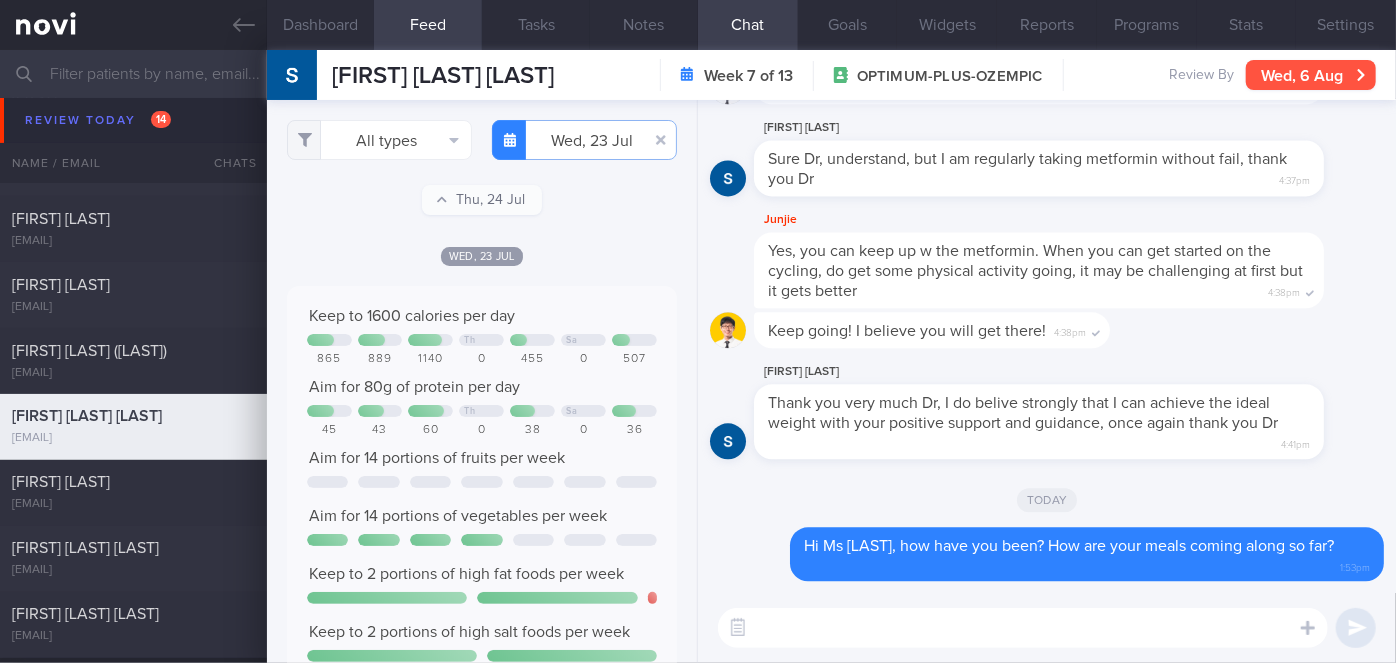 click on "Wed, 6 Aug" at bounding box center [1311, 75] 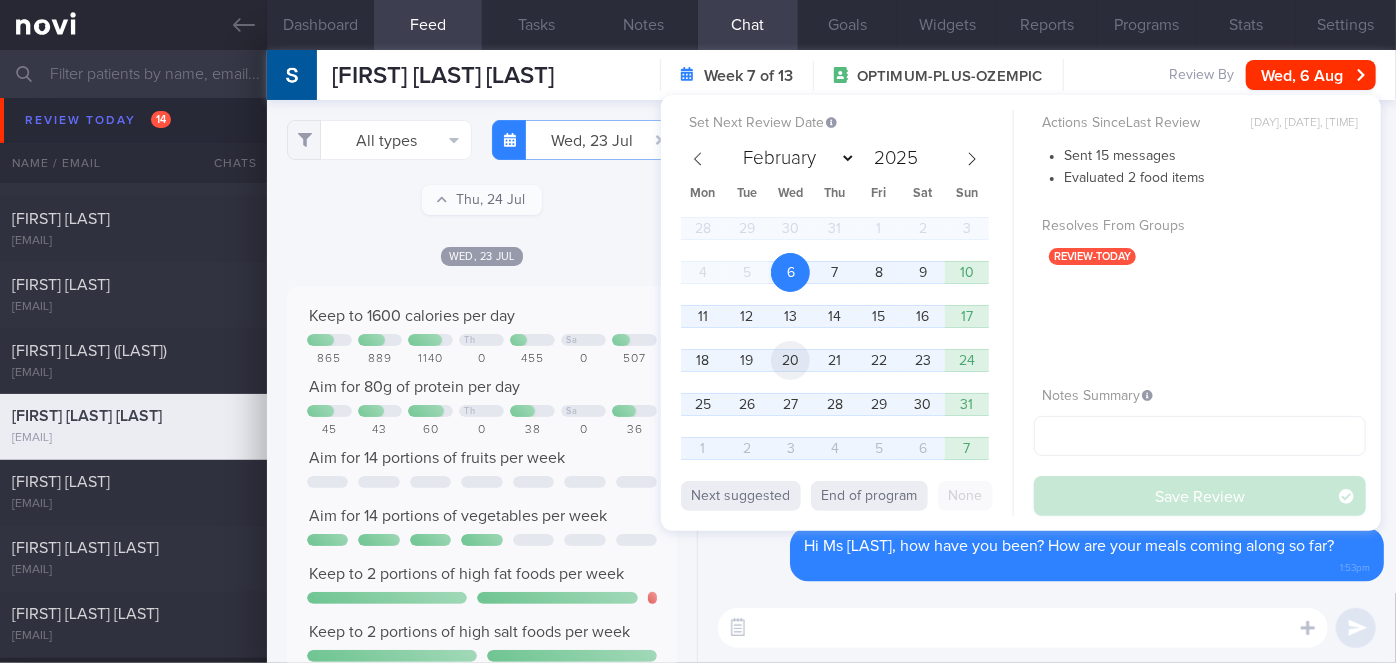 click on "20" at bounding box center (790, 360) 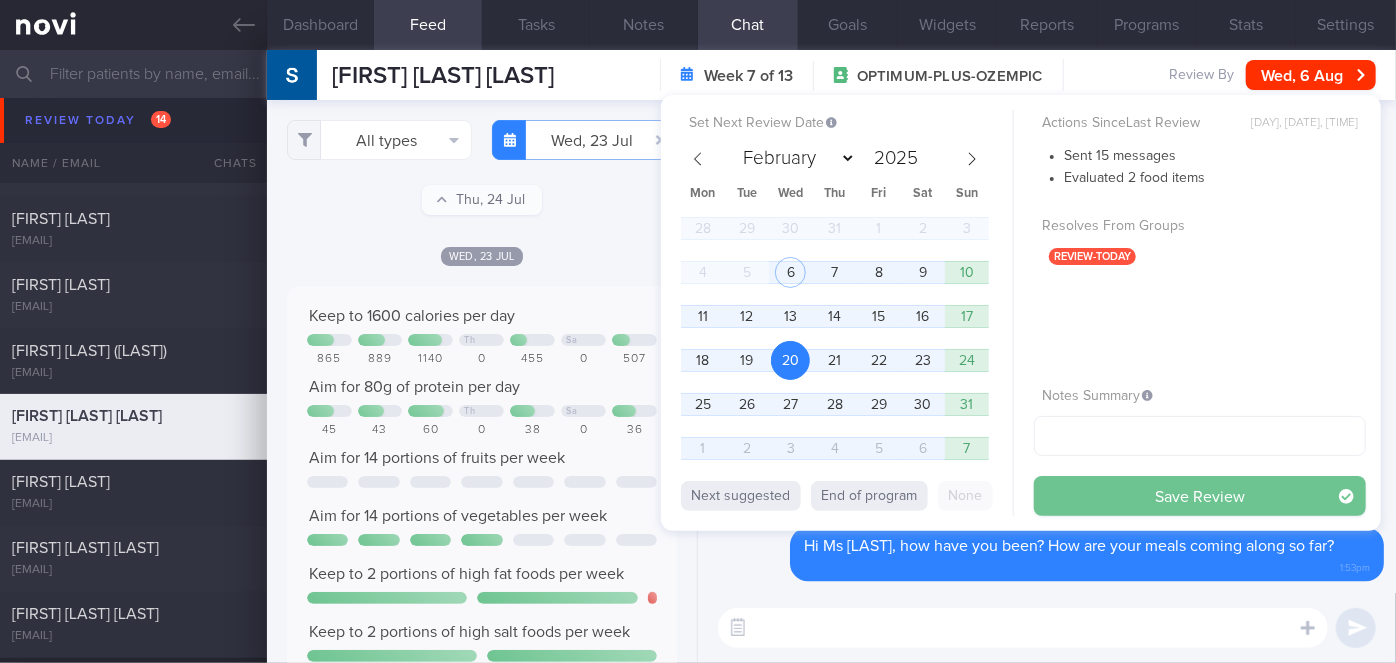 click on "Save Review" at bounding box center [1200, 496] 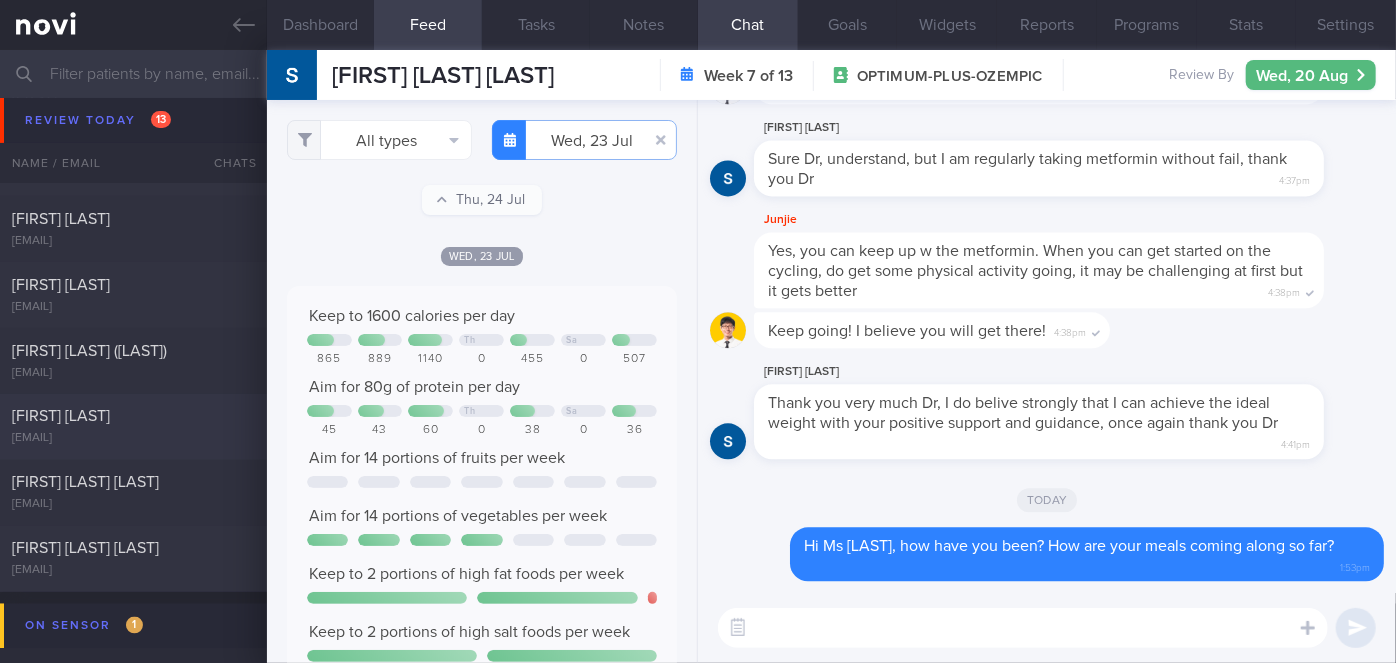 click on "[FIRST] [LAST]" at bounding box center (131, 417) 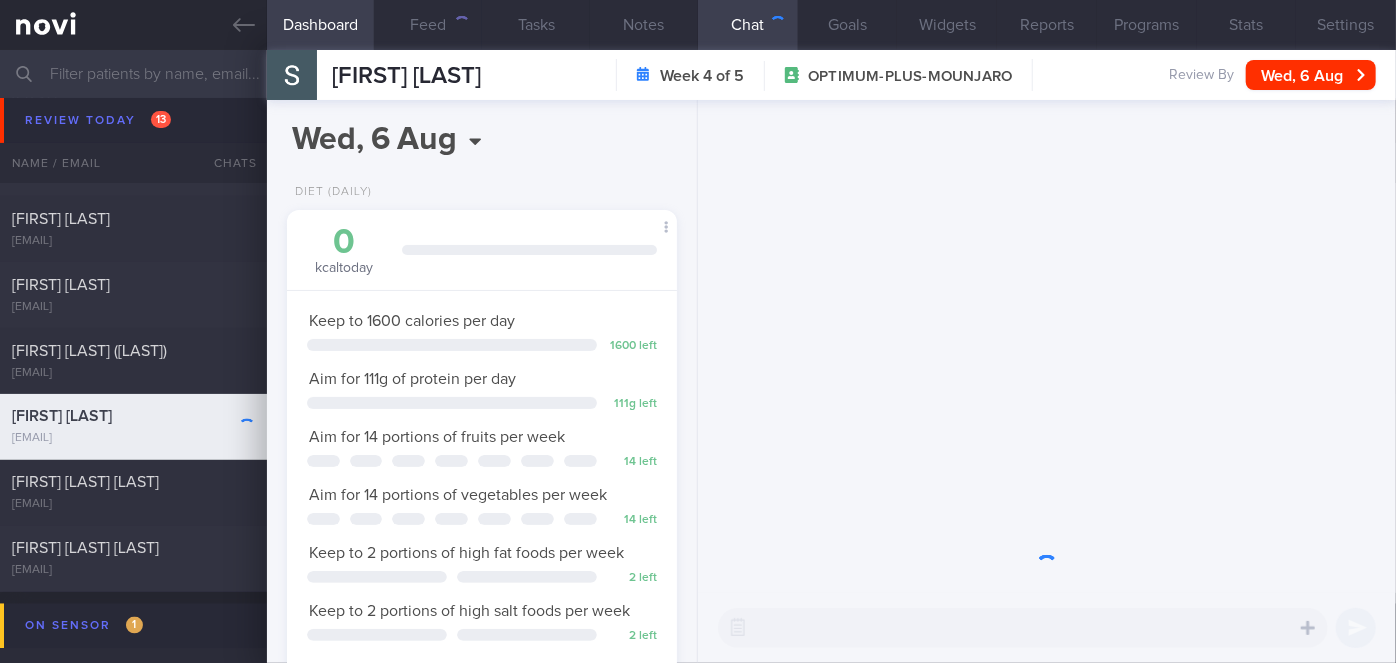 scroll, scrollTop: 999800, scrollLeft: 999658, axis: both 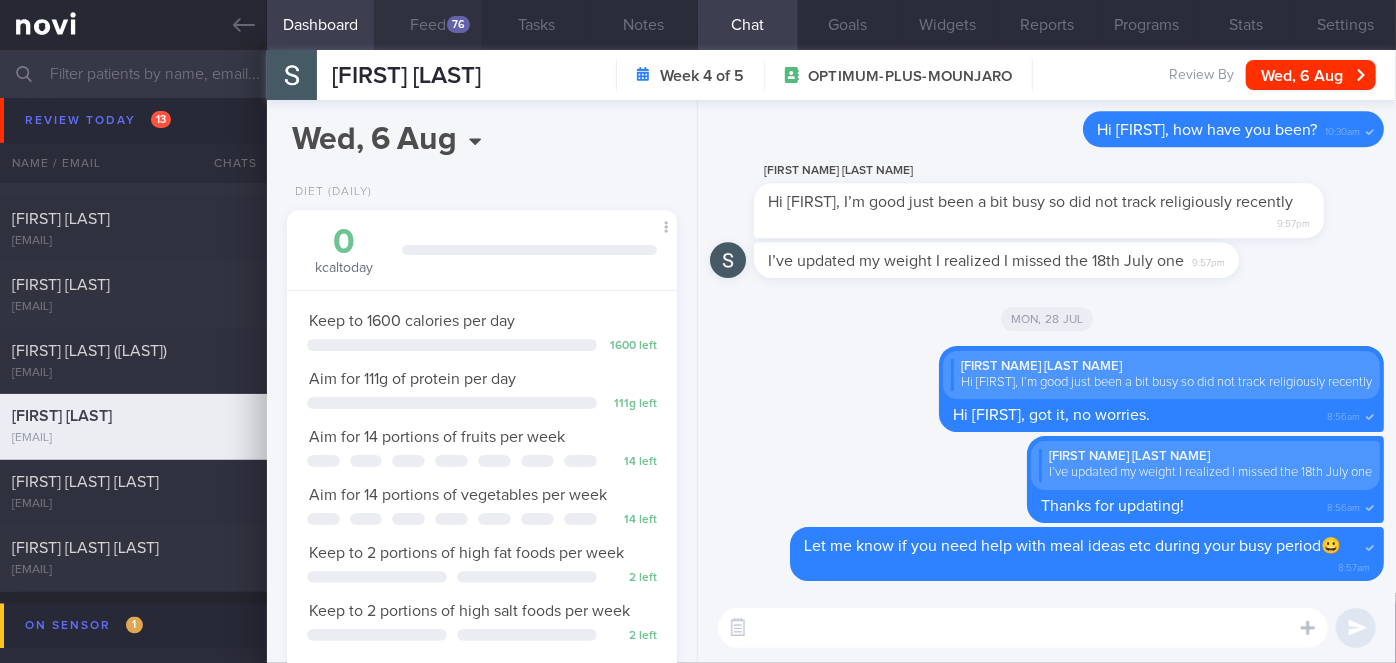 click on "76" at bounding box center [458, 24] 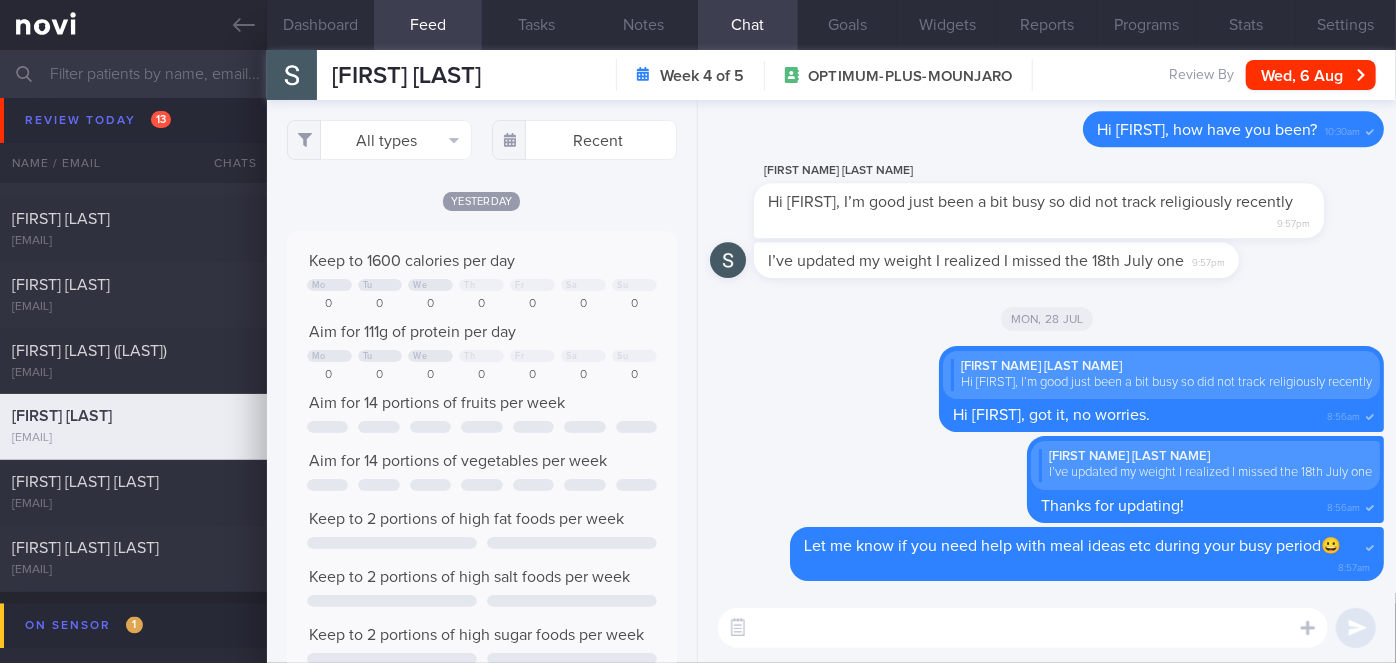 scroll, scrollTop: 999912, scrollLeft: 999648, axis: both 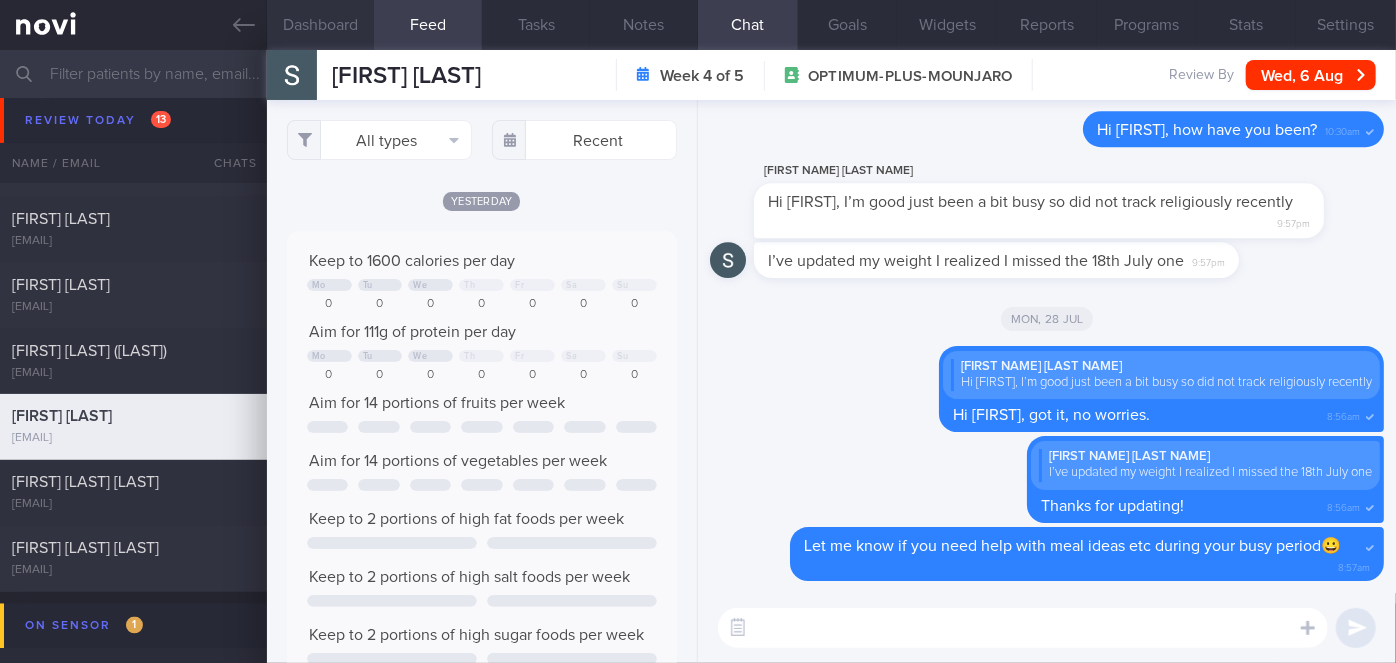 click on "Dashboard" at bounding box center [321, 25] 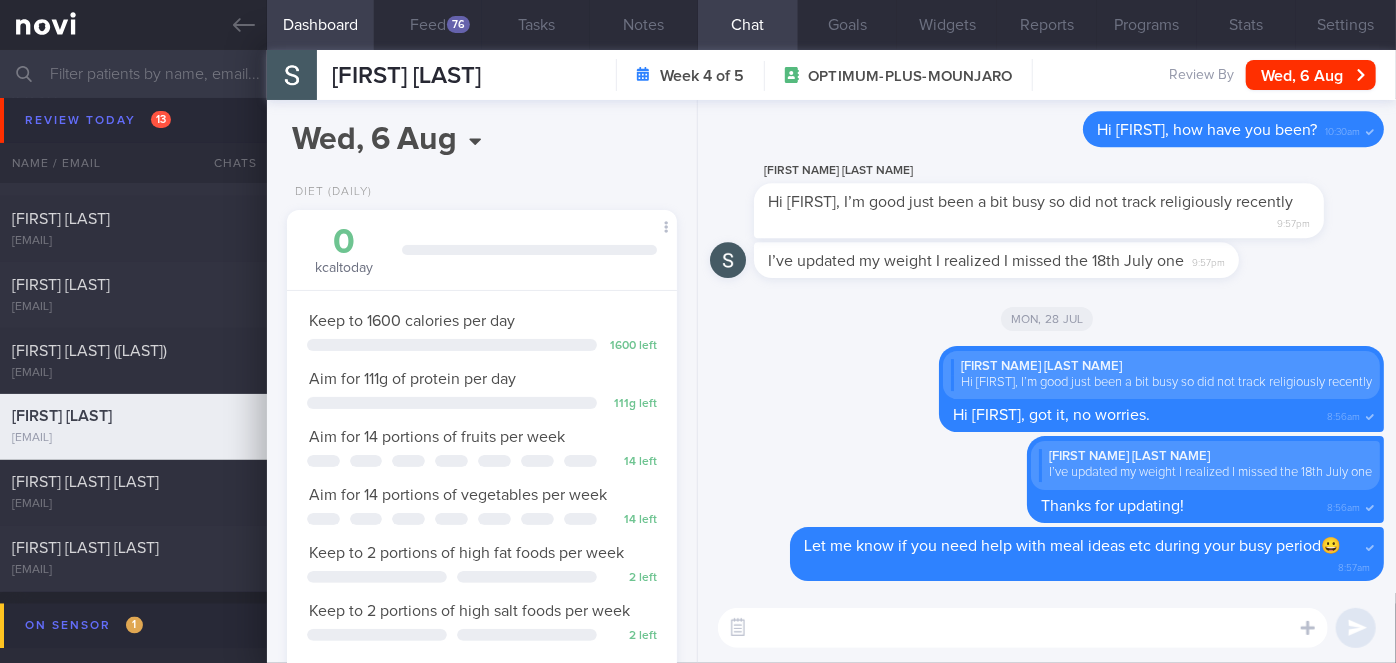 scroll, scrollTop: 549, scrollLeft: 0, axis: vertical 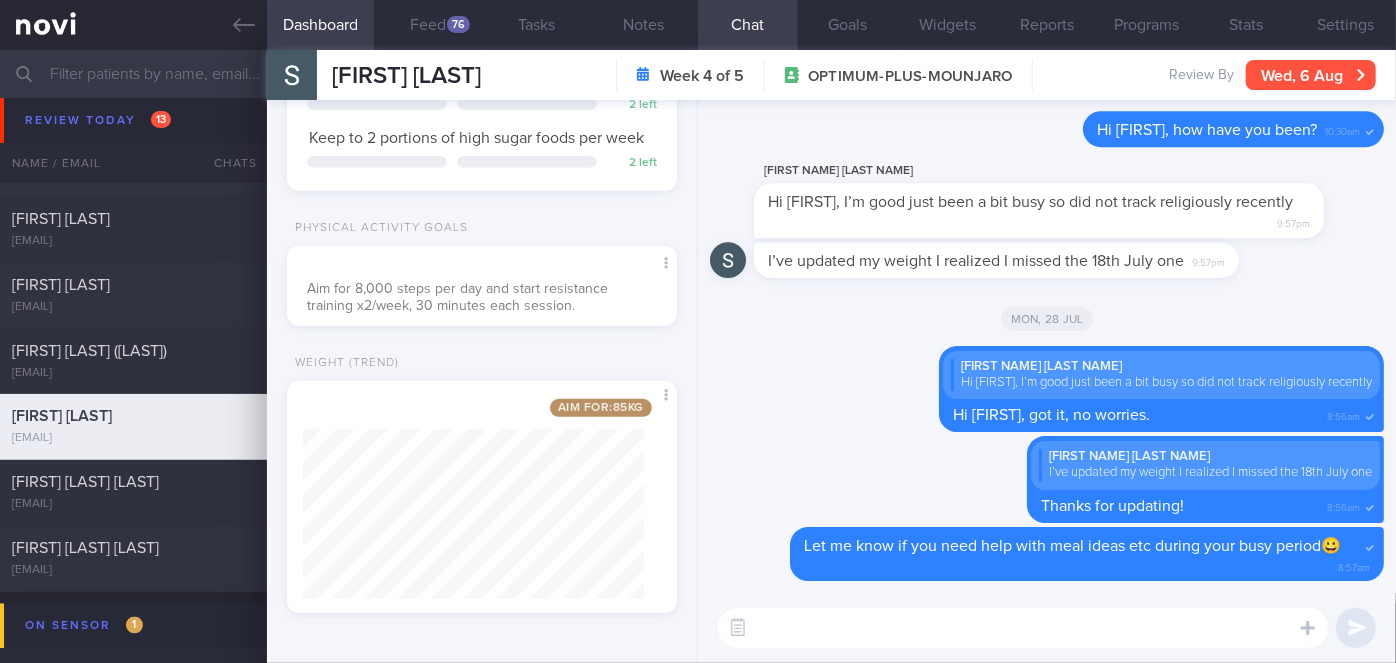 click on "Wed, 6 Aug" at bounding box center [1311, 75] 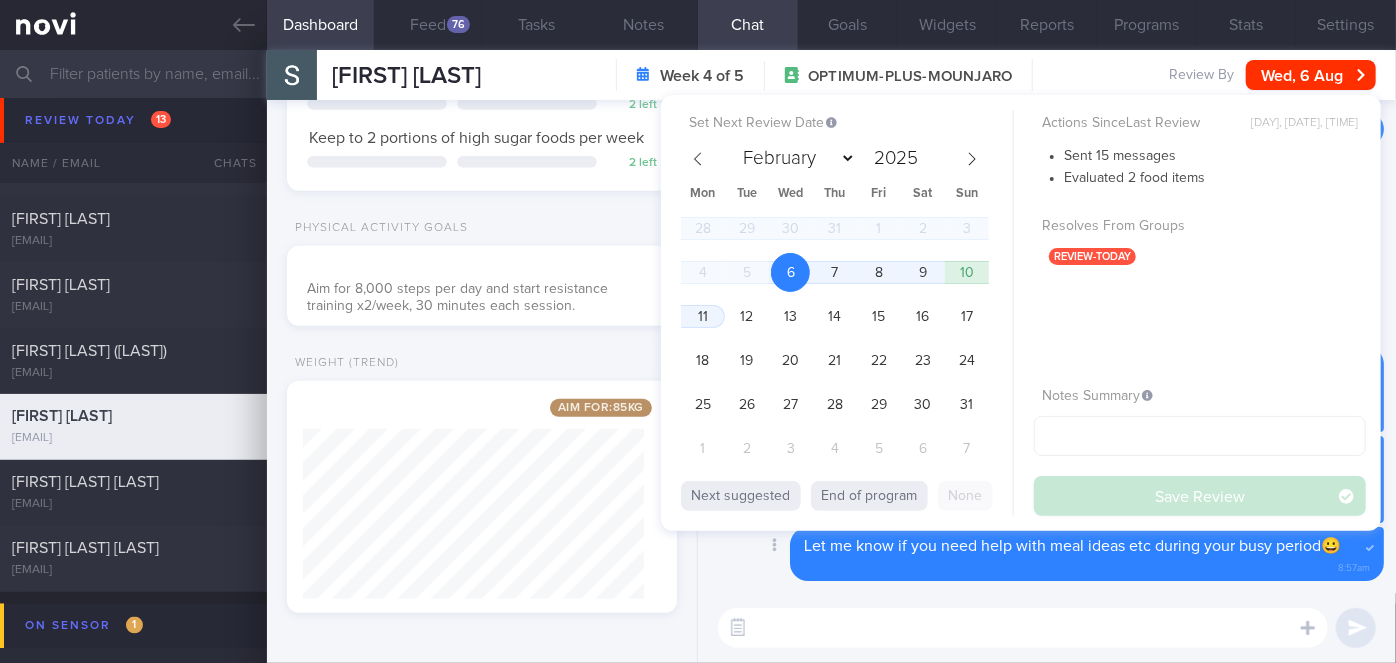 click on "Delete
Let me know if you need help with meal ideas etc during your busy period😀
8:57am" at bounding box center (1047, 554) 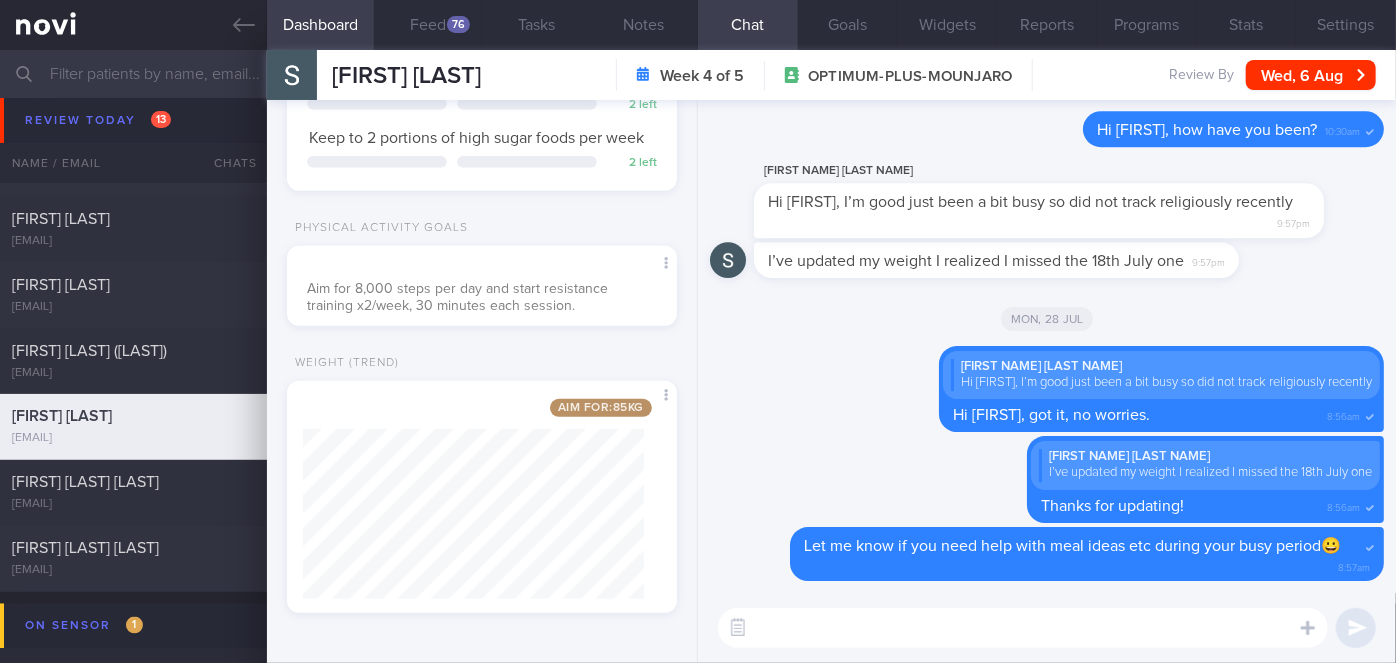 click at bounding box center (1023, 628) 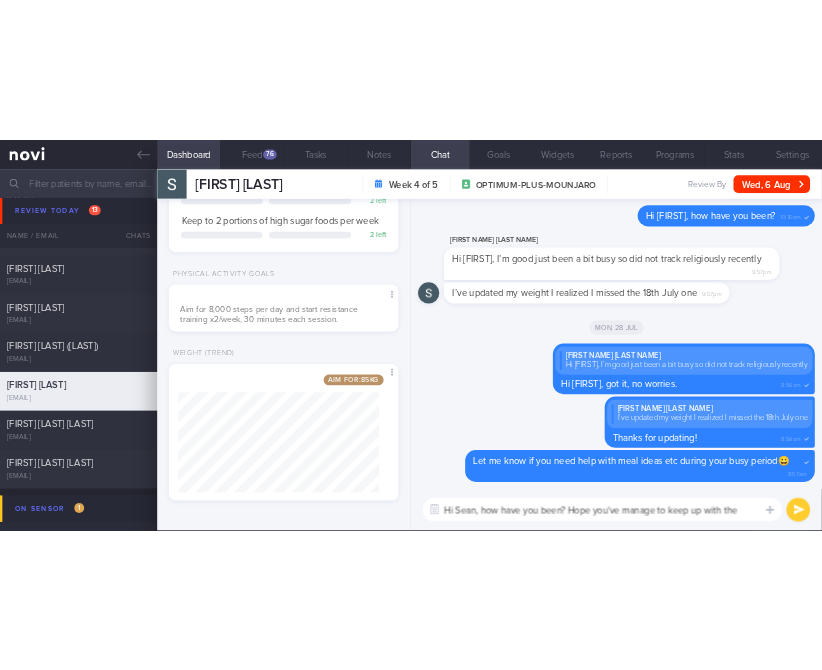 scroll, scrollTop: 0, scrollLeft: 0, axis: both 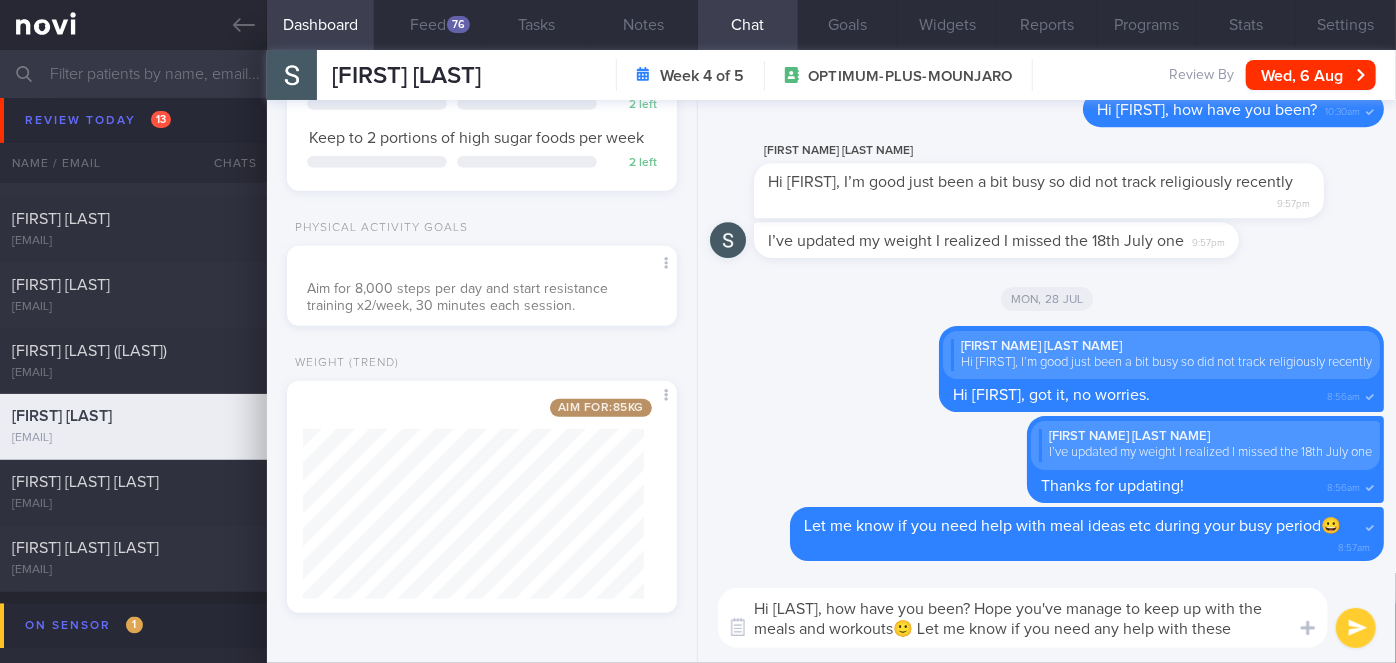 type on "Hi [FIRST], how have you been? Hope you've manage to keep up with the meals and workouts🙂 Let me know if you need any help with these." 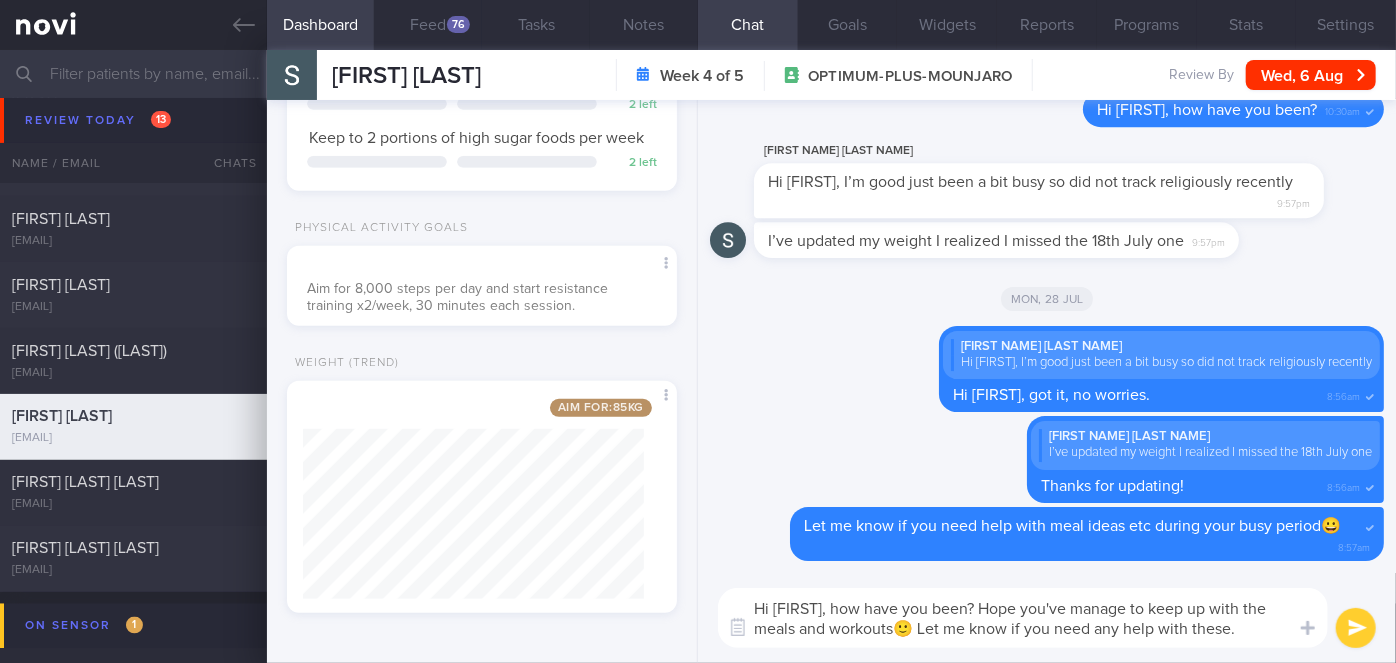 type 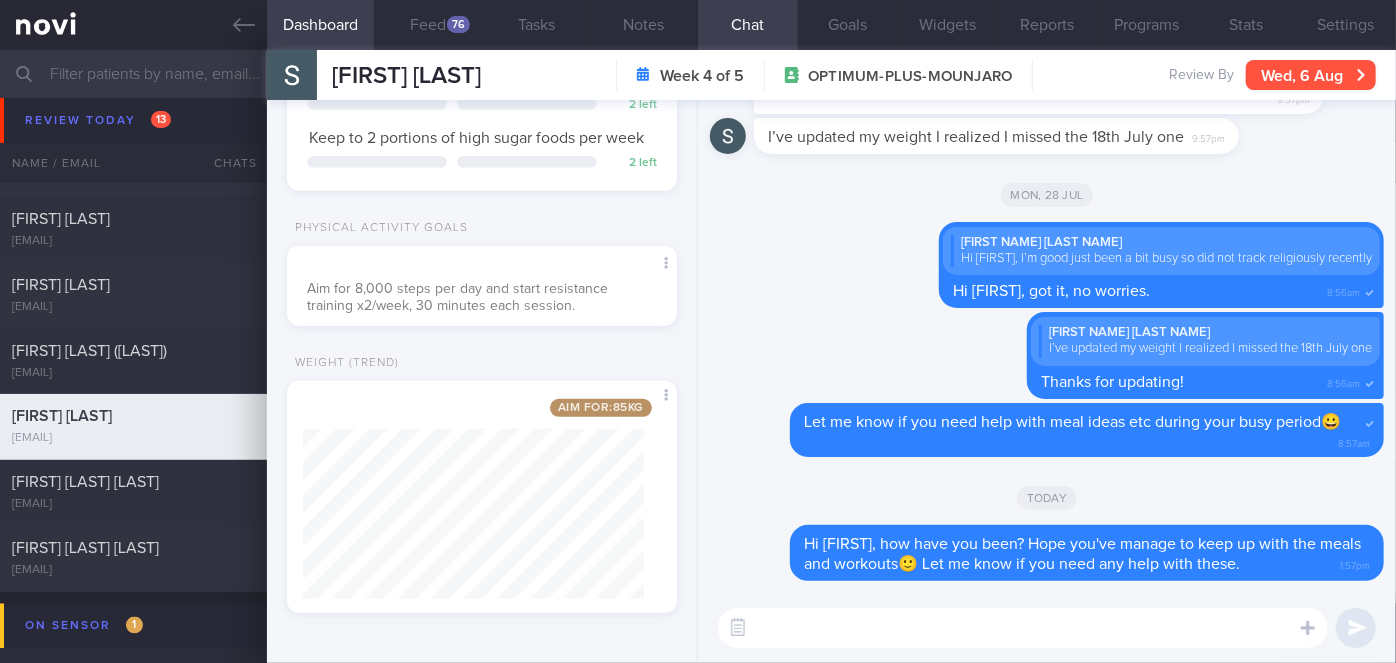 click on "Wed, 6 Aug" at bounding box center (1311, 75) 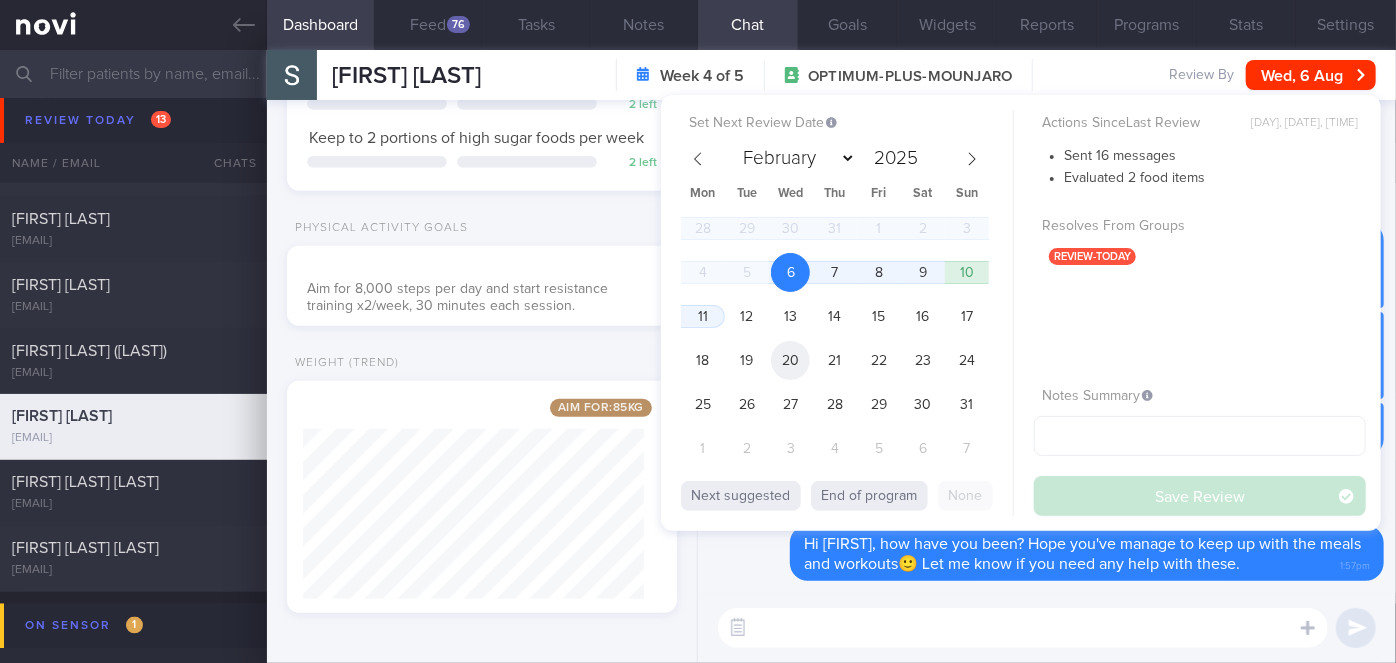 click on "20" at bounding box center [790, 360] 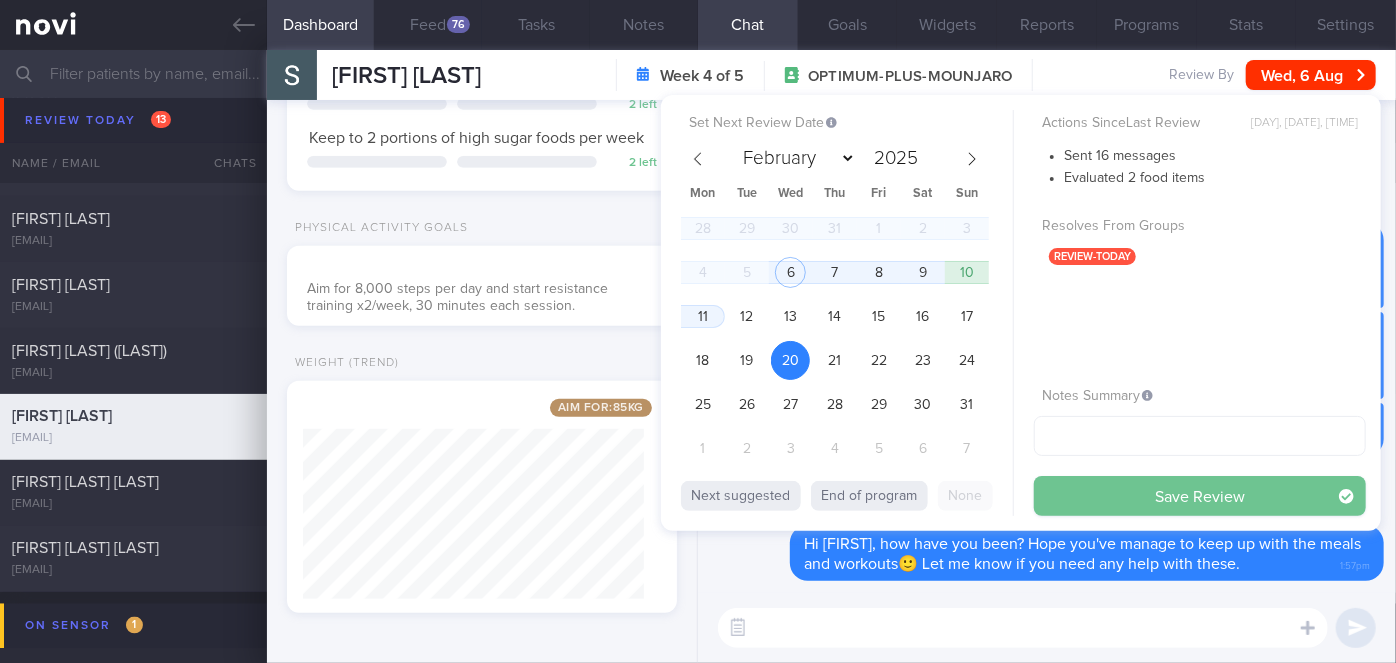 click on "Save Review" at bounding box center (1200, 496) 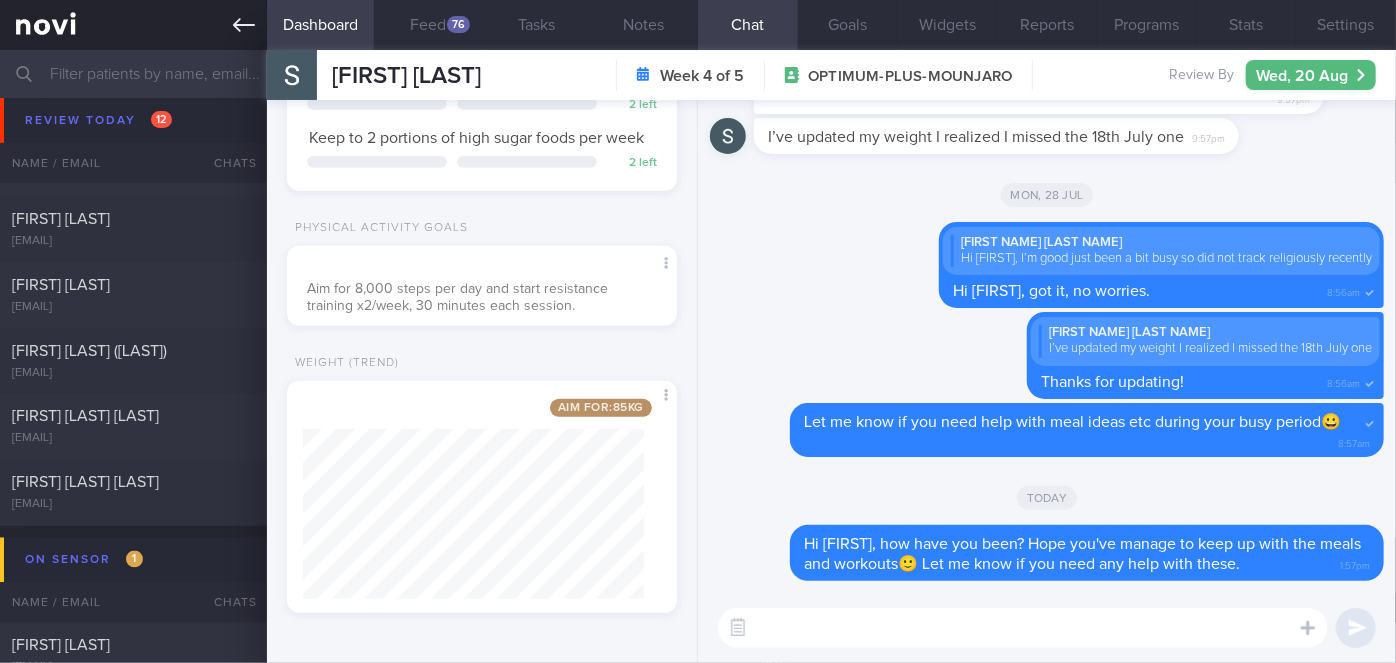 click 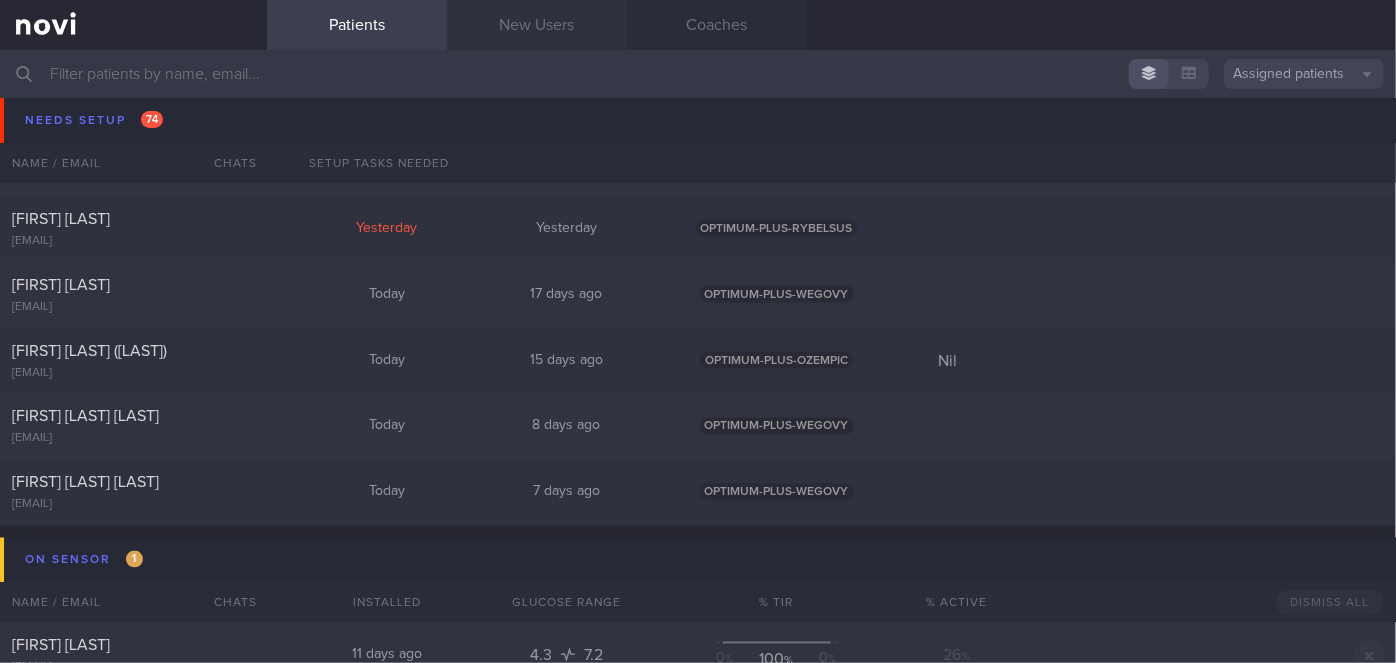 scroll, scrollTop: 4896, scrollLeft: 0, axis: vertical 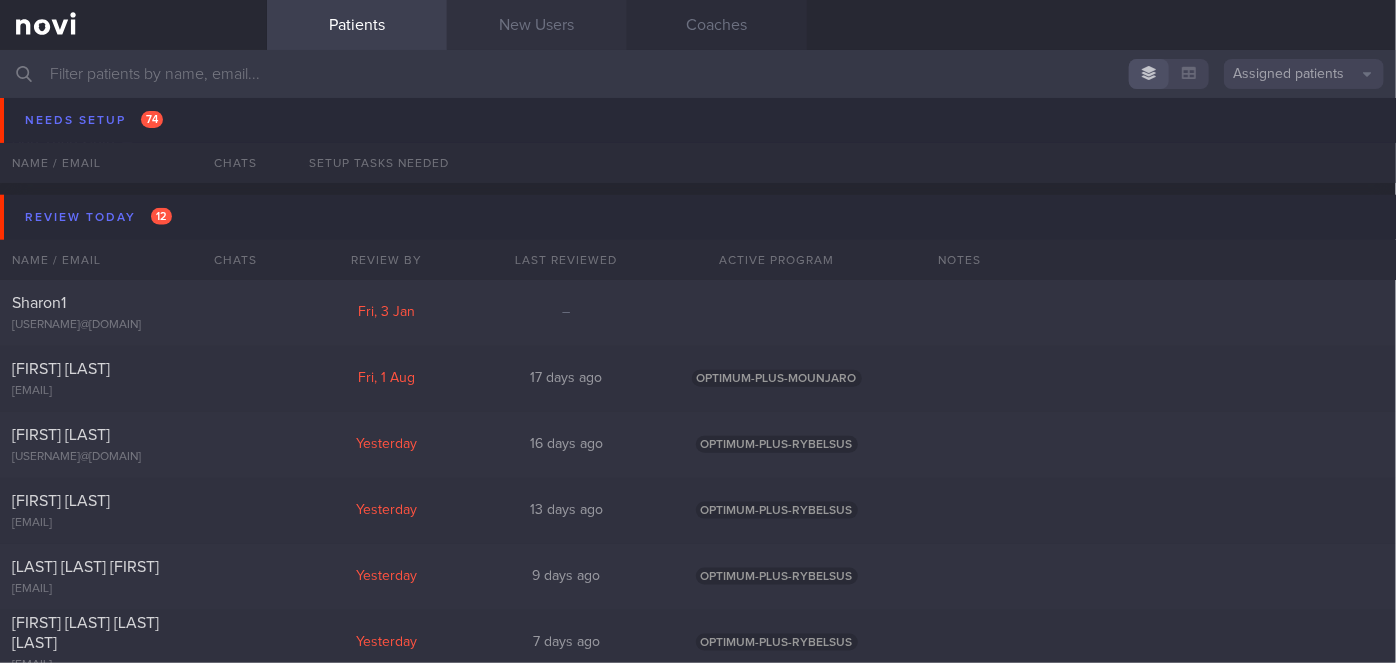 click on "New Users" at bounding box center (537, 25) 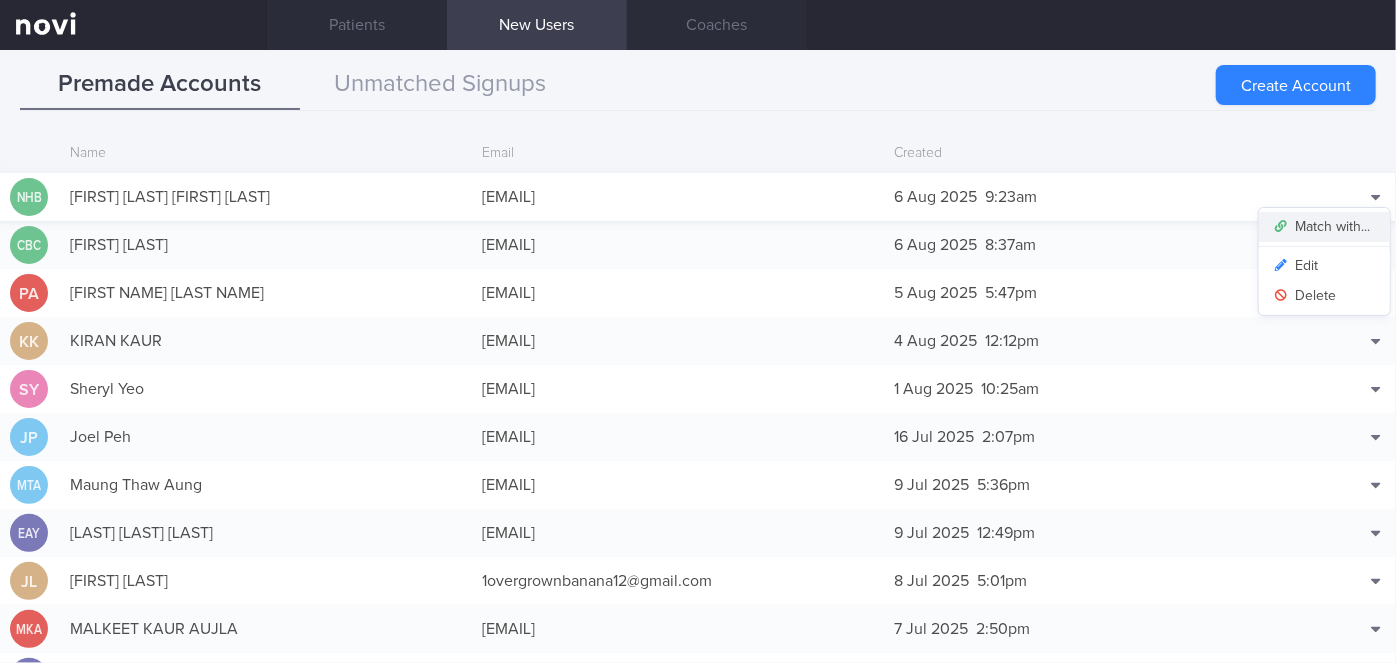 click on "Match with..." at bounding box center [1324, 227] 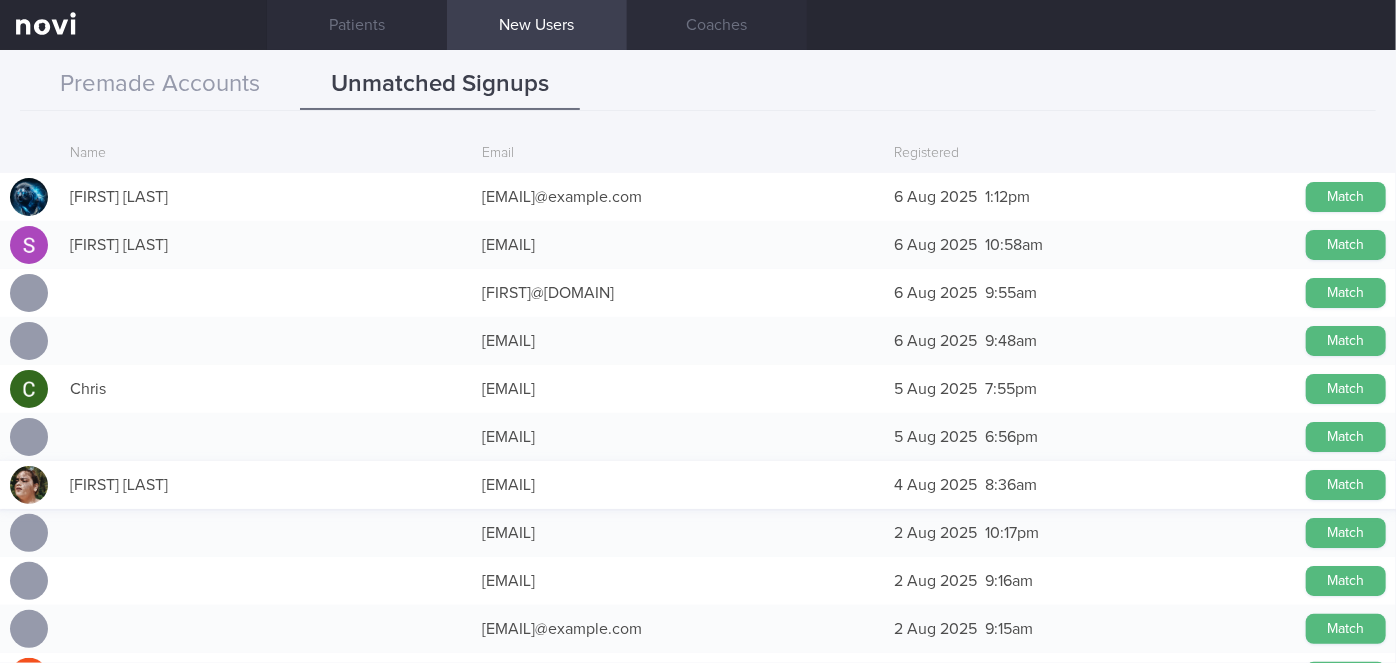 scroll, scrollTop: 192, scrollLeft: 0, axis: vertical 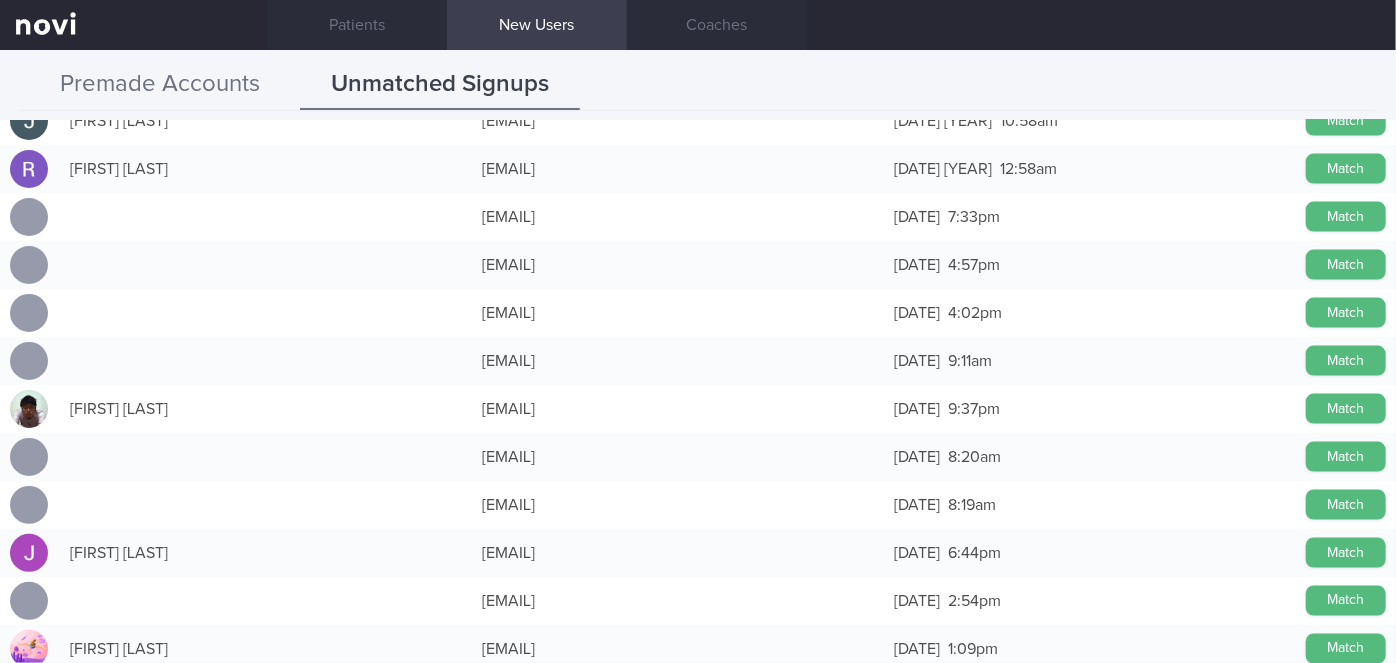 click on "Premade Accounts" at bounding box center [160, 85] 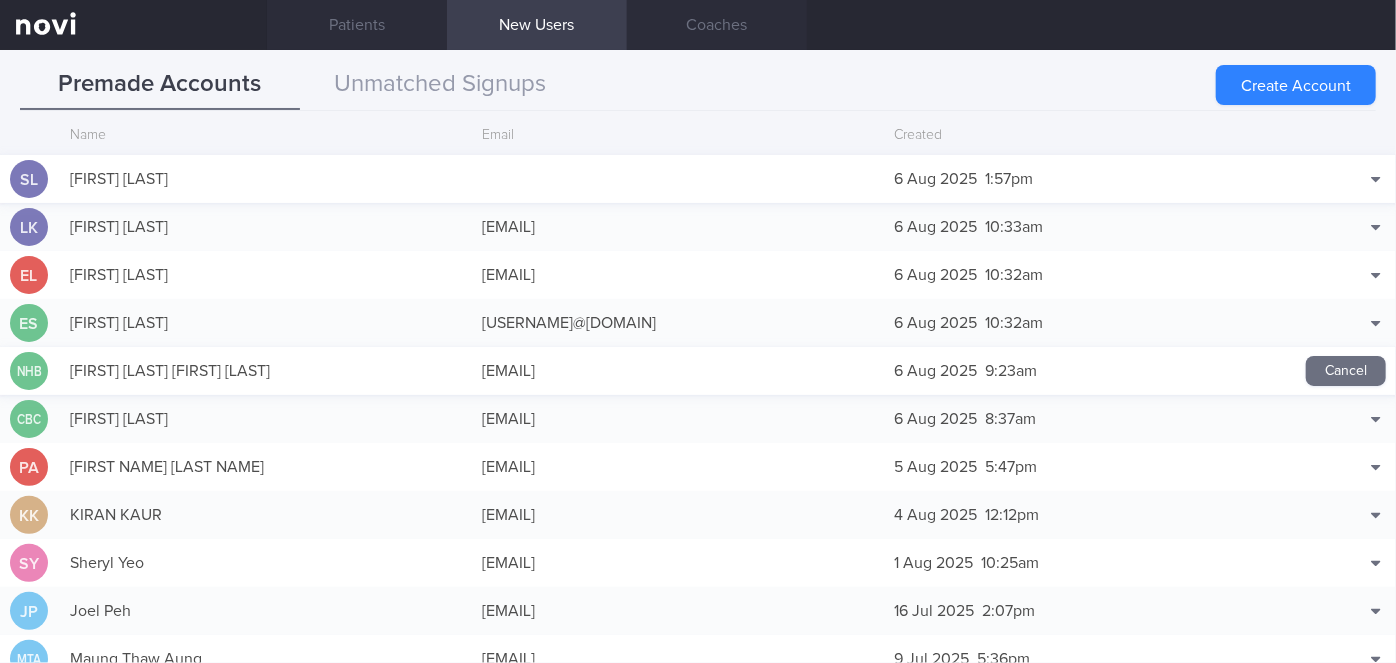 scroll, scrollTop: 0, scrollLeft: 0, axis: both 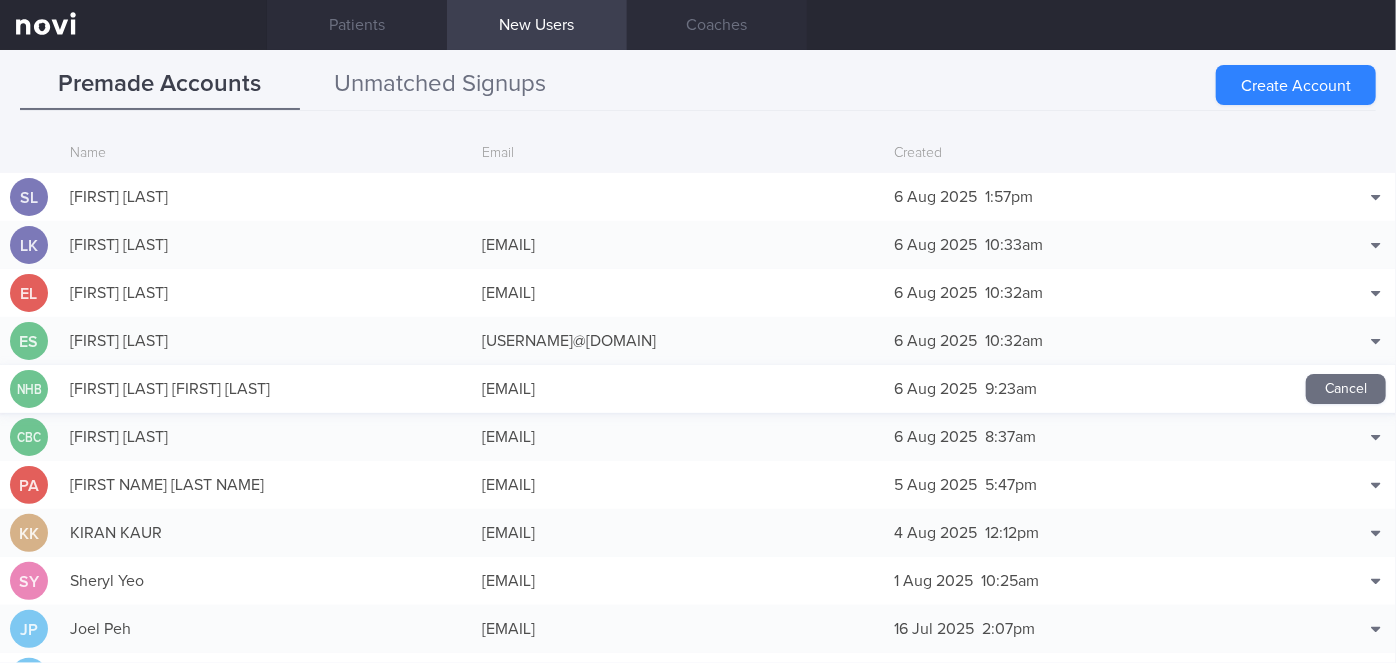 click on "Unmatched Signups" at bounding box center [440, 85] 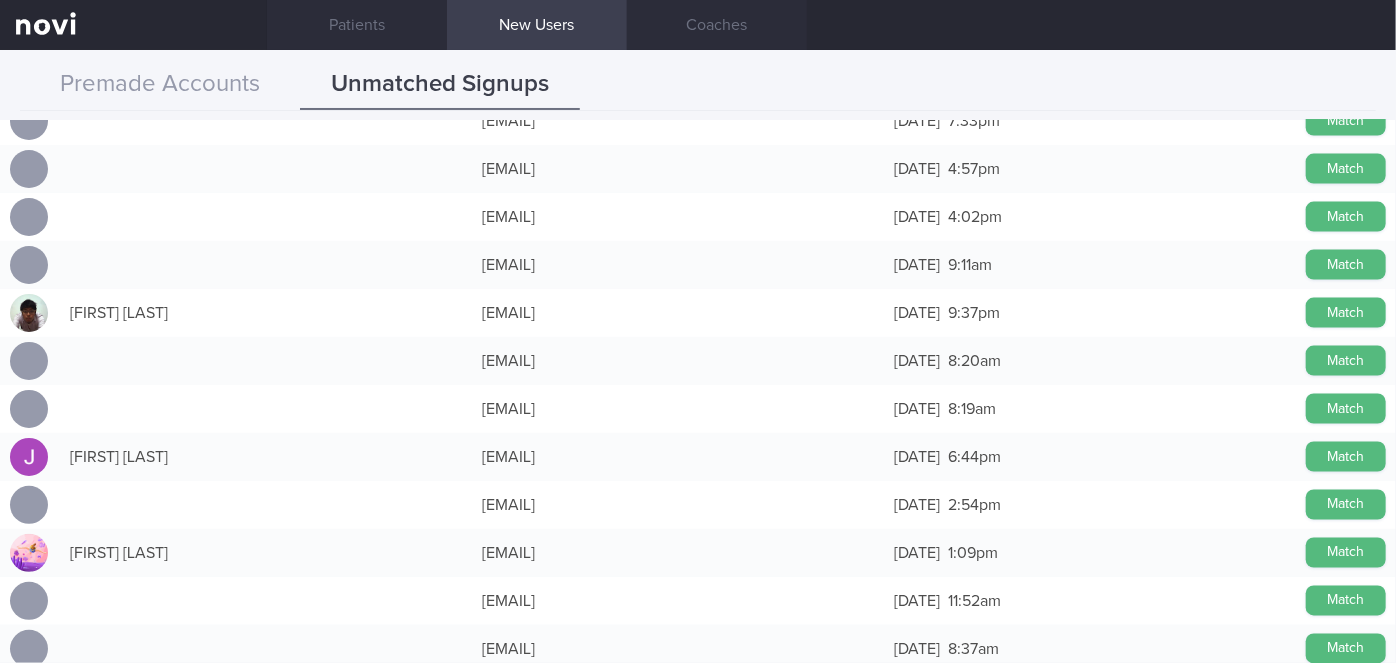 scroll, scrollTop: 16828, scrollLeft: 0, axis: vertical 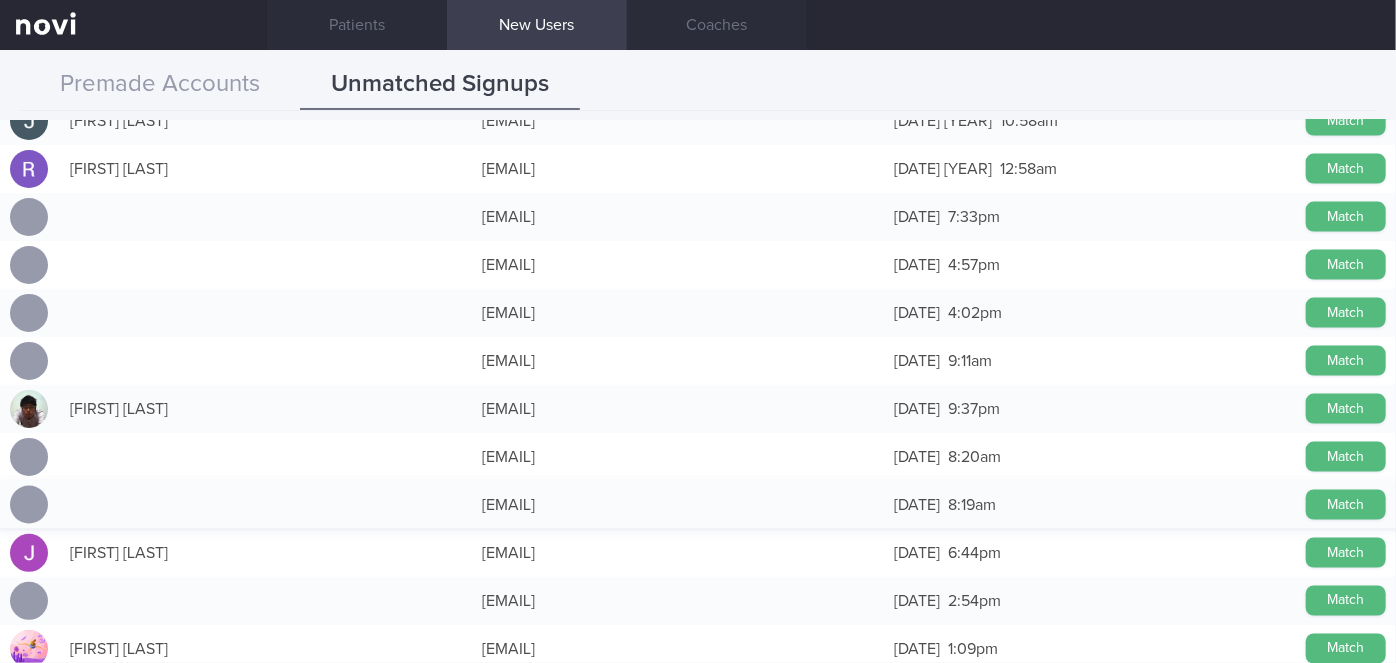 click on "[EMAIL]" at bounding box center (678, 505) 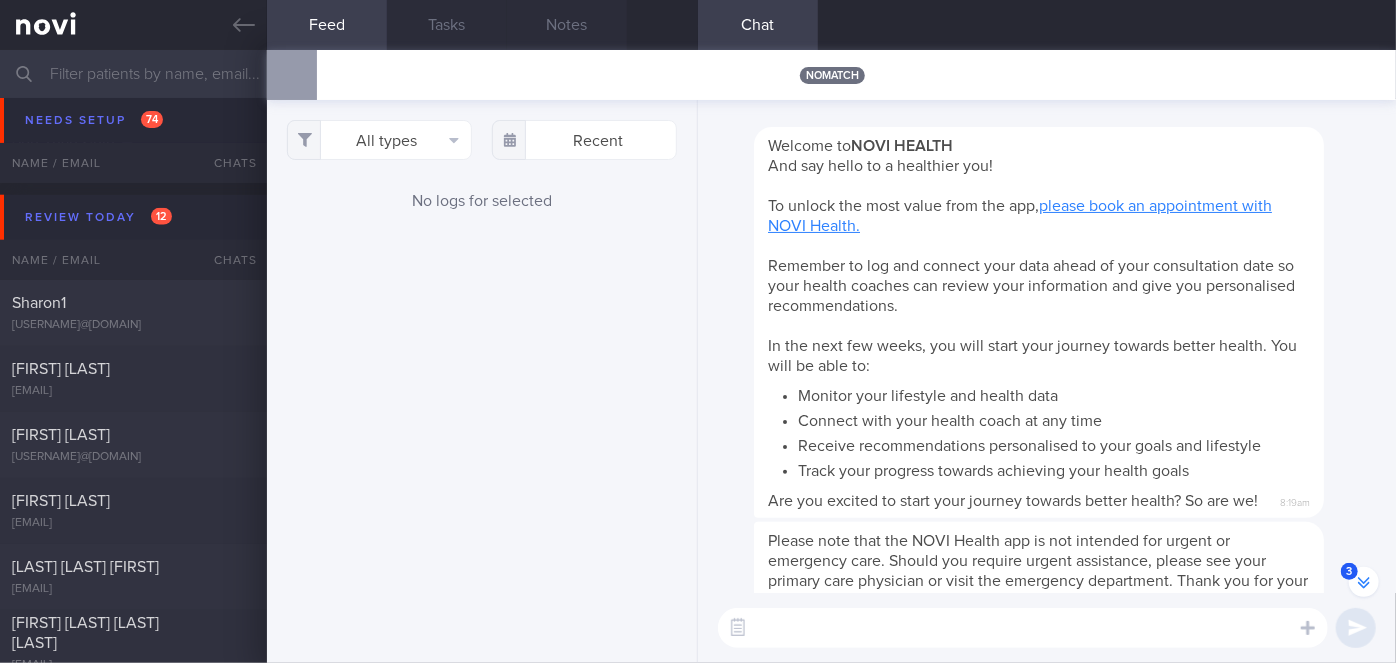 scroll, scrollTop: 0, scrollLeft: 0, axis: both 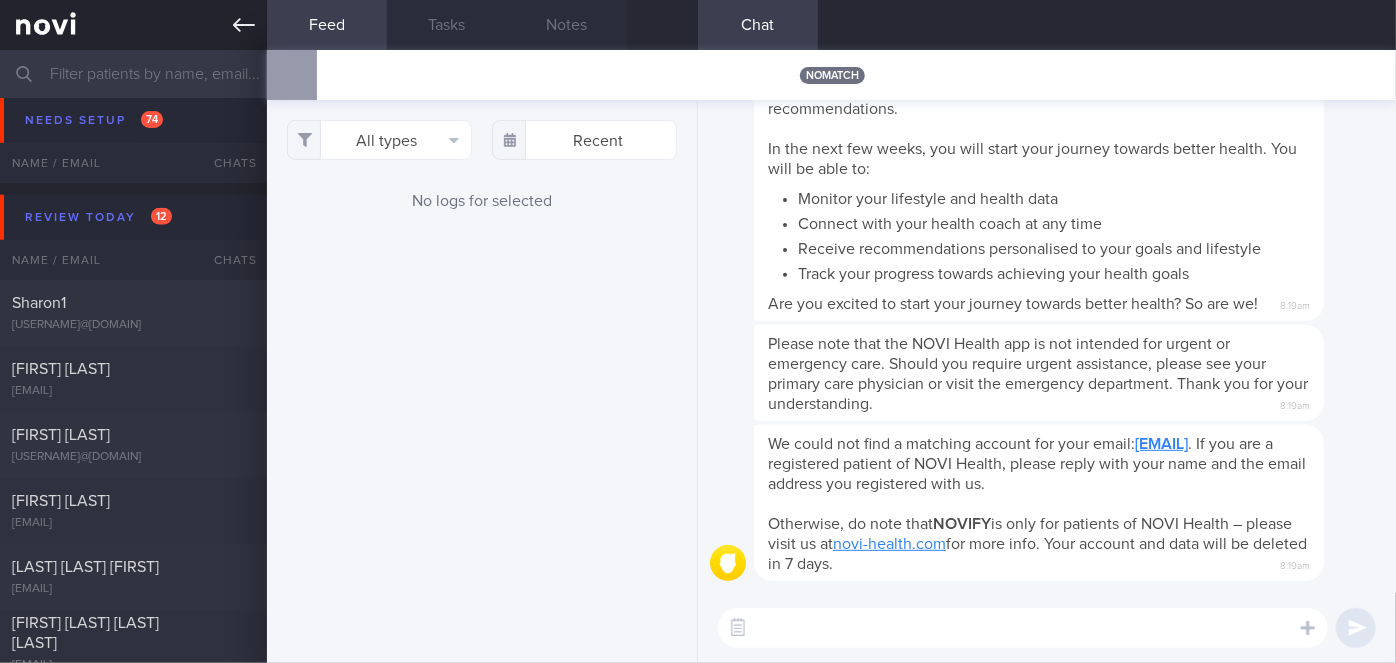 click 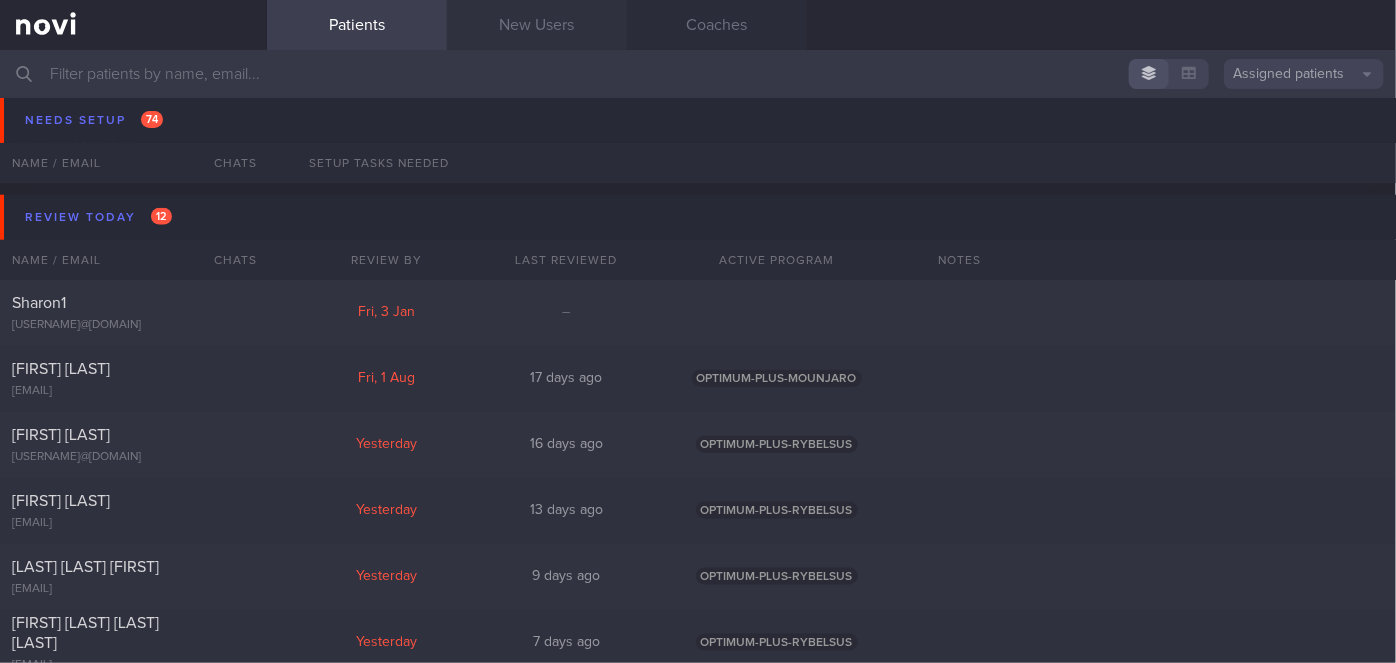 click on "New Users" at bounding box center (537, 25) 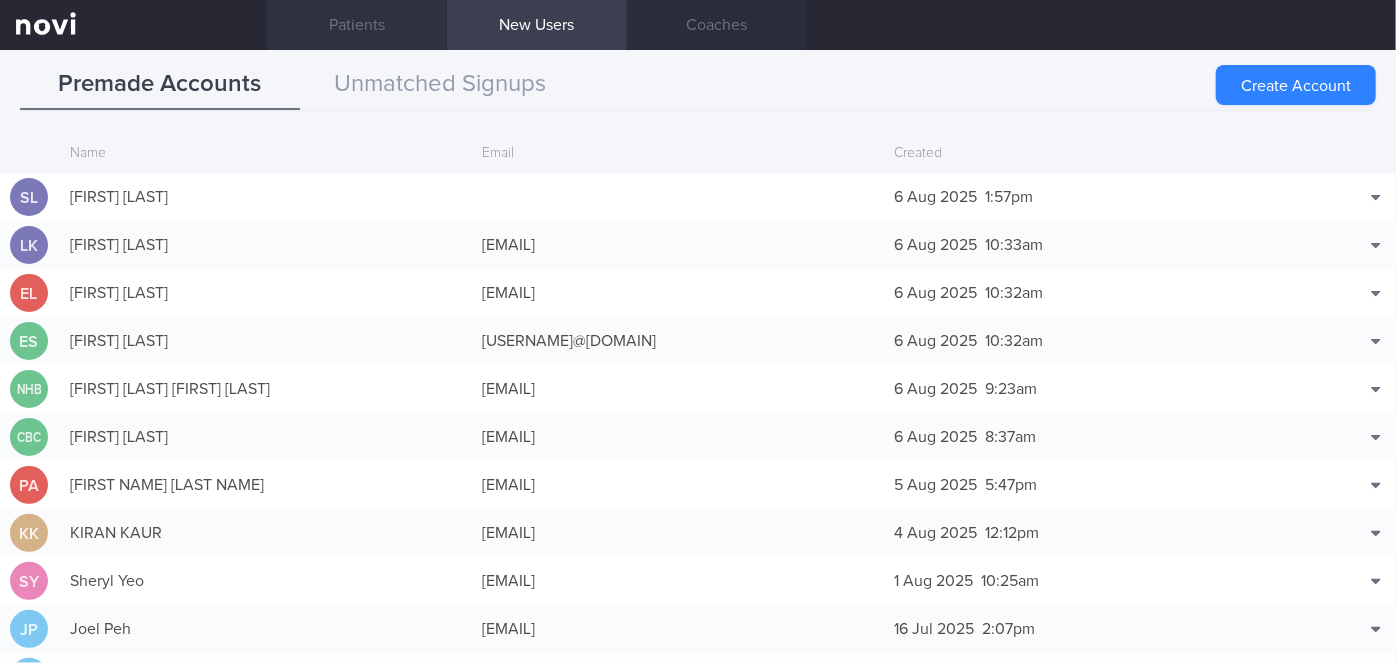 click on "Patients" at bounding box center [357, 25] 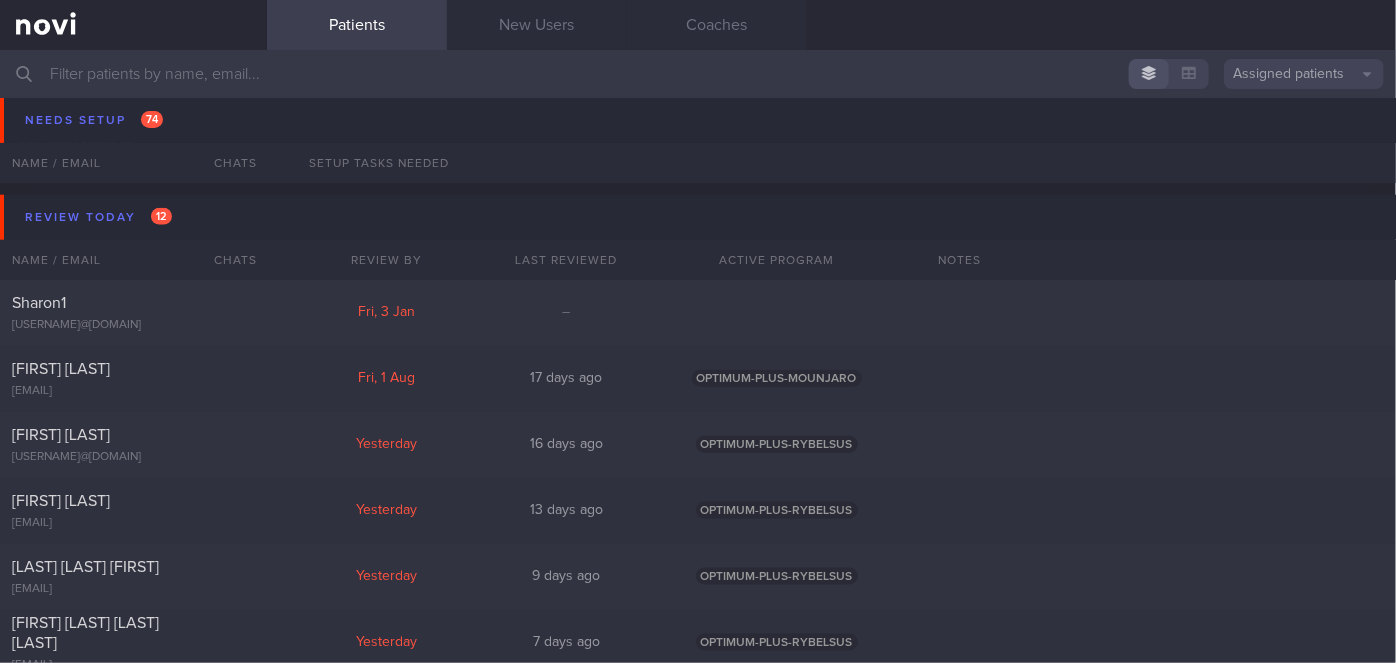 click at bounding box center (698, 74) 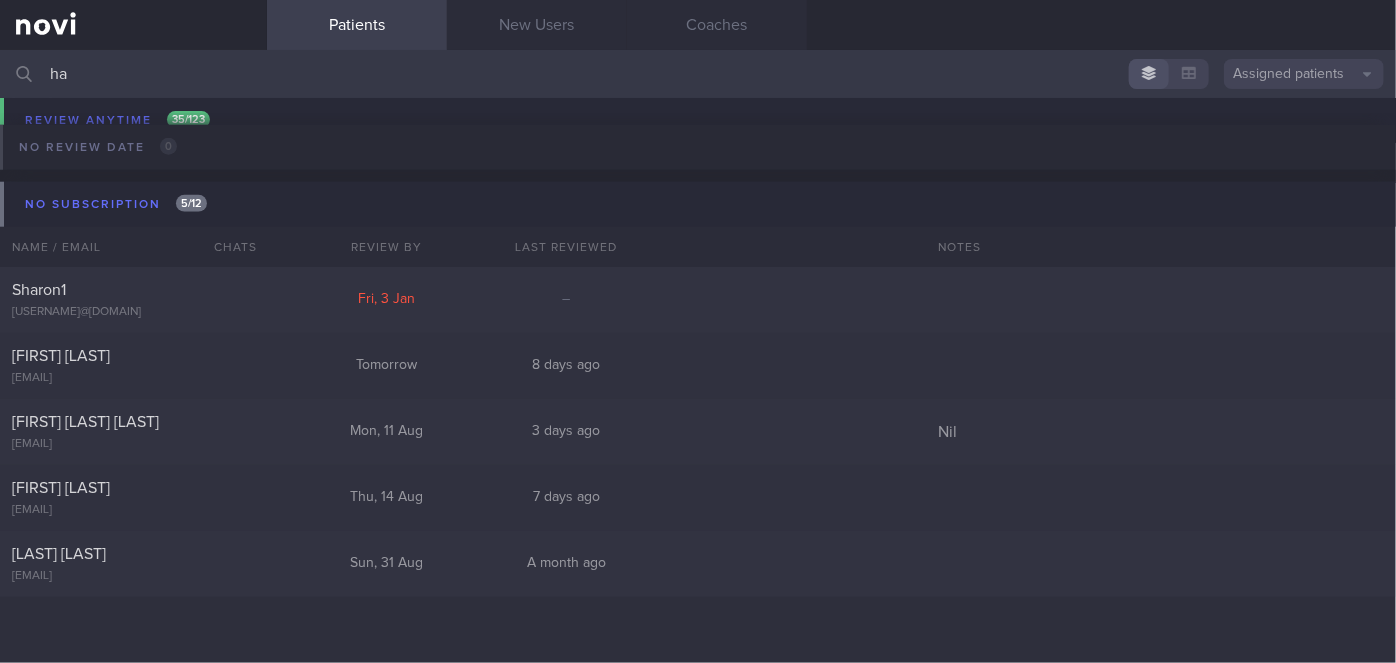 scroll, scrollTop: 4874, scrollLeft: 0, axis: vertical 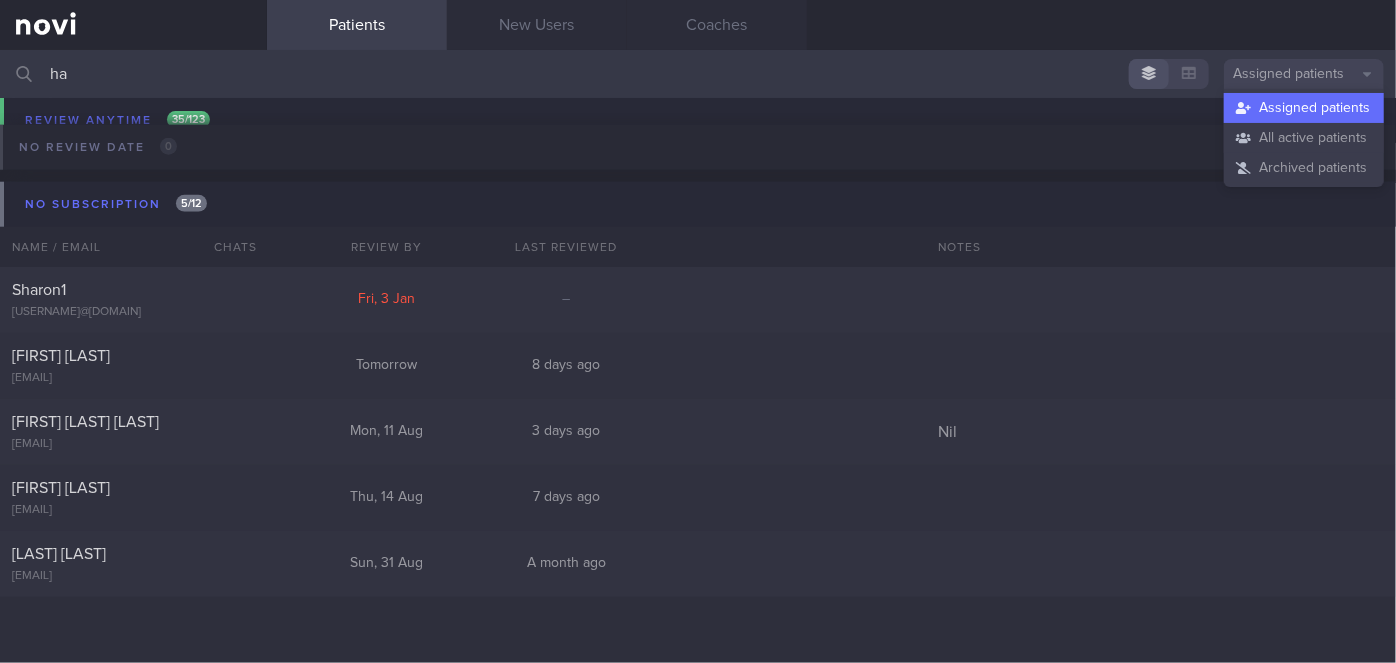 drag, startPoint x: 1274, startPoint y: 131, endPoint x: 552, endPoint y: 58, distance: 725.681 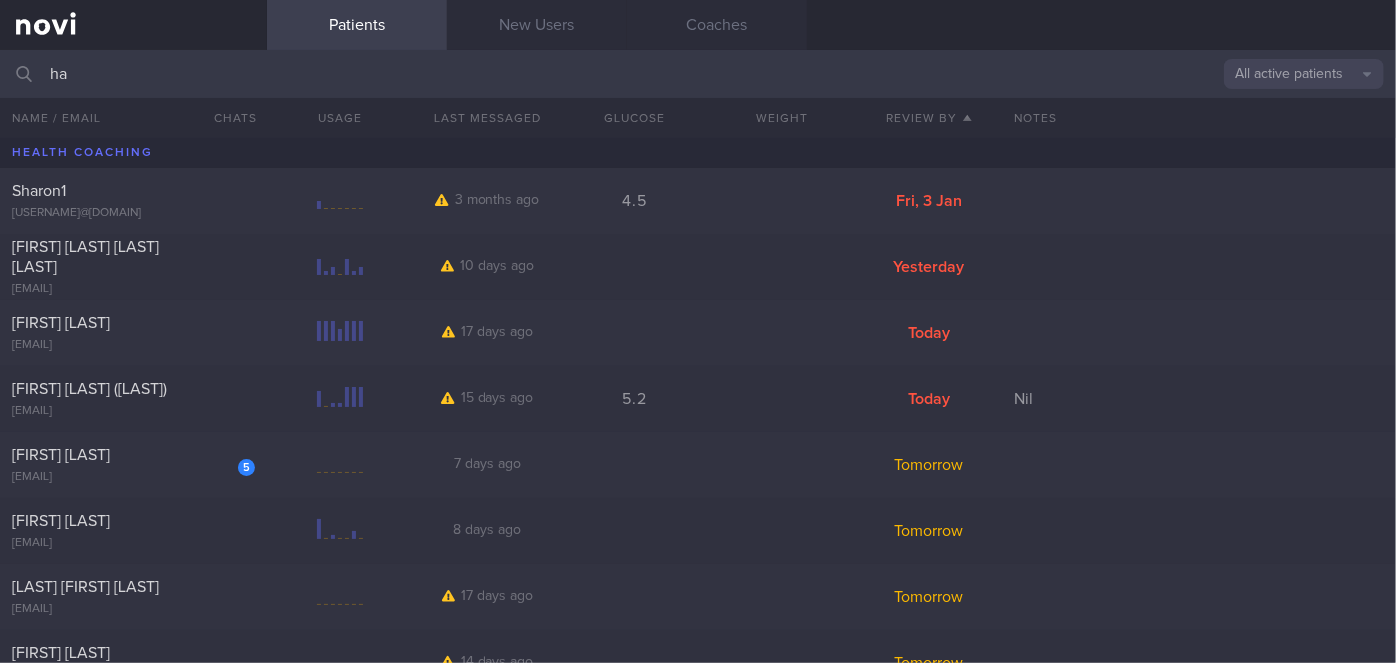 click on "ha" at bounding box center [698, 74] 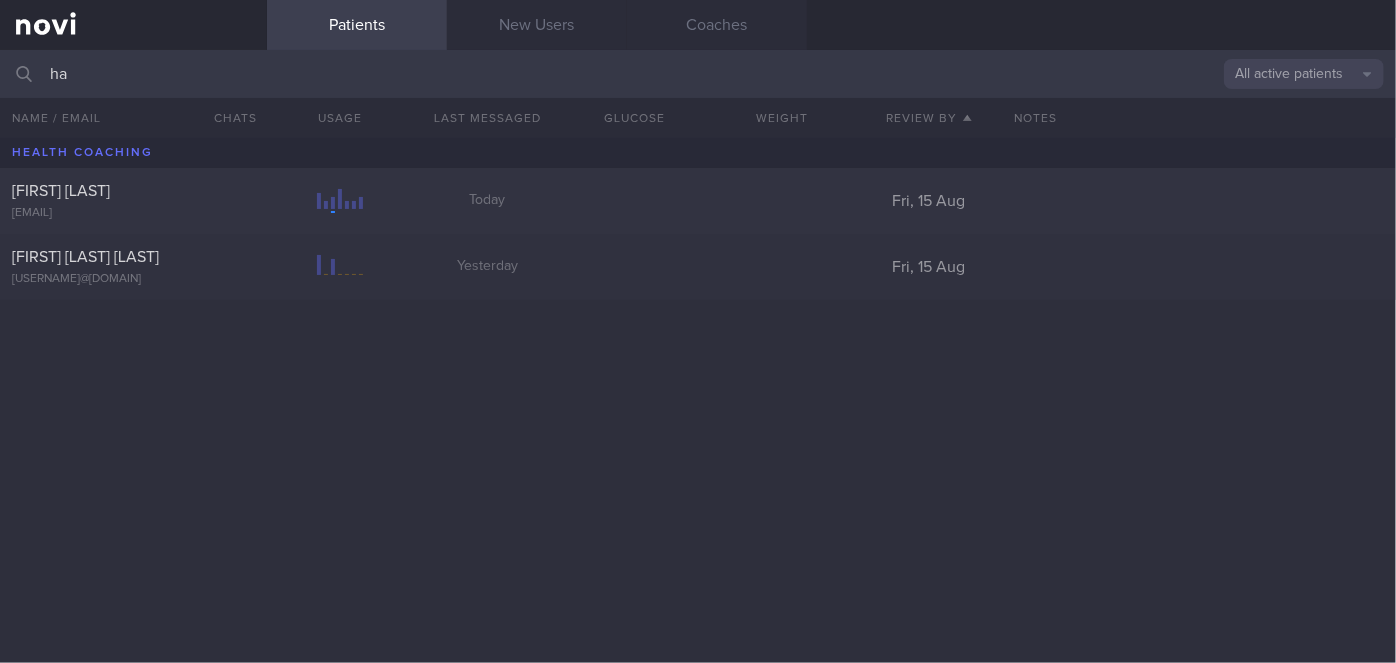 type on "h" 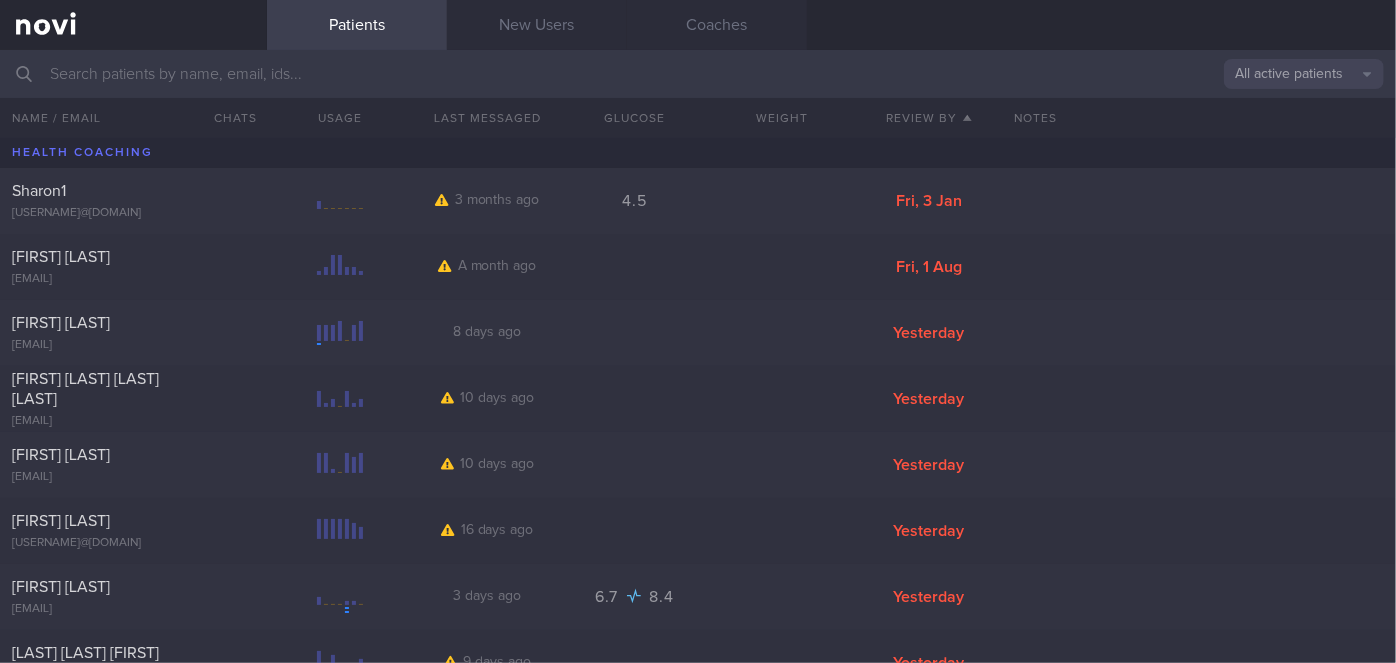 click at bounding box center (698, 74) 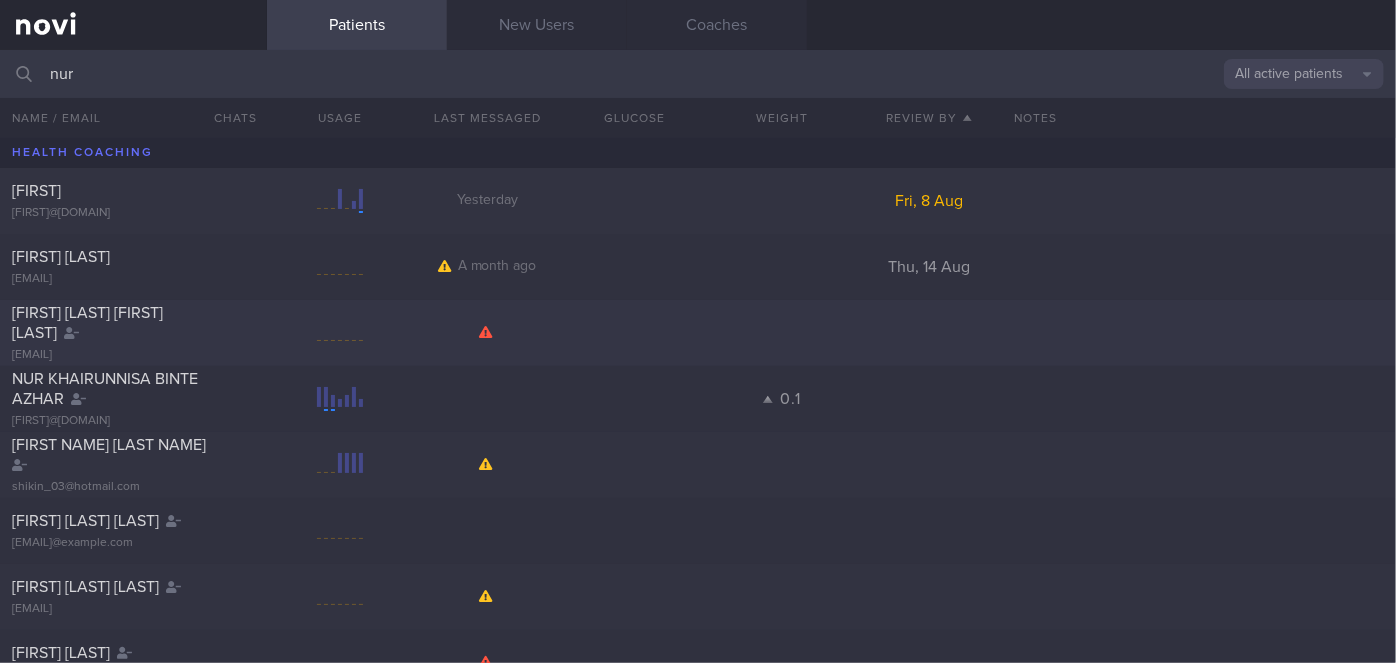type on "nur" 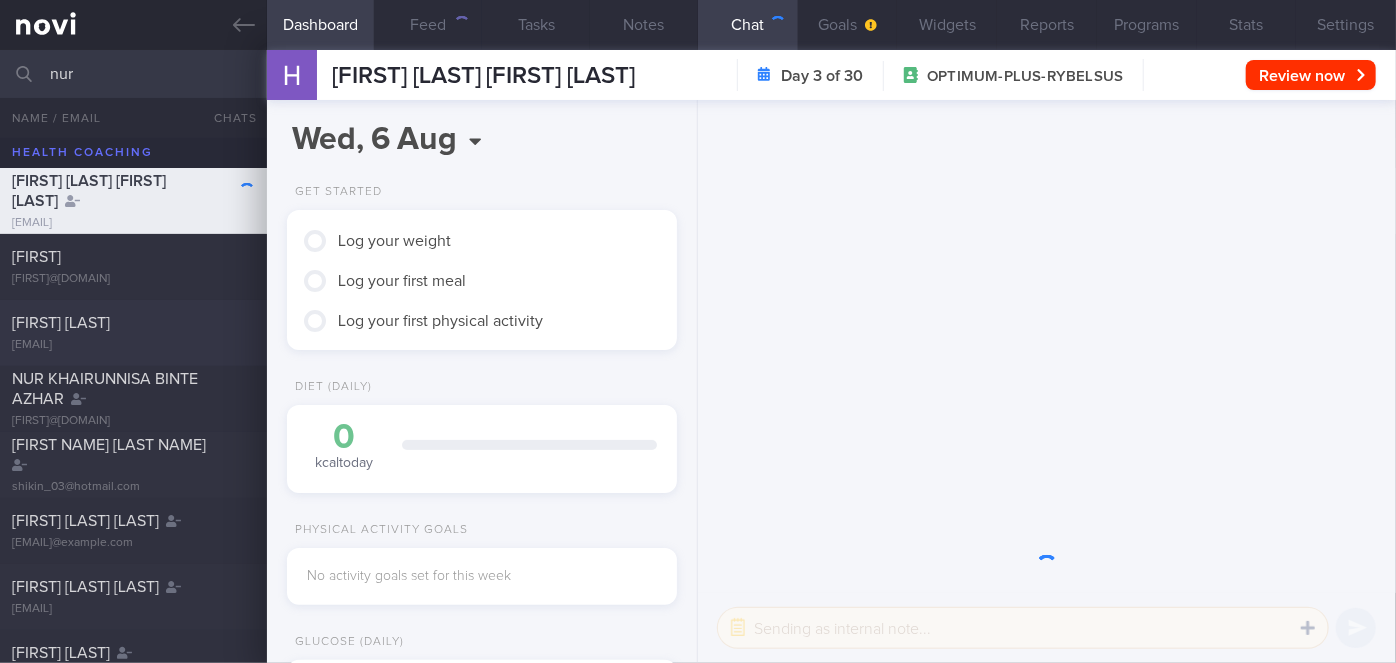 scroll, scrollTop: 999826, scrollLeft: 999650, axis: both 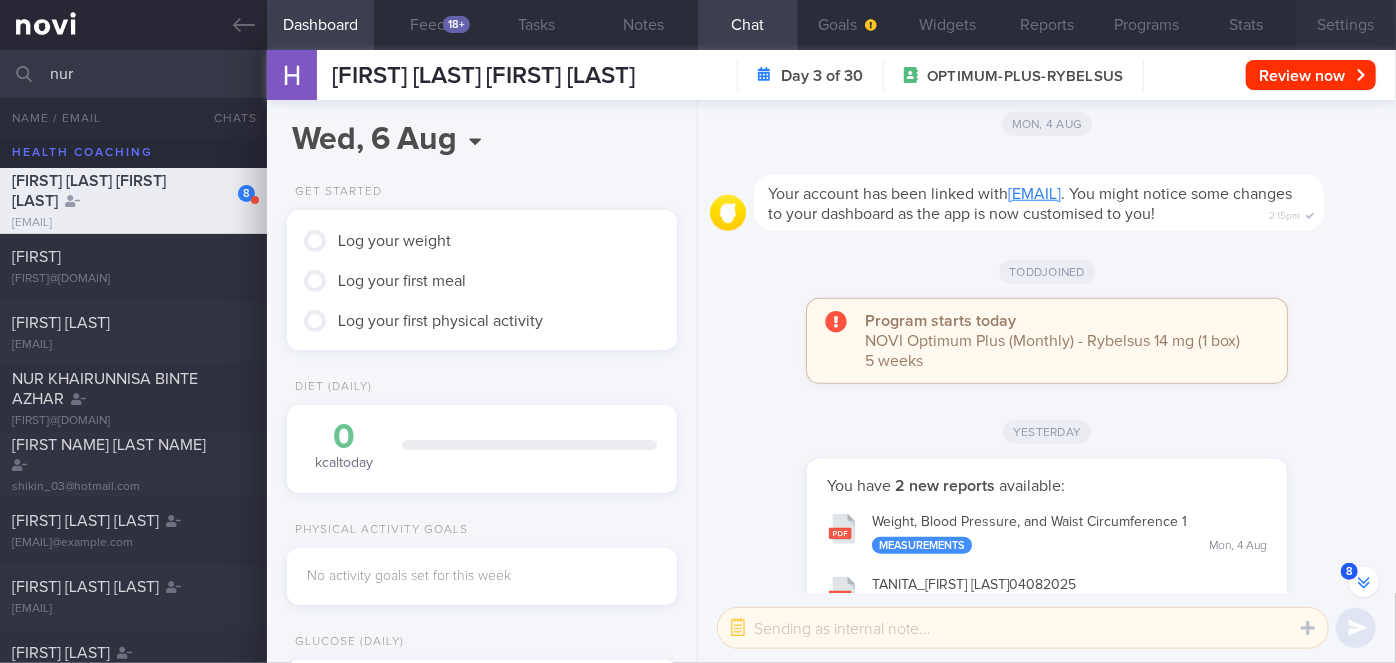 drag, startPoint x: 1361, startPoint y: 16, endPoint x: 1344, endPoint y: 38, distance: 27.802877 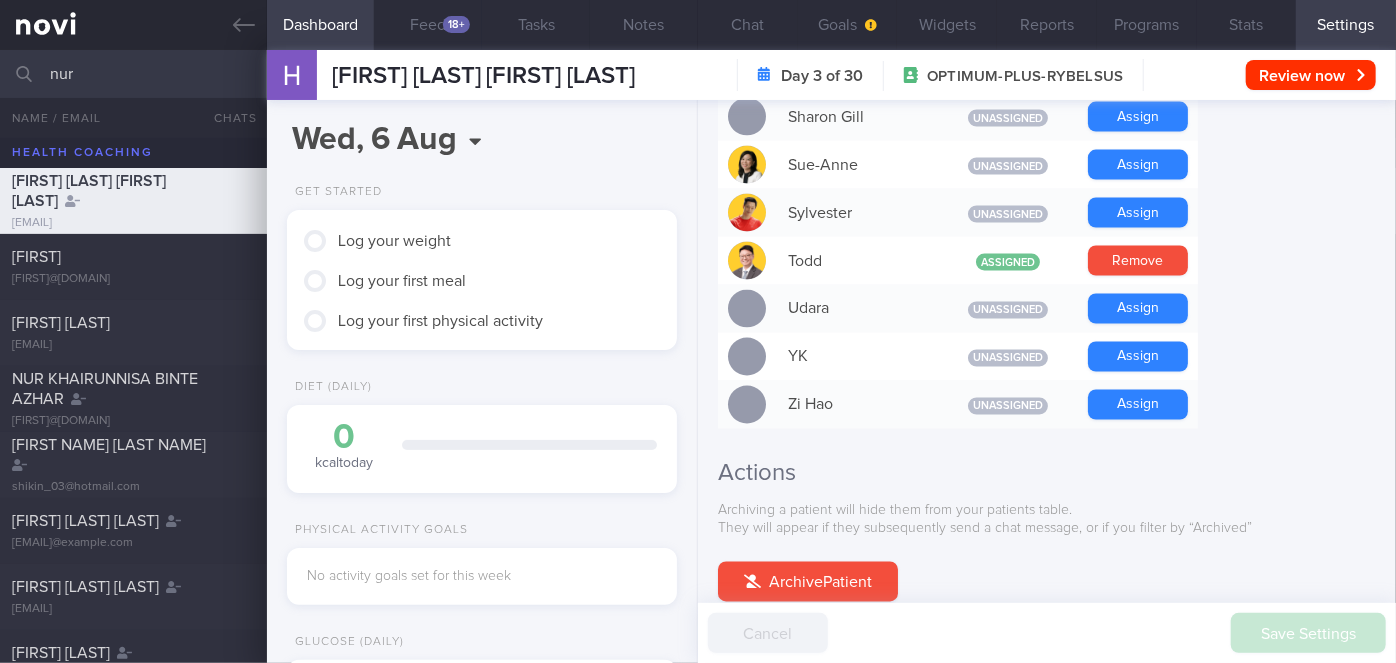 scroll, scrollTop: 1481, scrollLeft: 0, axis: vertical 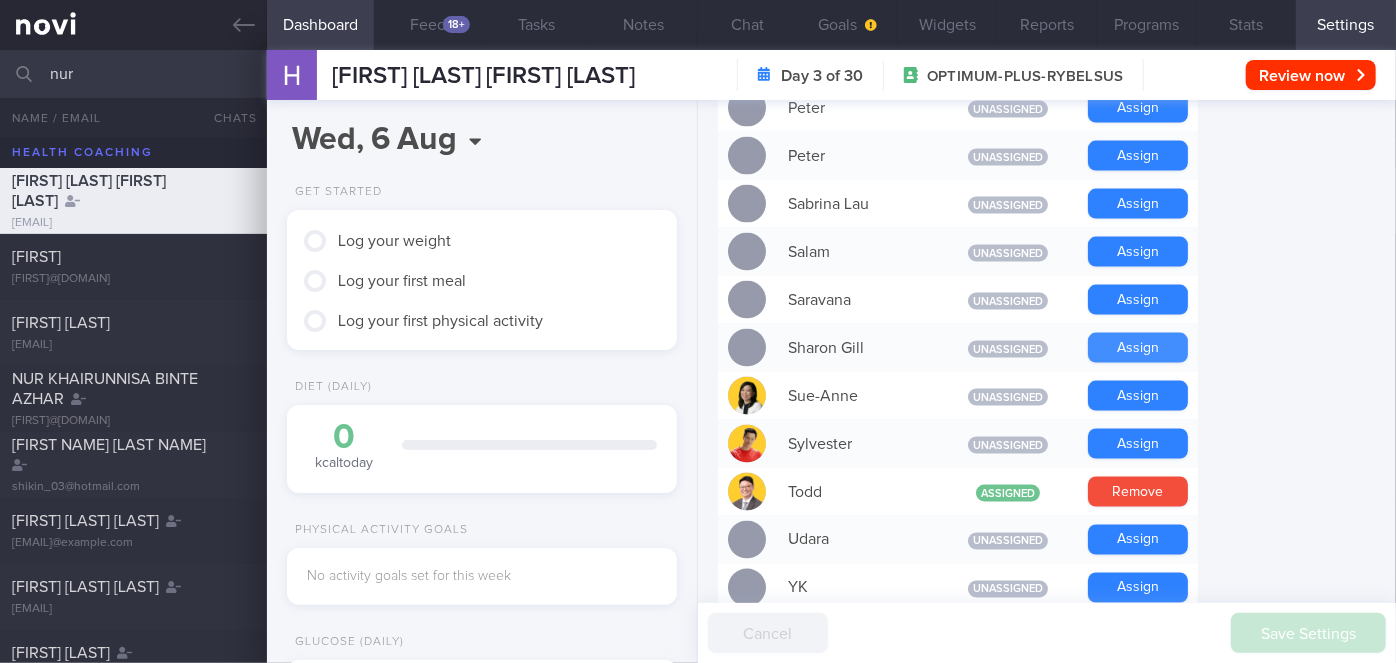 click on "Assign" at bounding box center [1138, 348] 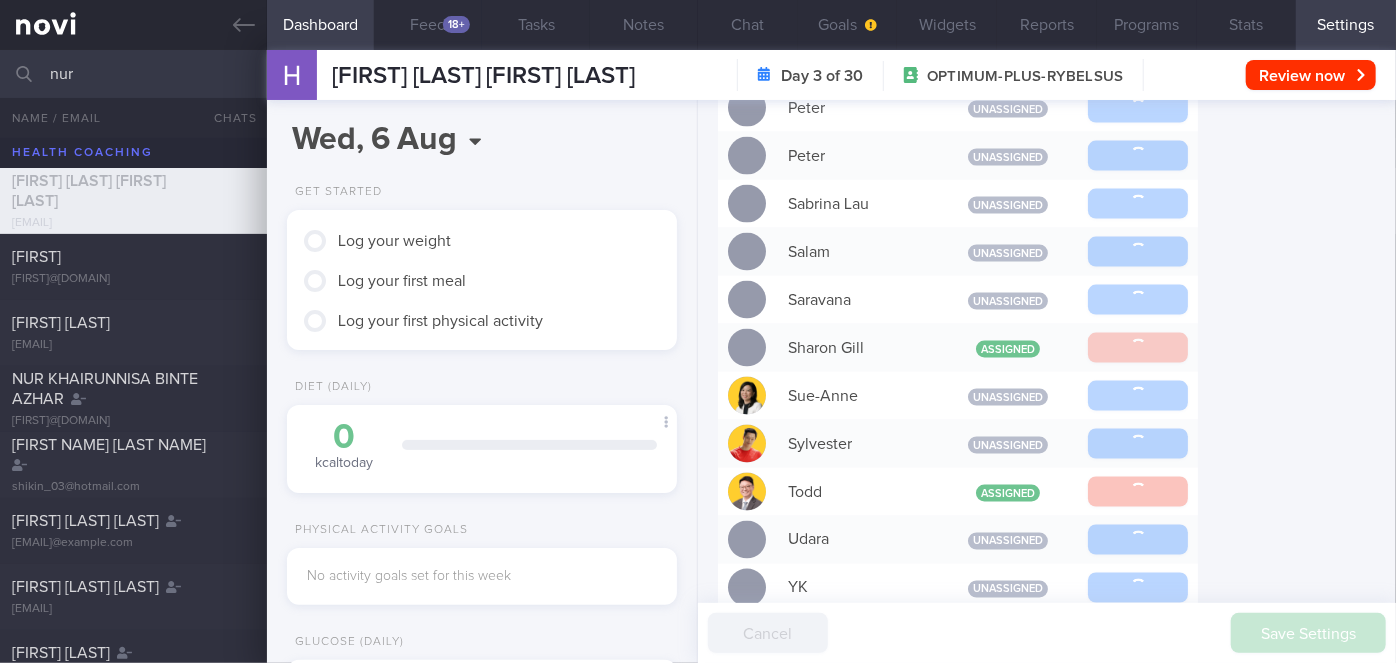 scroll, scrollTop: -248, scrollLeft: 0, axis: vertical 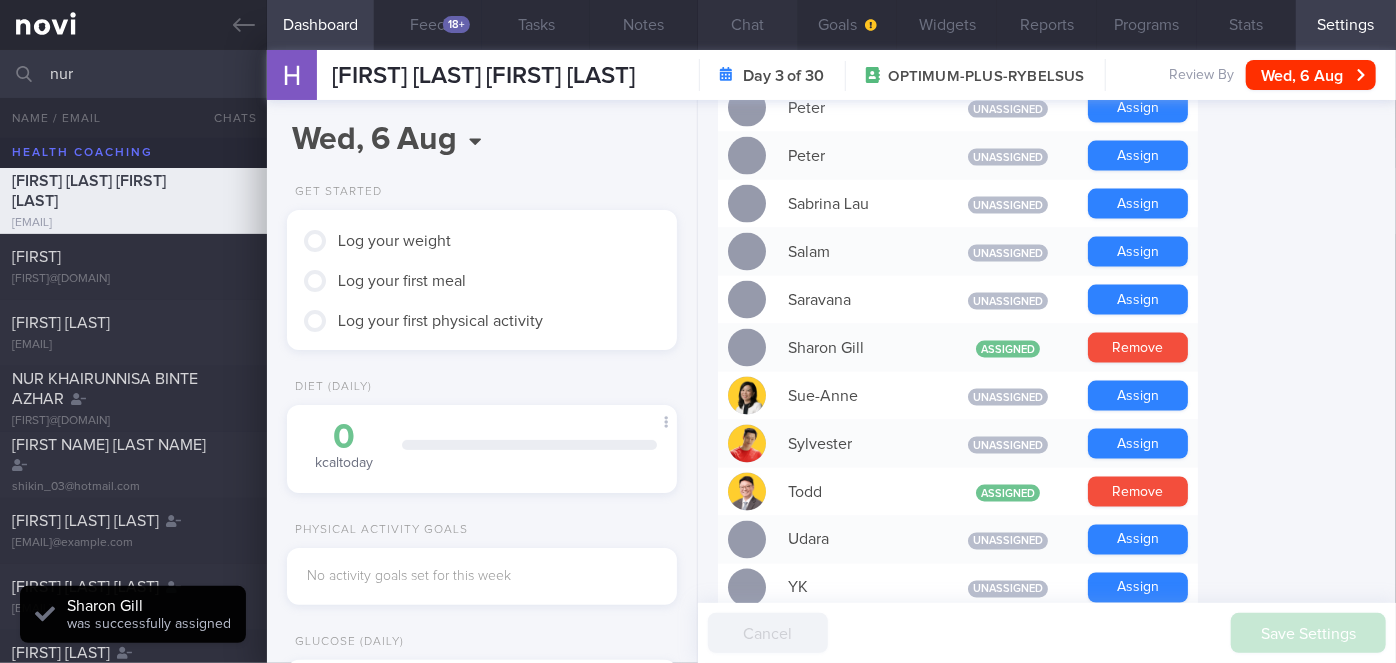 click on "Chat" at bounding box center [748, 25] 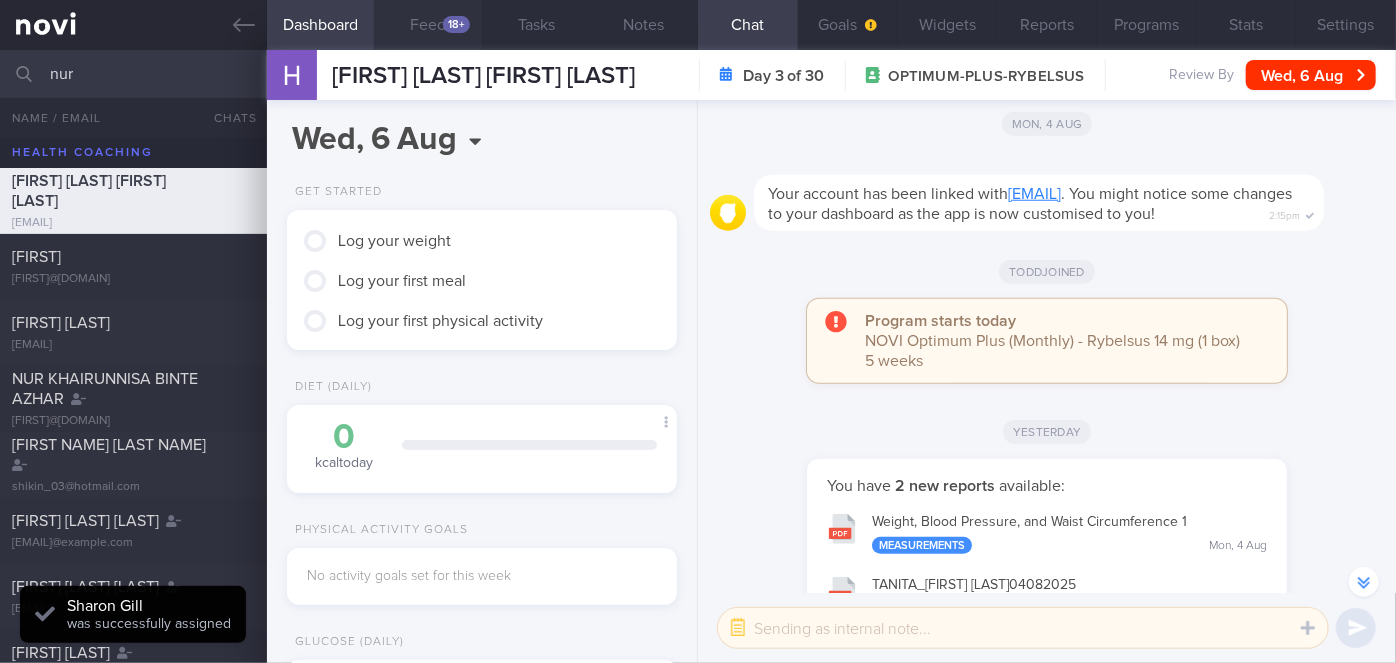 click on "Feed
18+" at bounding box center [428, 25] 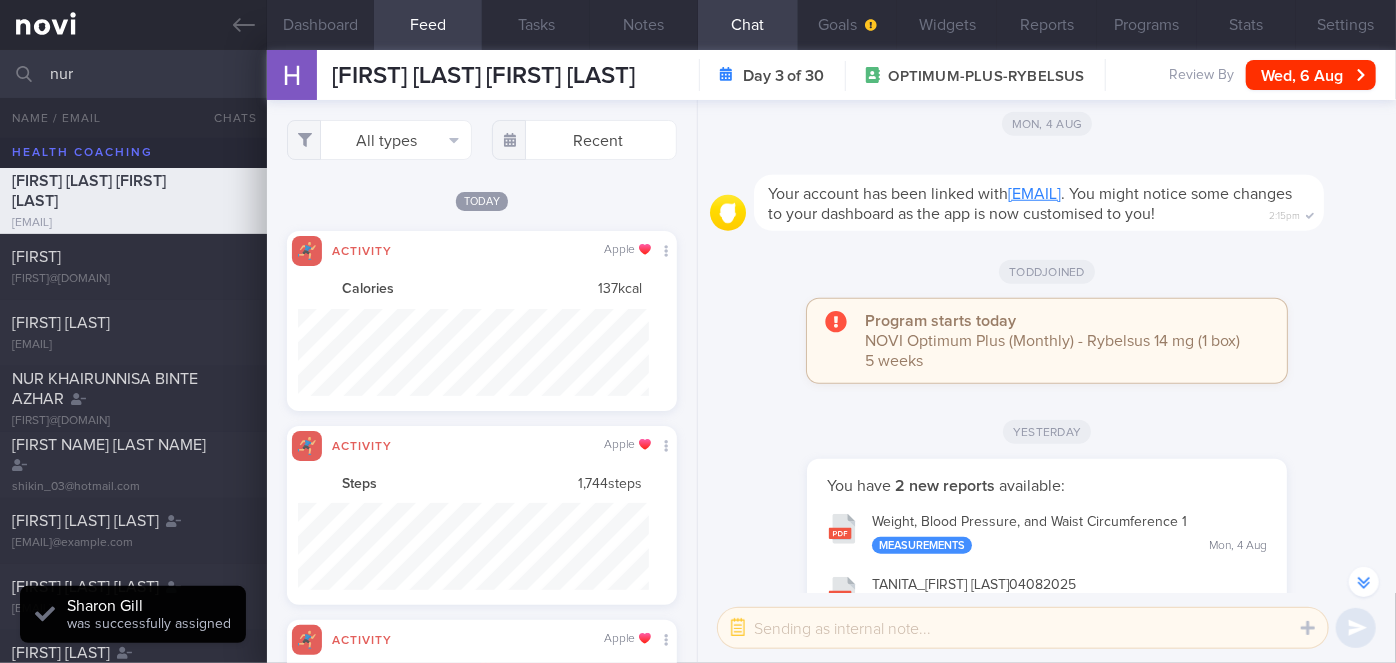 scroll, scrollTop: 999912, scrollLeft: 999648, axis: both 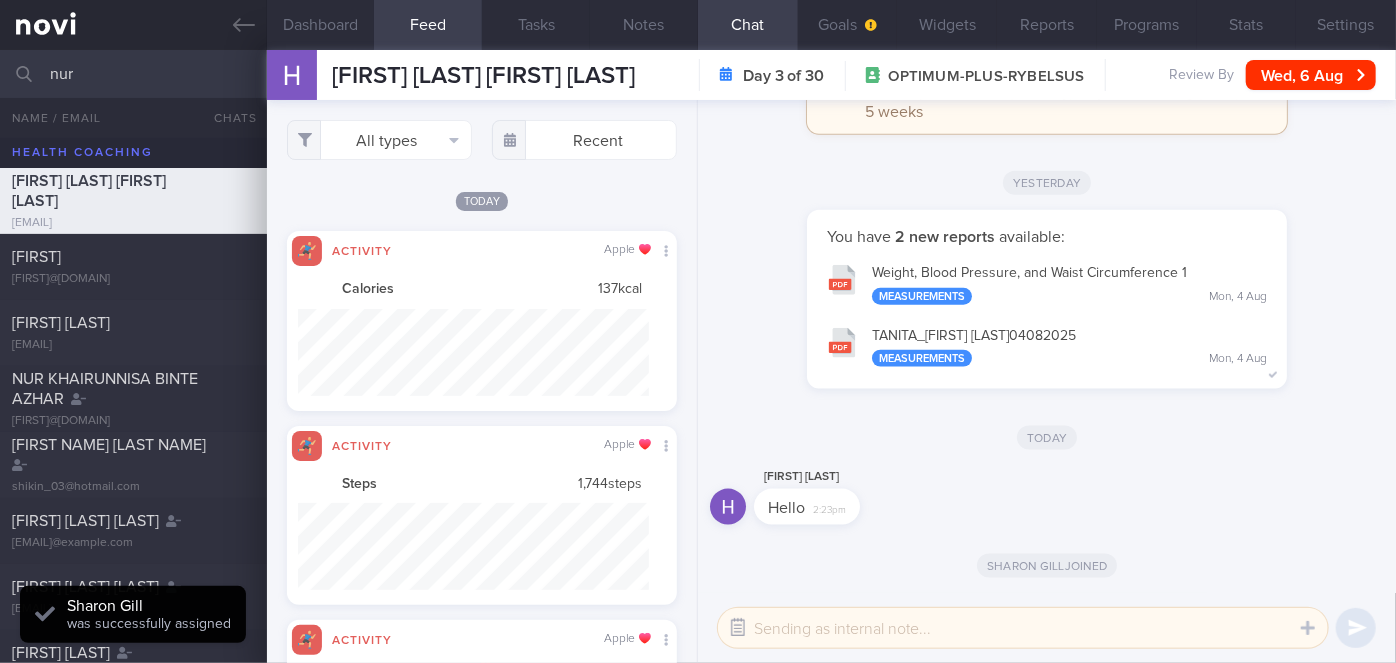 click at bounding box center (738, 628) 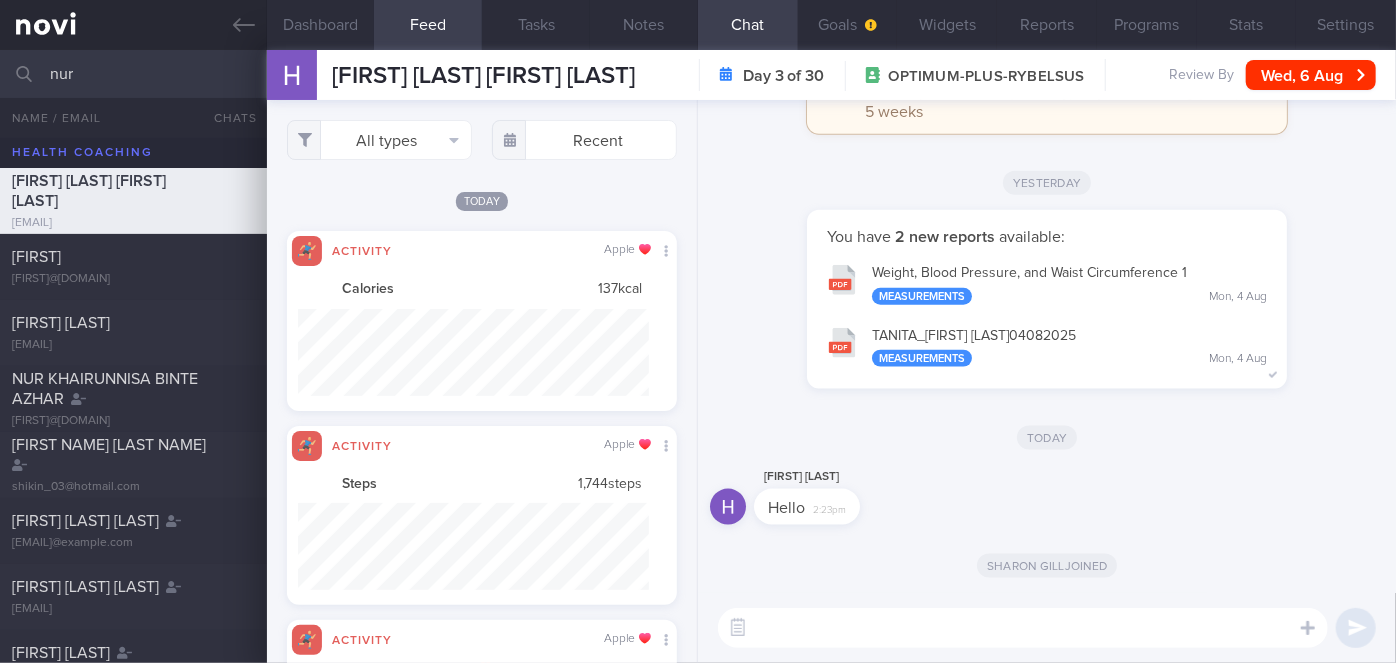 click at bounding box center (1023, 628) 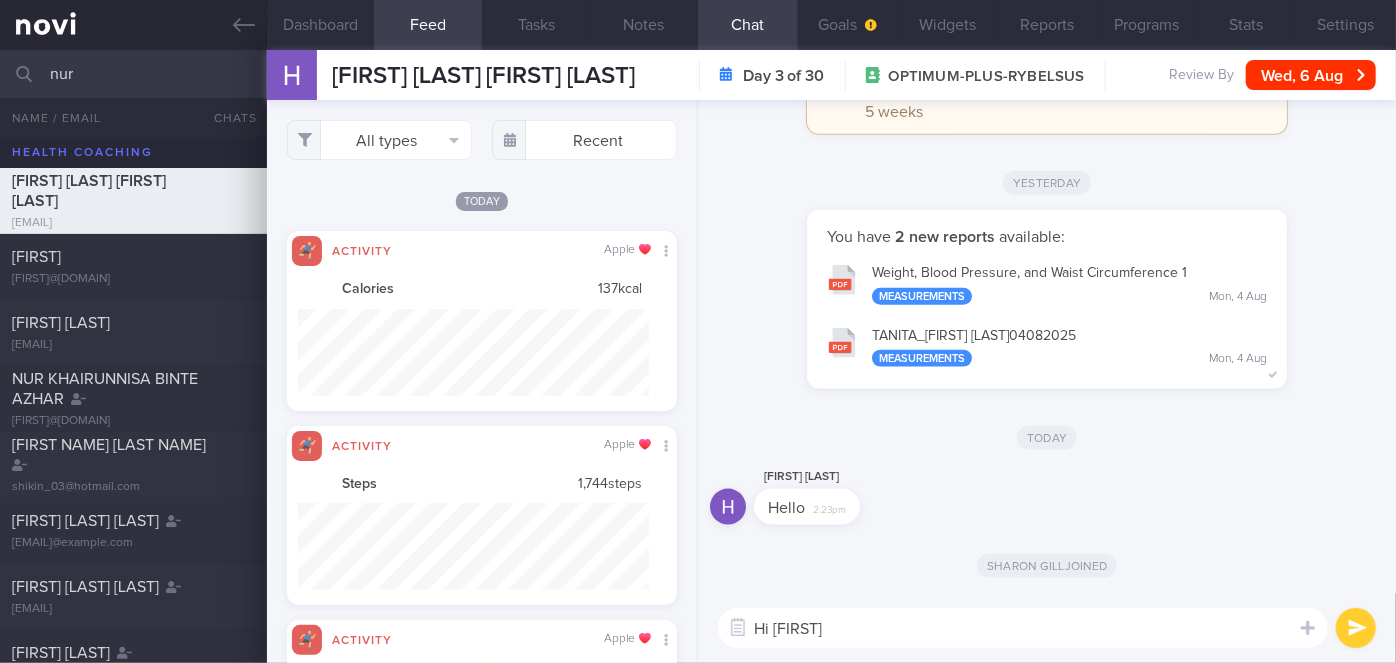 type on "Hi [FIRST]" 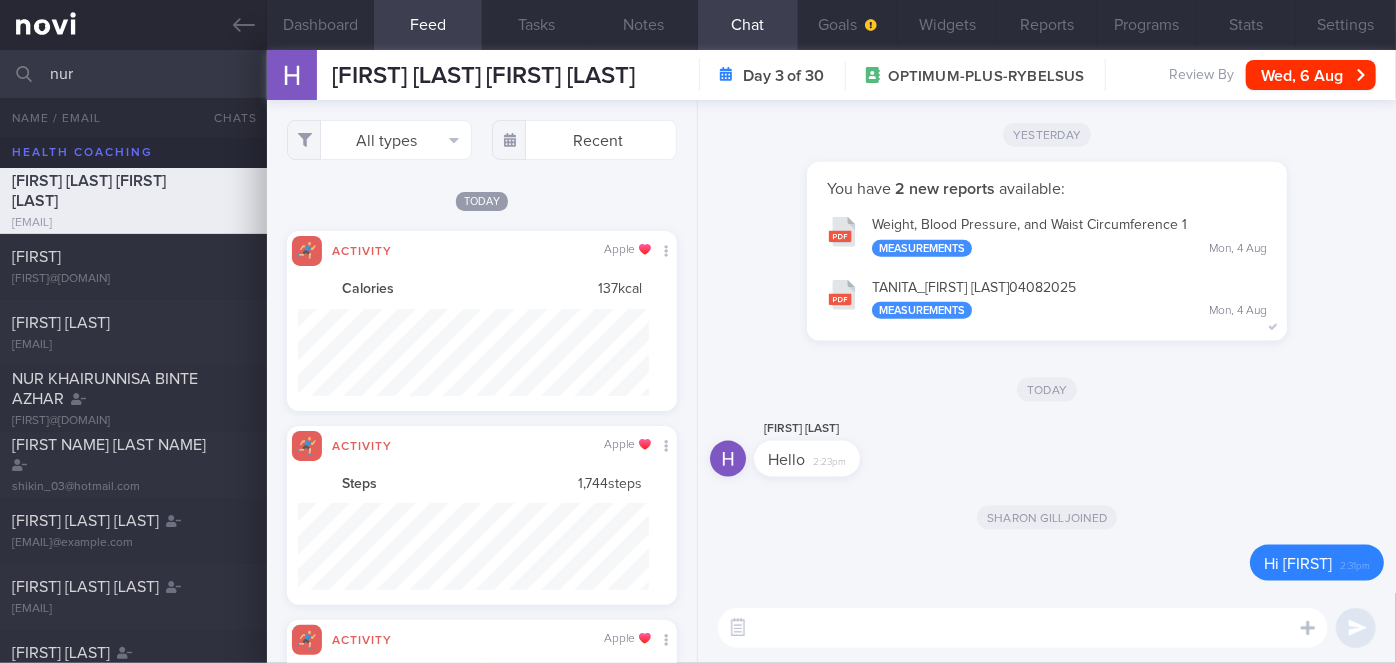 click at bounding box center [1023, 628] 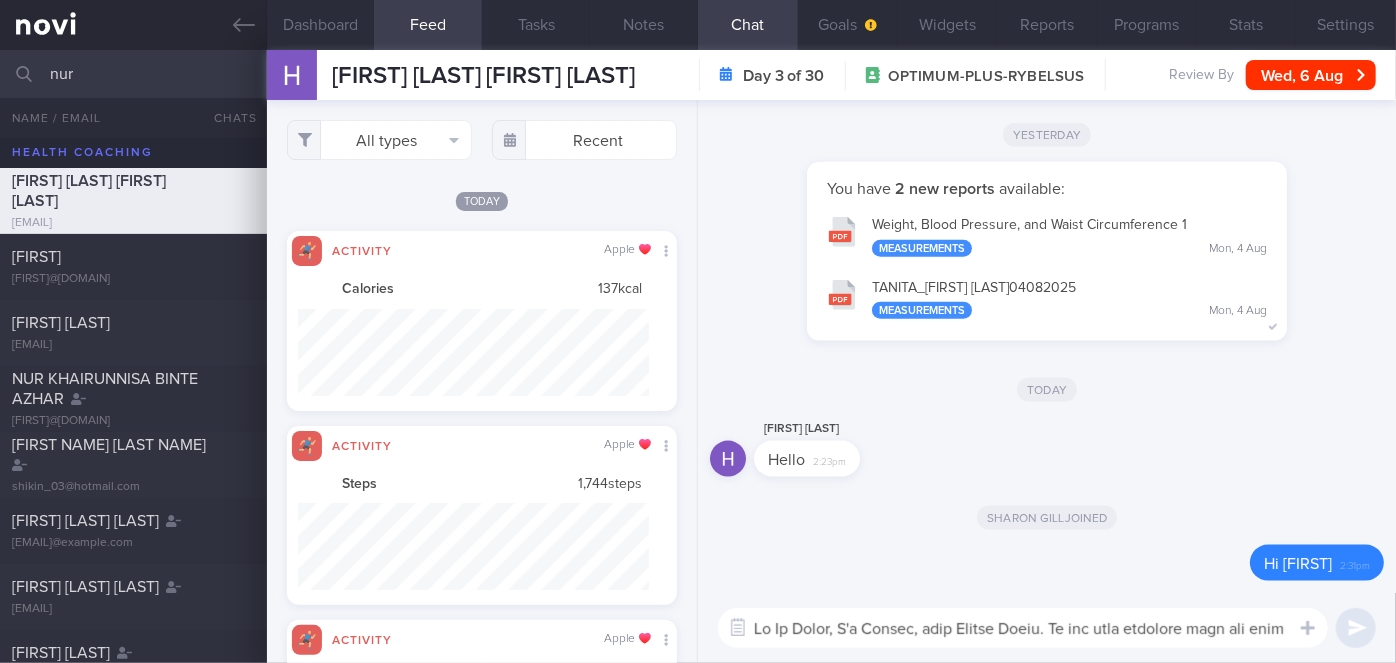 scroll, scrollTop: 119, scrollLeft: 0, axis: vertical 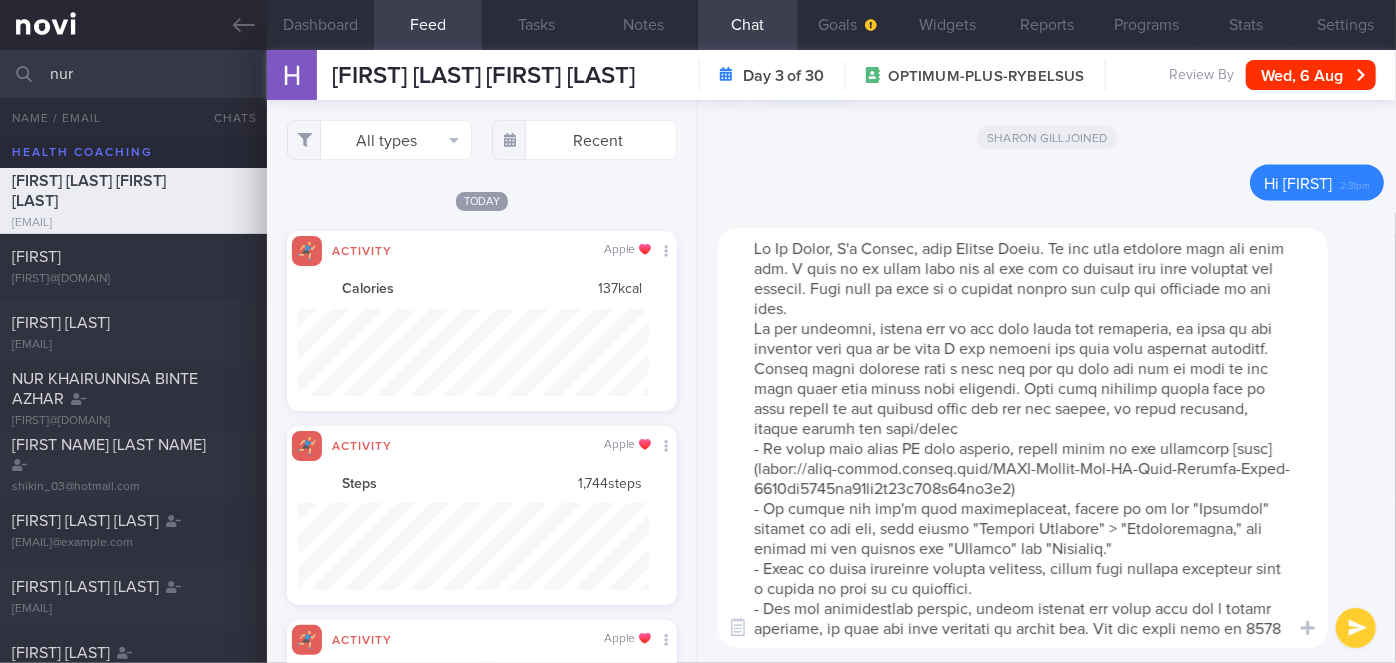 click at bounding box center [1023, 438] 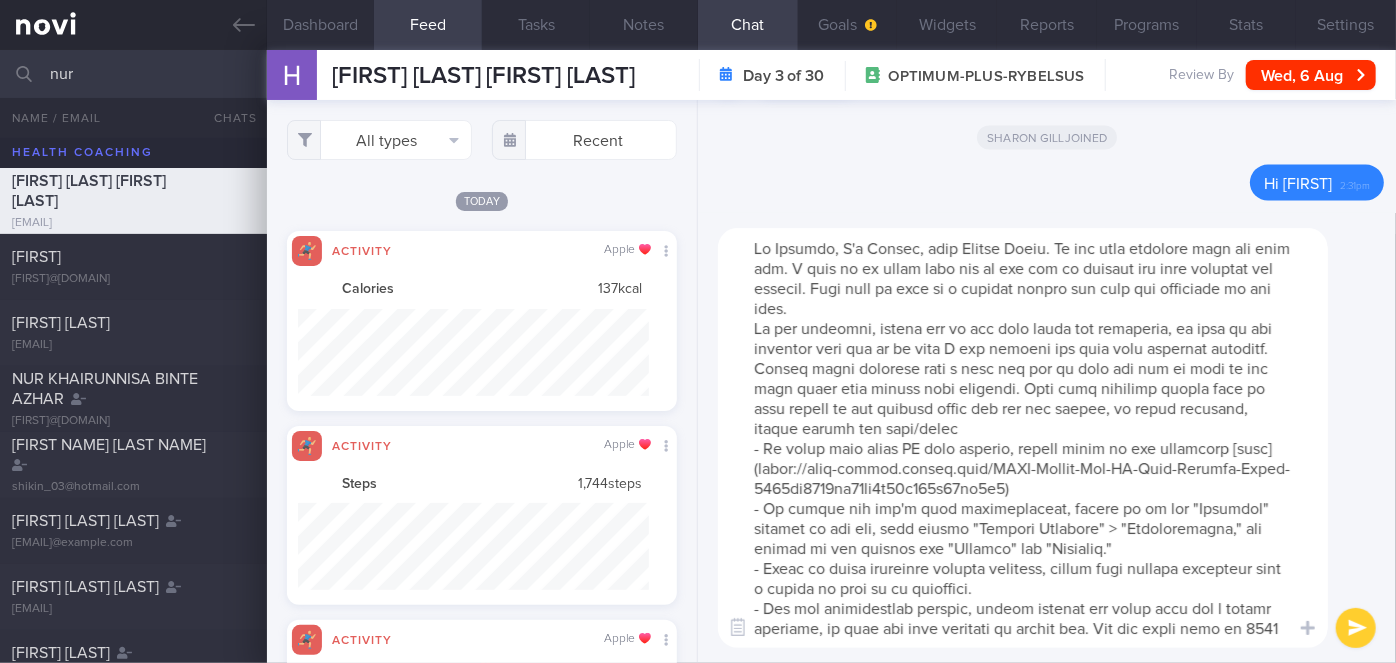 click at bounding box center [1023, 438] 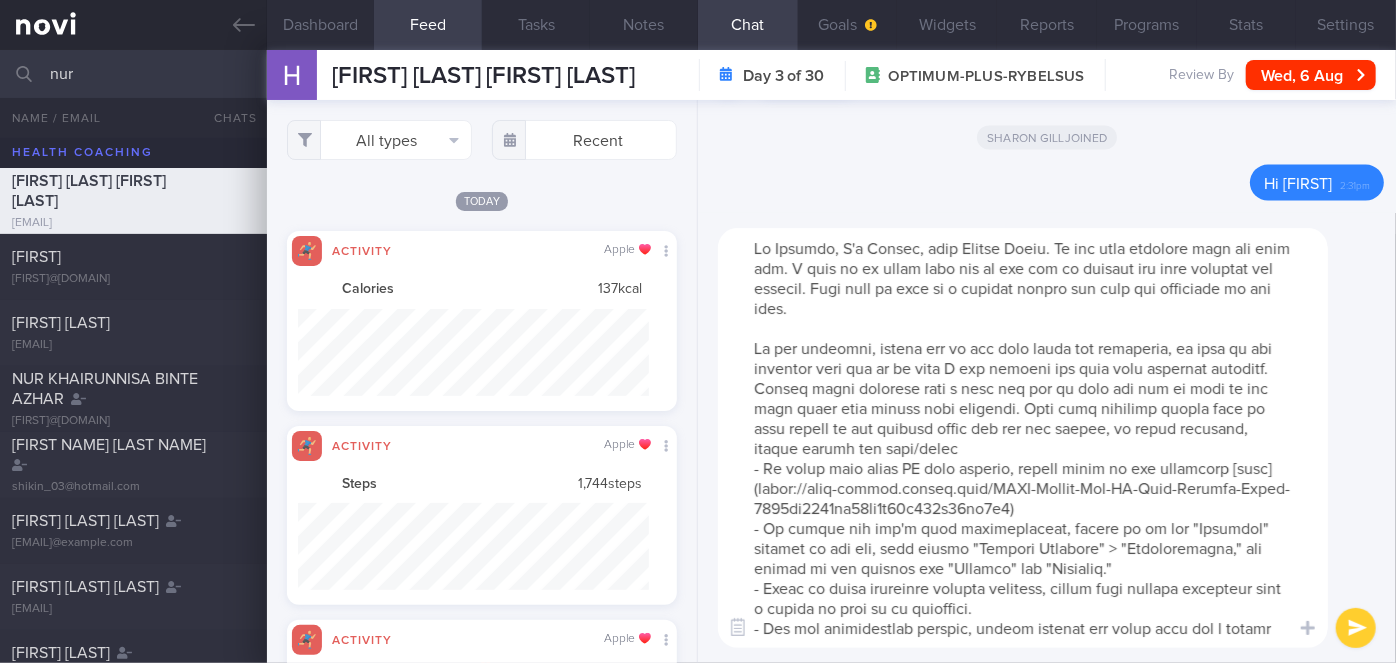 click at bounding box center [1023, 438] 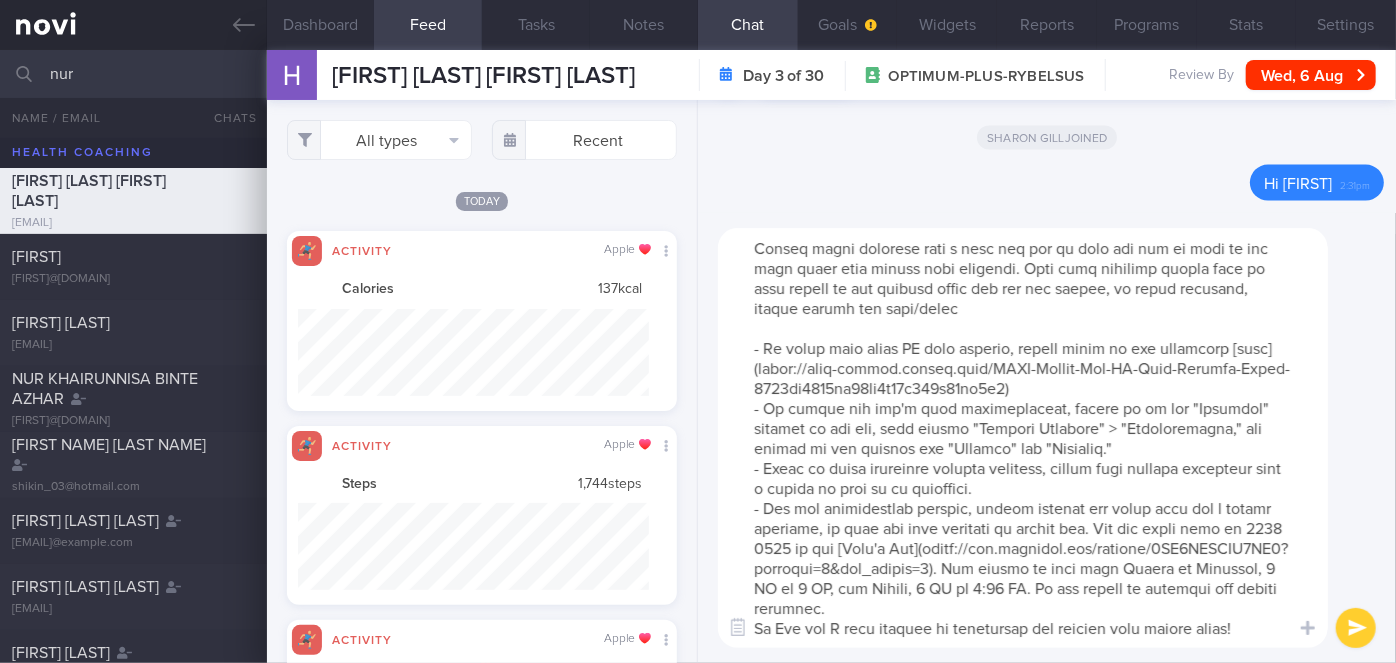click at bounding box center (1023, 438) 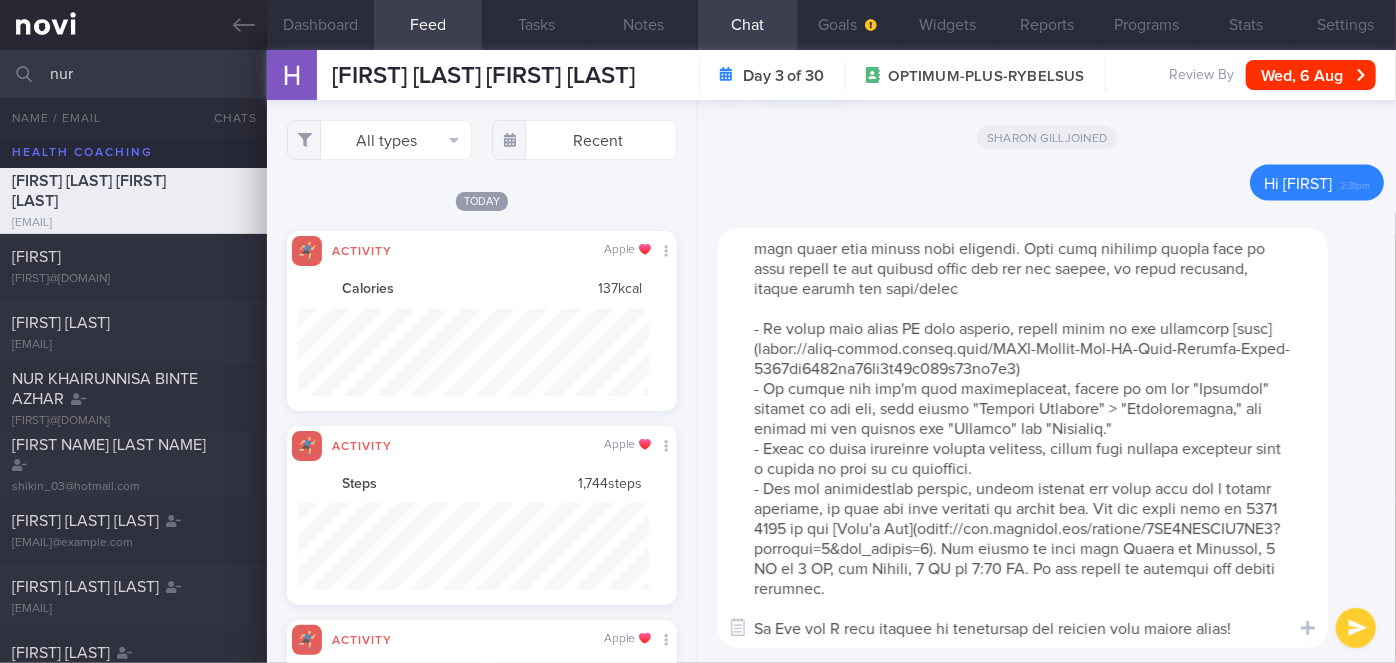 click at bounding box center (1023, 438) 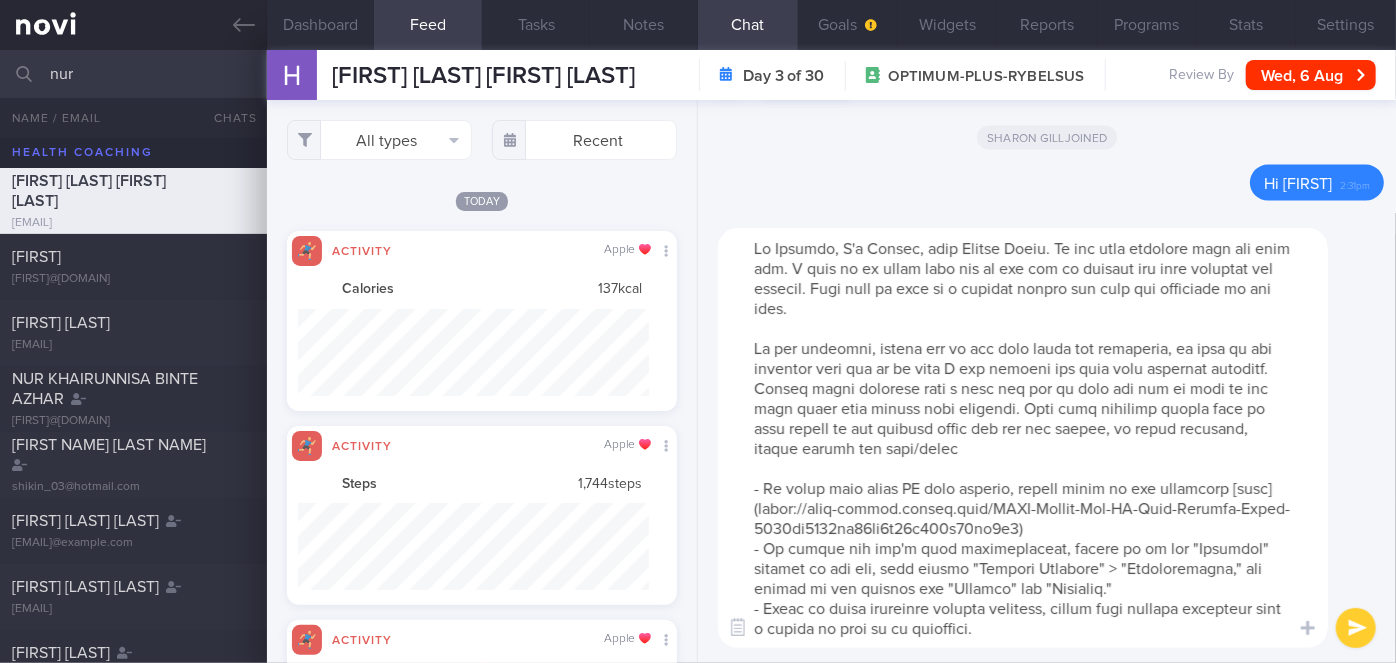 type on "Hi [FIRST], I'm [FIRST], your Health Coach. It was nice speaking with you just now. I will be in touch with you on the app to provide you with guidance and support. Feel free to drop me a message should you have any questions at any time.
In the meantime, please log in all your meals and beverages, as well as the exercise that you do so that I can provide you with more specific feedback. Please weigh yourself once a week and log it into the app so that we can also track your weight loss progress. Your most accurate weight will be your weight in the morning after you use the toilet, in light clothing, before taking any food/drink
- To learn more about AI food logging, please click on the following [link](https://novi-health.notion.site/NOVI-Health-App-AI-Food-Logging-Guide-1273ed7319fc80ca8a78d543a26dc6d2)
- To ensure you don't miss notifications, please go to the "Settings" section of the app, then select "Account Settings" > "Notifications," and toggle on all options for "General" and "Coaching."
- Since..." 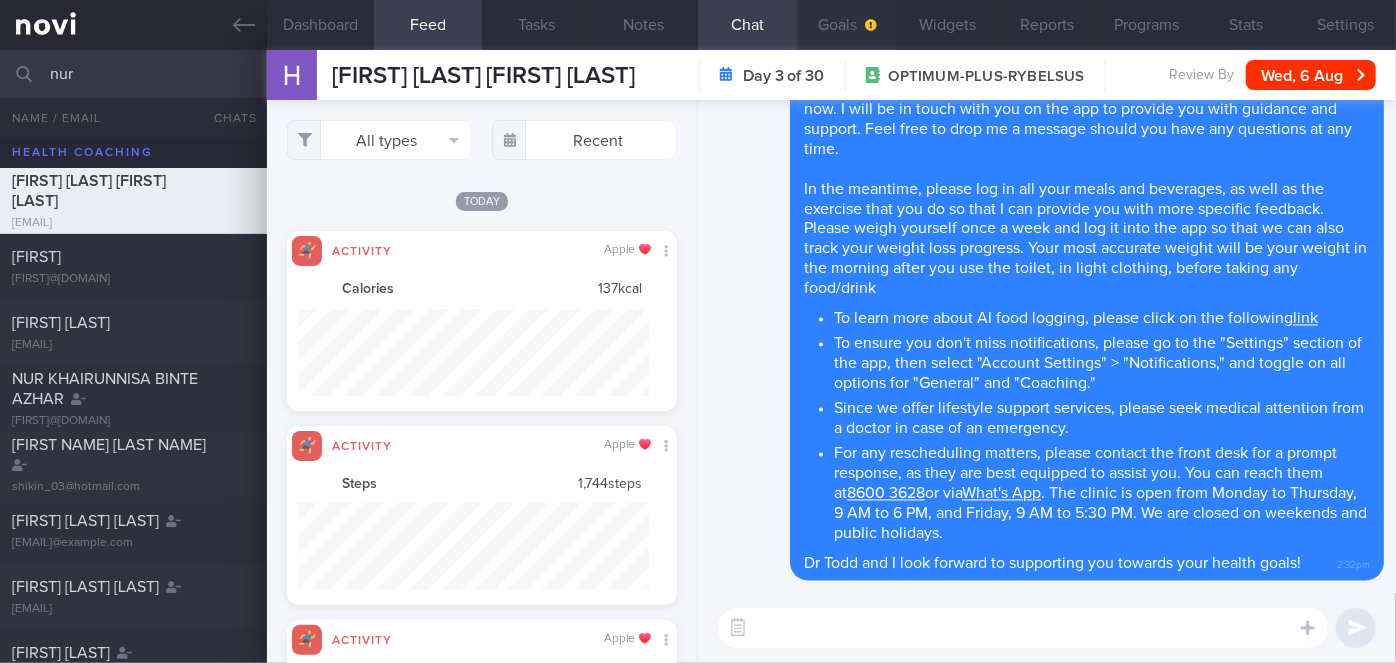 click on "Goals" at bounding box center (848, 25) 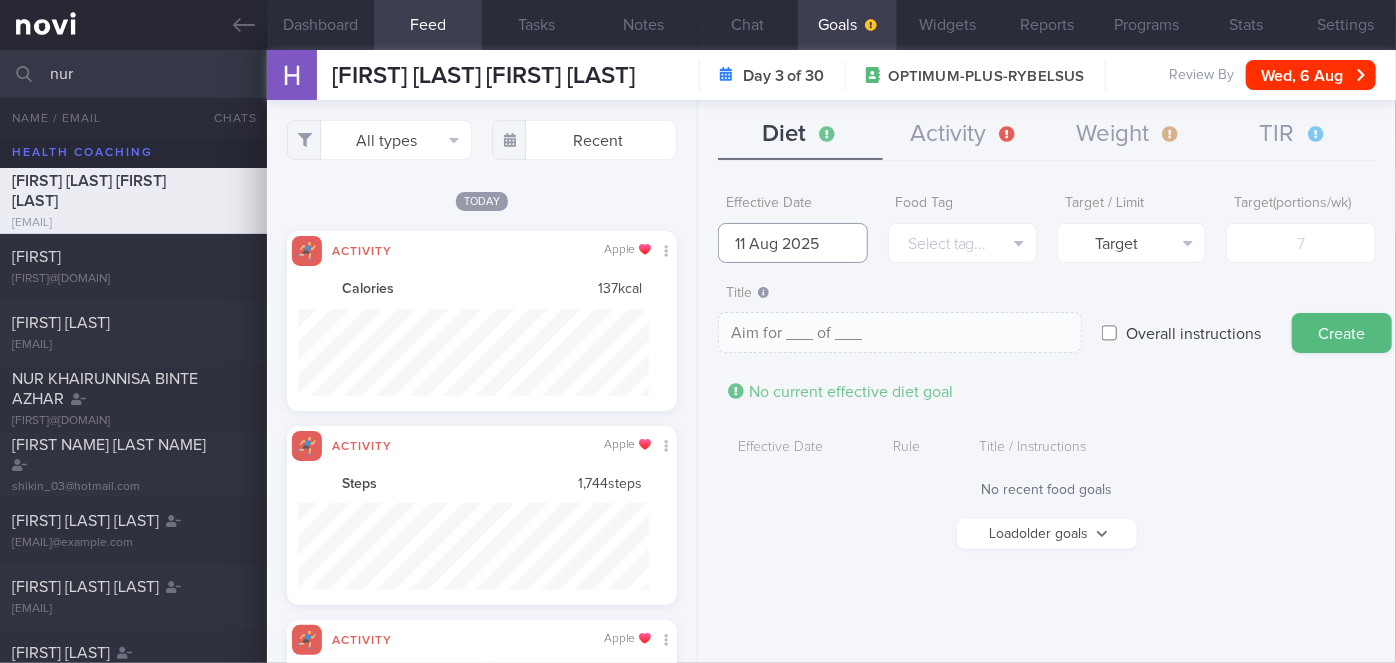 click on "11 Aug 2025" at bounding box center [792, 243] 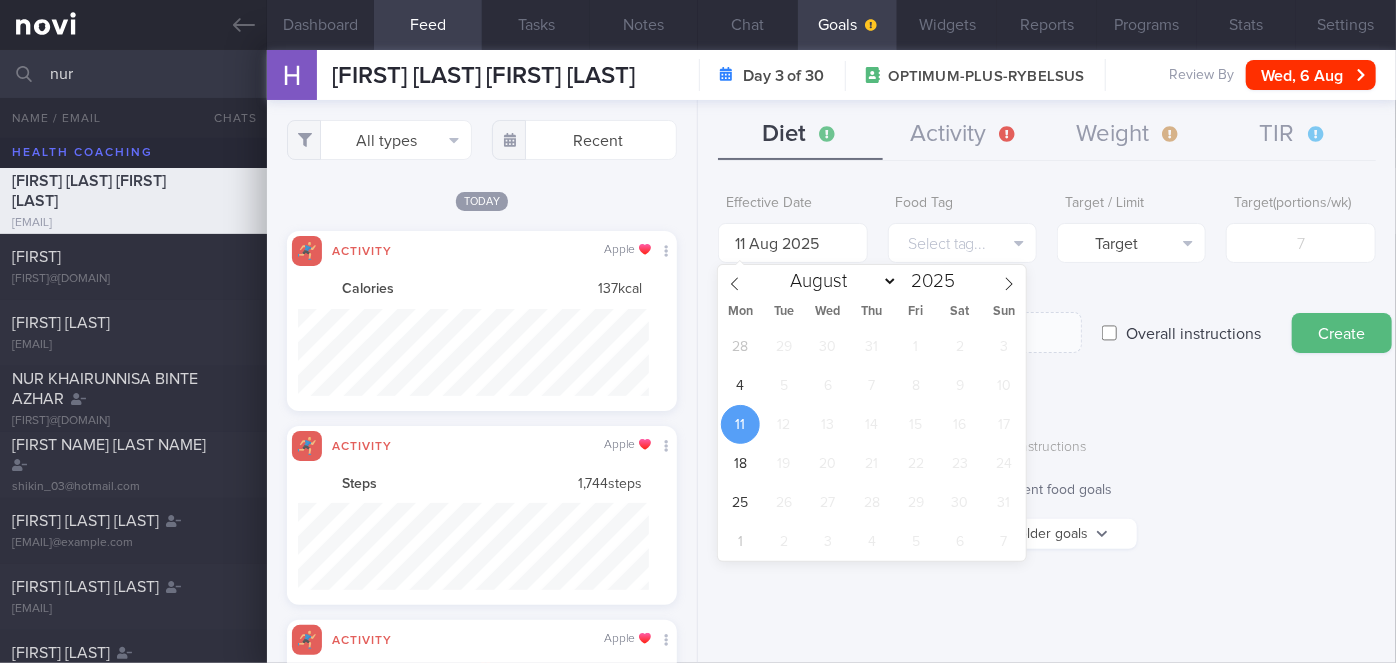 click on "28 29 30 31 1 2 3 4 5 6 7 8 9 10 11 12 13 14 15 16 17 18 19 20 21 22 23 24 25 26 27 28 29 30 31 1 2 3 4 5 6 7" at bounding box center [872, 444] 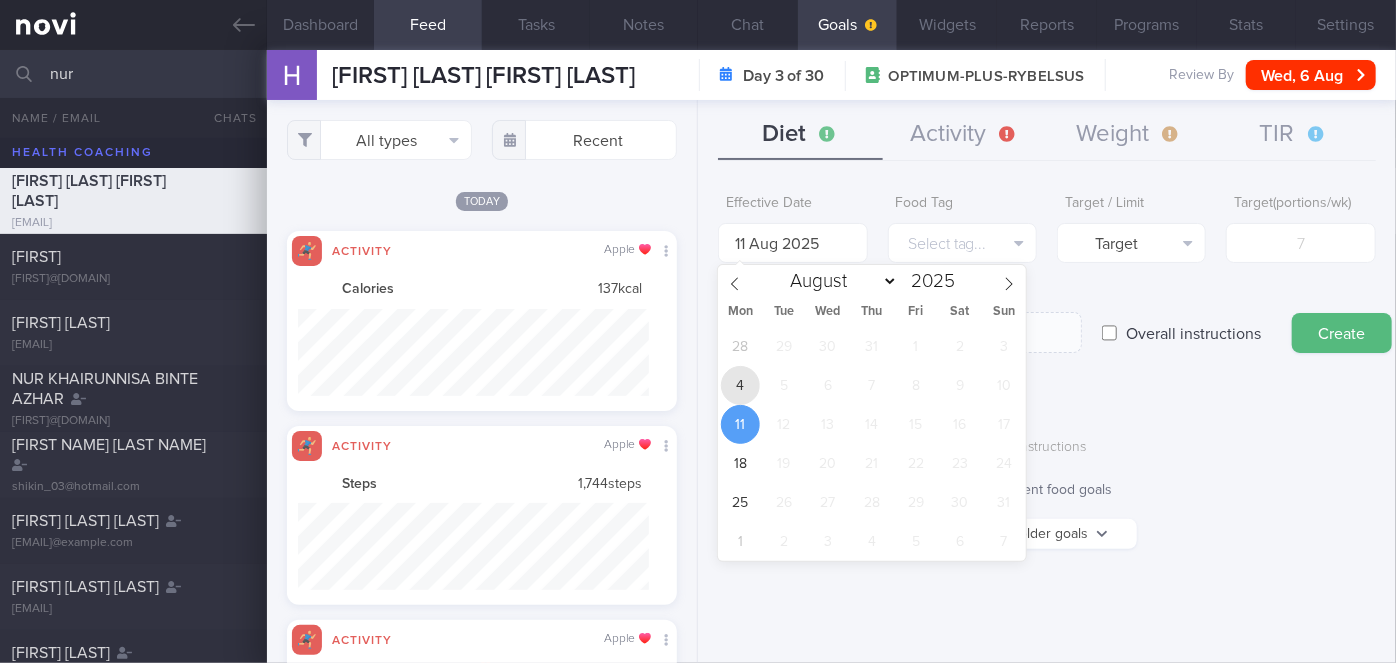 click on "4" at bounding box center (740, 385) 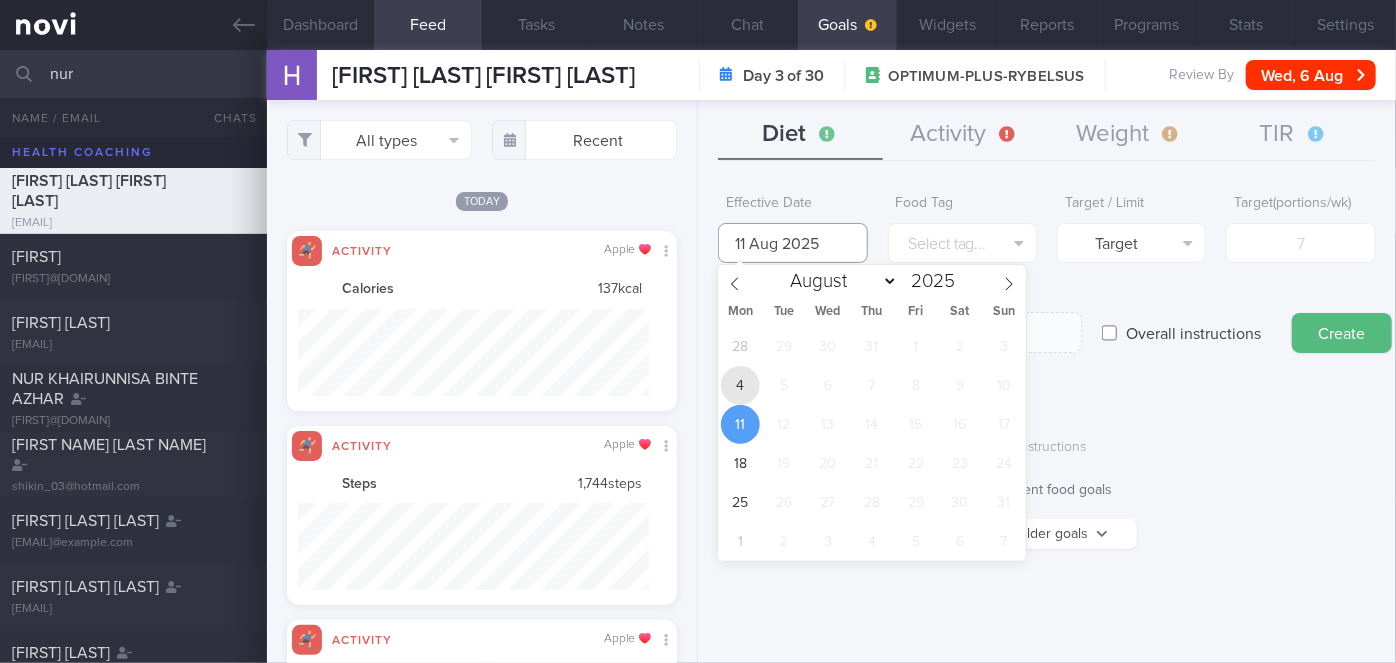 type on "4 Aug 2025" 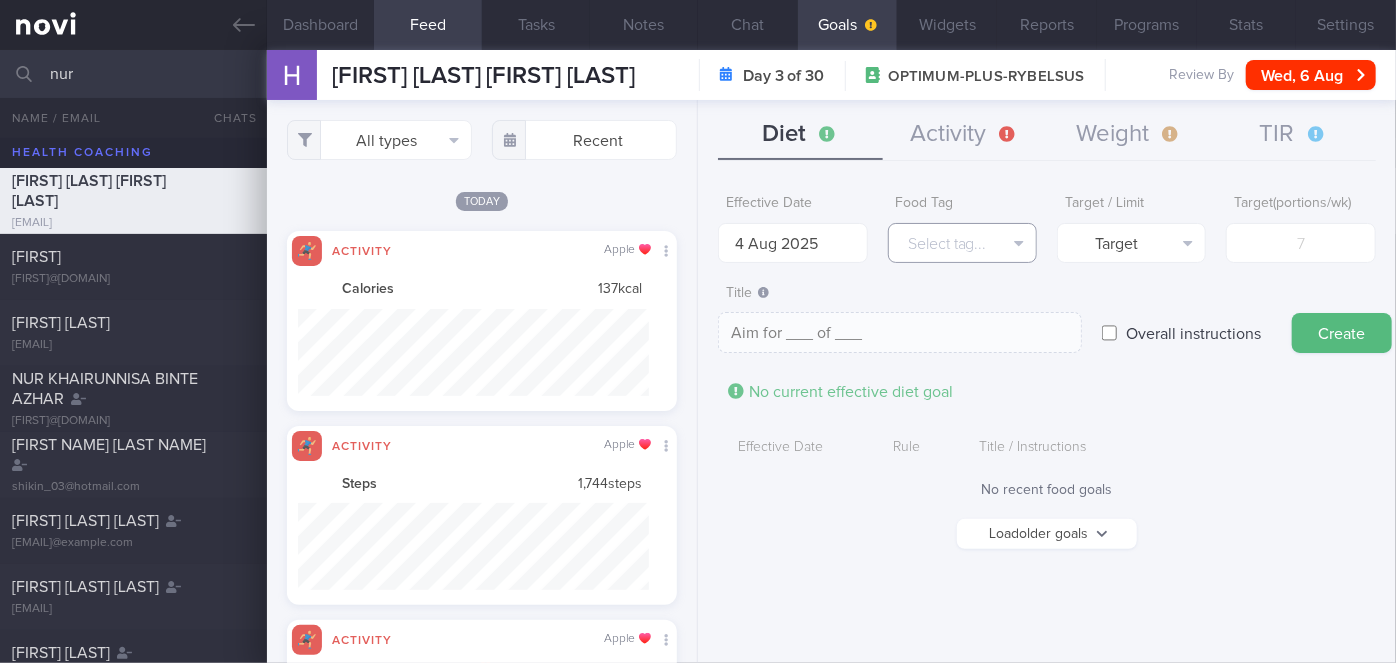 click on "Select tag..." at bounding box center (962, 243) 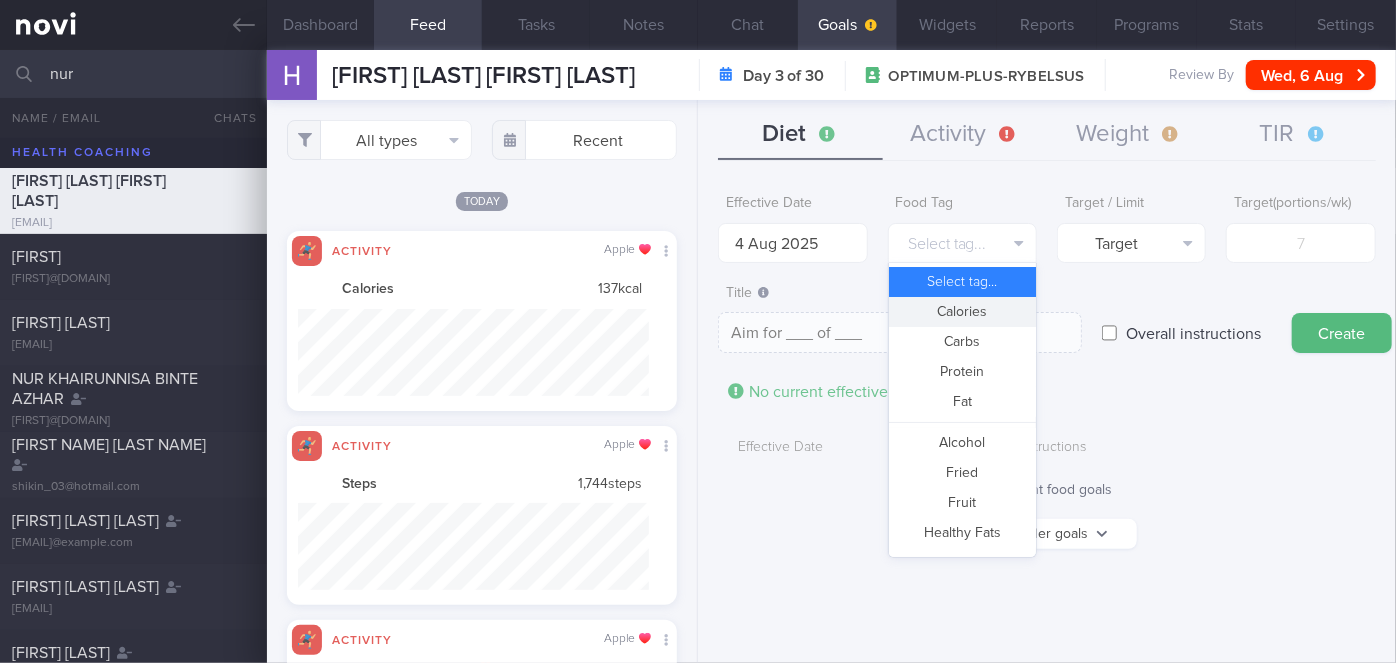 click on "Calories" at bounding box center (962, 312) 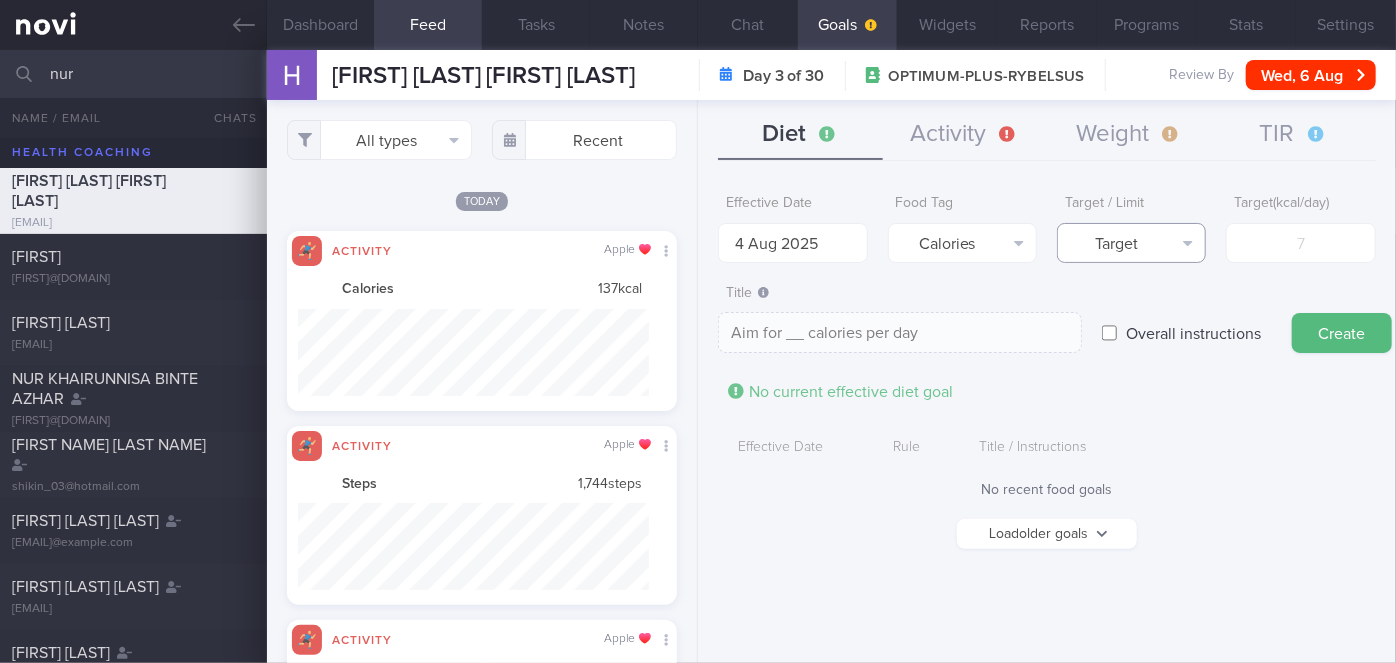 click on "Target" at bounding box center (1131, 243) 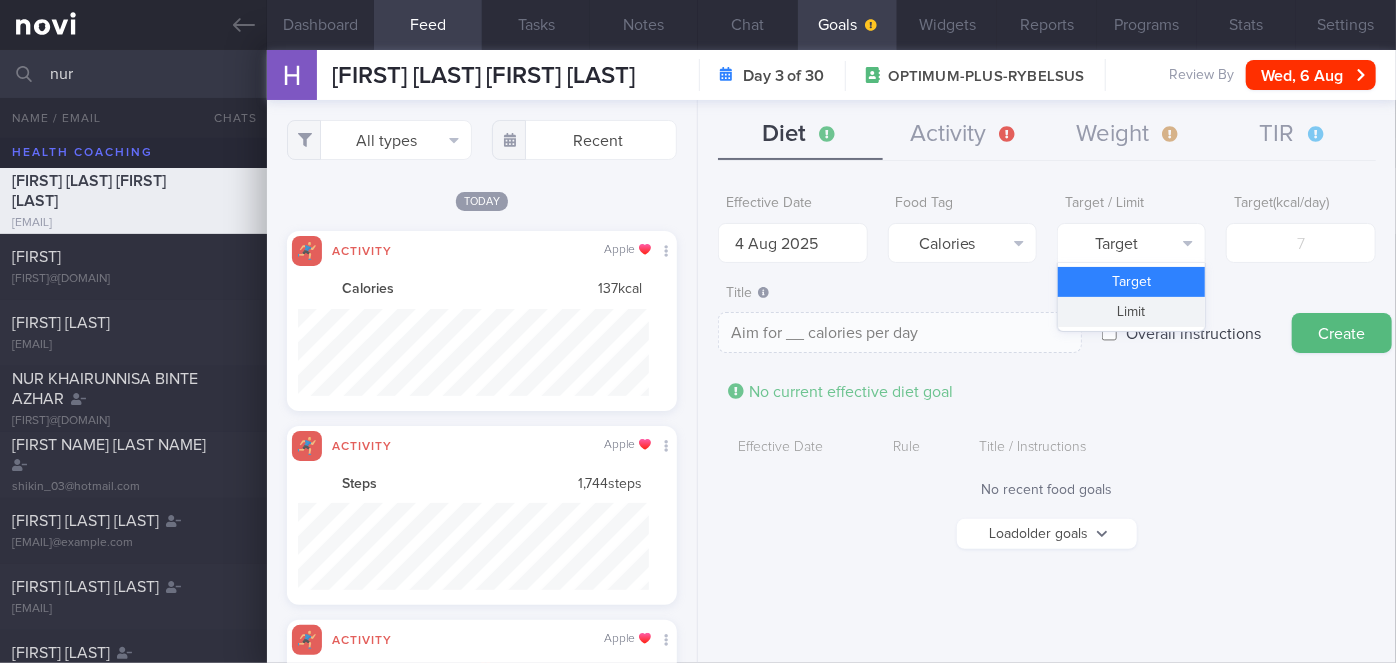 click on "Limit" at bounding box center [1131, 312] 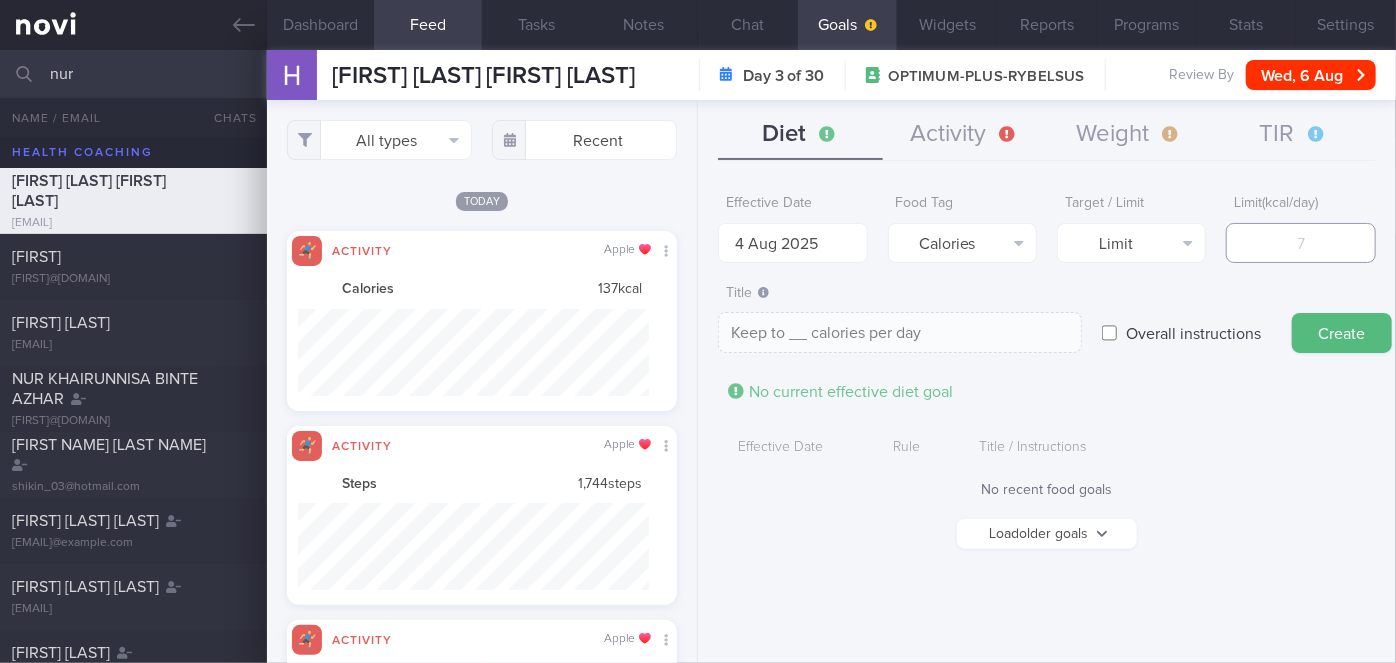 click at bounding box center (1300, 243) 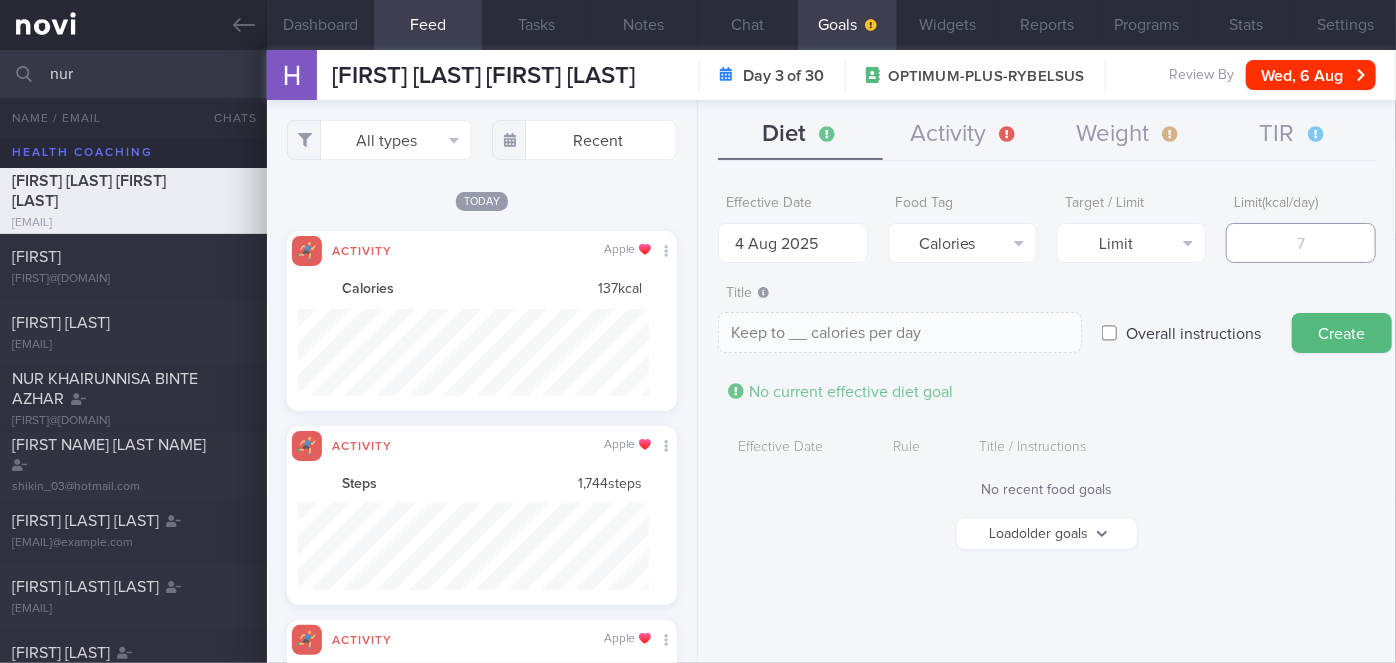 type on "1" 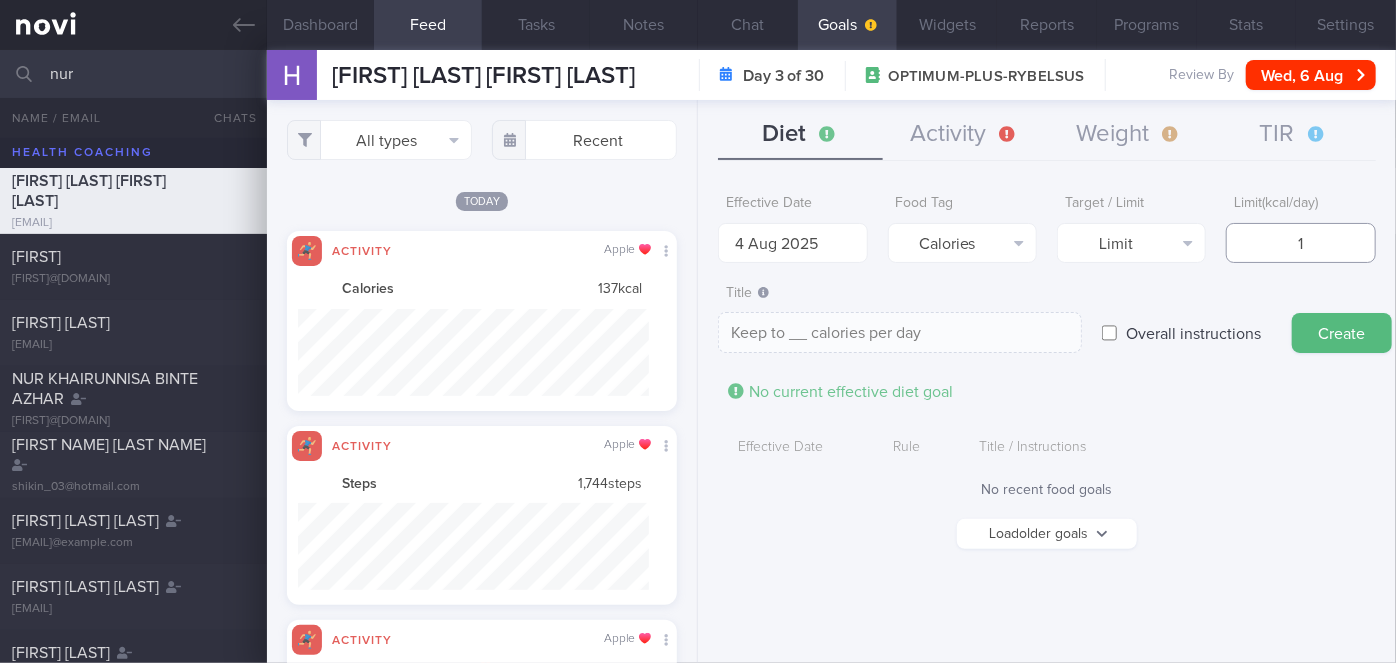 type on "Keep to 1 calories per day" 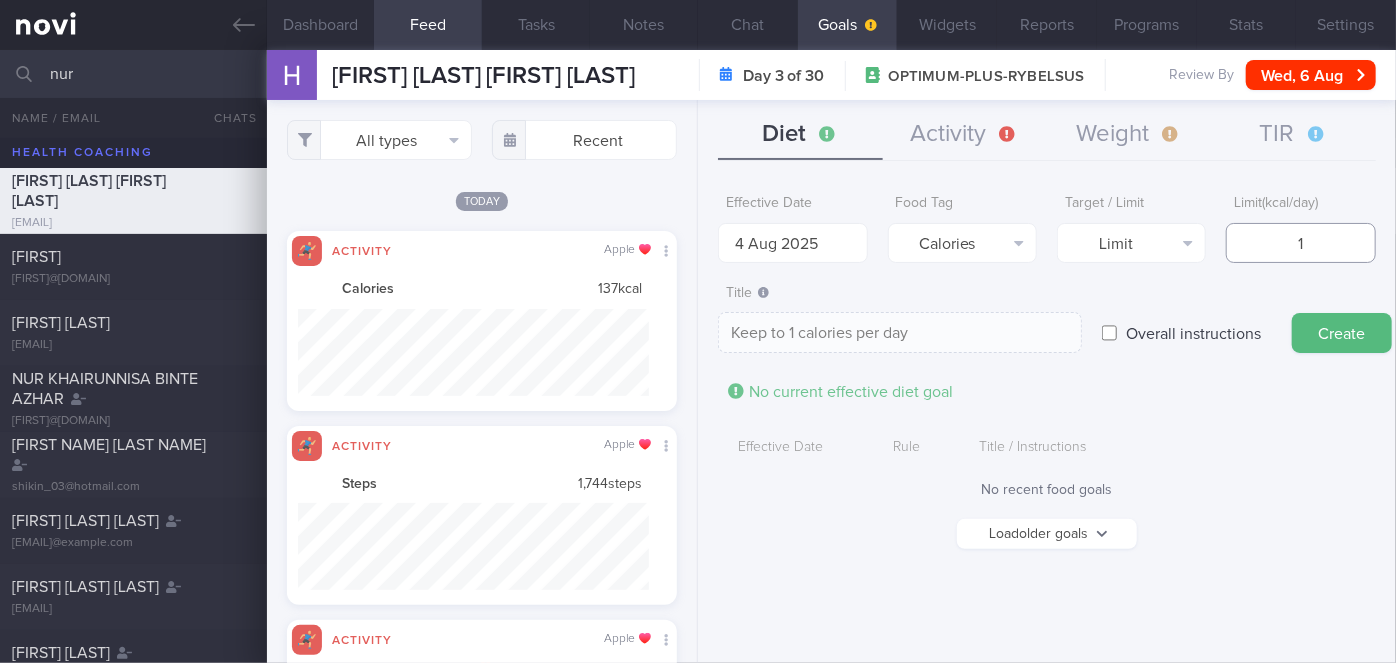 type on "13" 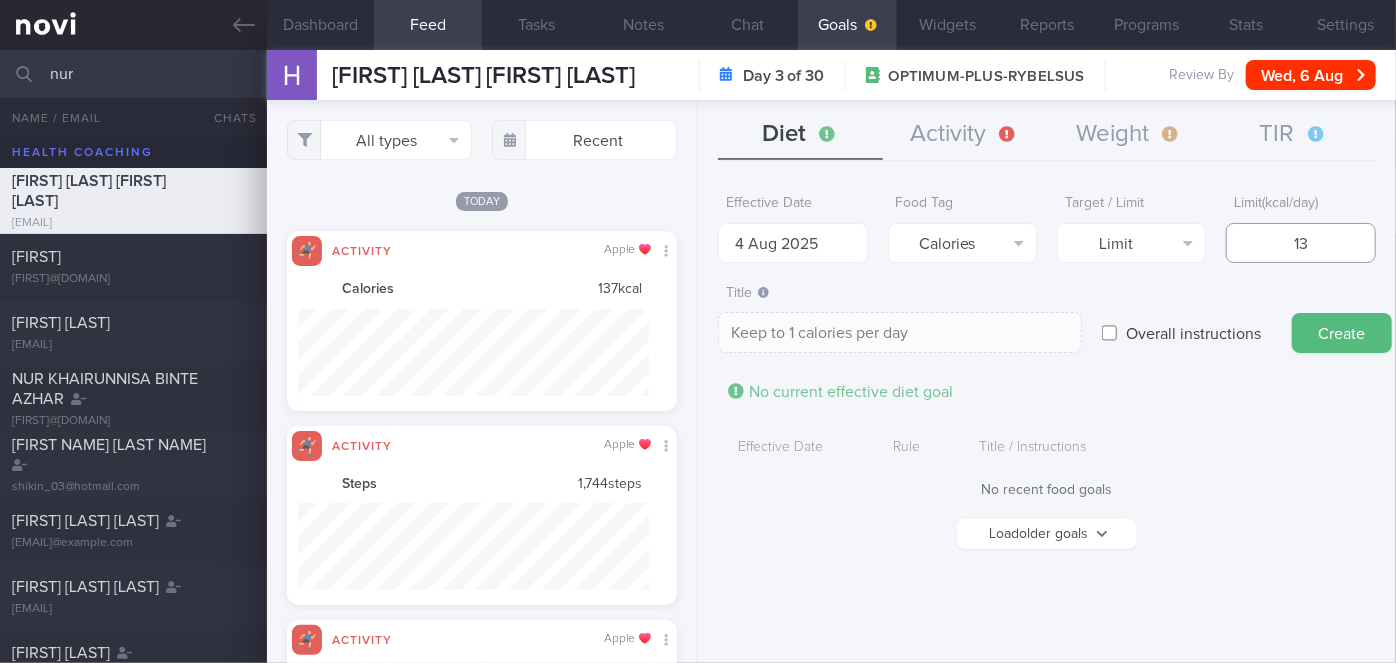 type on "Keep to 13 calories per day" 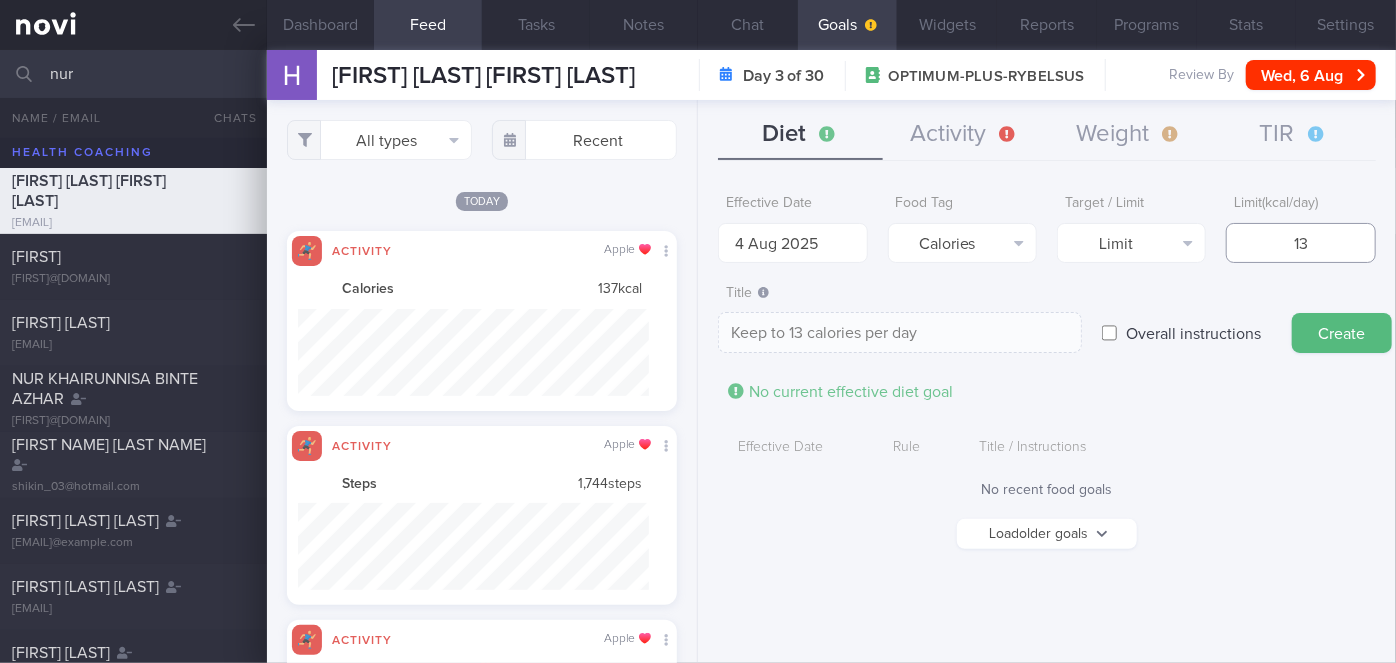 type on "130" 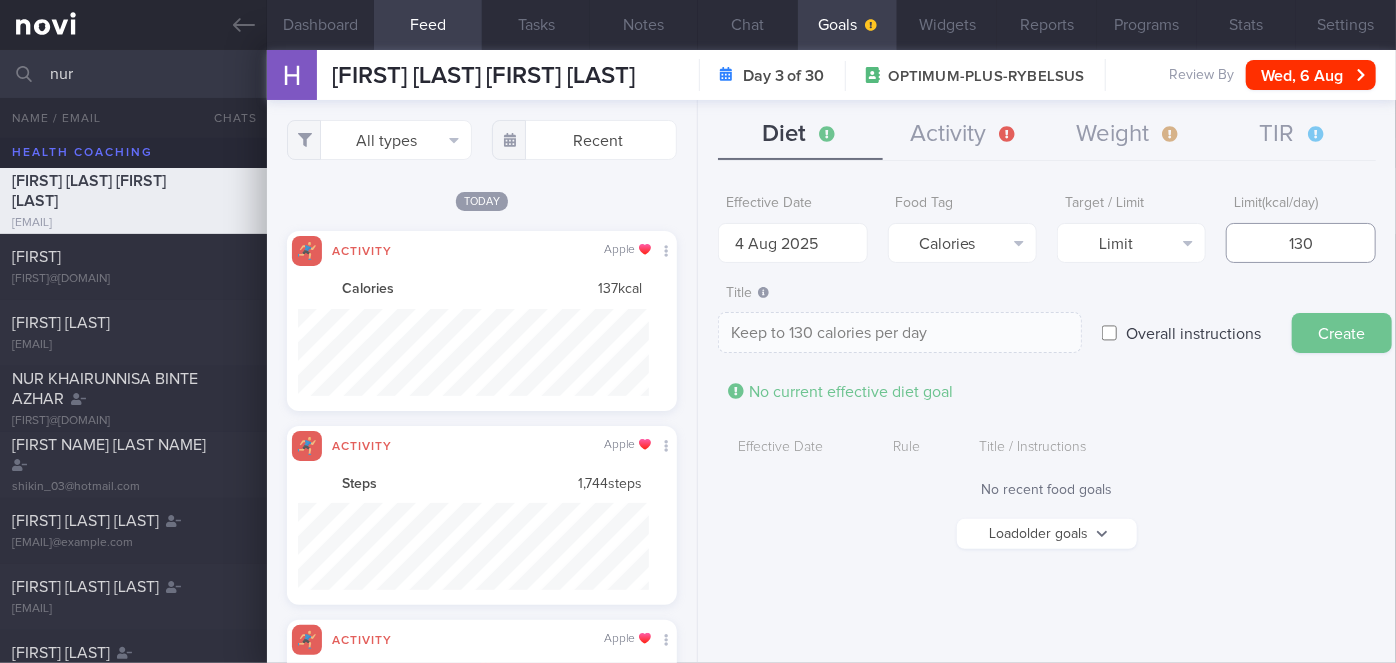 type on "1300" 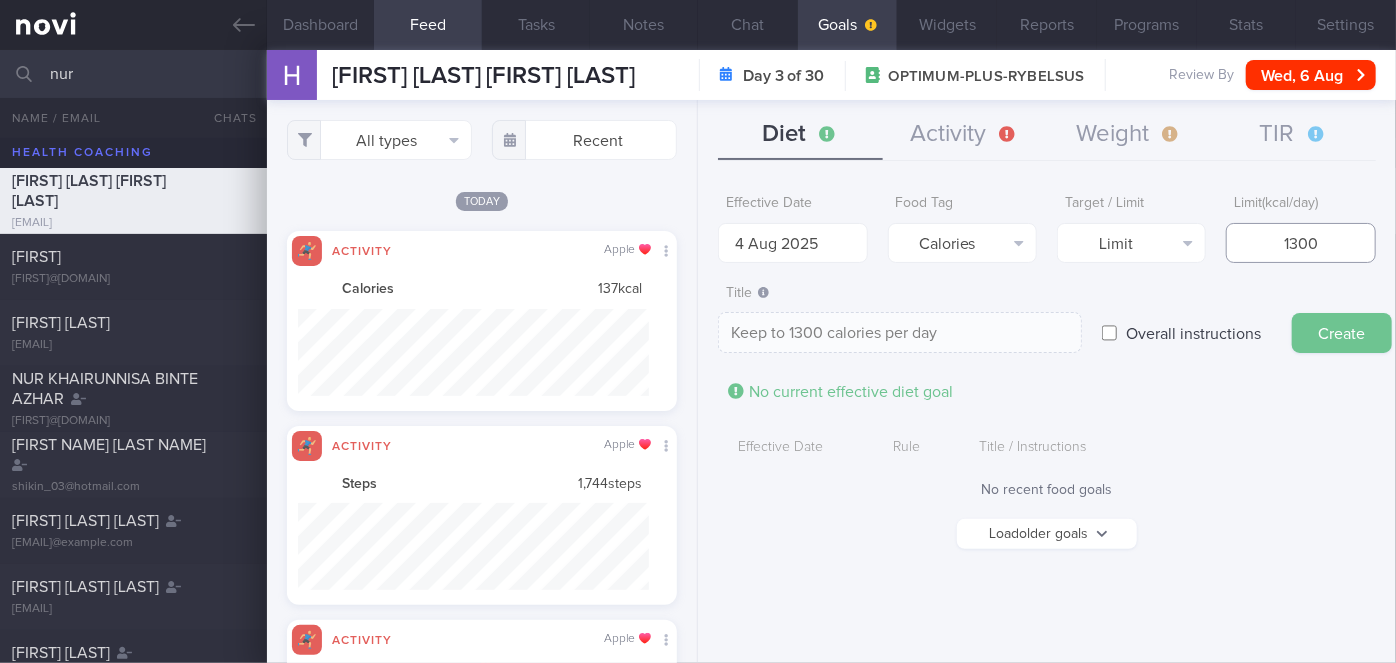 type on "1300" 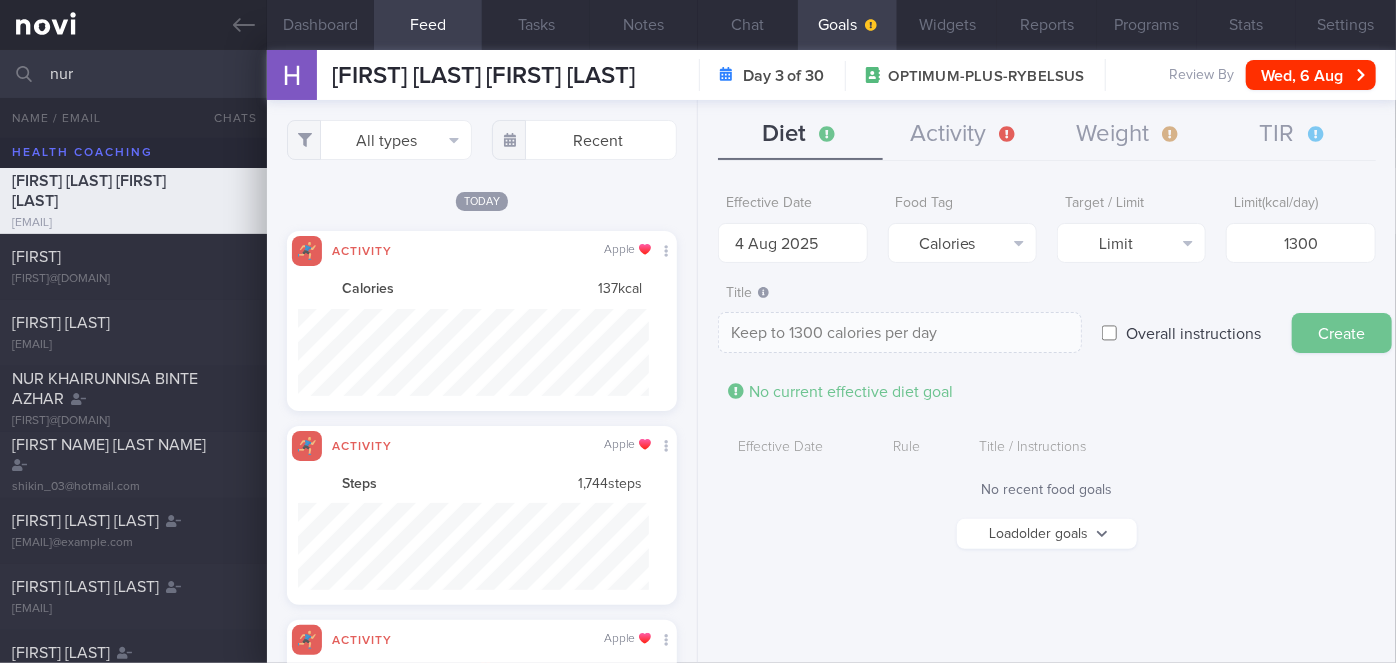 click on "Create" at bounding box center [1342, 333] 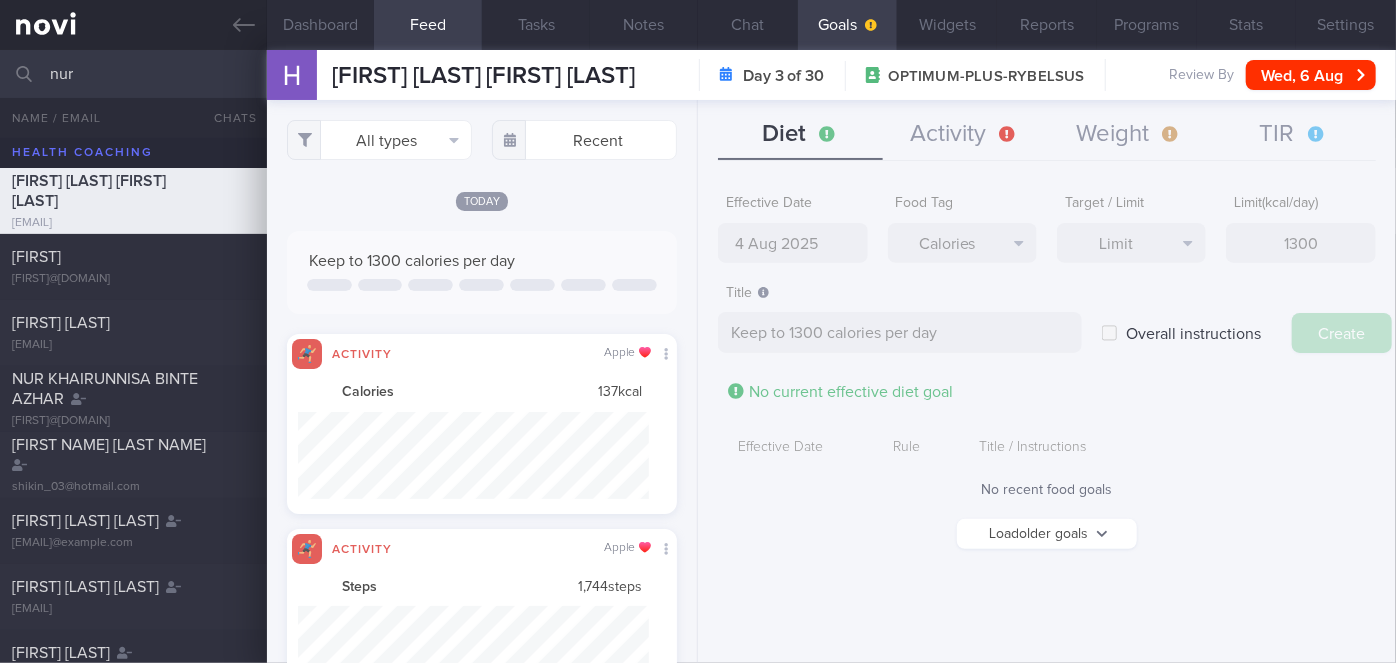 type on "11 Aug 2025" 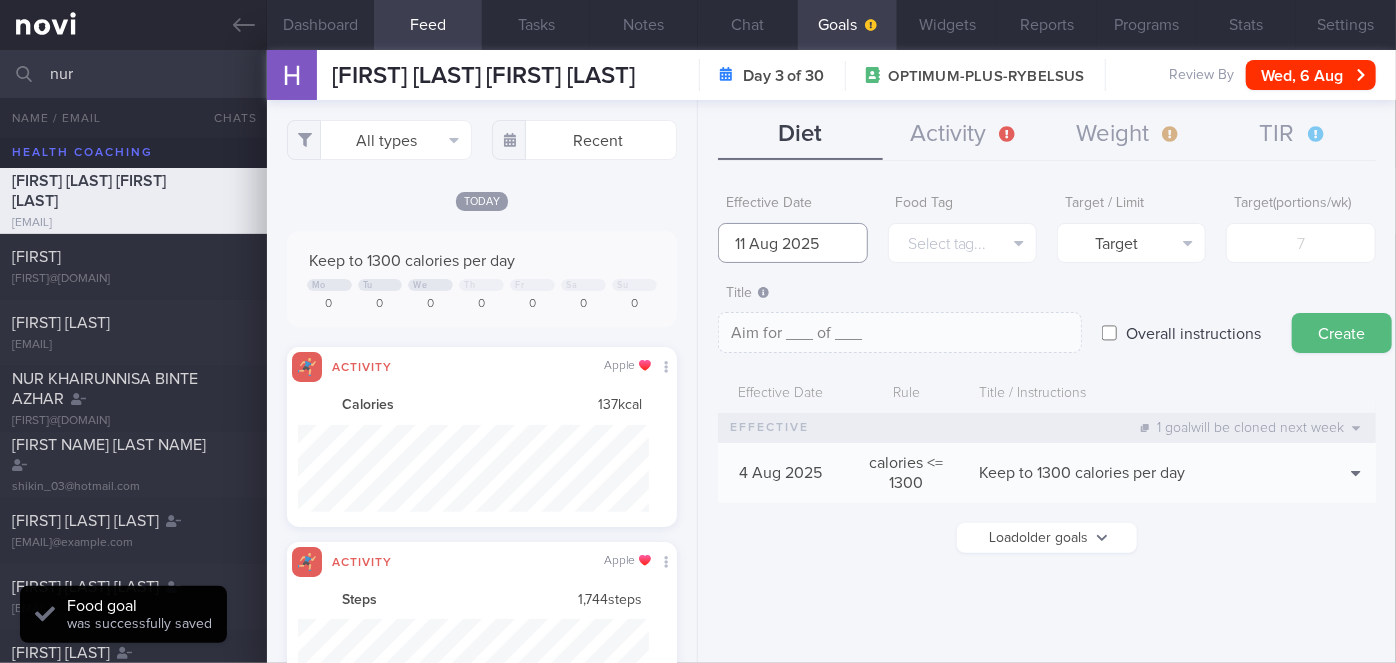 click on "11 Aug 2025" at bounding box center (792, 243) 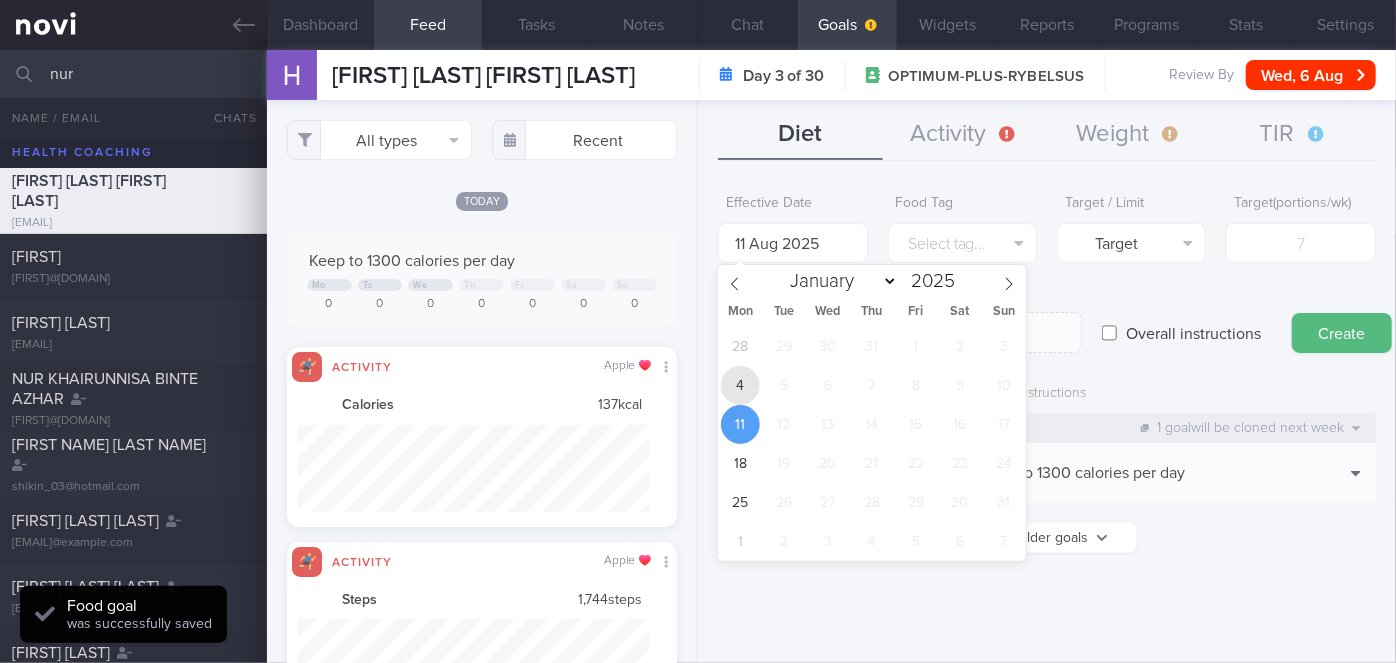 click on "4" at bounding box center [740, 385] 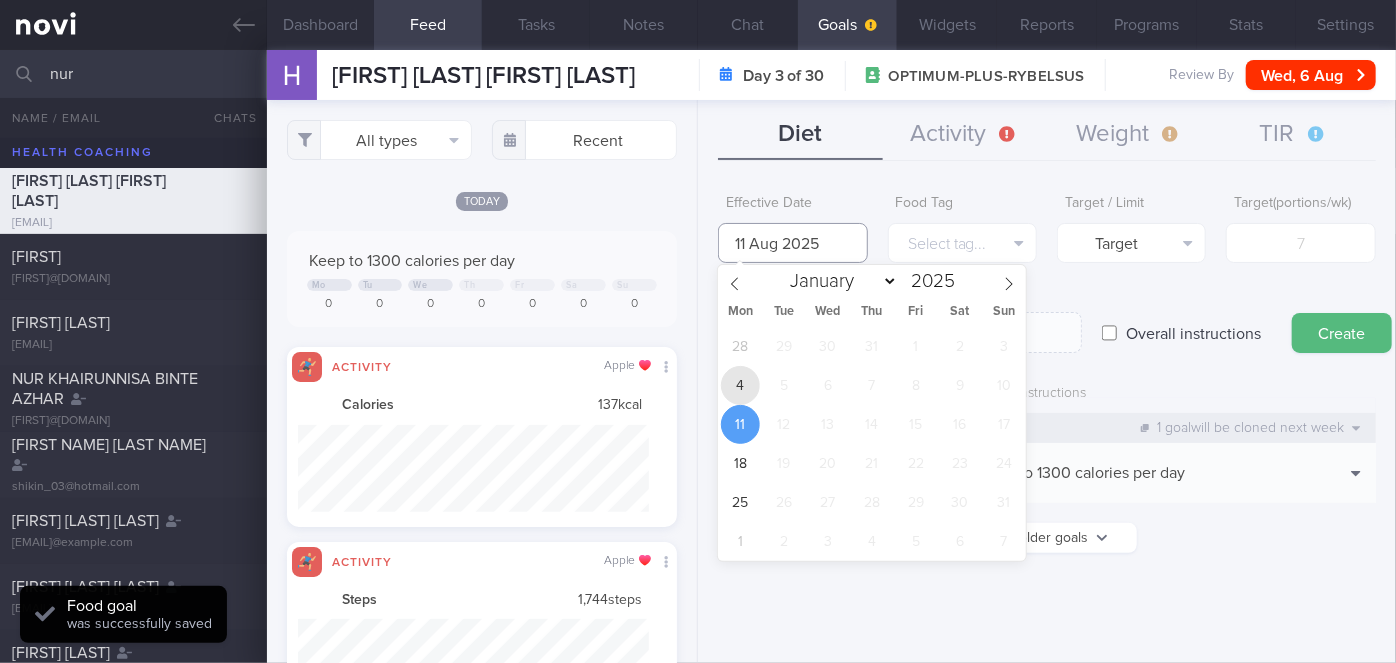 type on "4 Aug 2025" 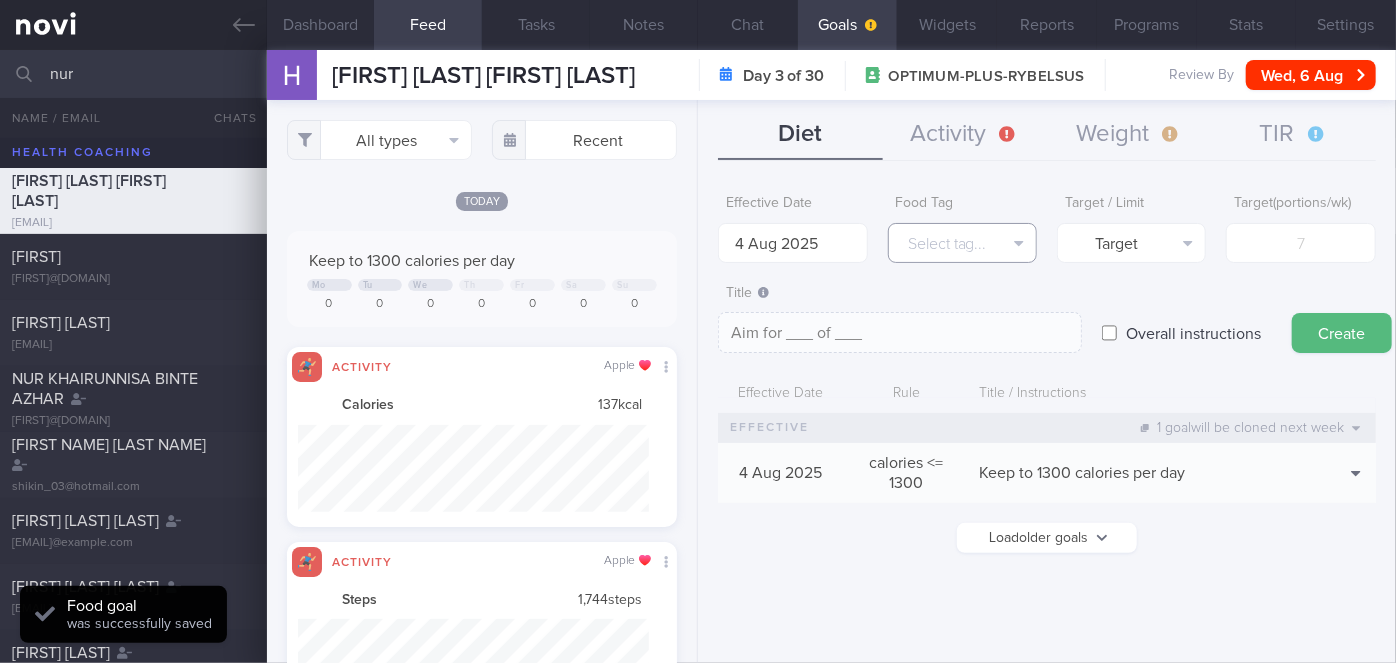 click 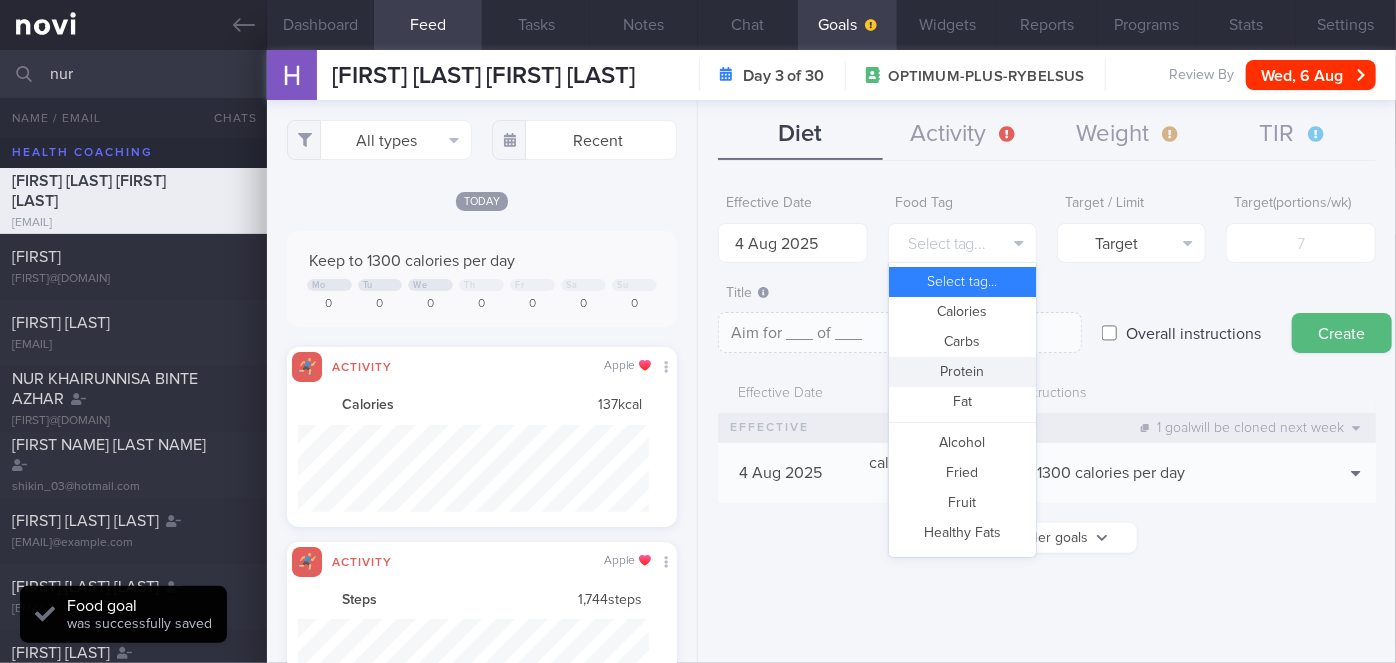 click on "Protein" at bounding box center [962, 372] 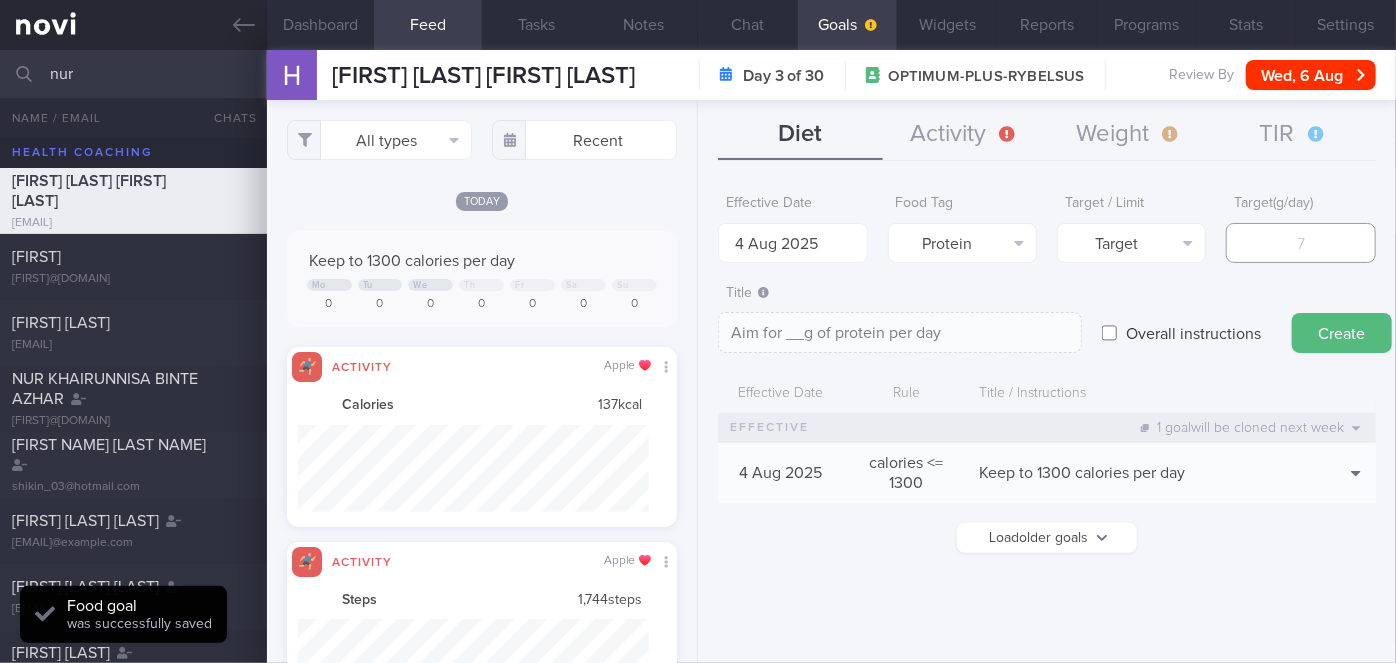 click at bounding box center [1300, 243] 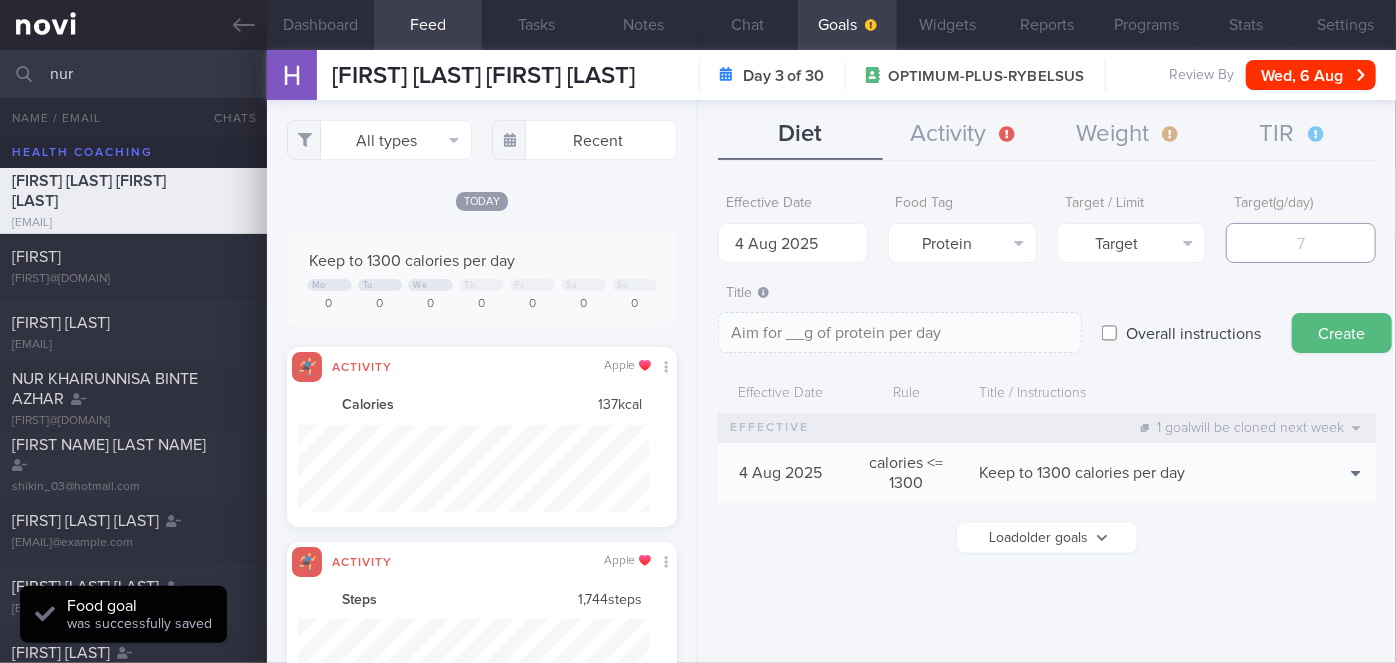 type on "8" 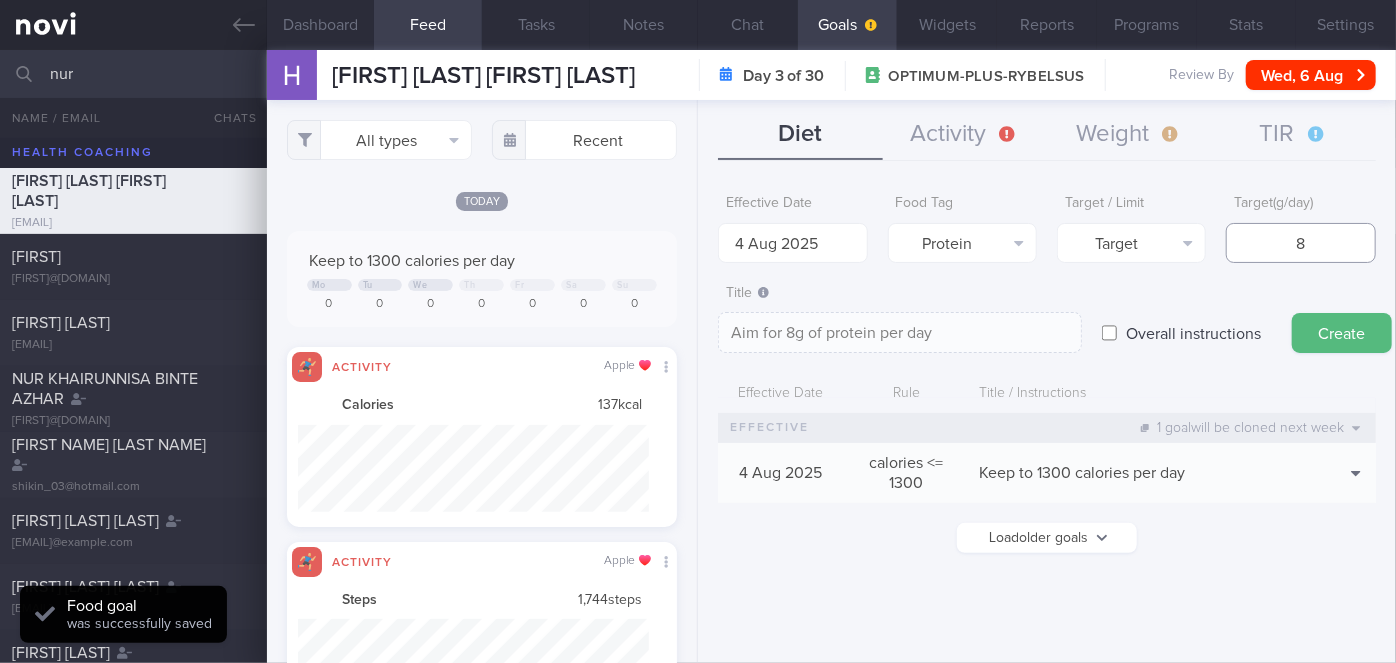 type on "88" 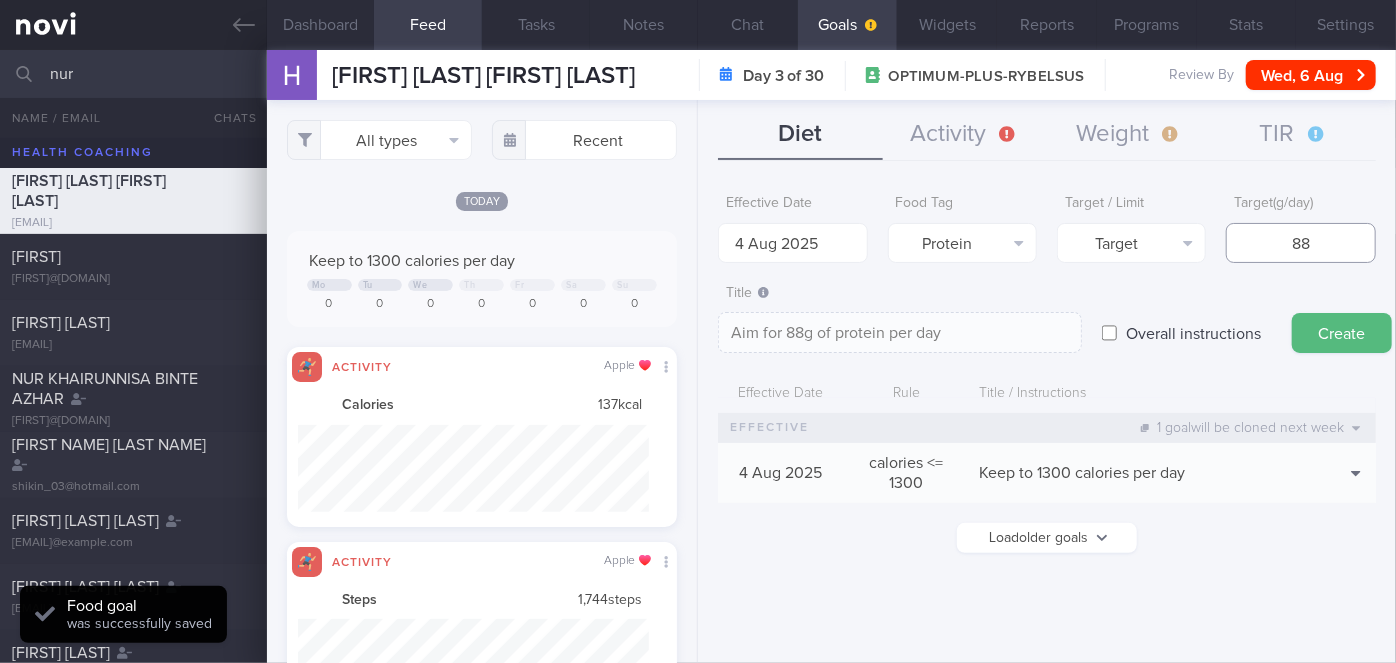 type on "88" 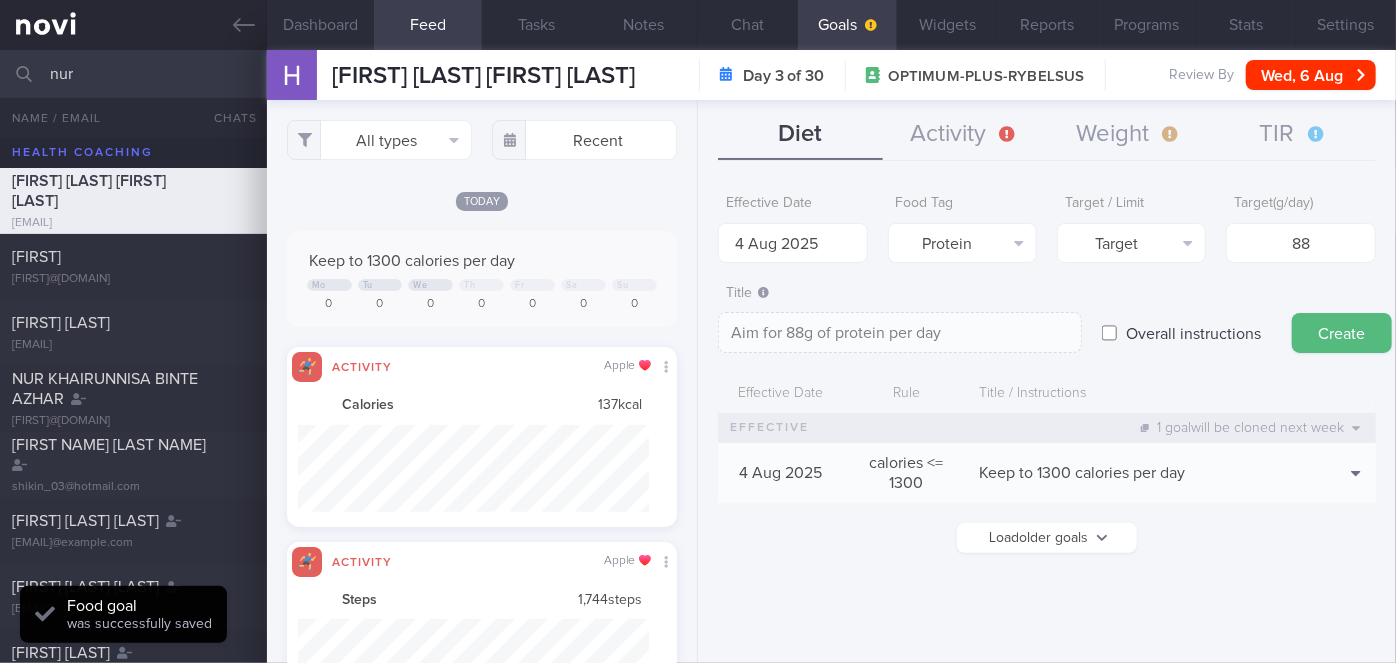 click on "Create" at bounding box center [1342, 333] 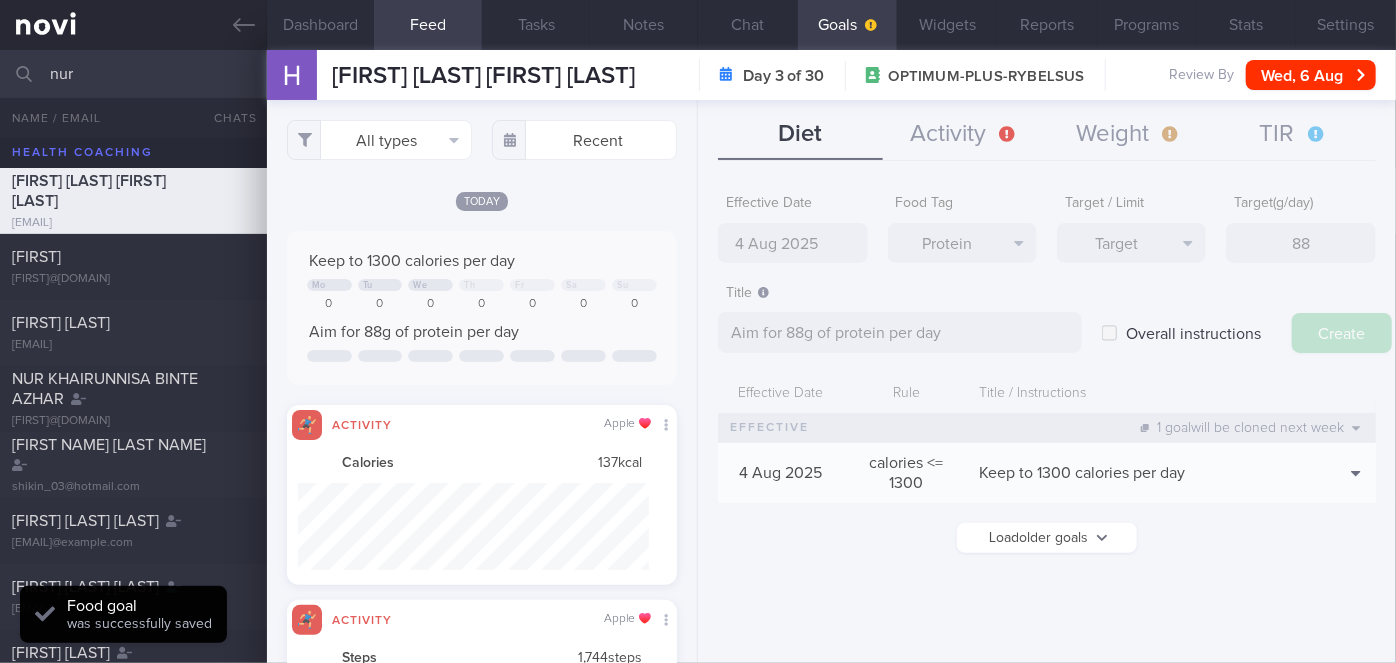 type on "11 Aug 2025" 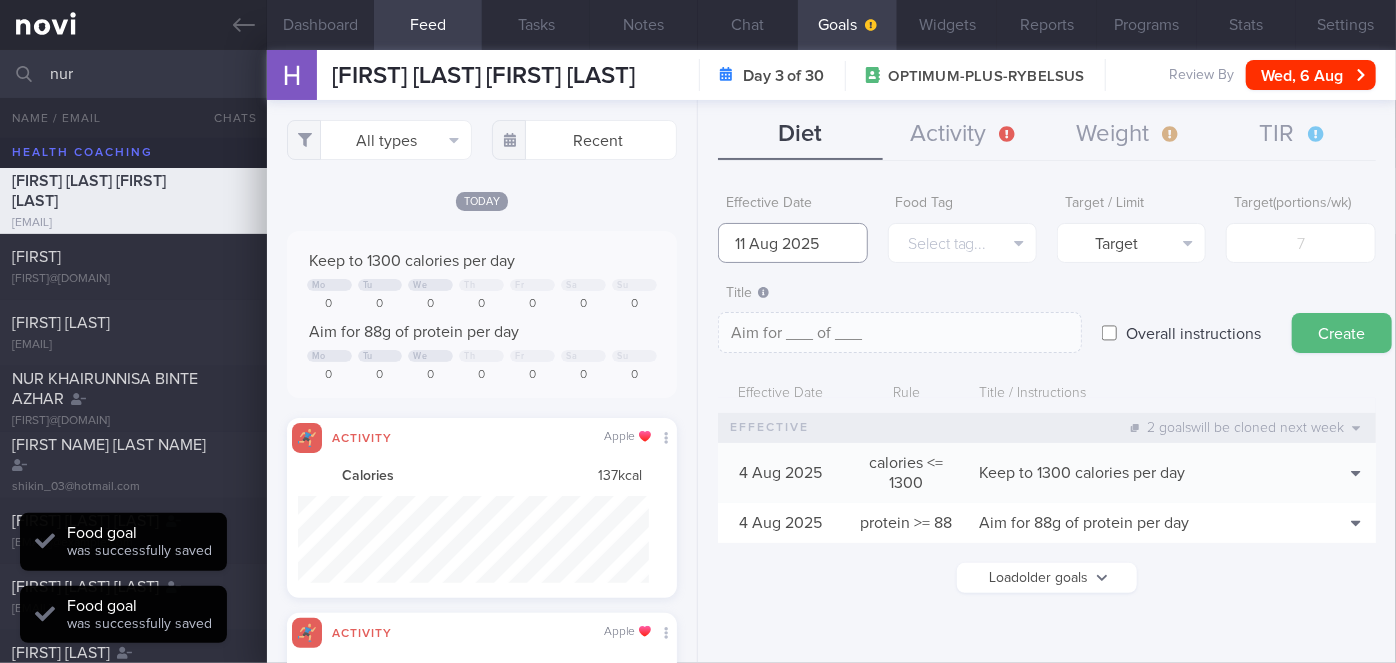 click on "11 Aug 2025" at bounding box center (792, 243) 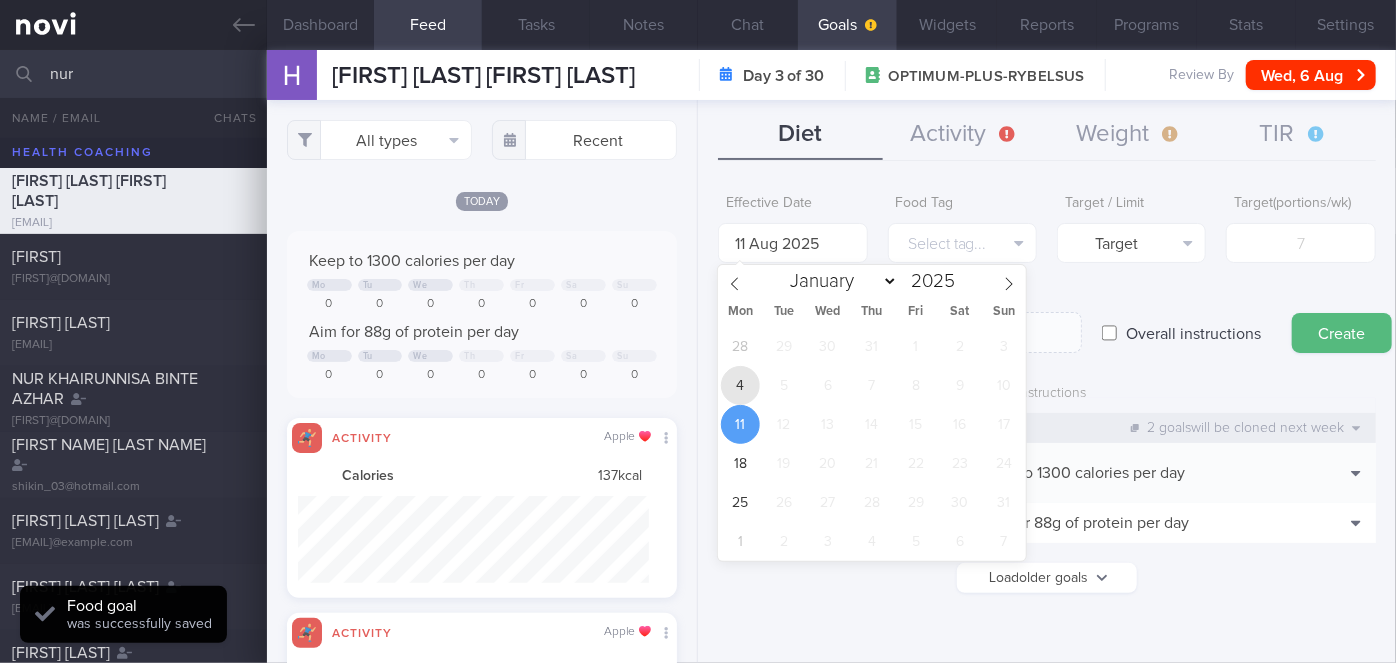 click on "4" at bounding box center (740, 385) 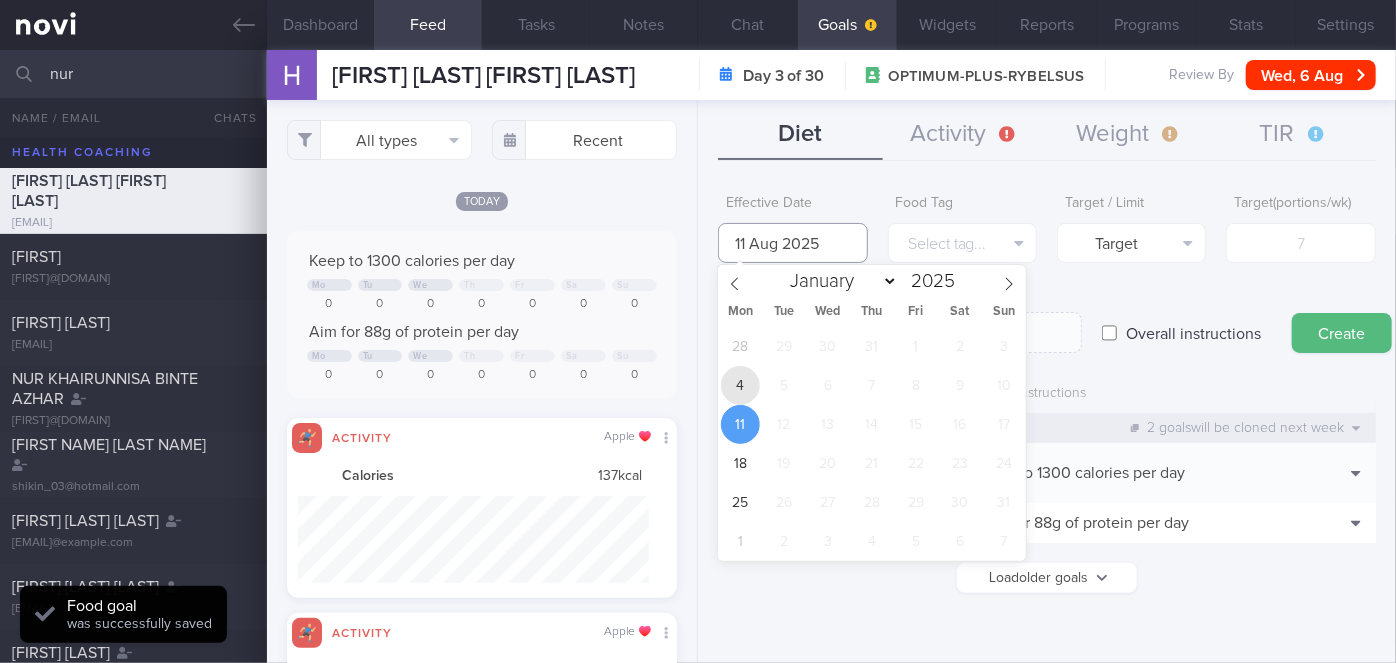 type on "4 Aug 2025" 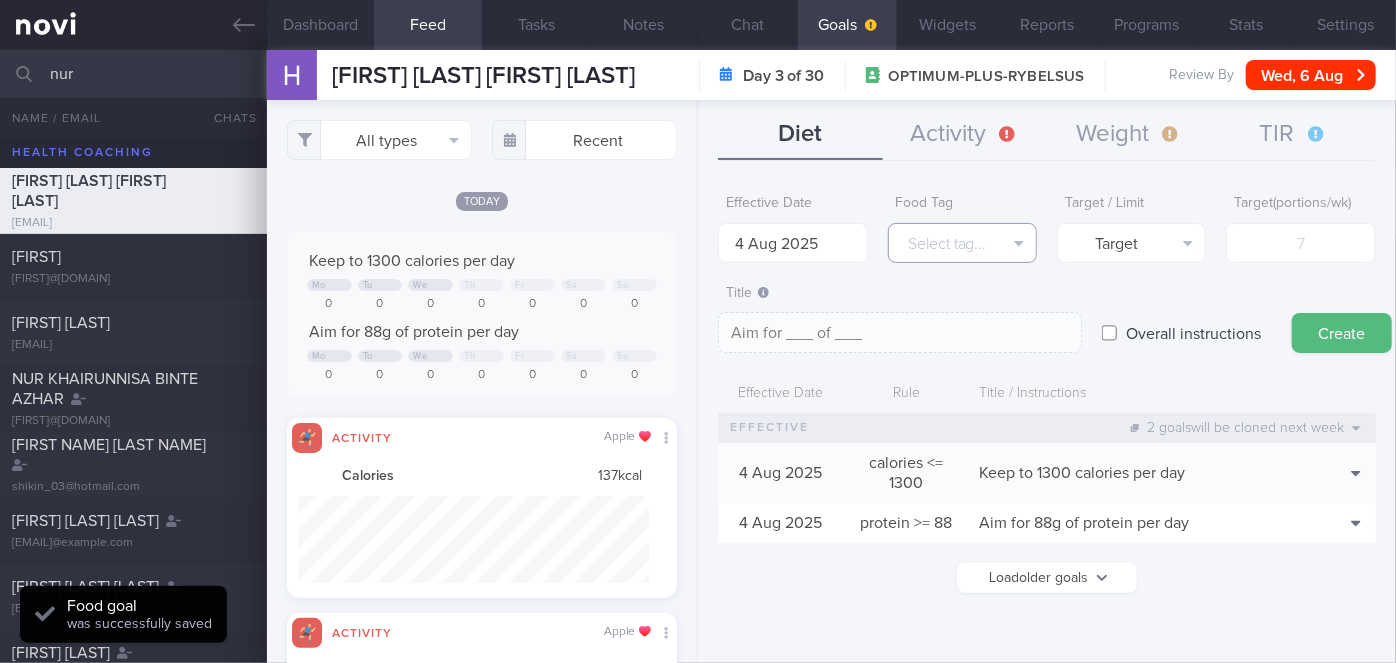 click on "Select tag..." at bounding box center [962, 243] 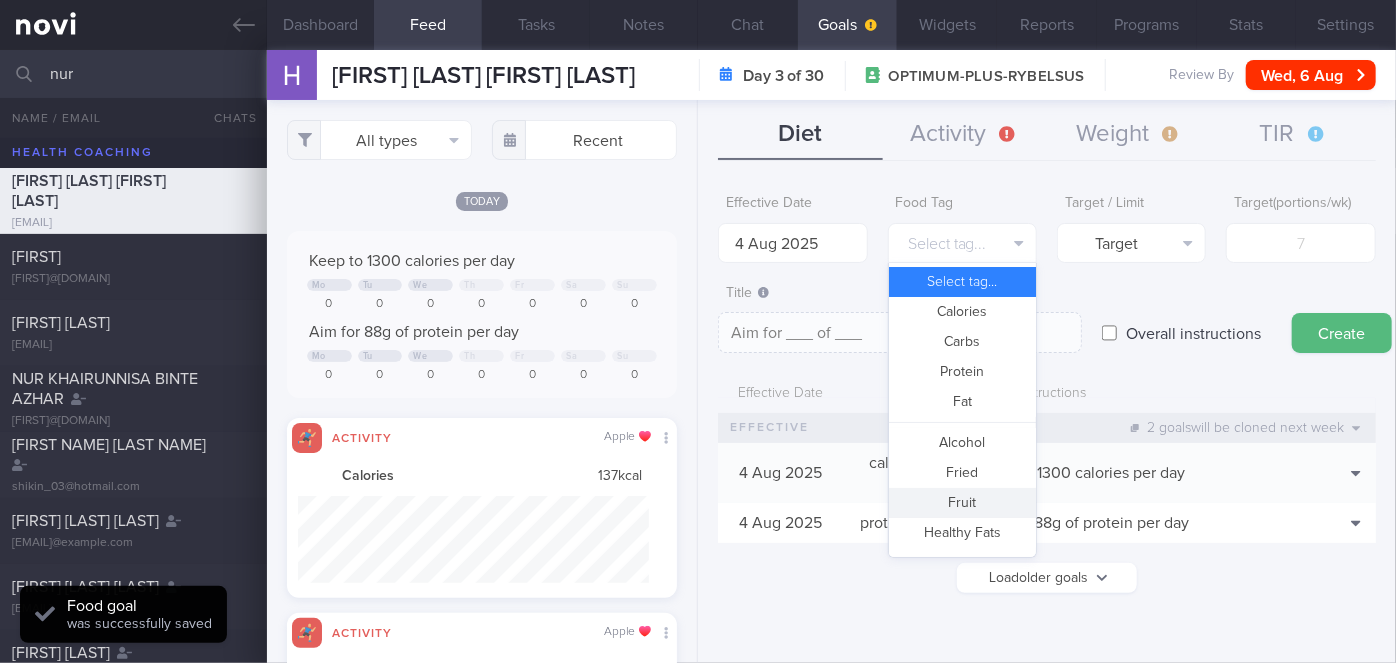 click on "Fruit" at bounding box center [962, 503] 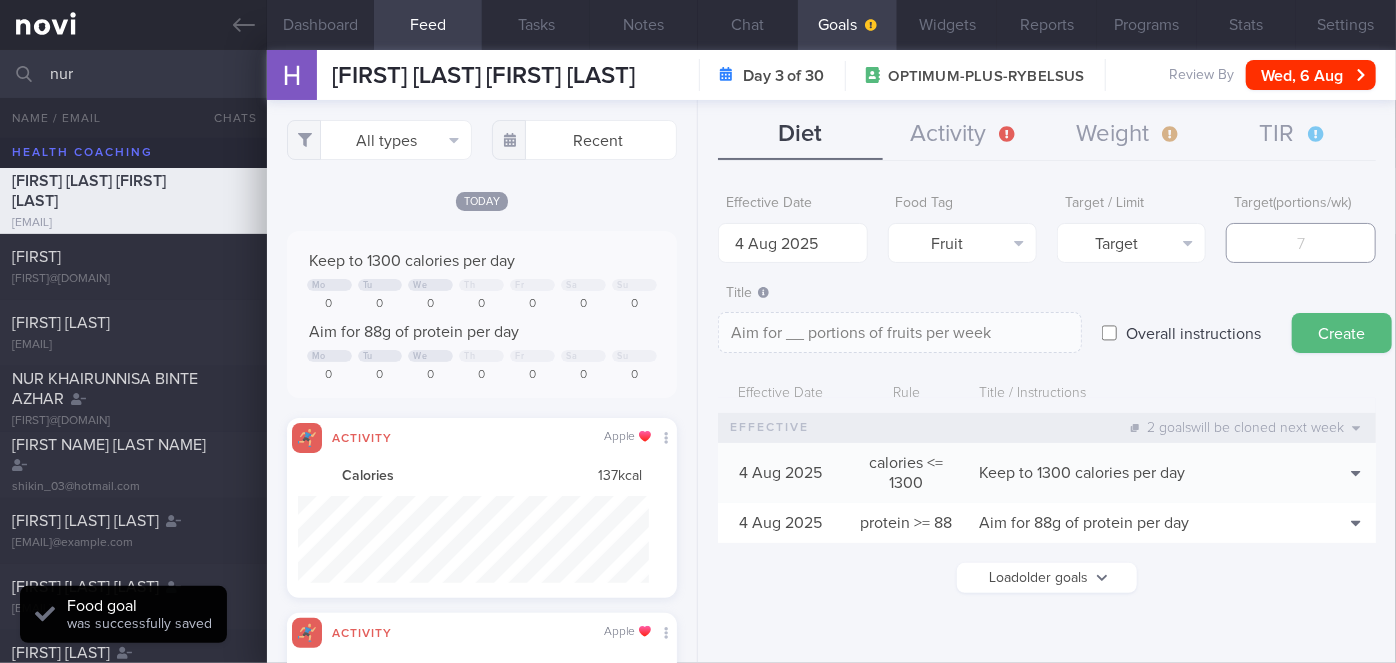 click at bounding box center [1300, 243] 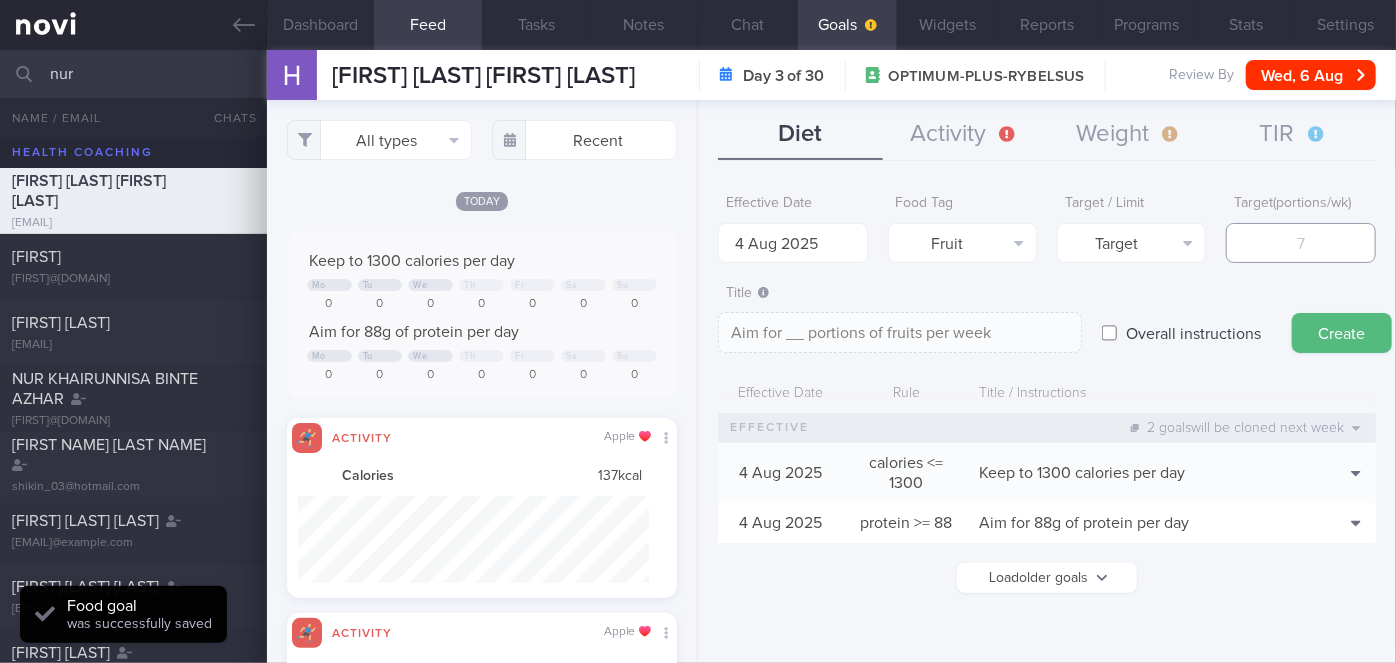 type on "1" 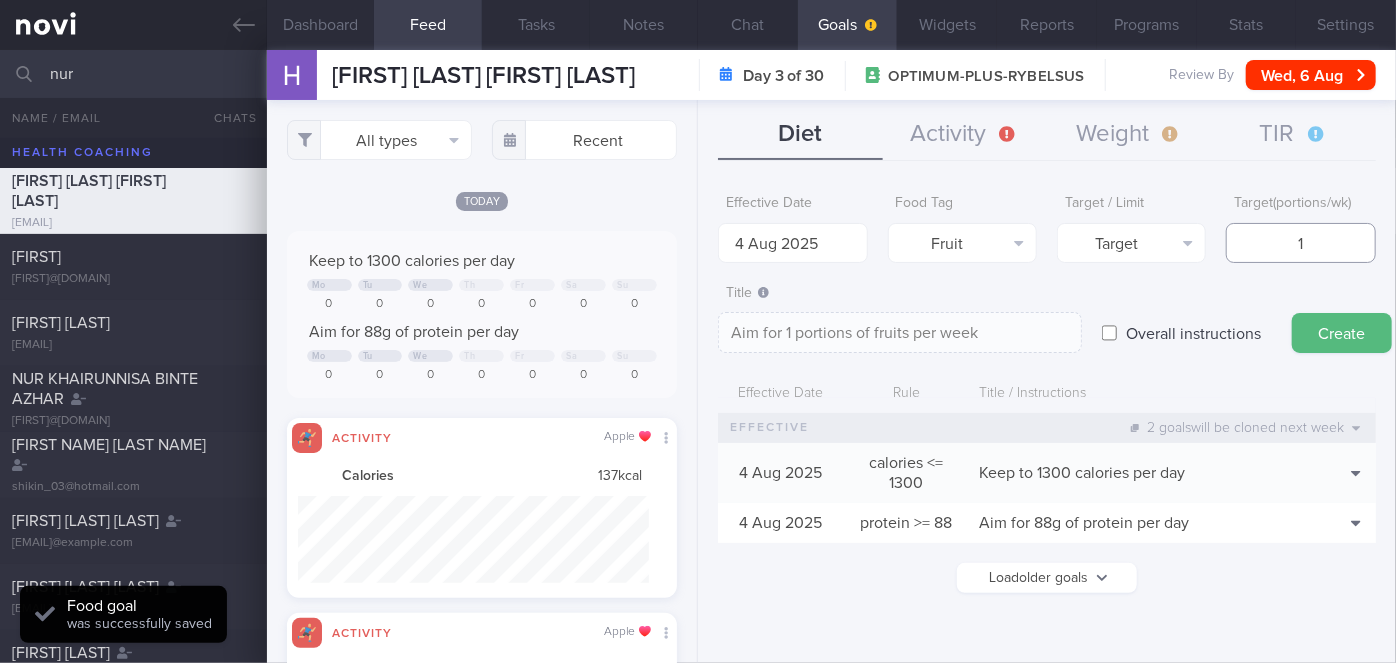 type on "14" 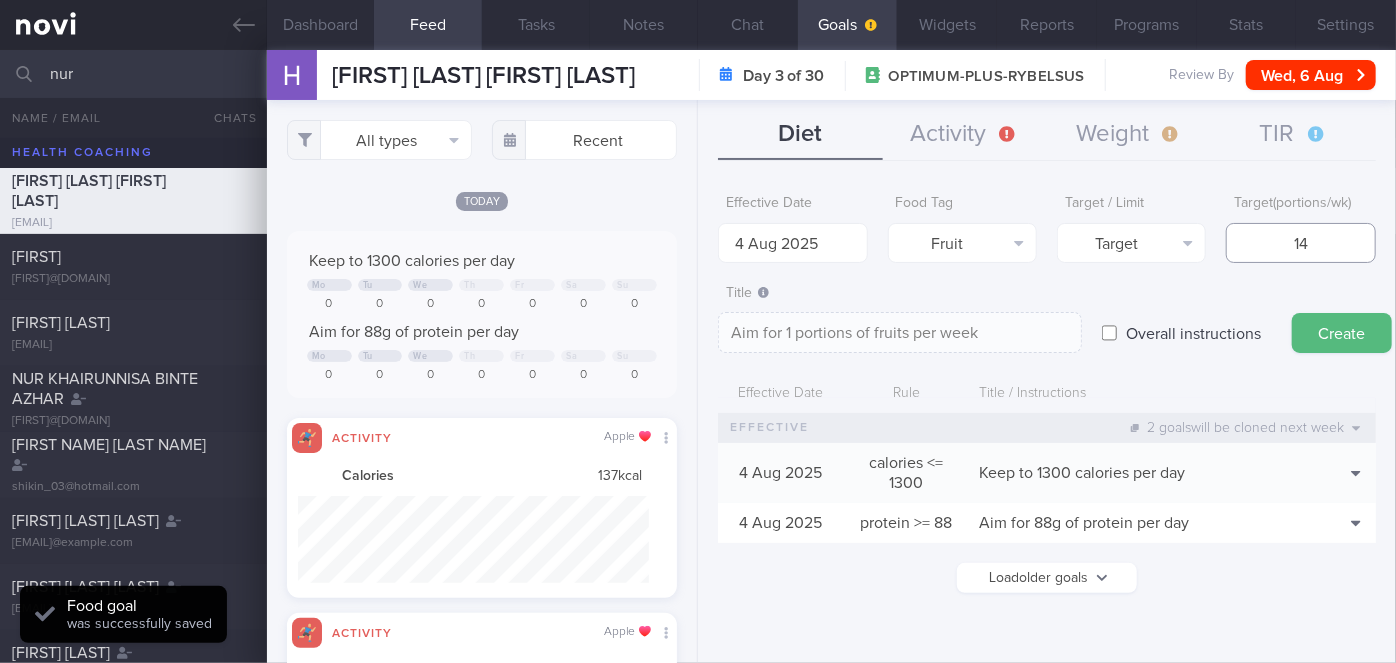 type on "Aim for 14 portions of fruits per week" 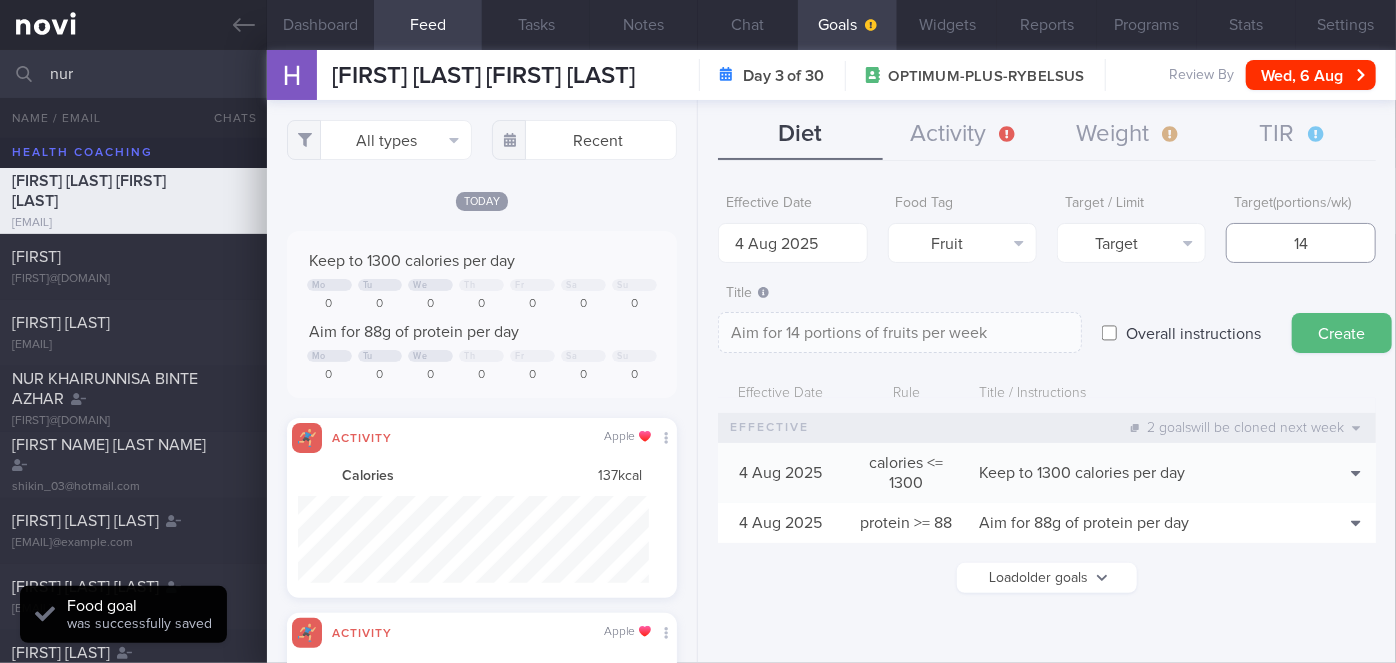 type on "14" 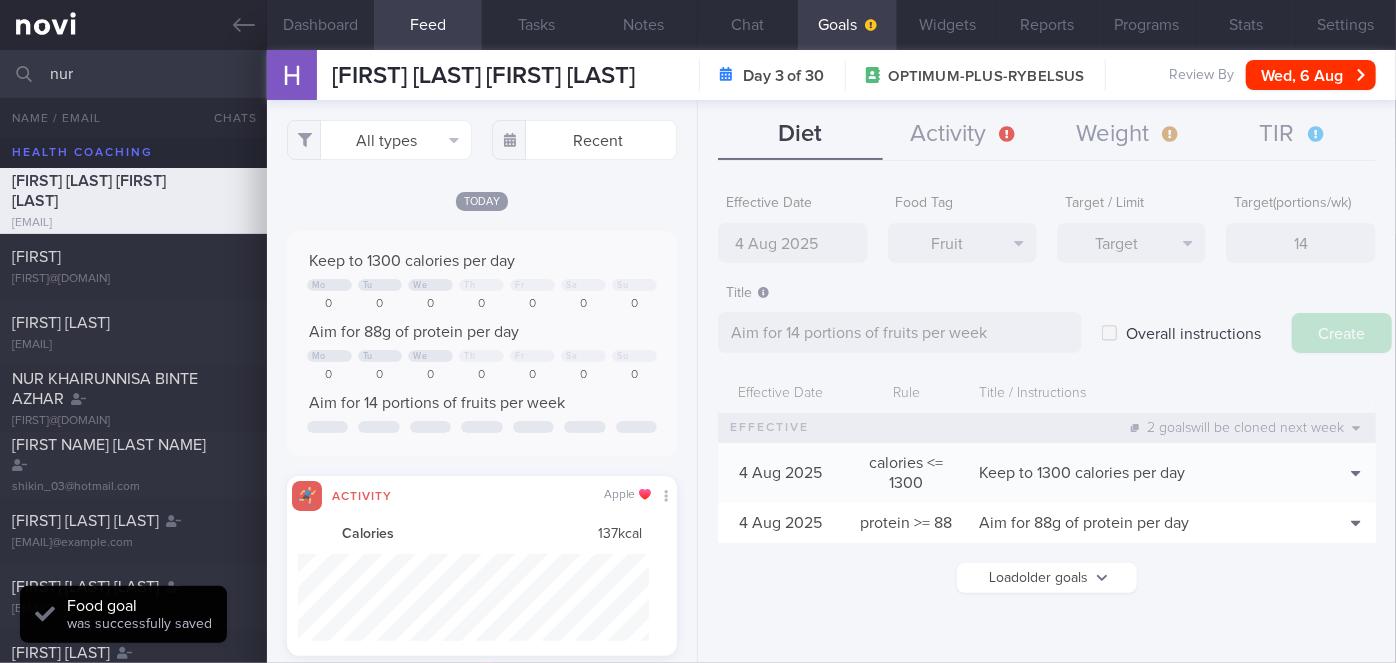 type on "11 Aug 2025" 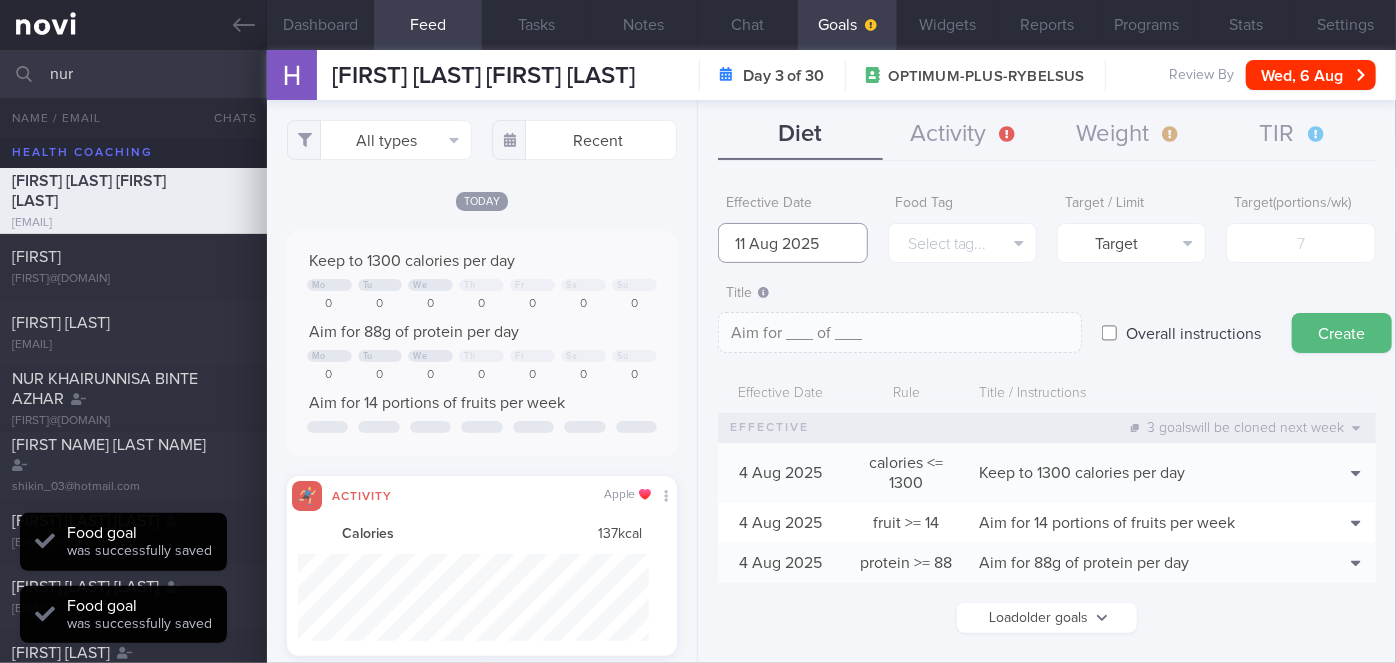 click on "11 Aug 2025" at bounding box center [792, 243] 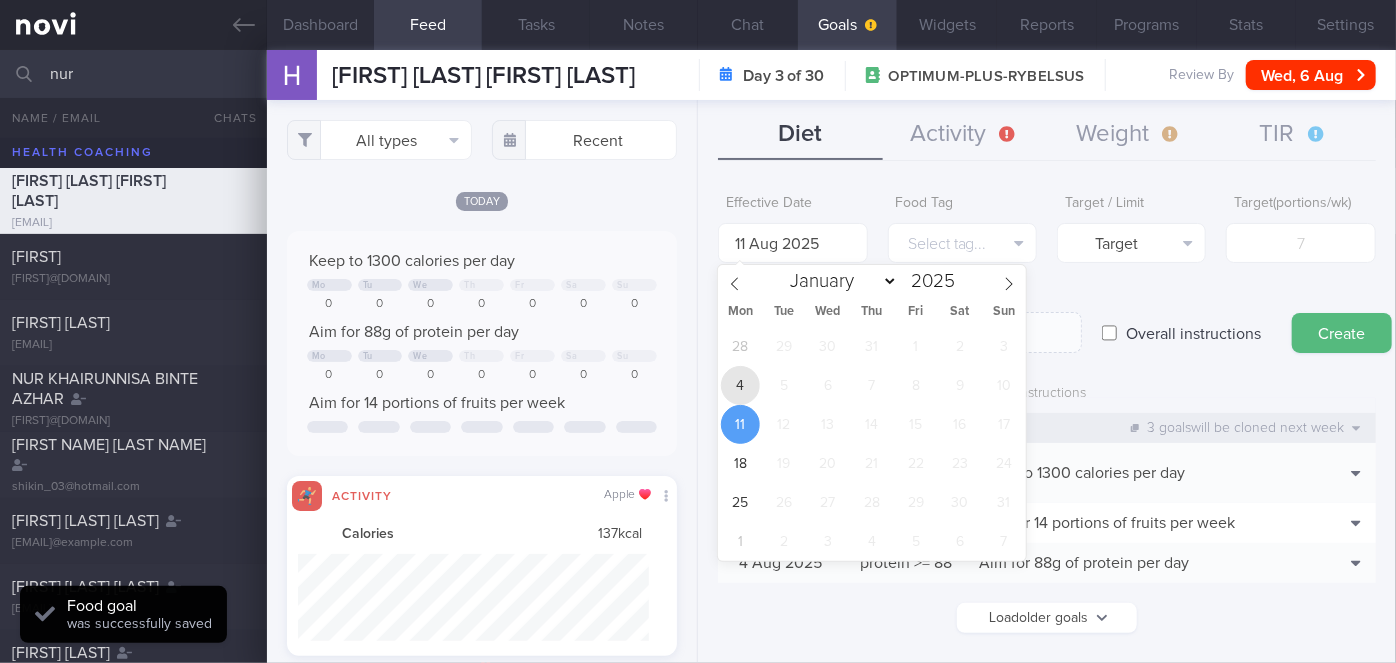 click on "4" at bounding box center [740, 385] 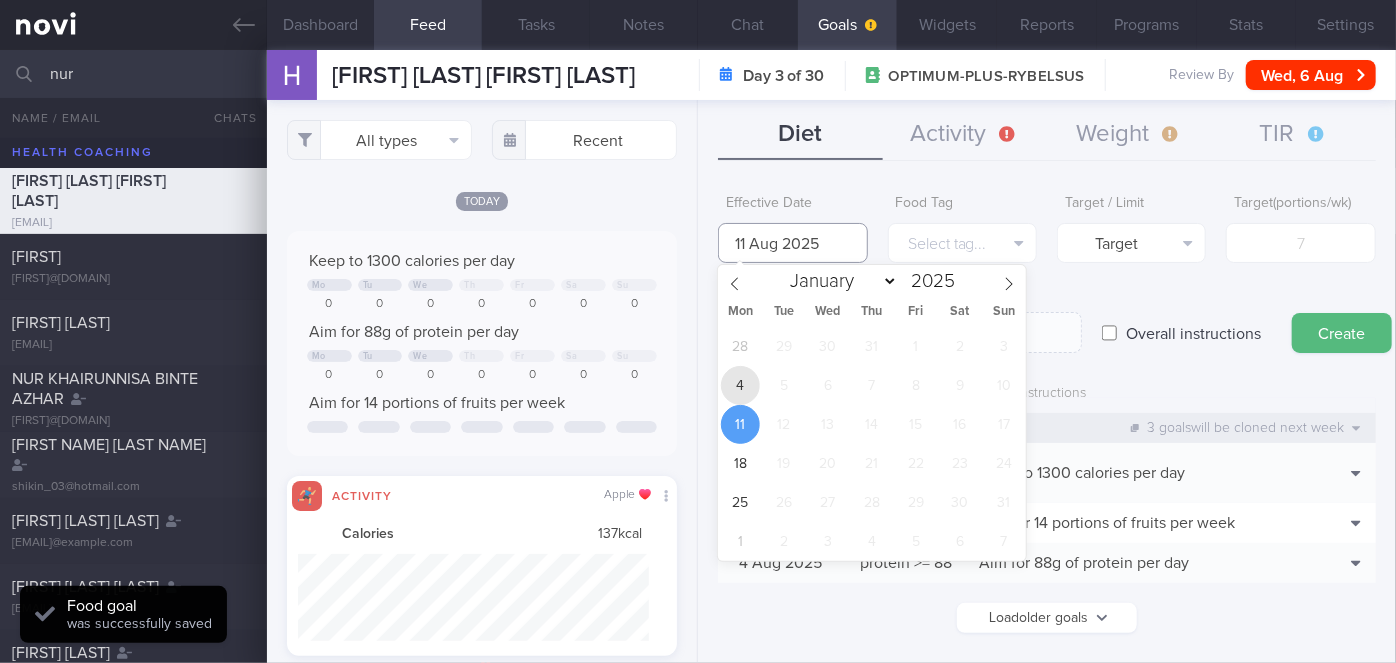 type on "4 Aug 2025" 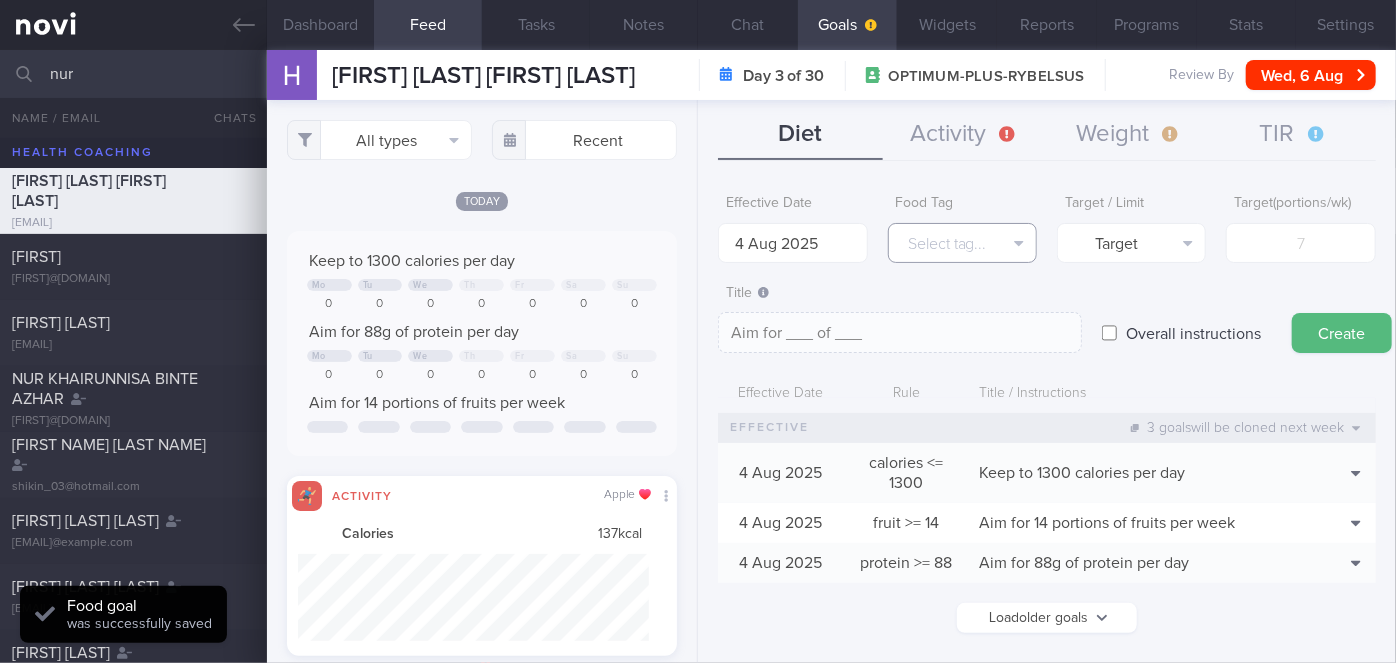 click on "Select tag..." at bounding box center [962, 243] 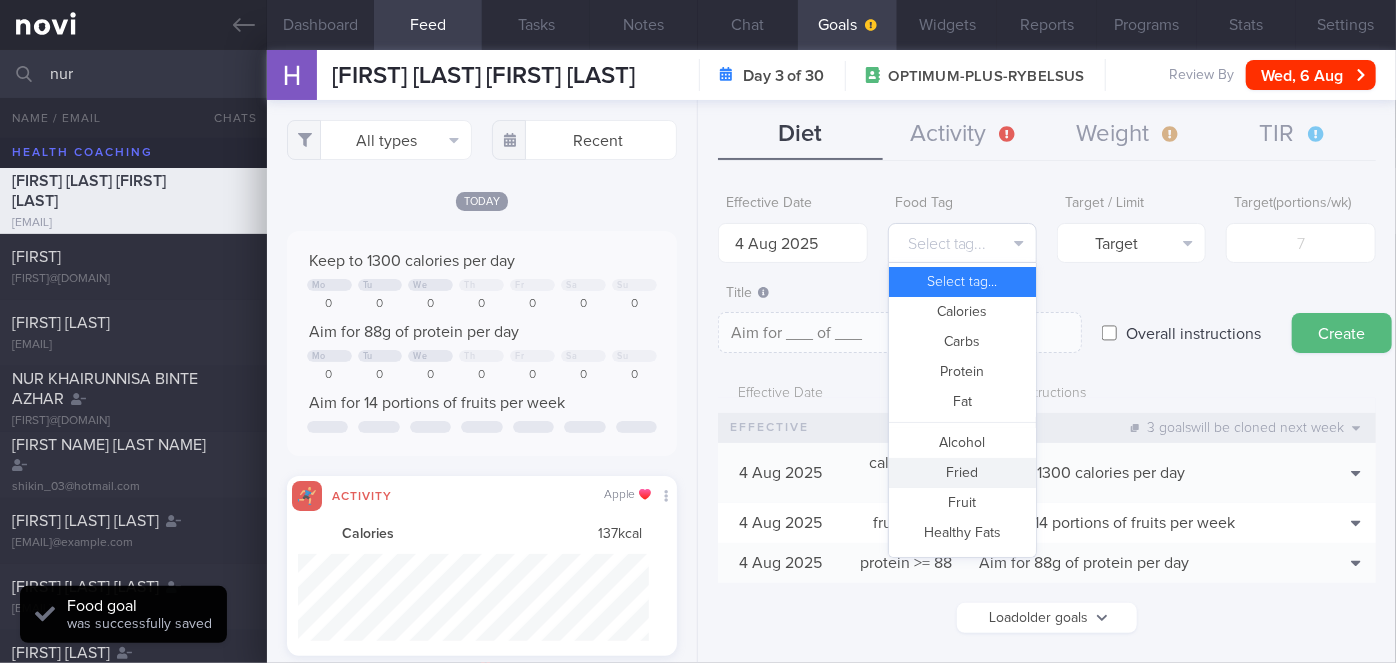 scroll, scrollTop: 594, scrollLeft: 0, axis: vertical 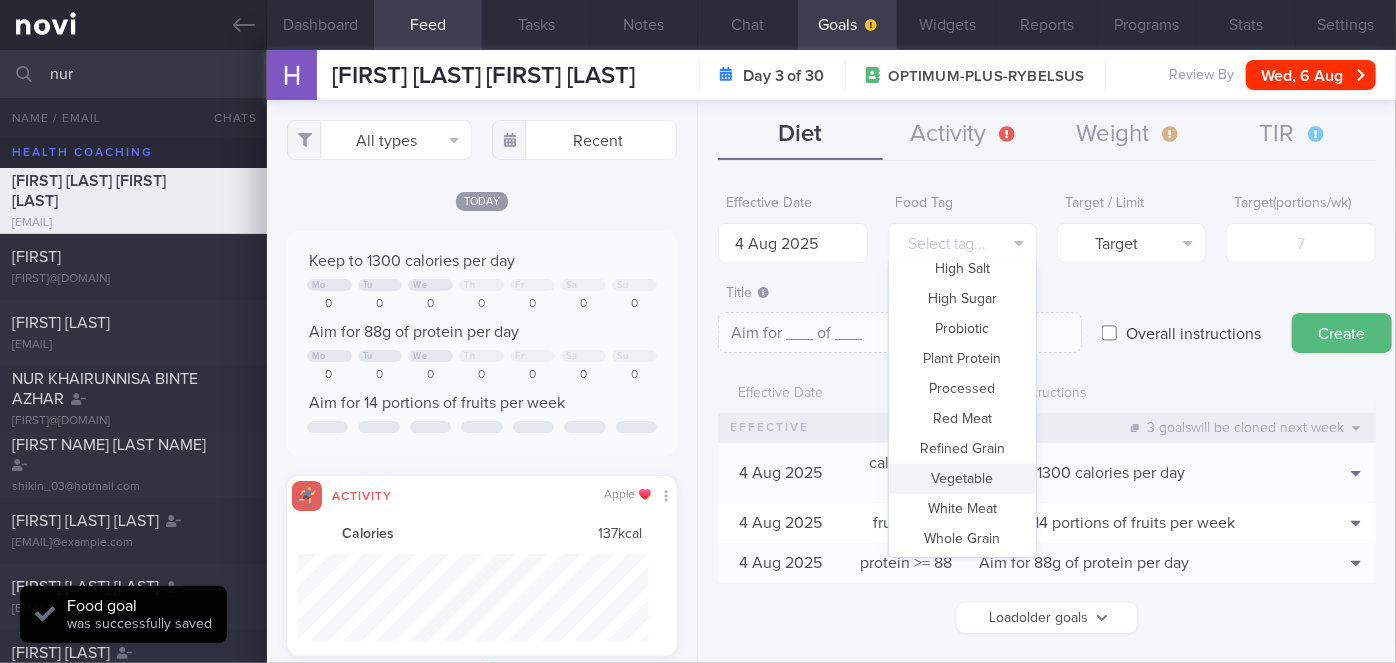 click on "Vegetable" at bounding box center [962, 479] 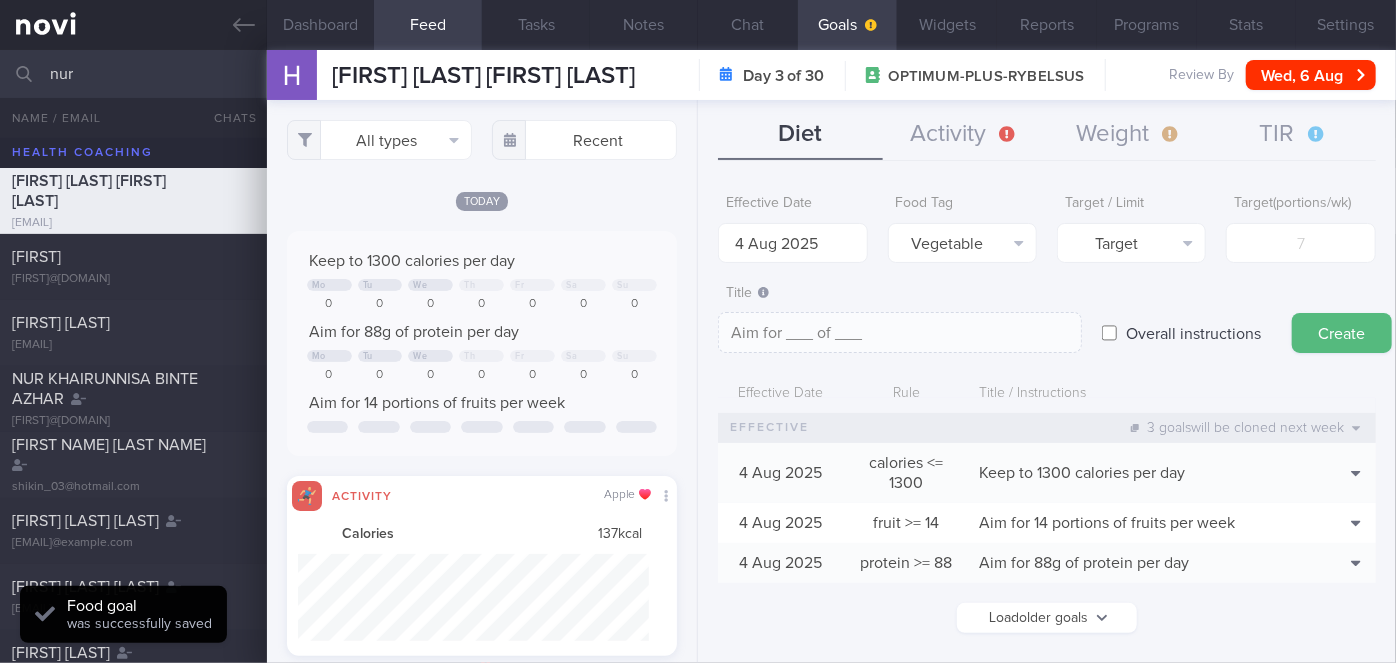 type on "Aim for __ portions of vegetables per week" 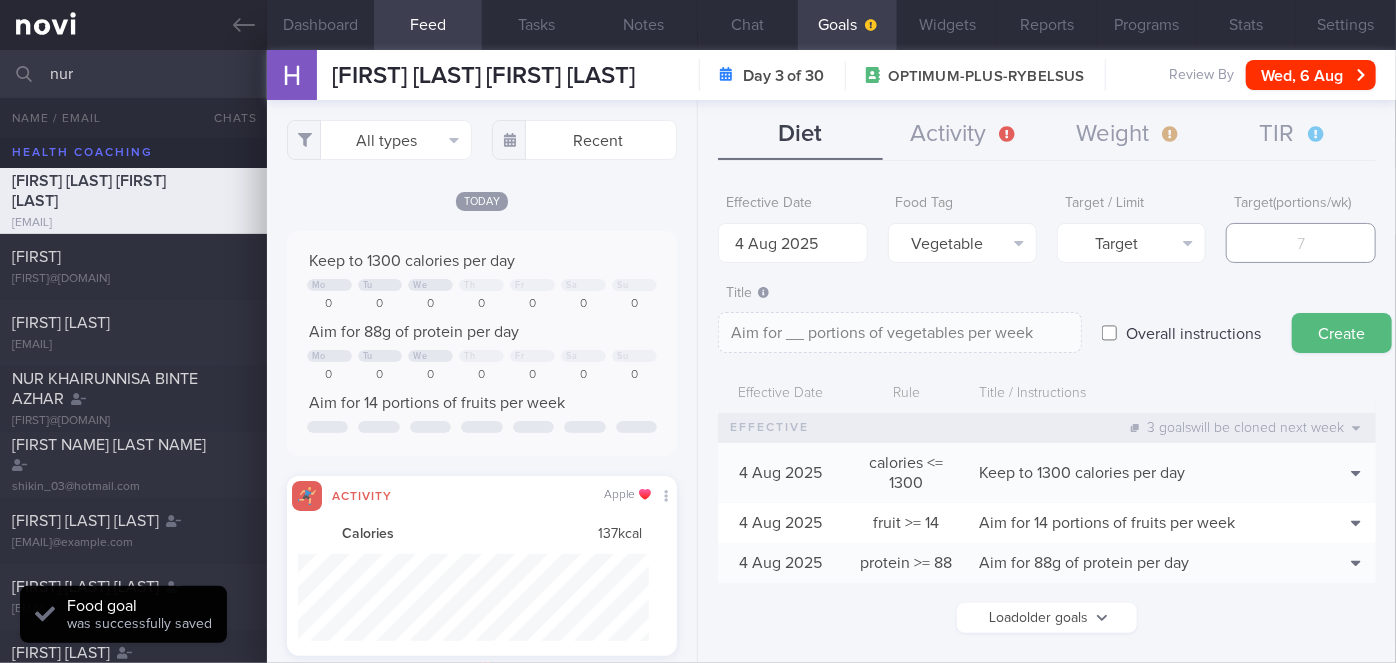 click at bounding box center (1300, 243) 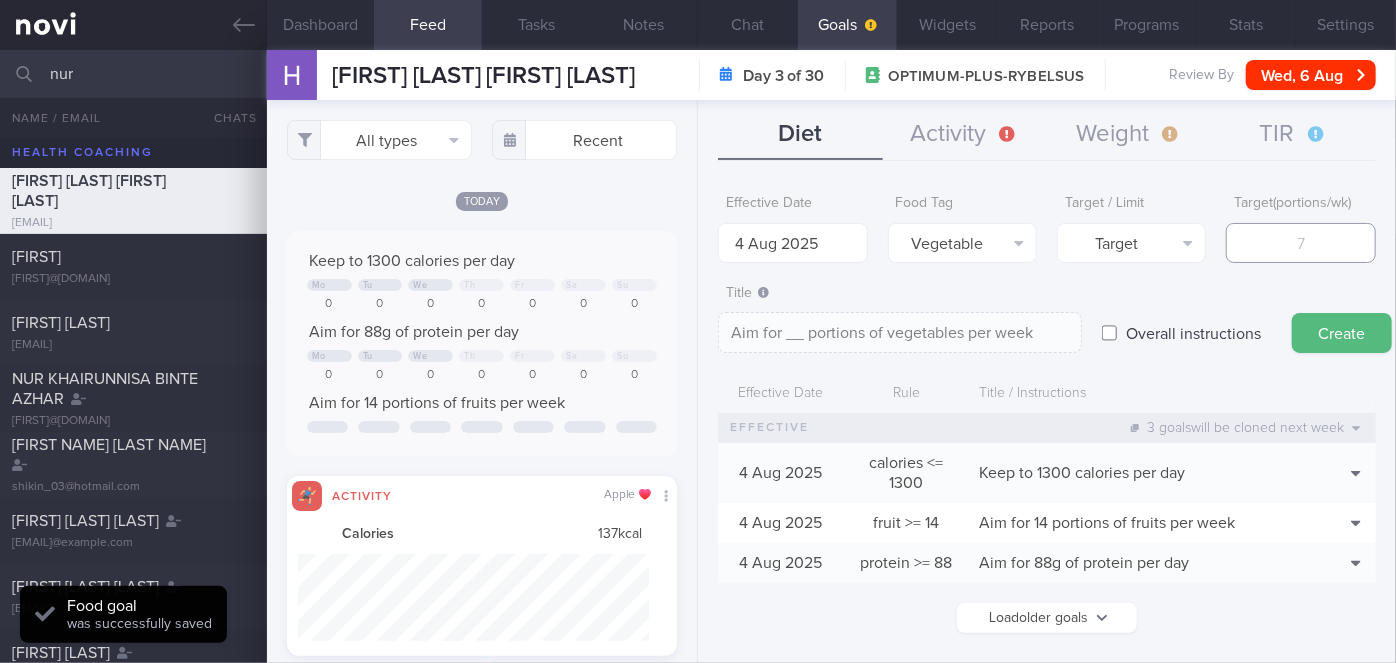 type on "1" 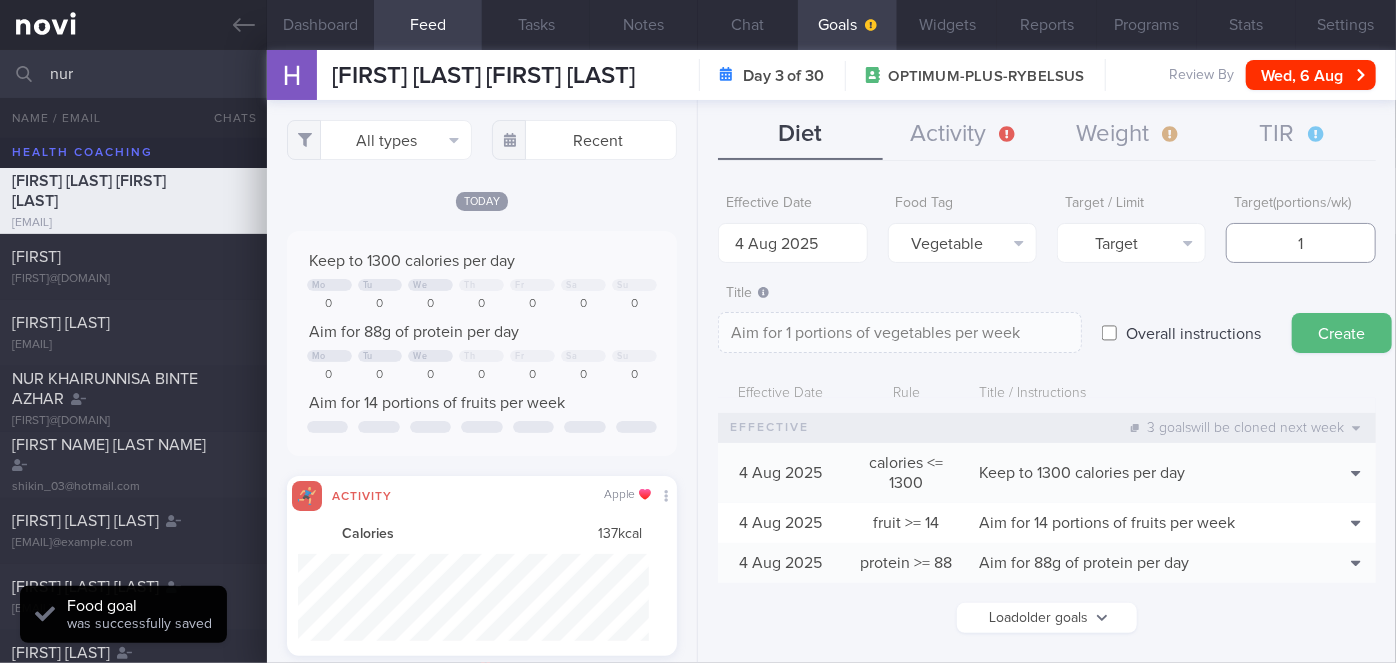 type on "14" 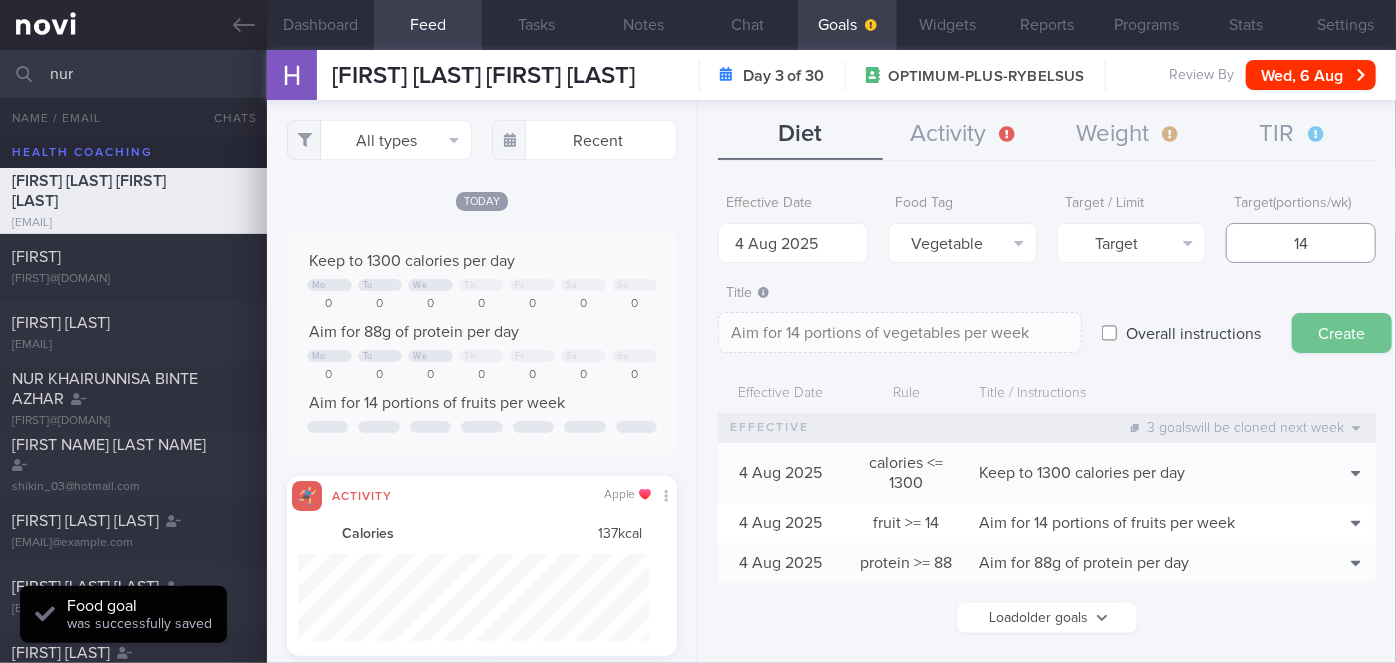 type on "14" 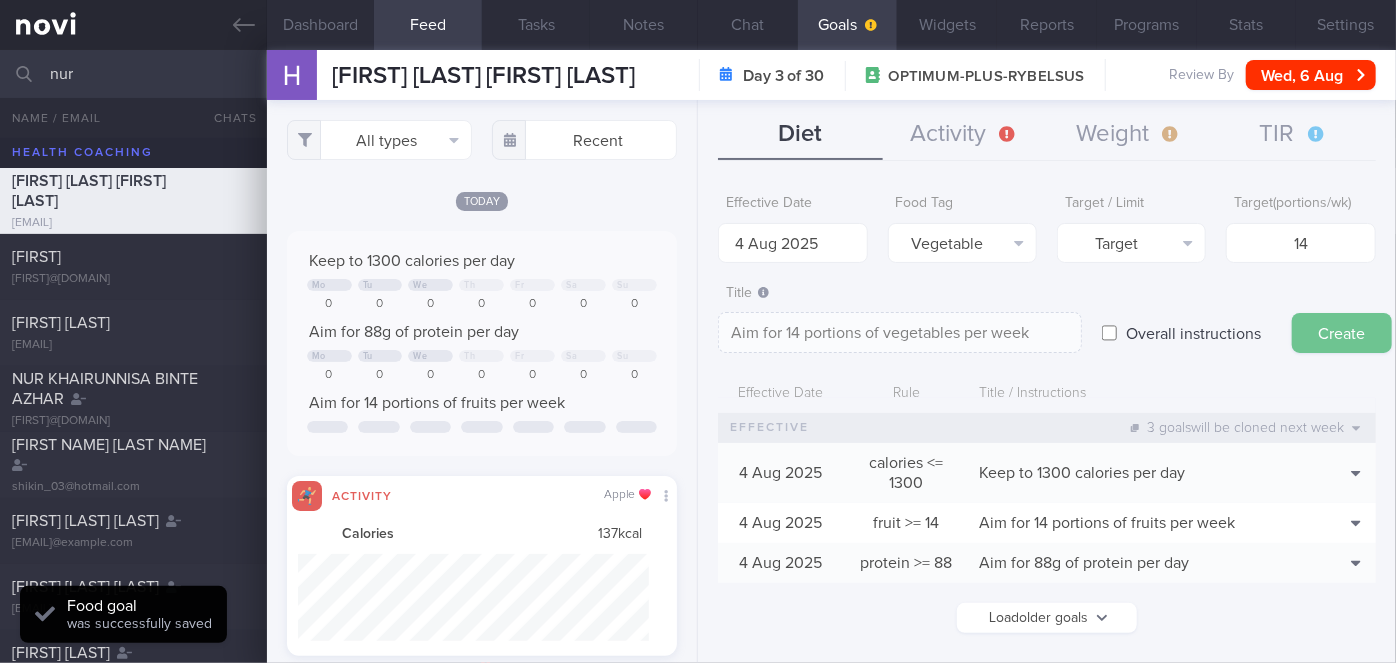 click on "Create" at bounding box center (1342, 333) 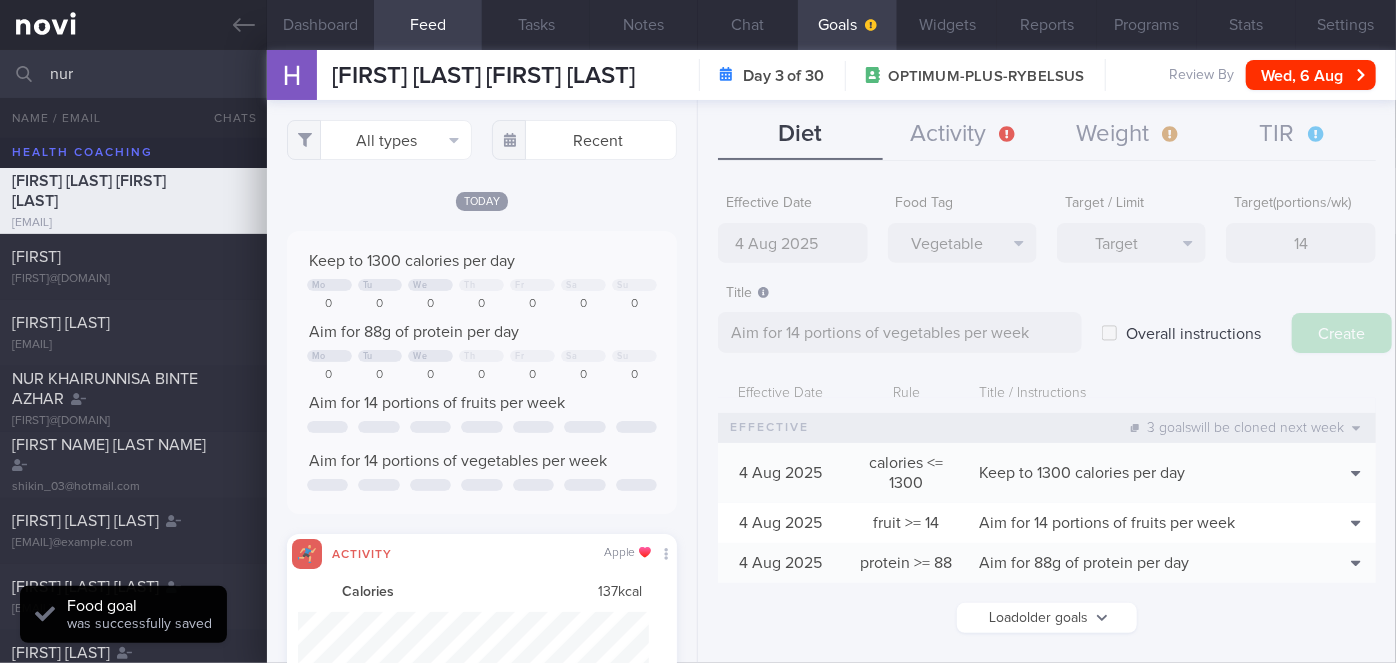 type on "11 Aug 2025" 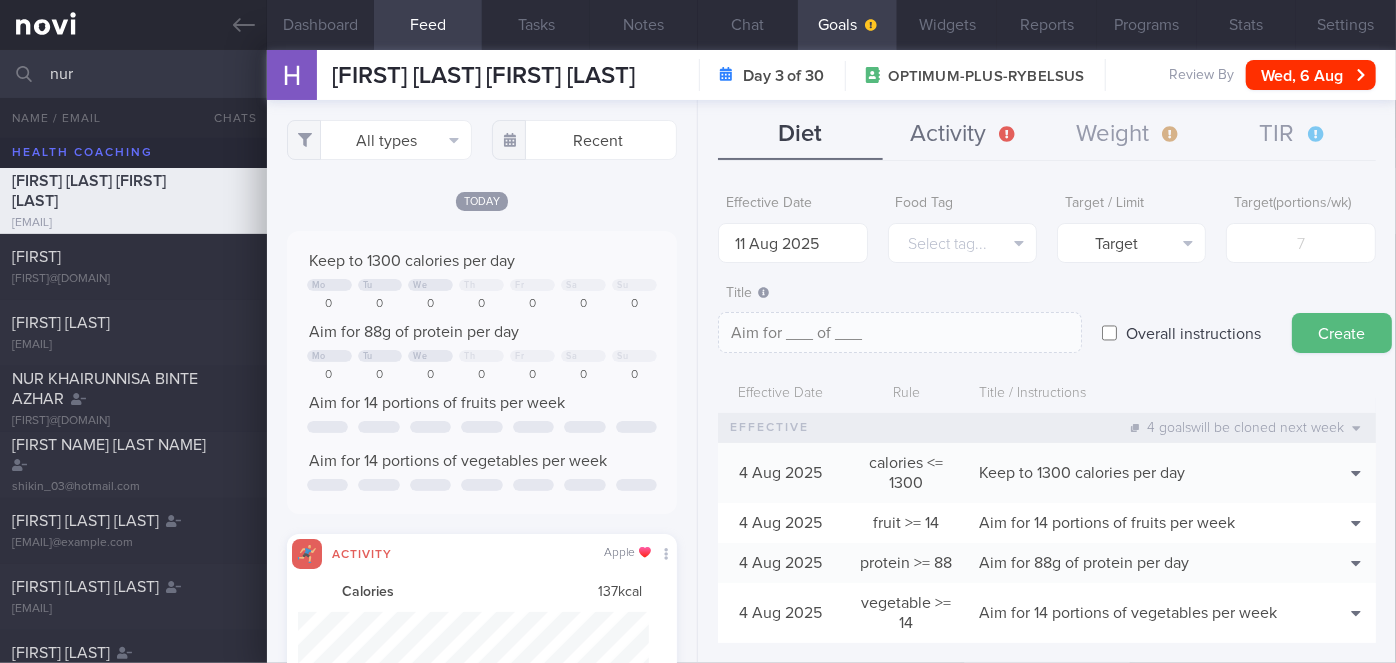 click on "Activity" at bounding box center [965, 135] 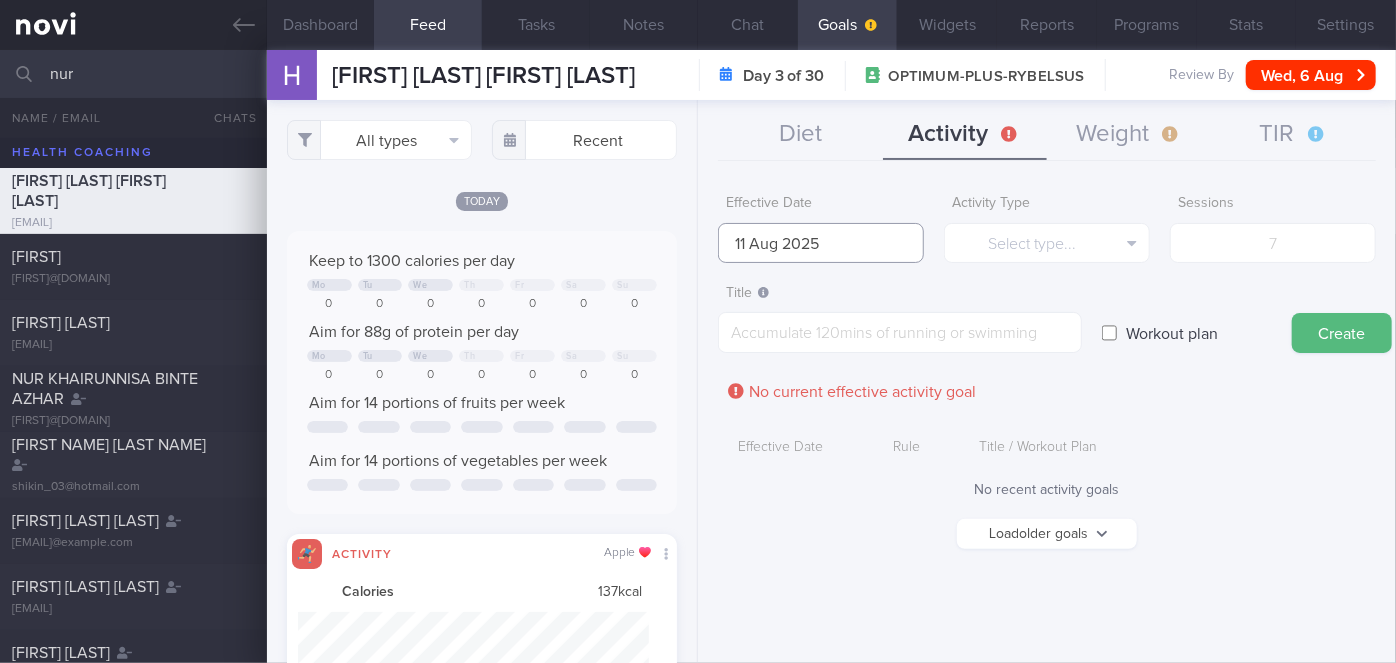 click on "11 Aug 2025" at bounding box center (821, 243) 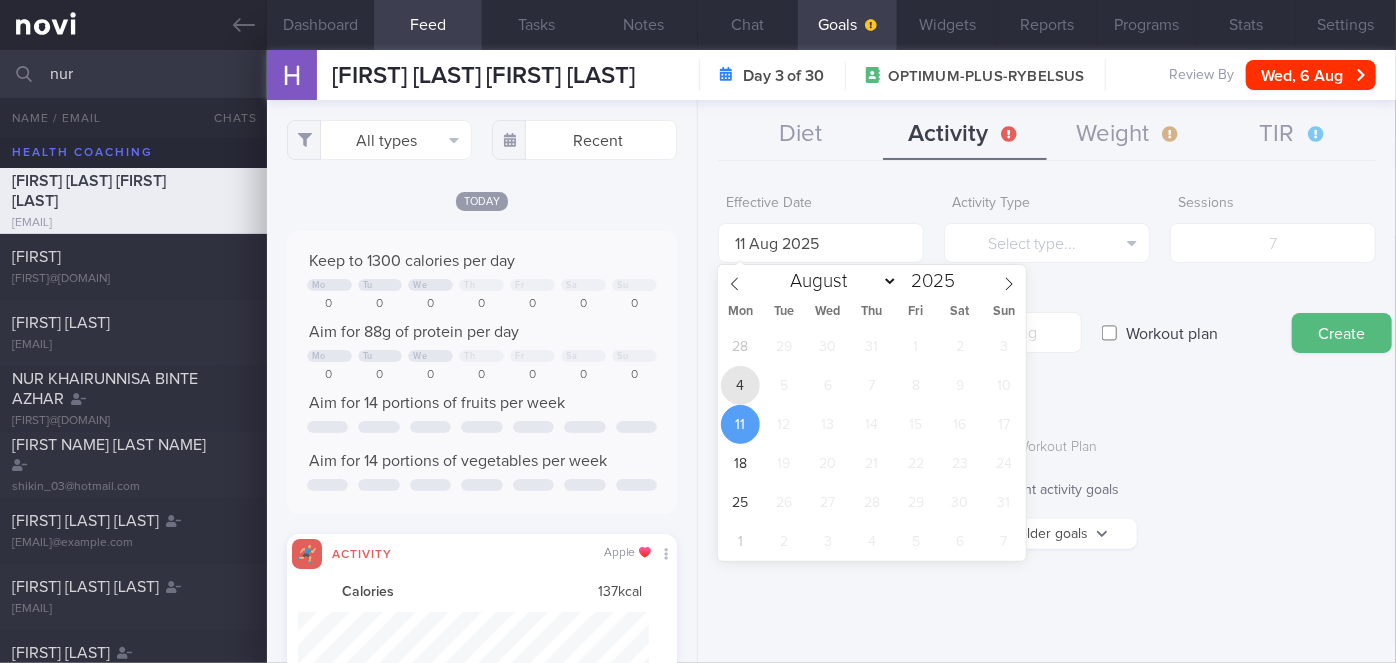 click on "4" at bounding box center [740, 385] 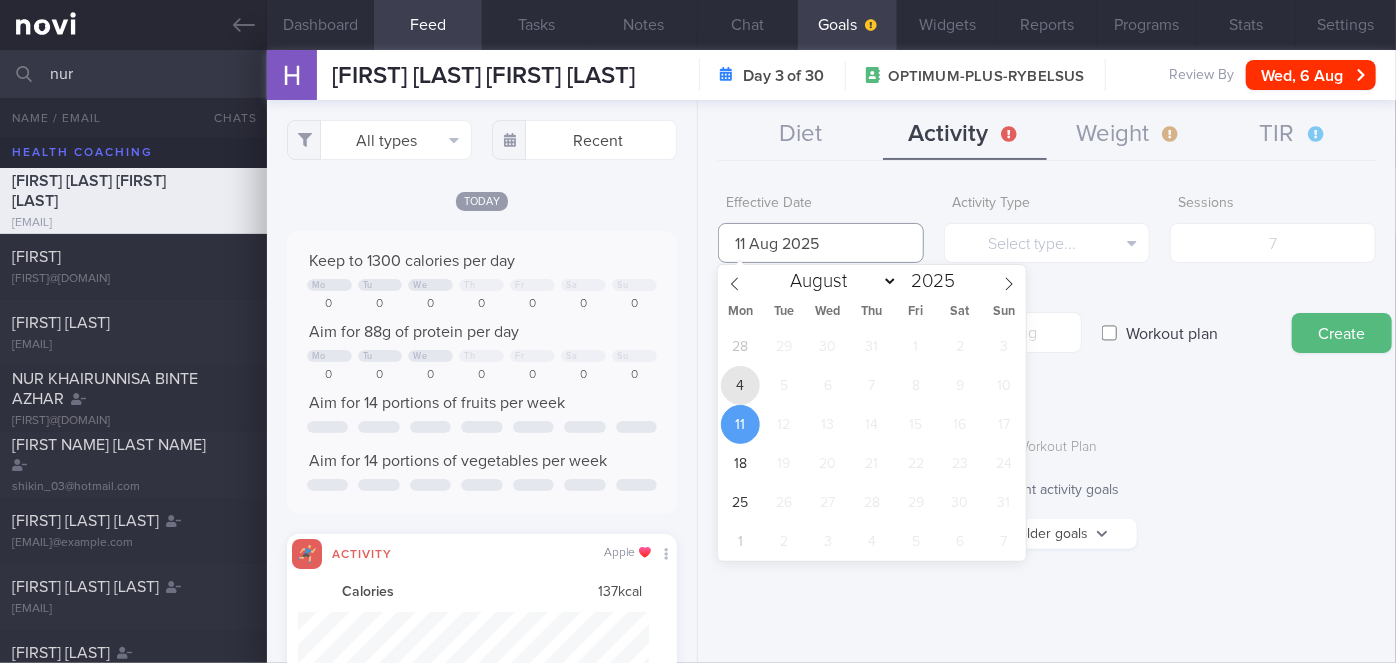 type on "4 Aug 2025" 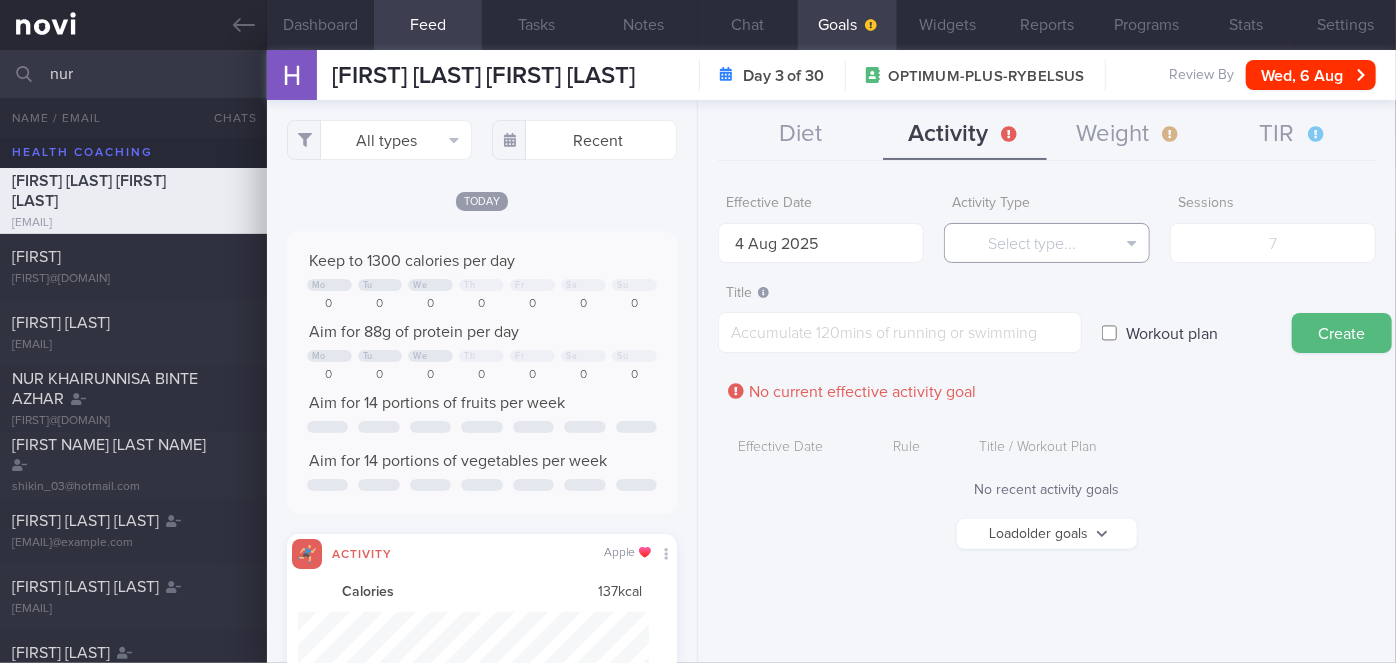 click on "Select type..." at bounding box center (1047, 243) 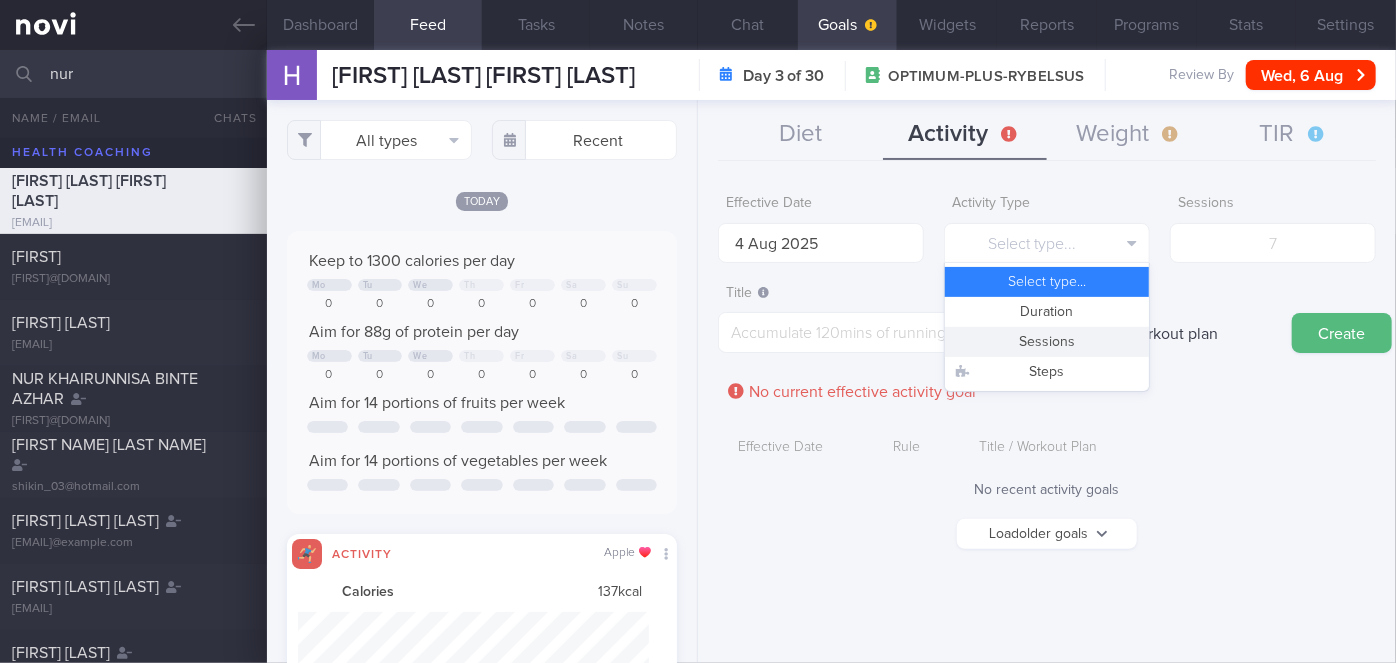 click on "Sessions" at bounding box center (1047, 342) 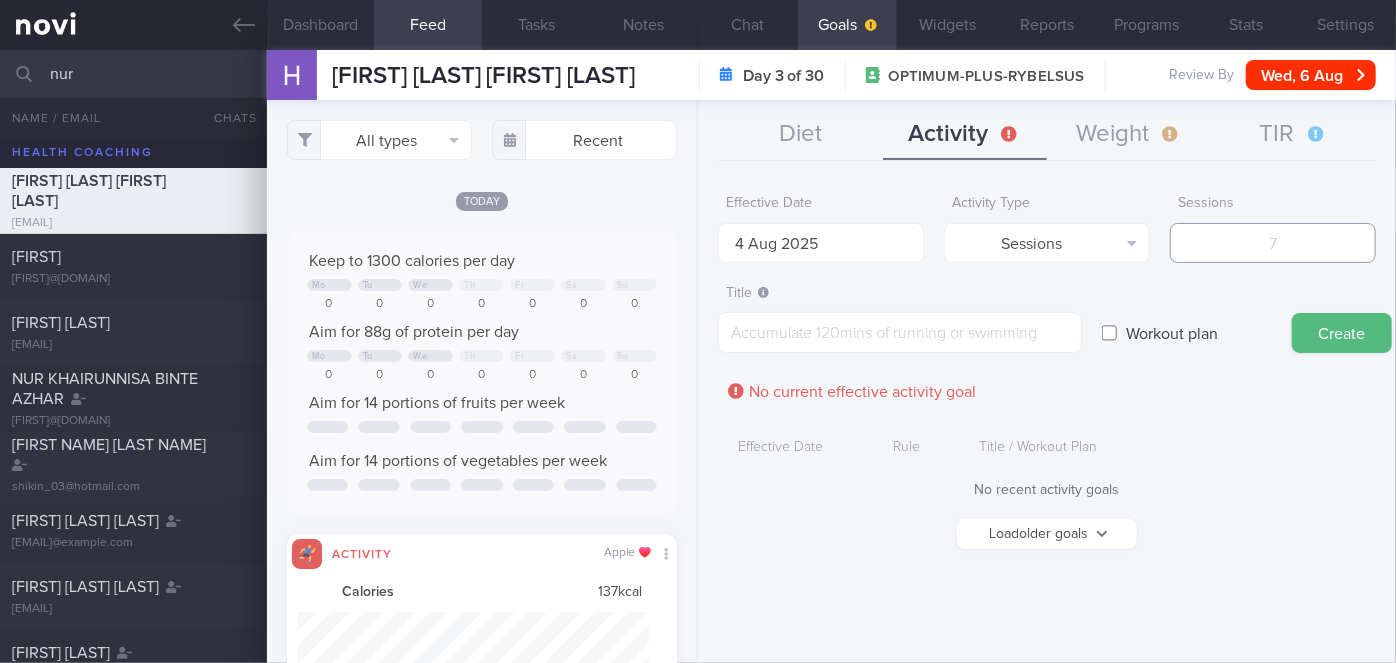 click at bounding box center [1273, 243] 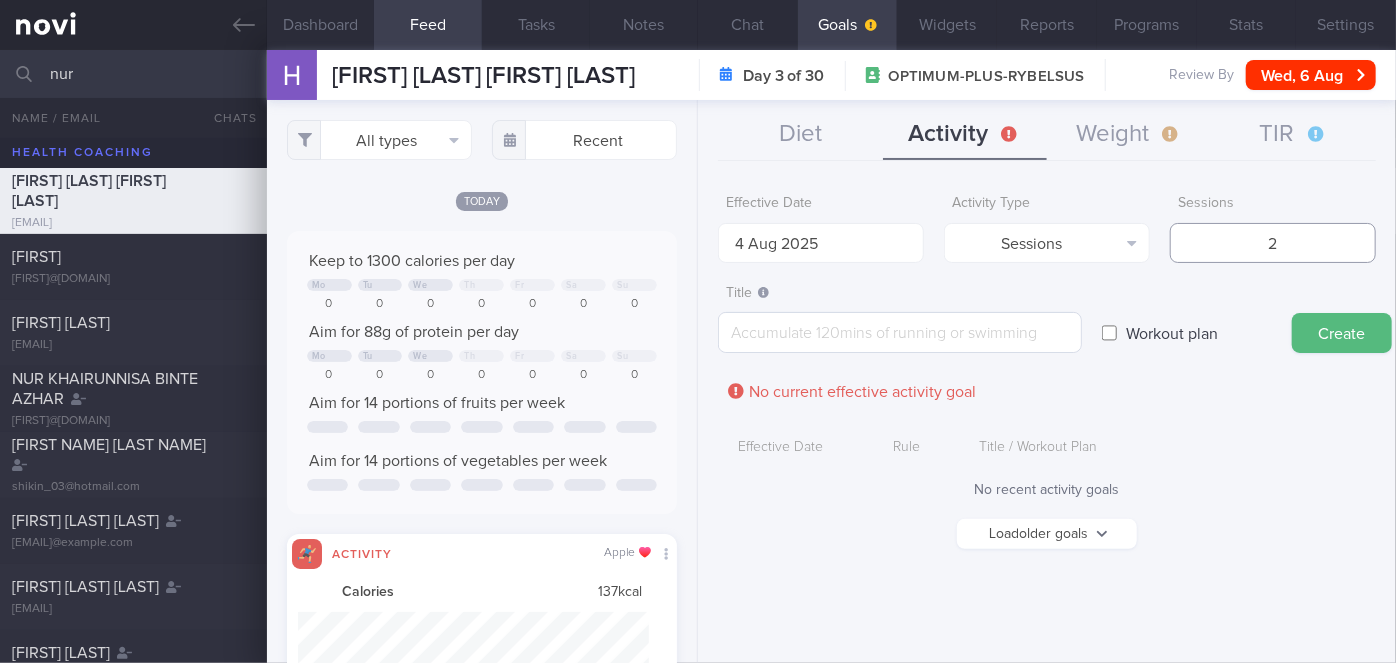 type on "2" 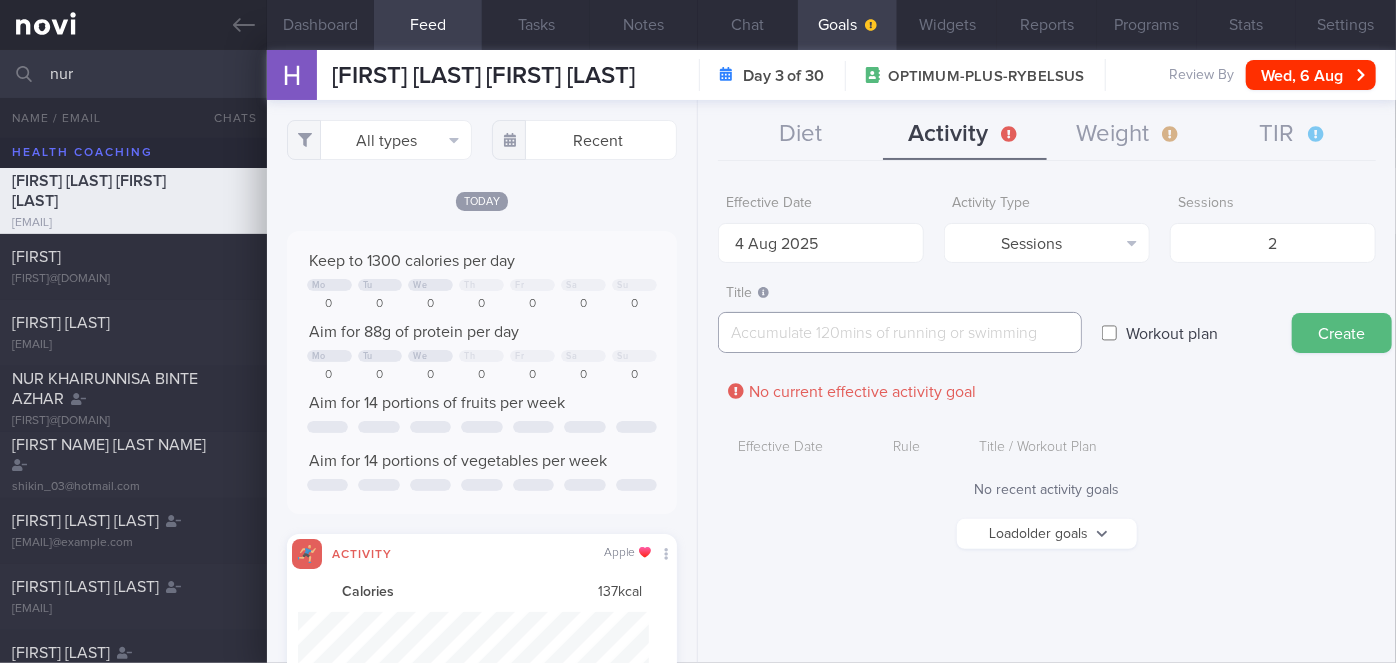 click at bounding box center [900, 332] 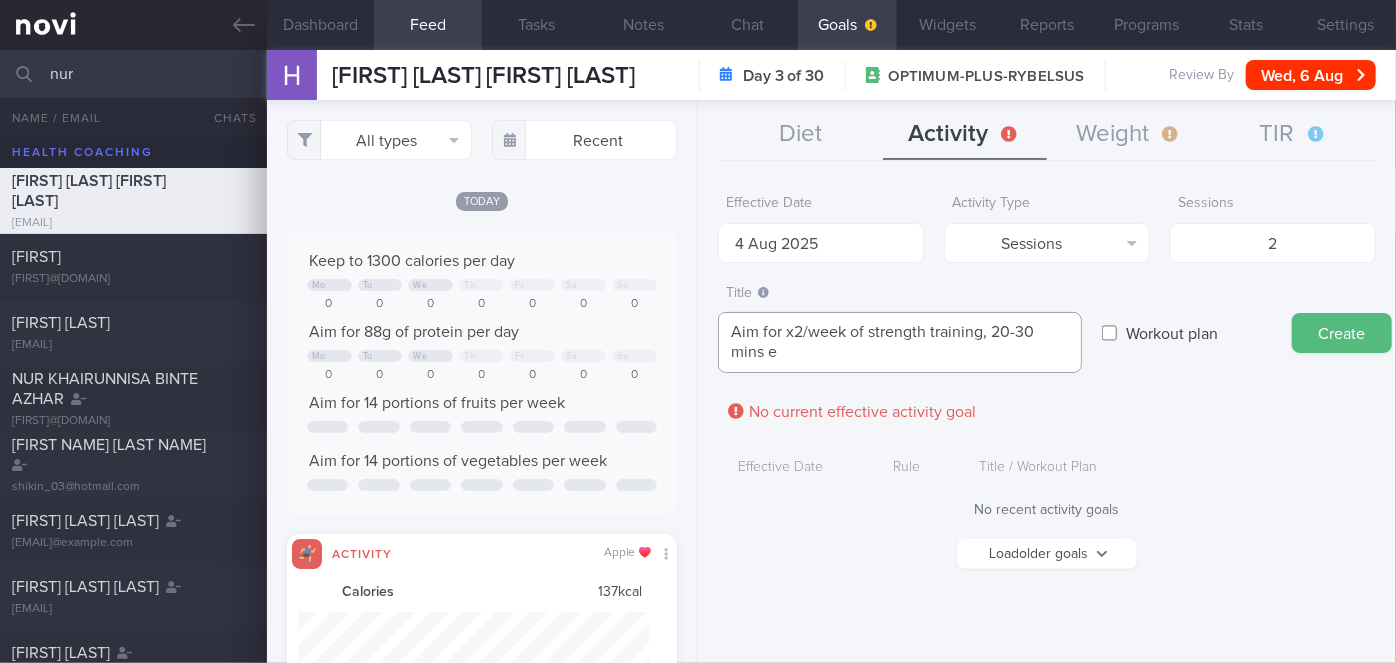 scroll, scrollTop: 0, scrollLeft: 0, axis: both 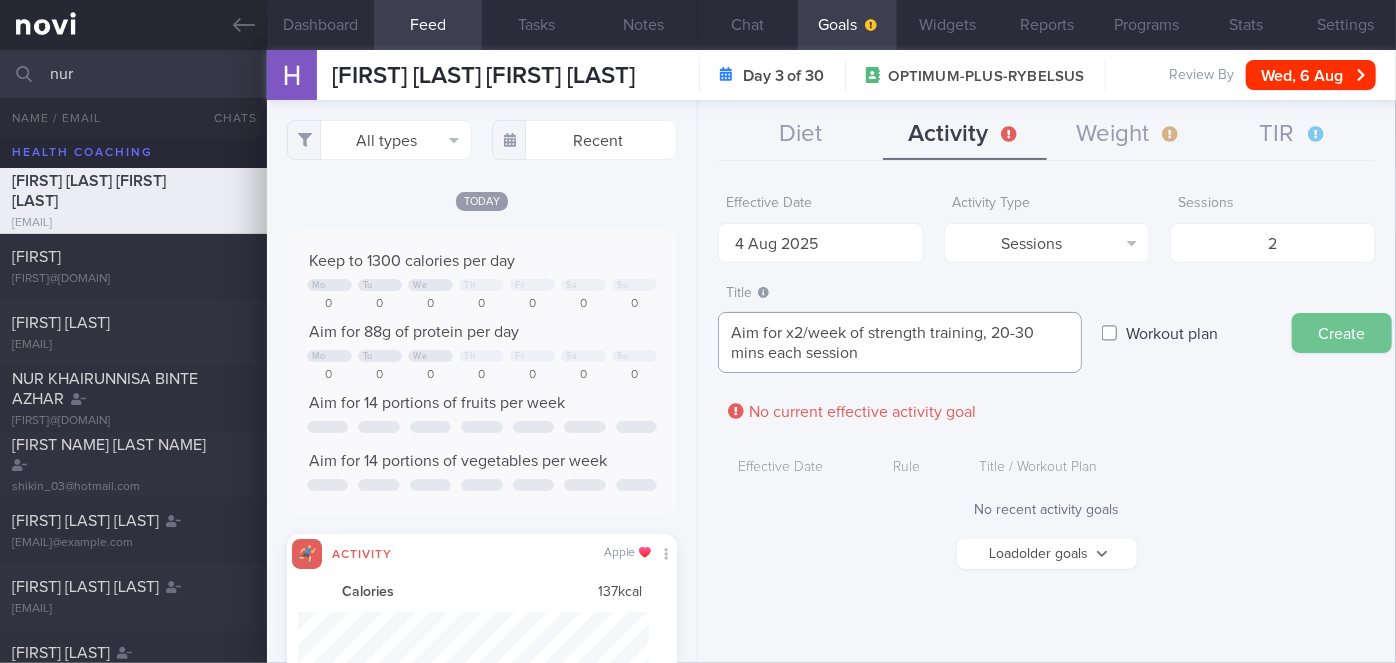 type on "Aim for x2/week of strength training, 20-30 mins each session" 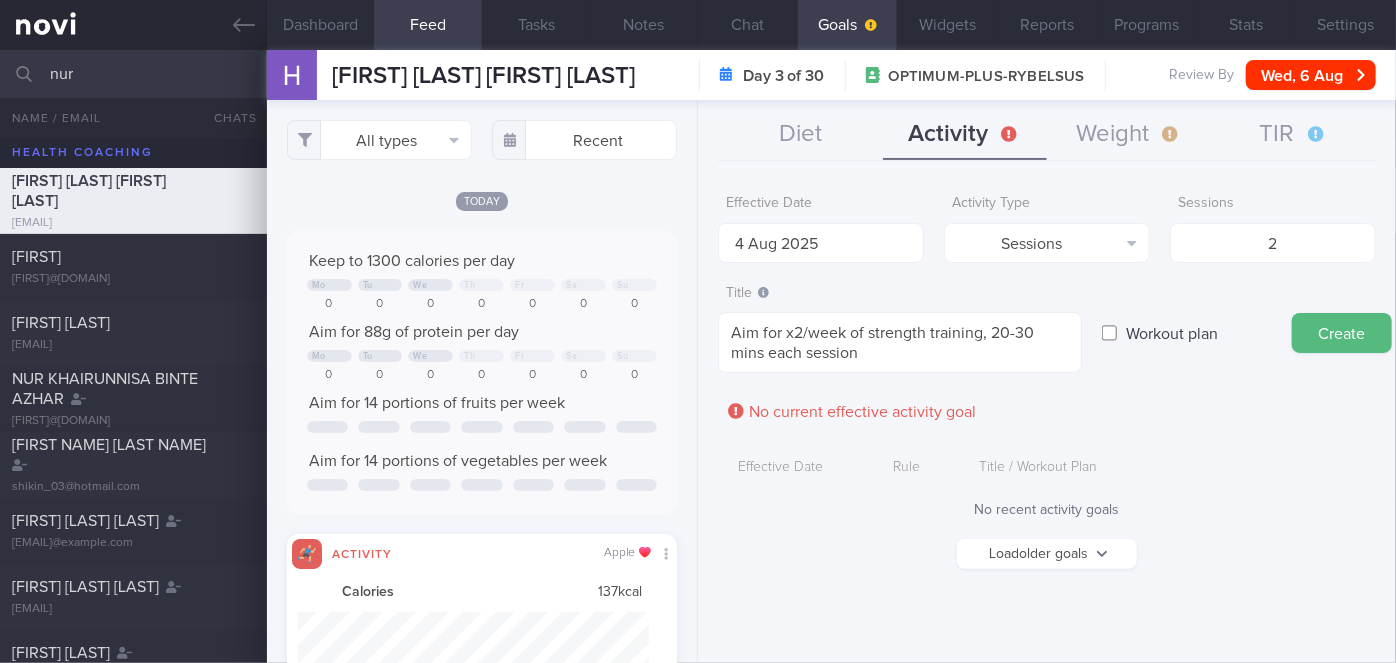click on "Create" at bounding box center (1342, 333) 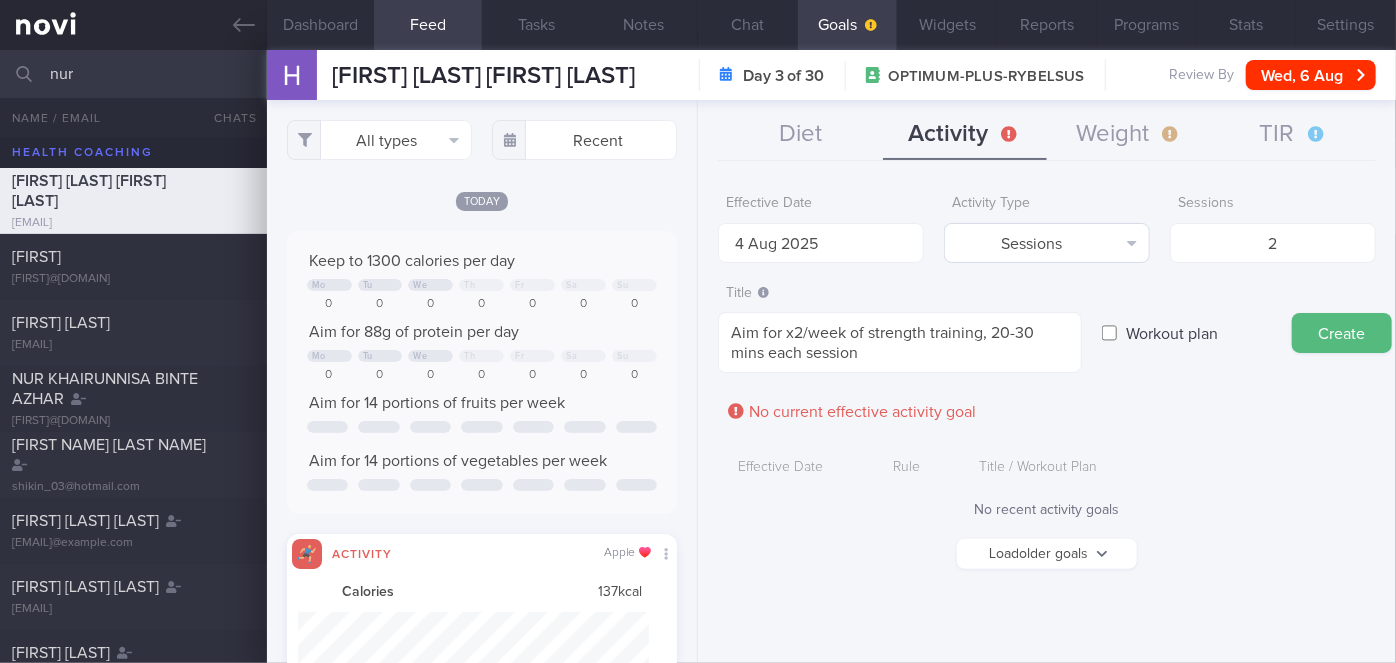 type on "11 Aug 2025" 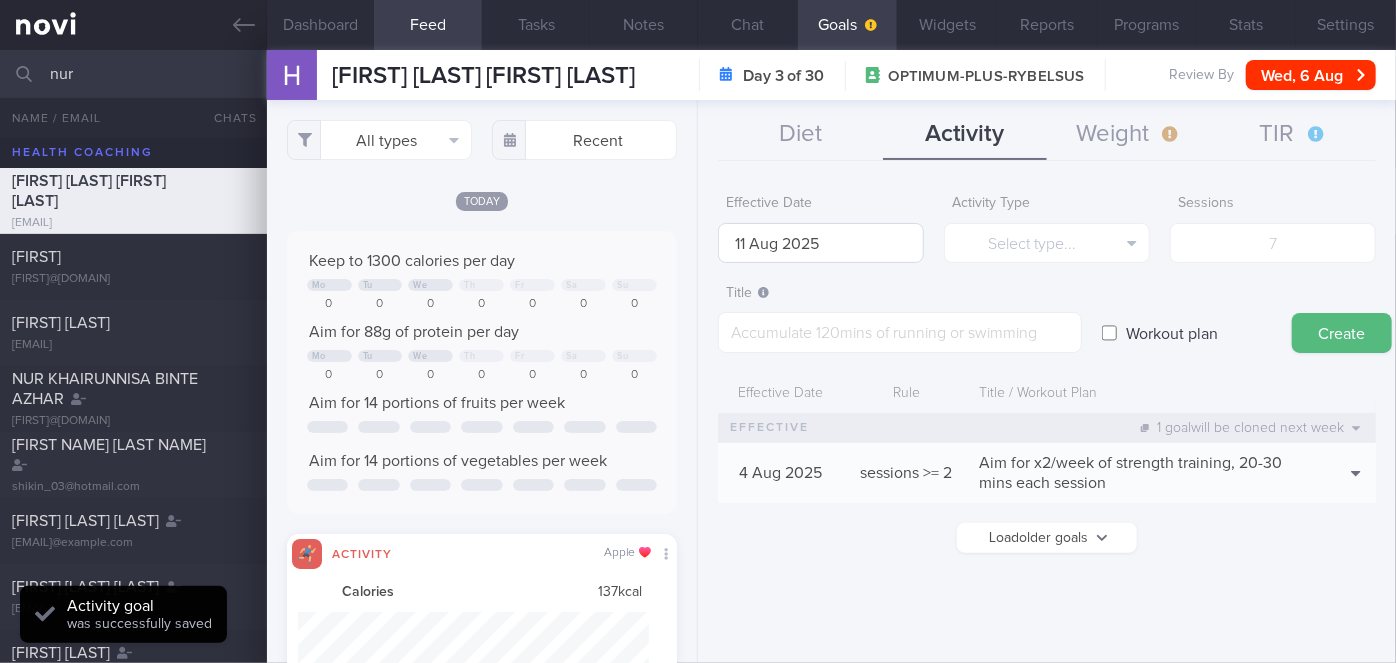 scroll, scrollTop: 0, scrollLeft: 0, axis: both 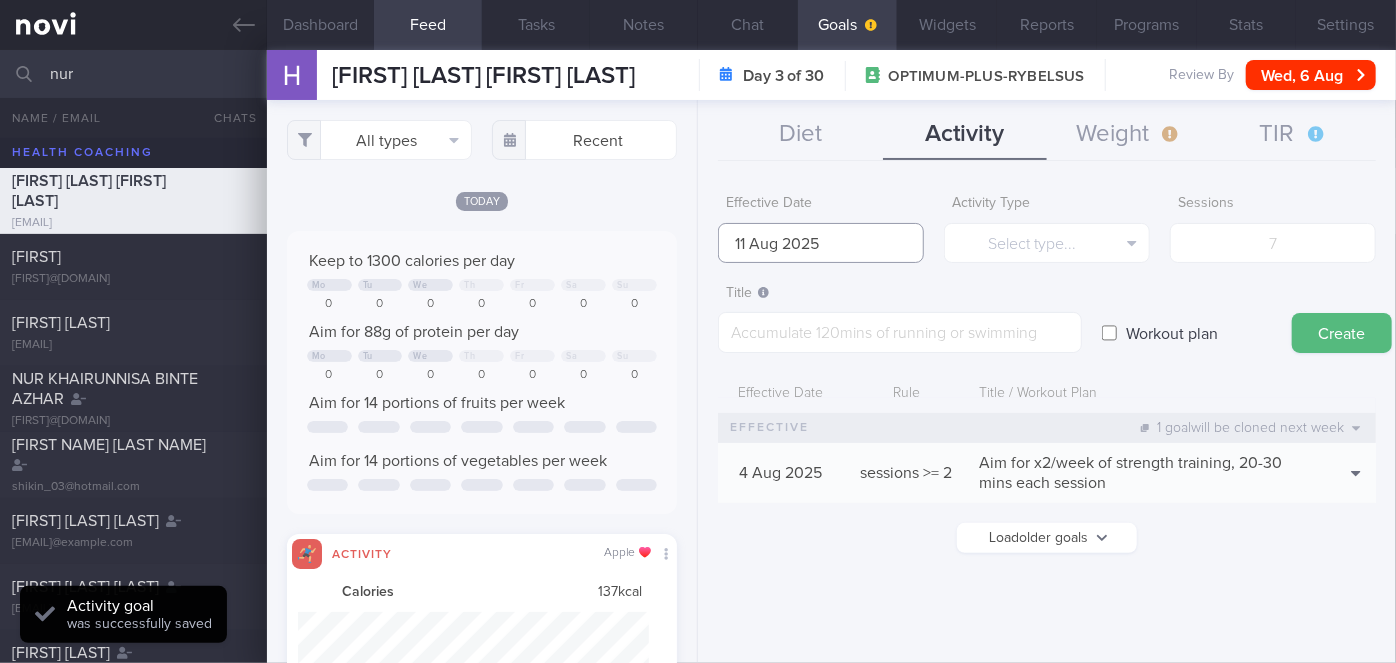 click on "11 Aug 2025" at bounding box center [821, 243] 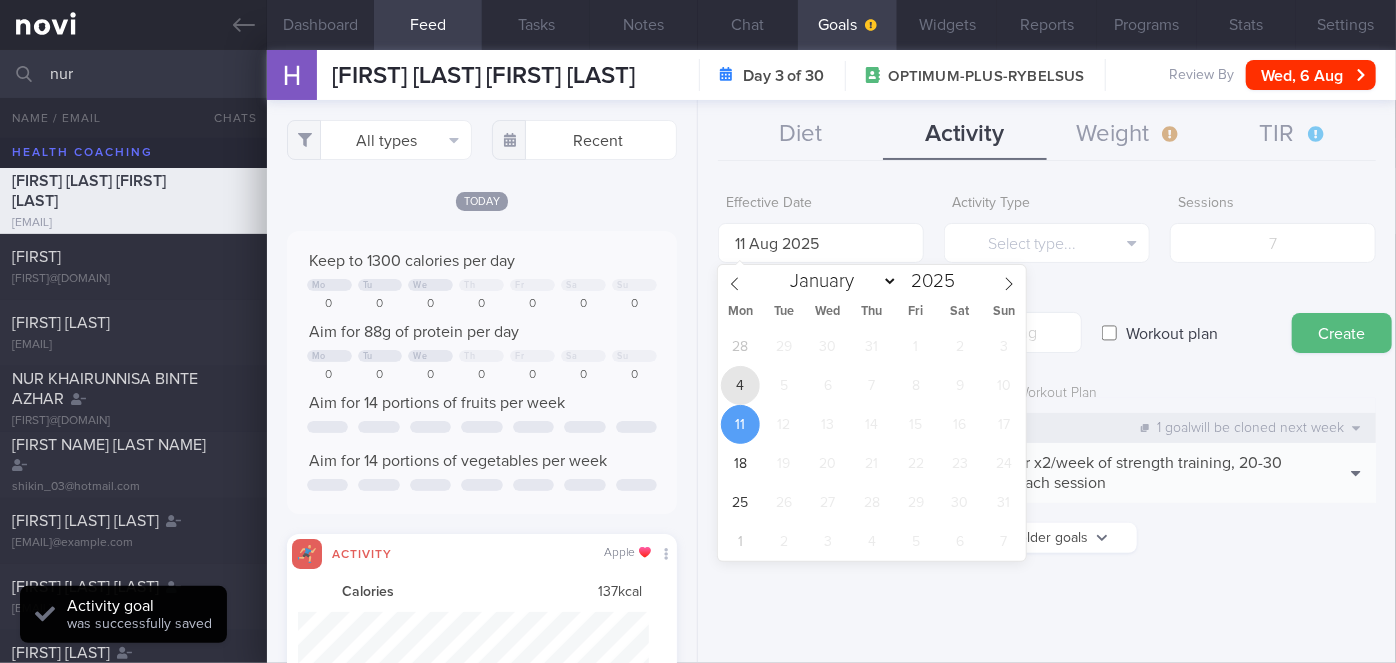 click on "4" at bounding box center (740, 385) 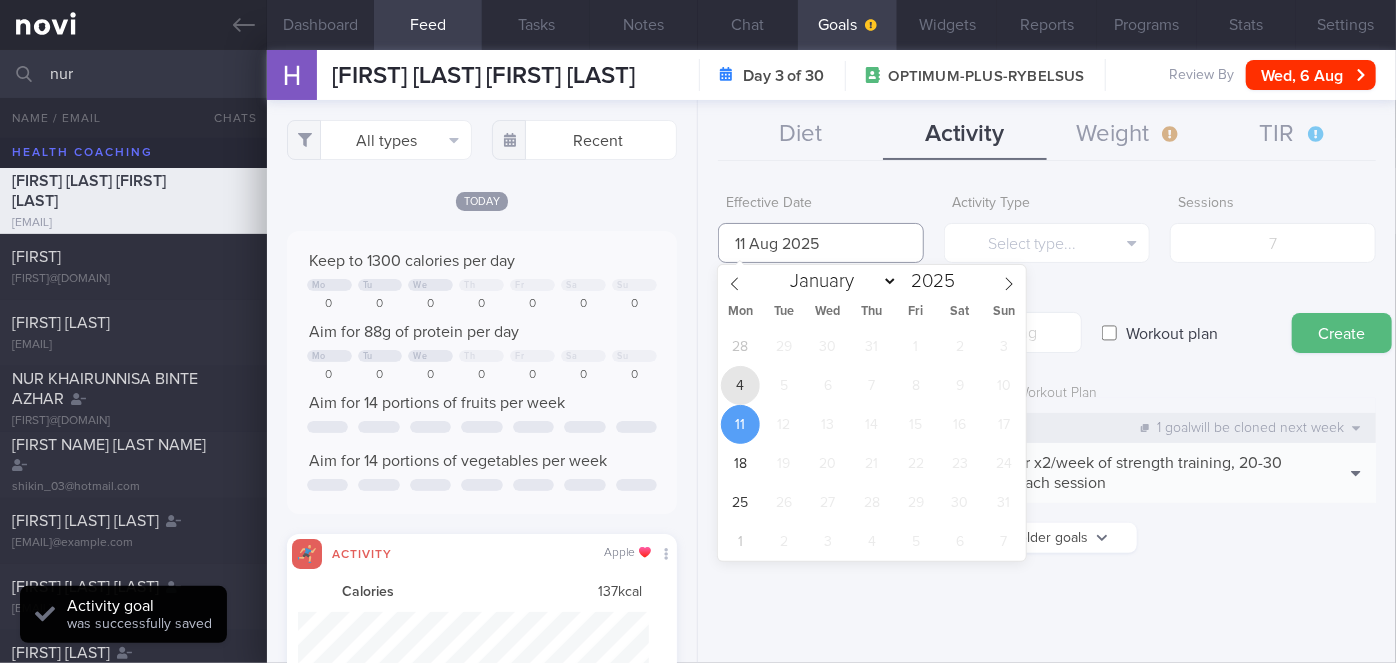 type on "4 Aug 2025" 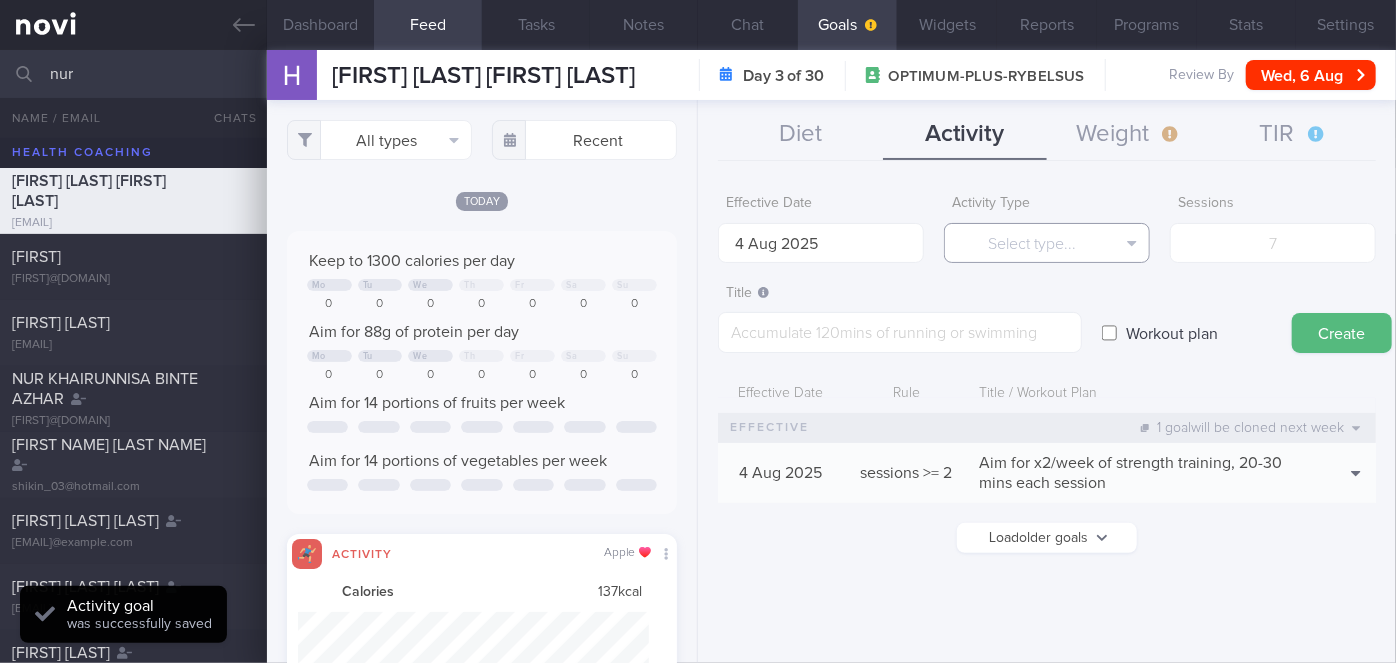 click on "Select type..." at bounding box center (1047, 243) 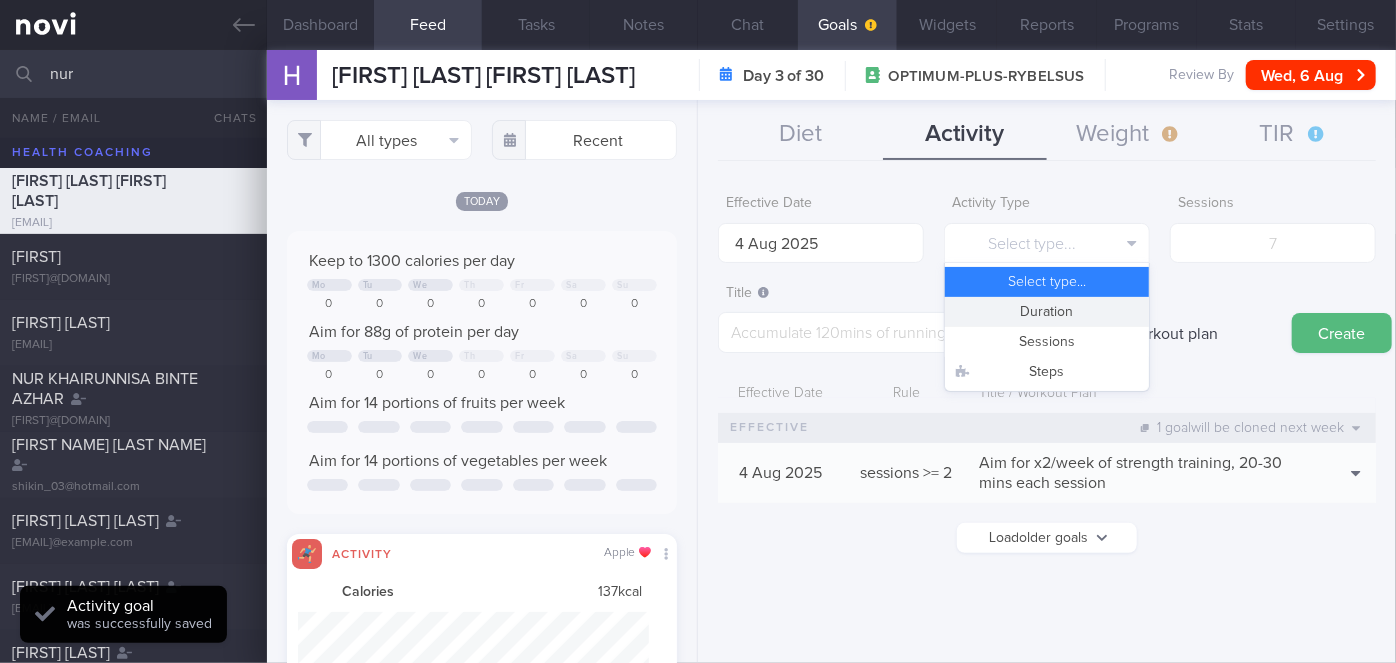 click on "Duration" at bounding box center [1047, 312] 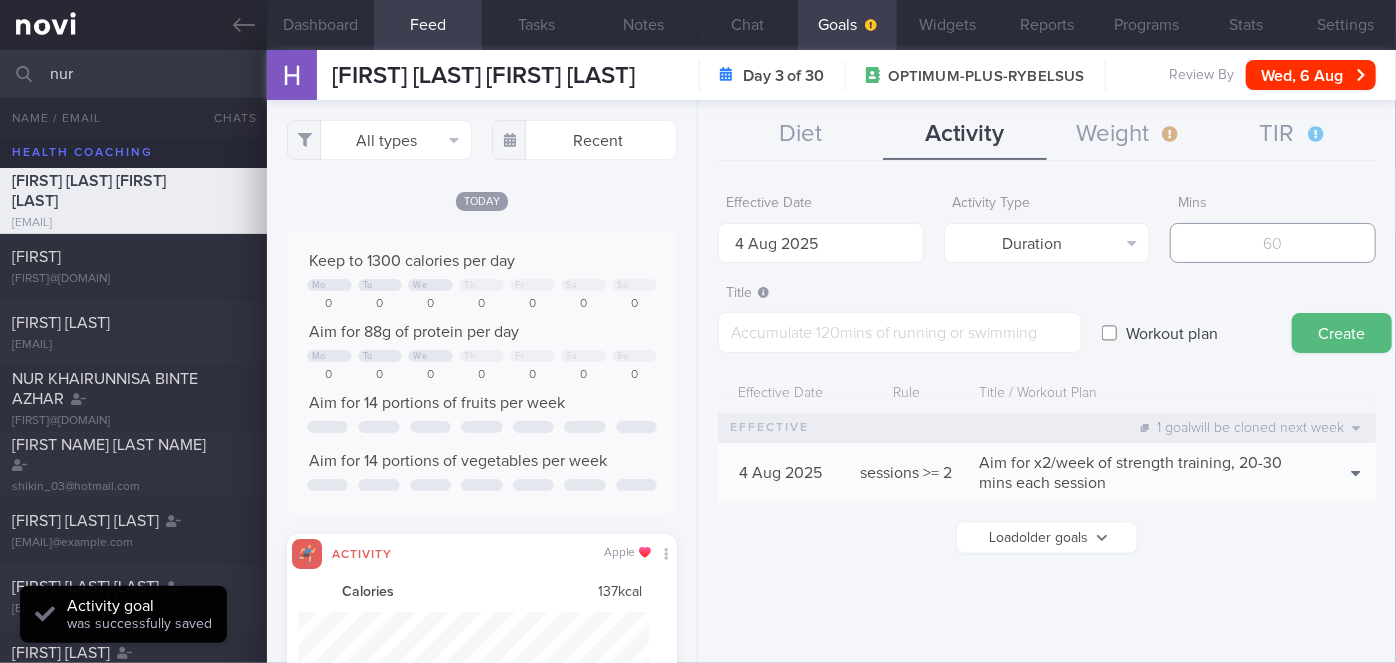 click at bounding box center [1273, 243] 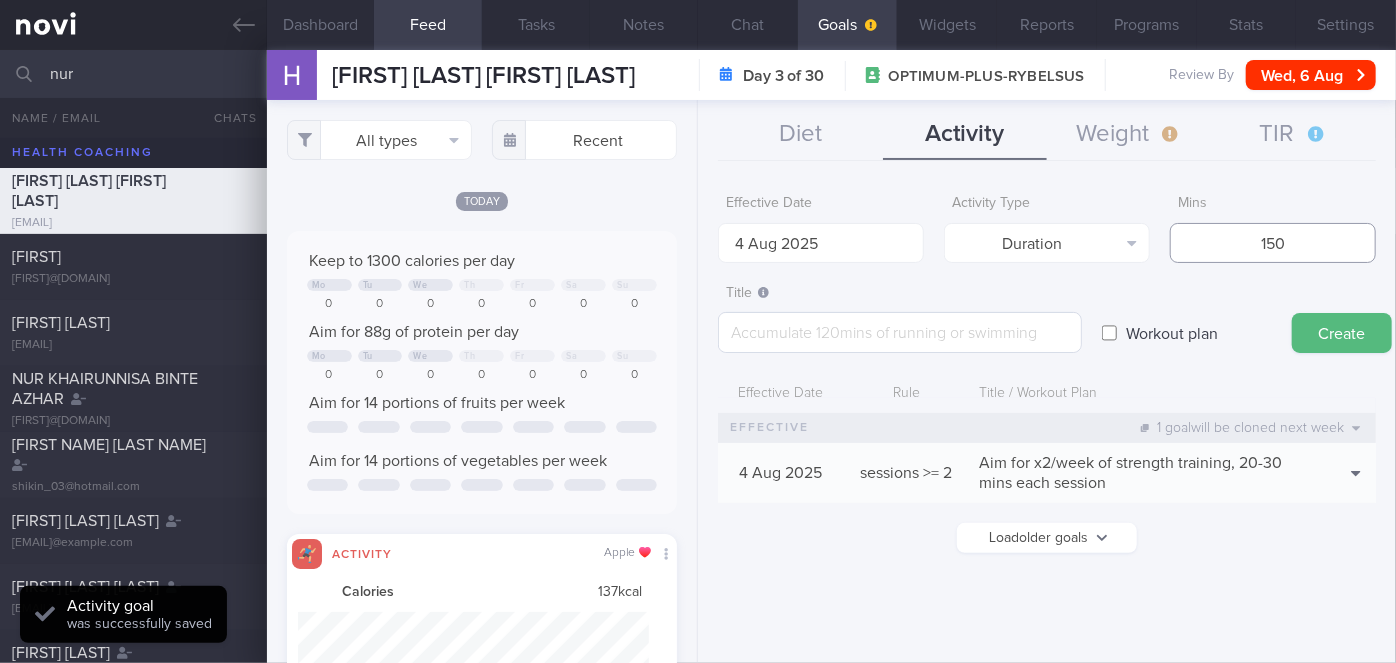 type on "150" 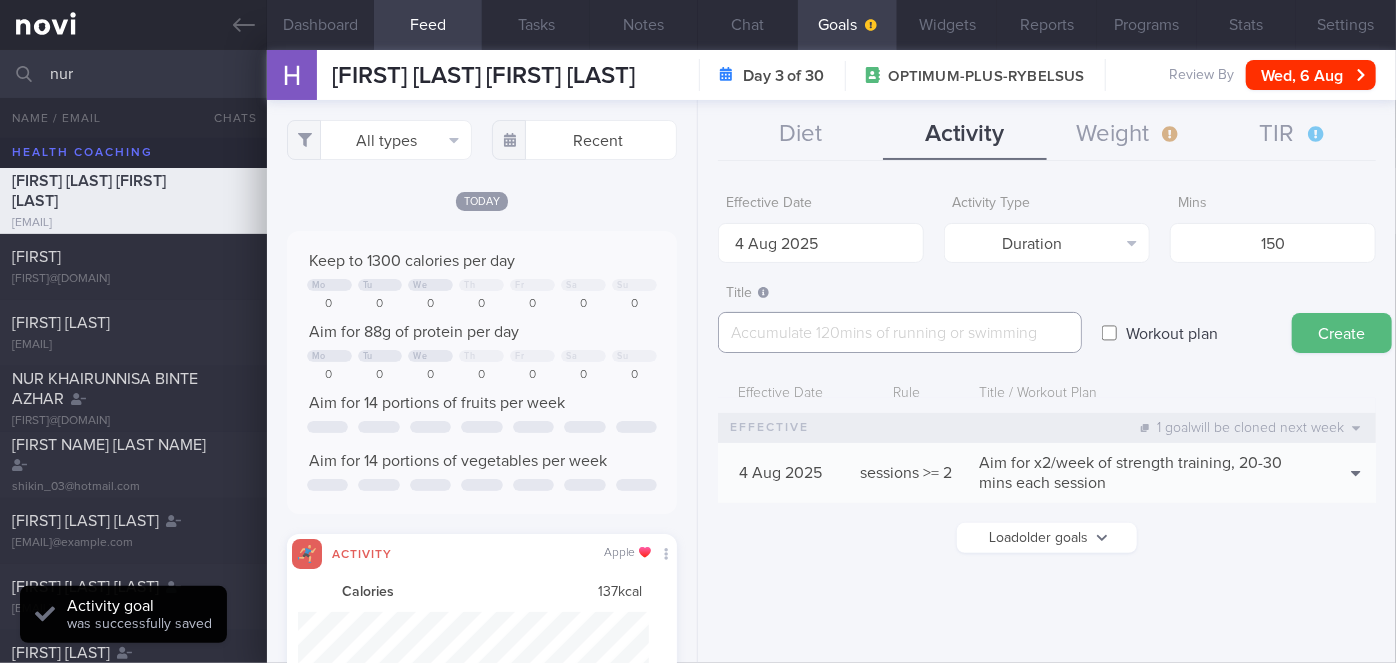 click at bounding box center (900, 332) 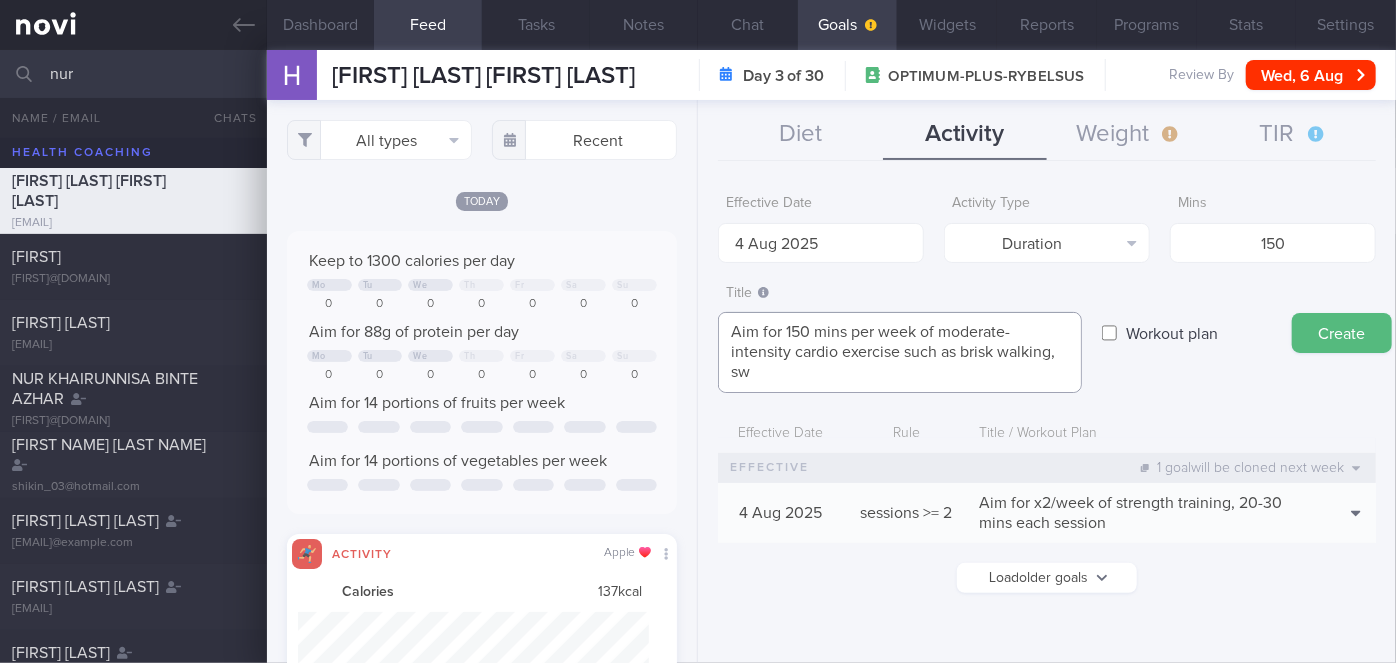 scroll, scrollTop: 0, scrollLeft: 0, axis: both 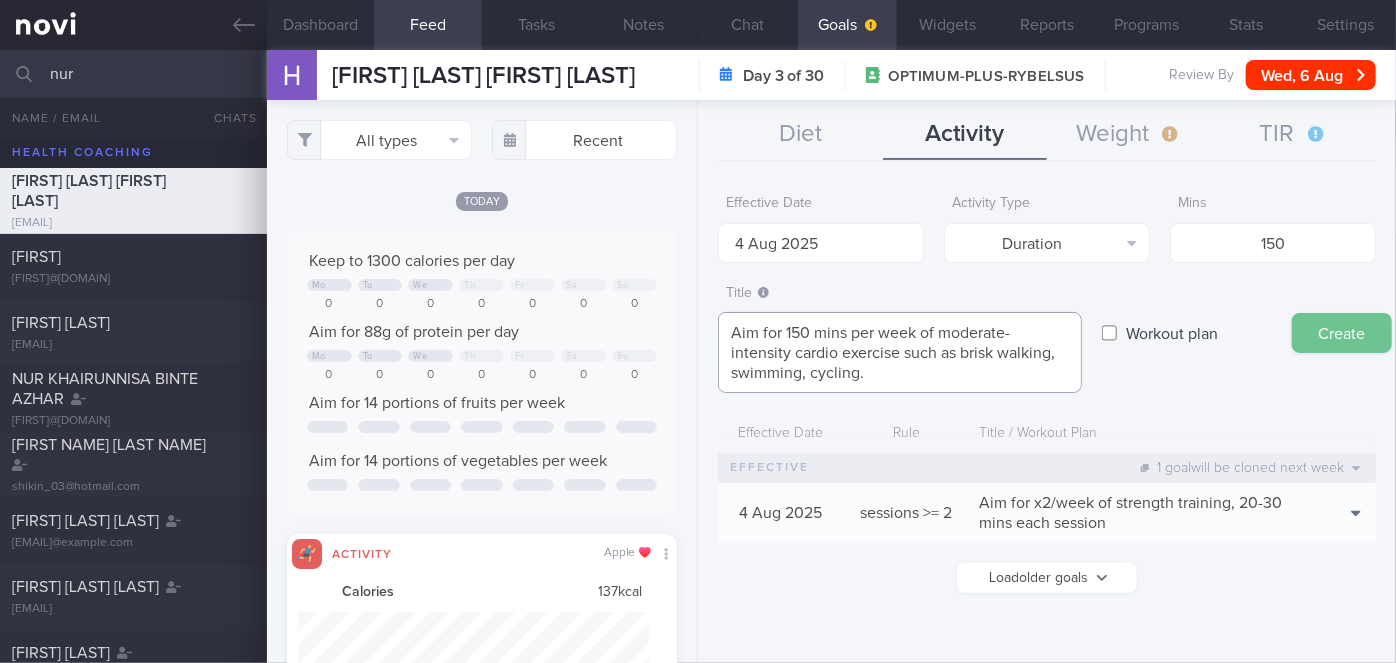 type on "Aim for 150 mins per week of moderate-intensity cardio exercise such as brisk walking, swimming, cycling." 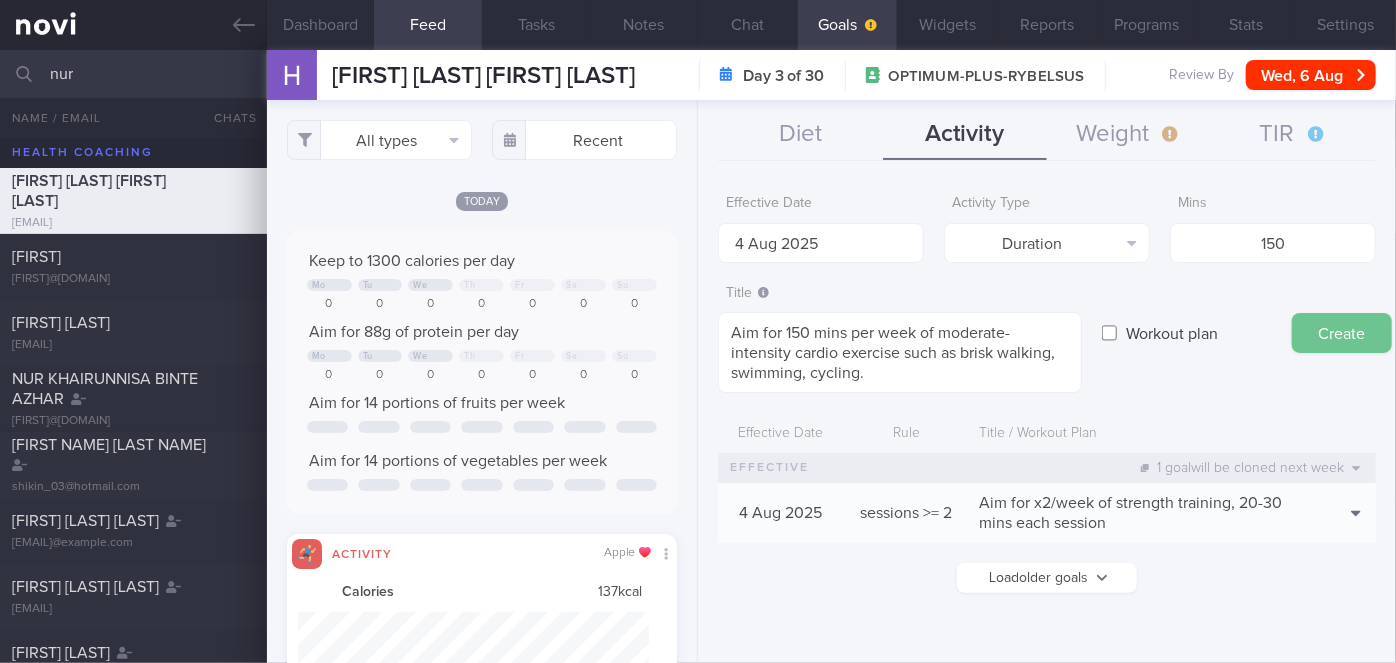click on "Create" at bounding box center [1342, 333] 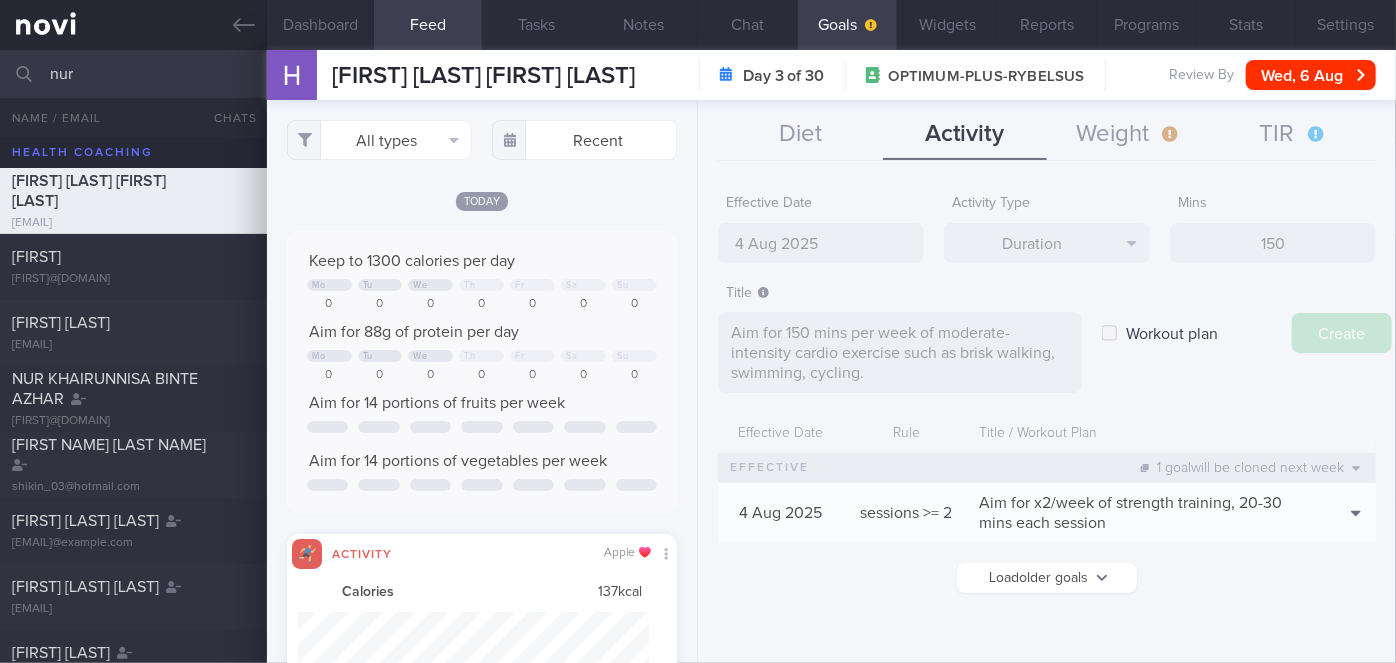 type on "11 Aug 2025" 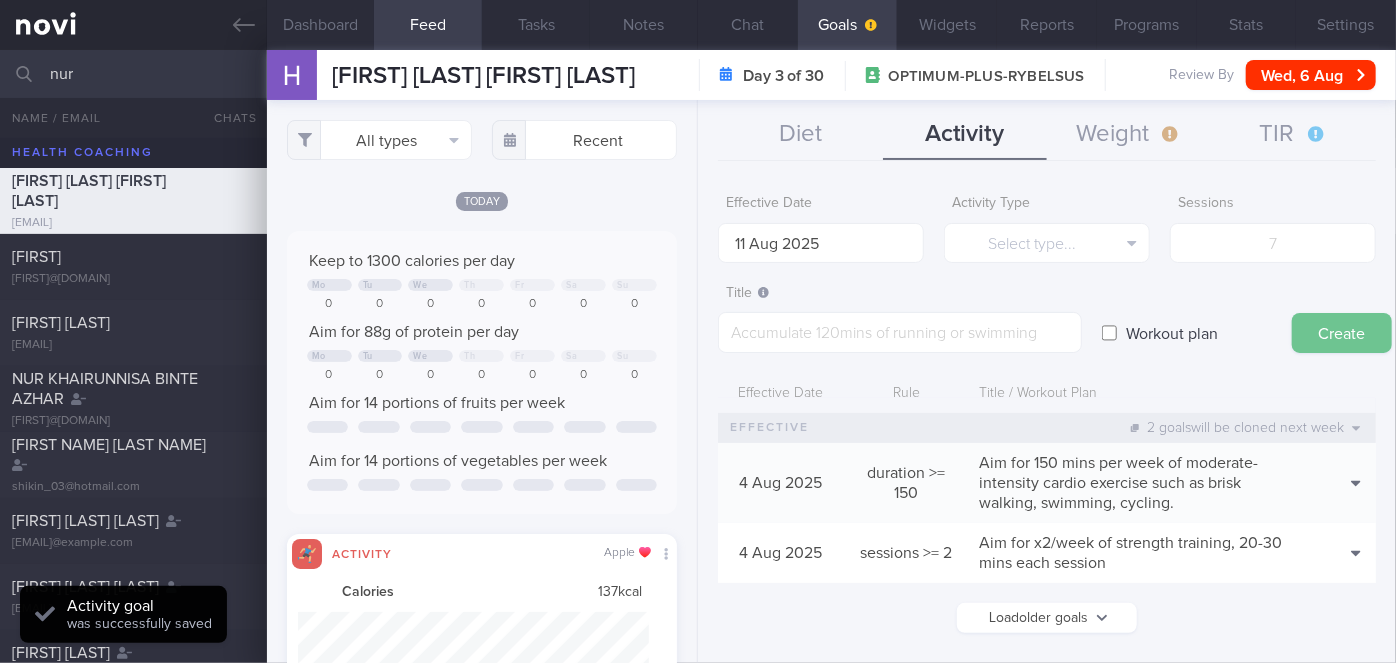 scroll, scrollTop: 0, scrollLeft: 0, axis: both 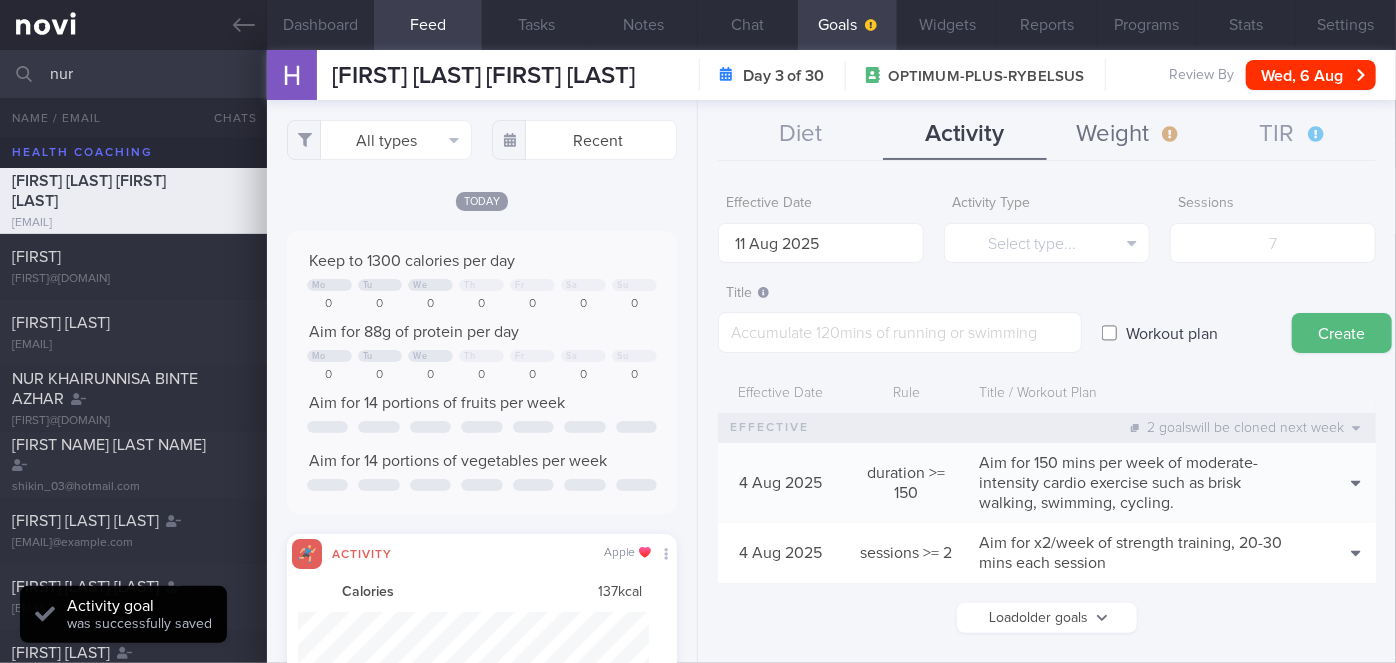 click on "Weight" at bounding box center [1129, 135] 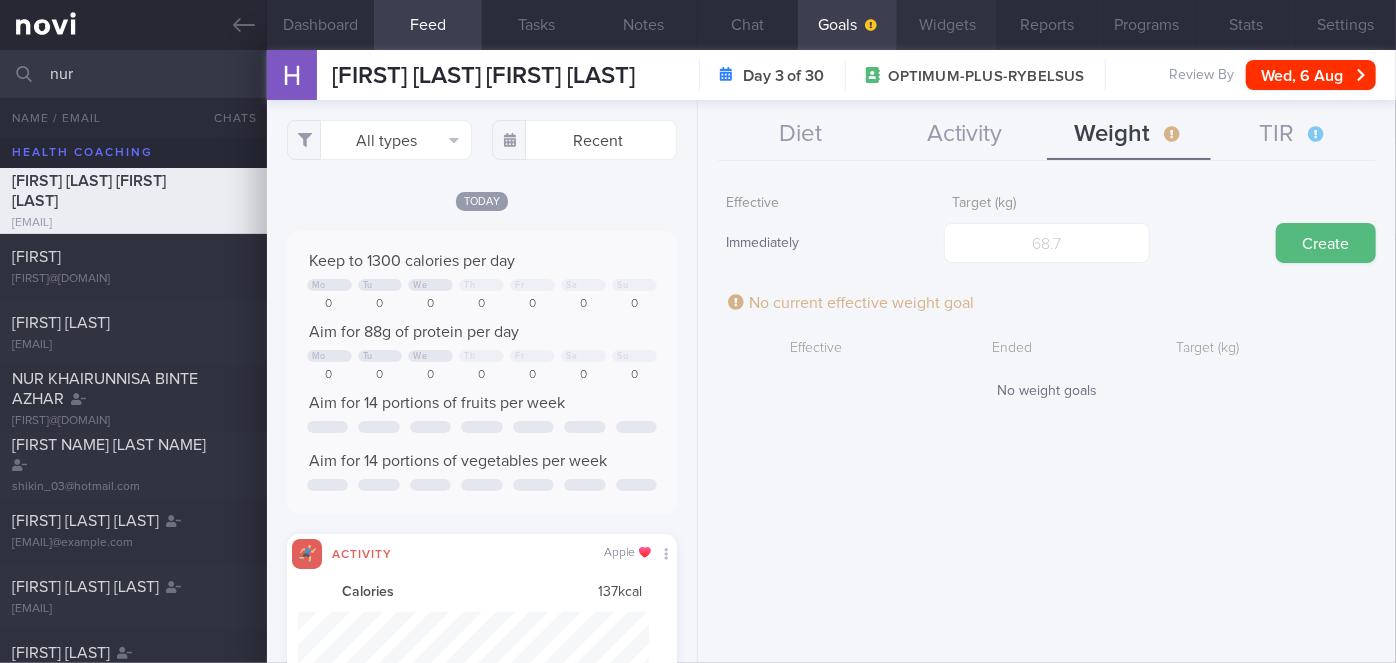 click on "Widgets" at bounding box center (947, 25) 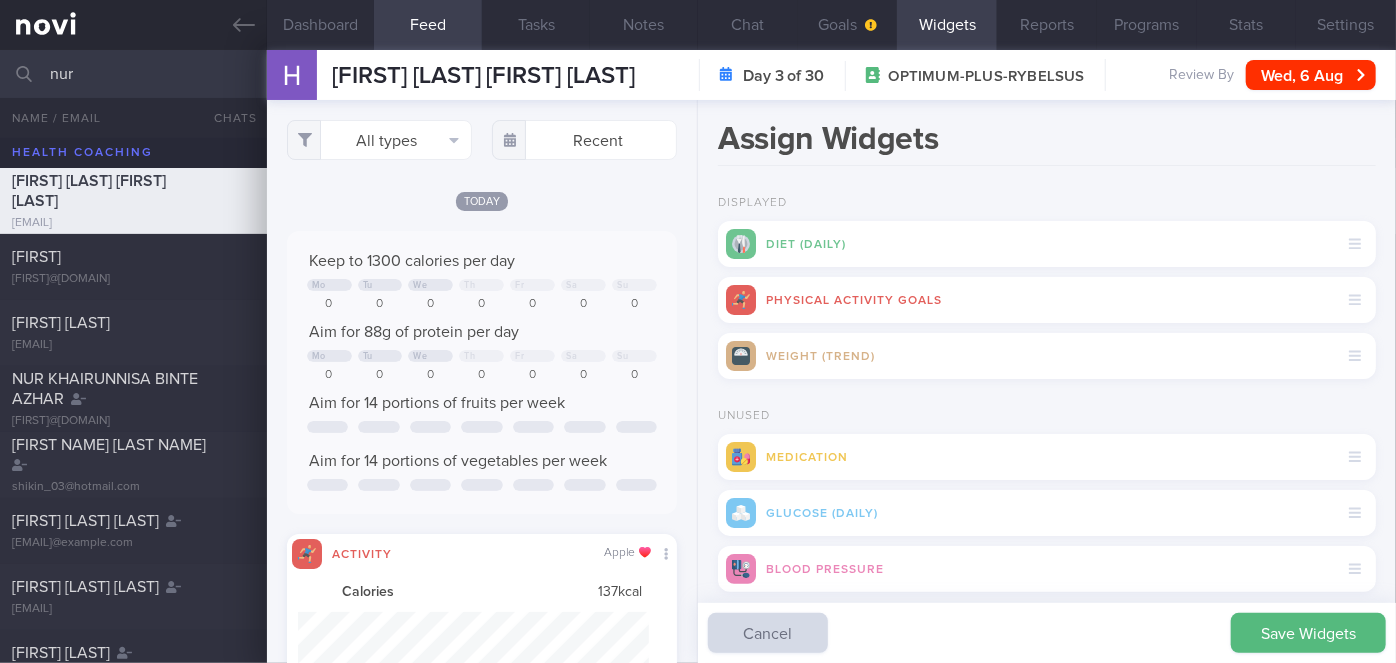 click on "Save Widgets" at bounding box center (1308, 633) 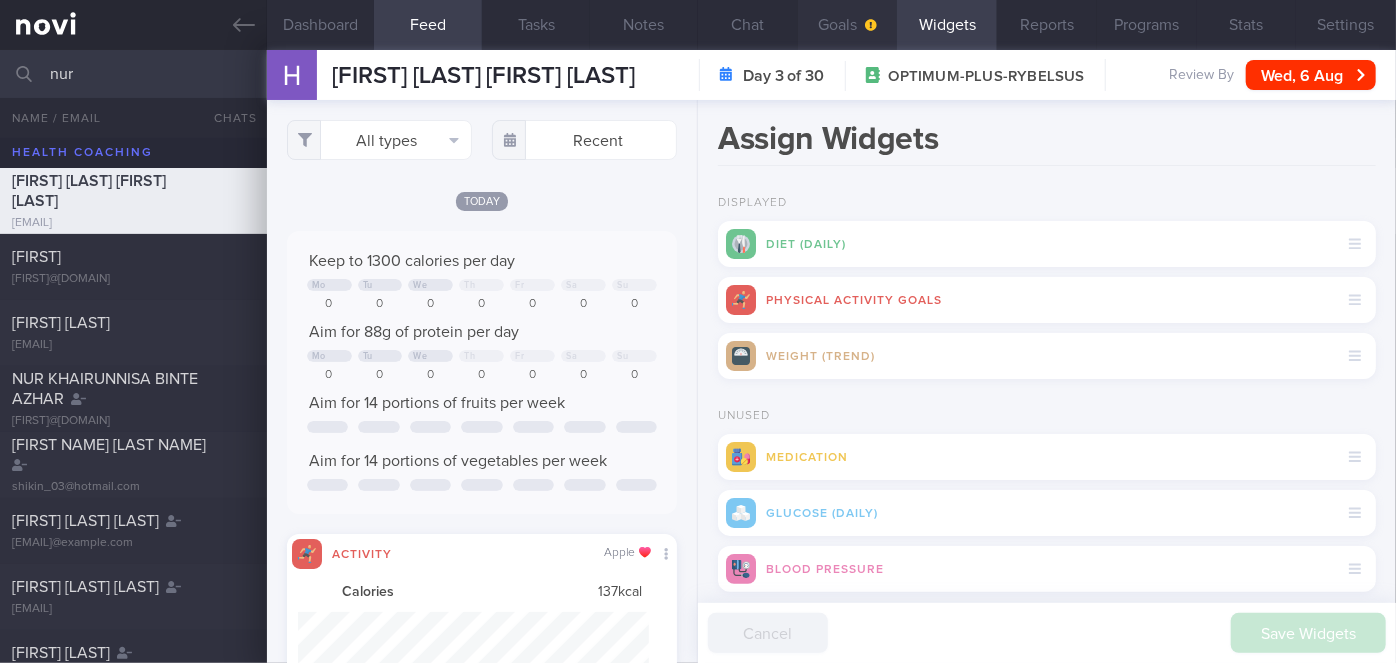 click on "Goals" at bounding box center [848, 25] 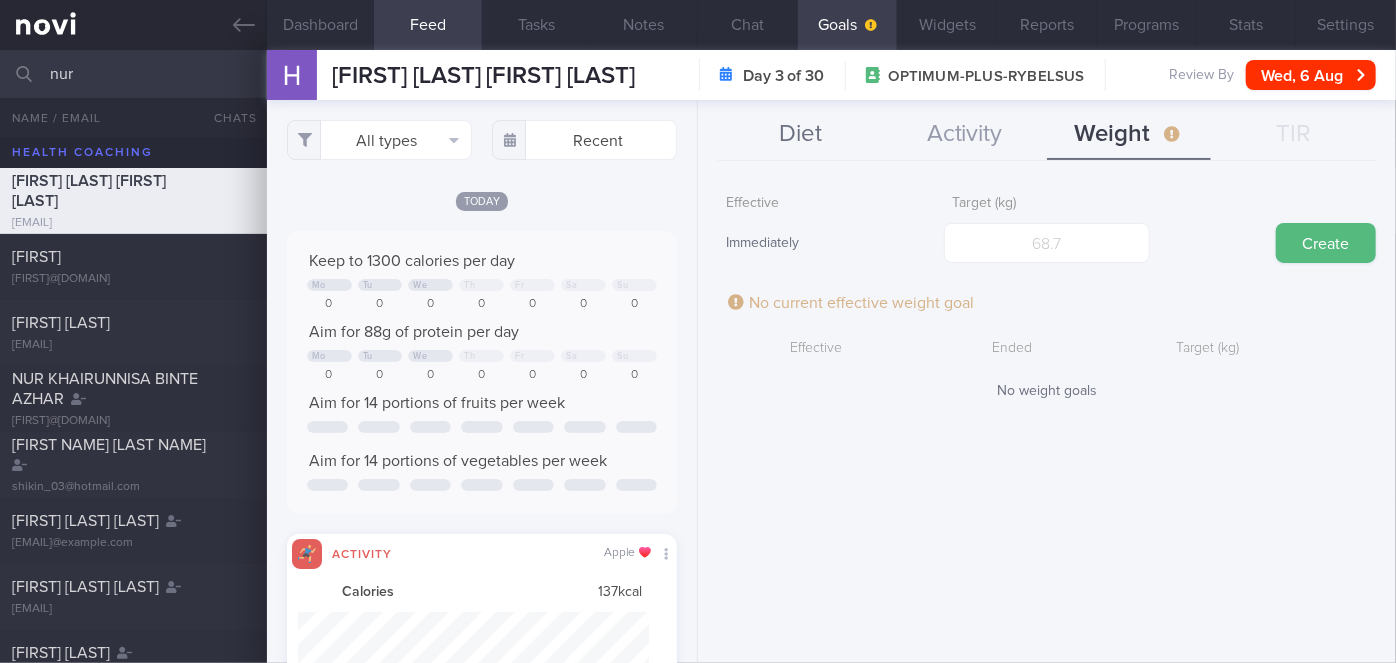 click on "Diet" at bounding box center [800, 135] 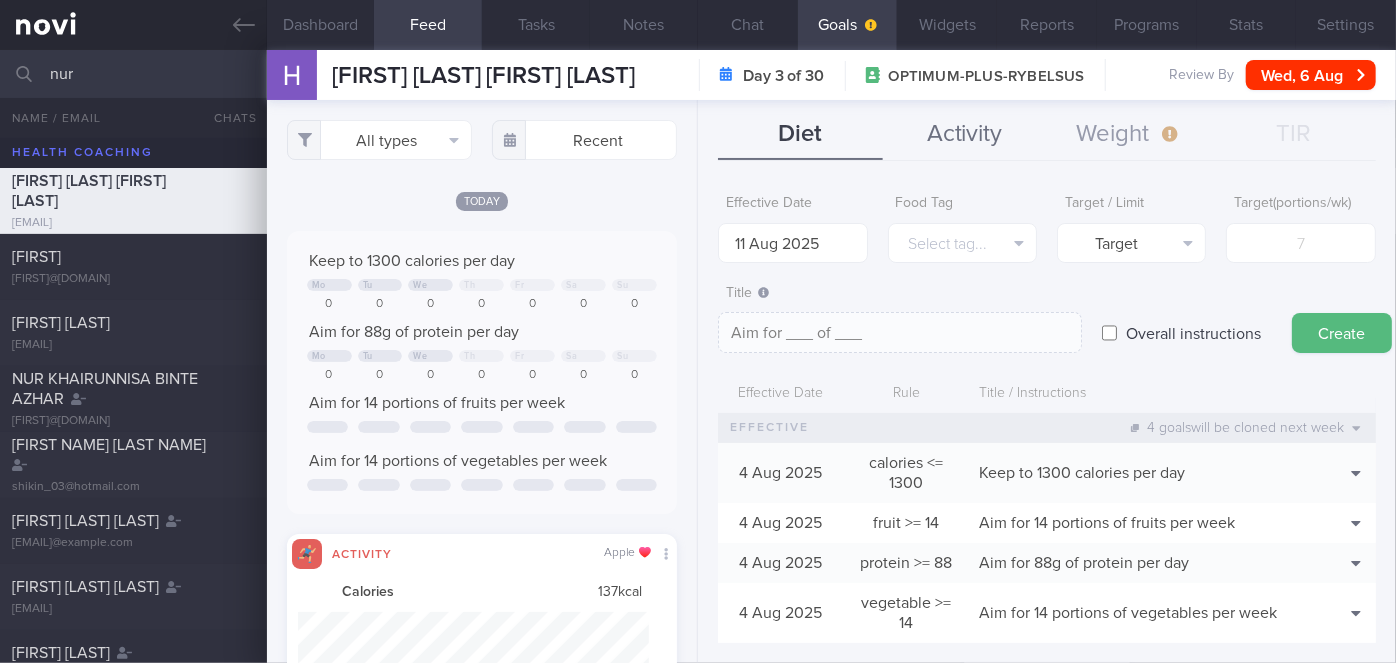 click on "Activity" at bounding box center (965, 135) 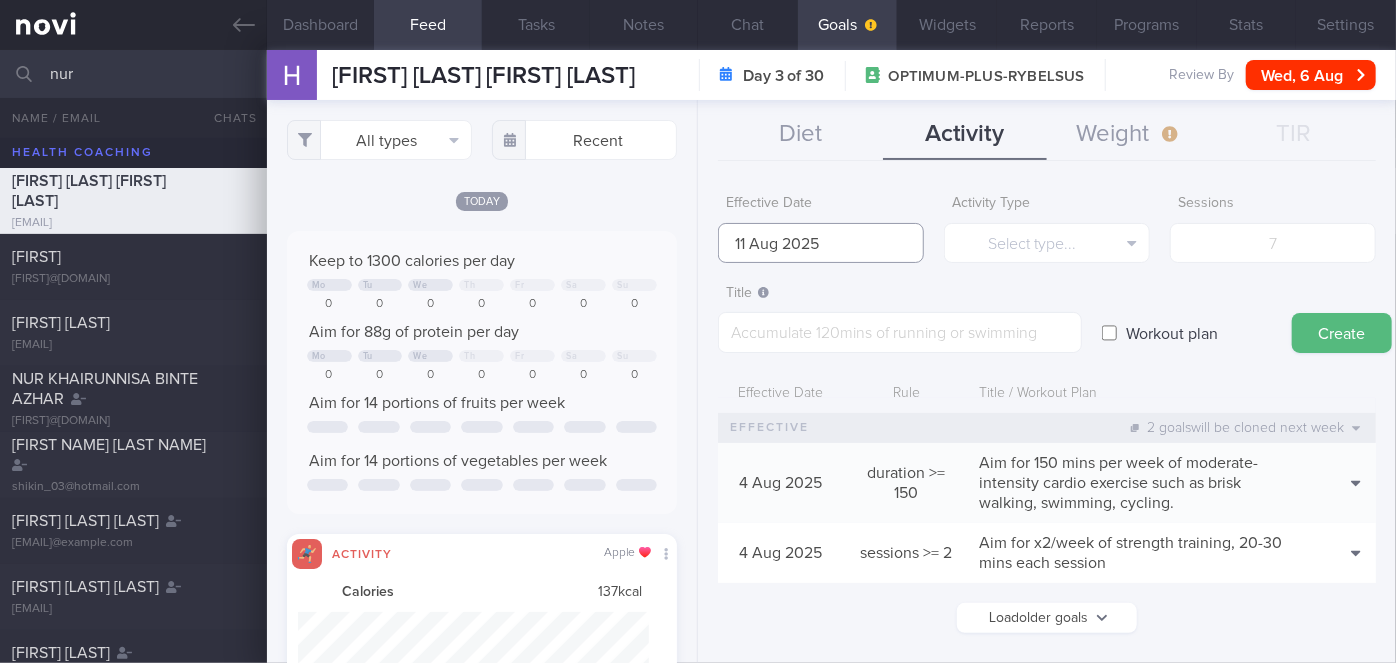 click on "11 Aug 2025" at bounding box center [821, 243] 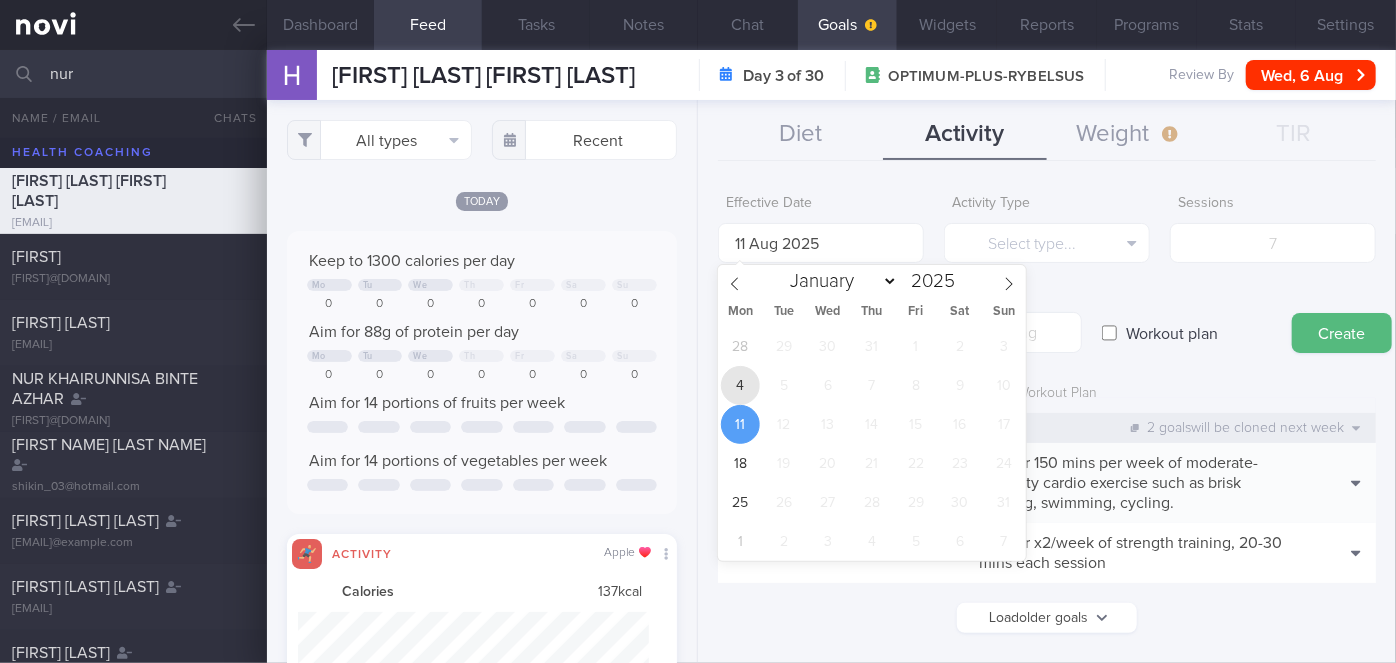 click on "4" at bounding box center (740, 385) 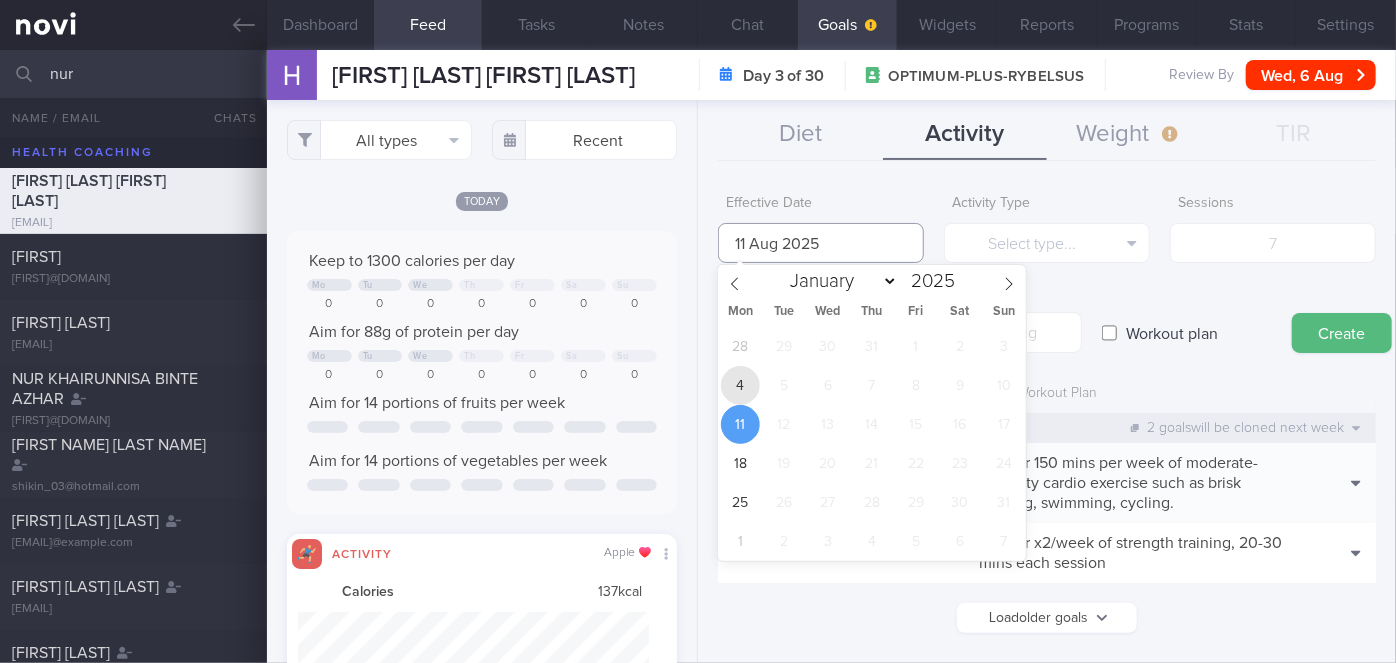 type on "4 Aug 2025" 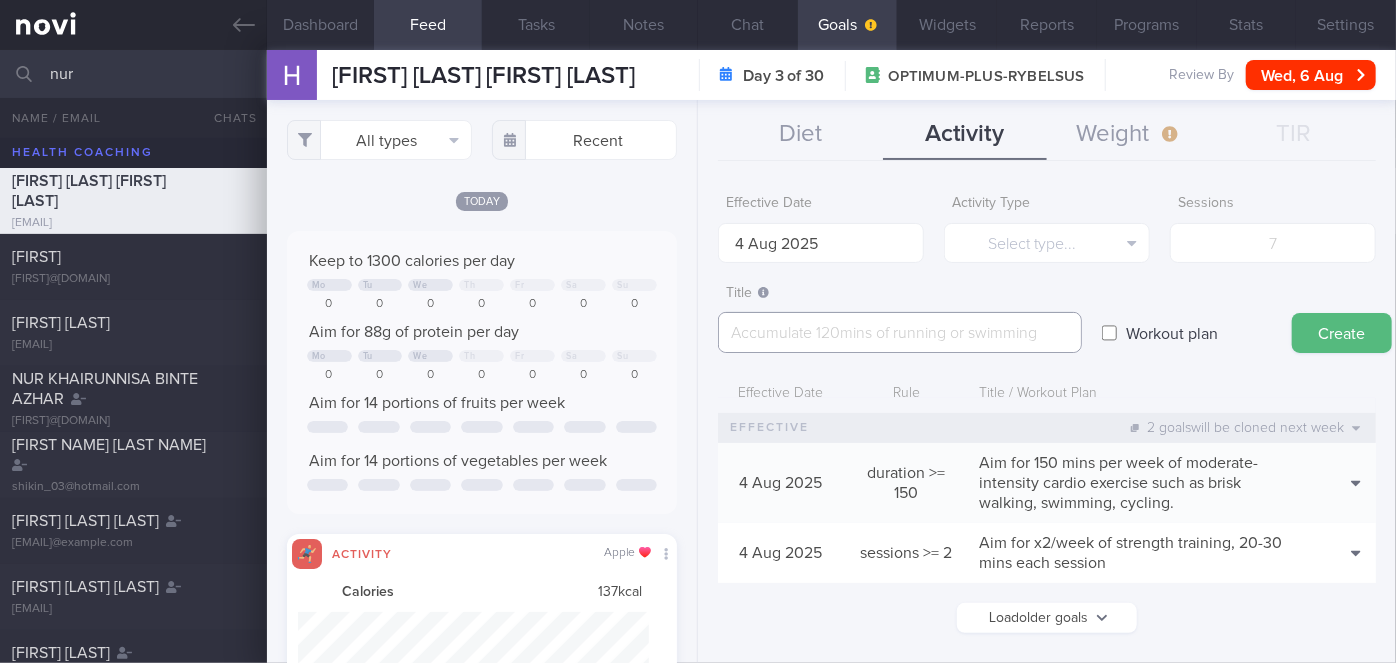 click at bounding box center (900, 332) 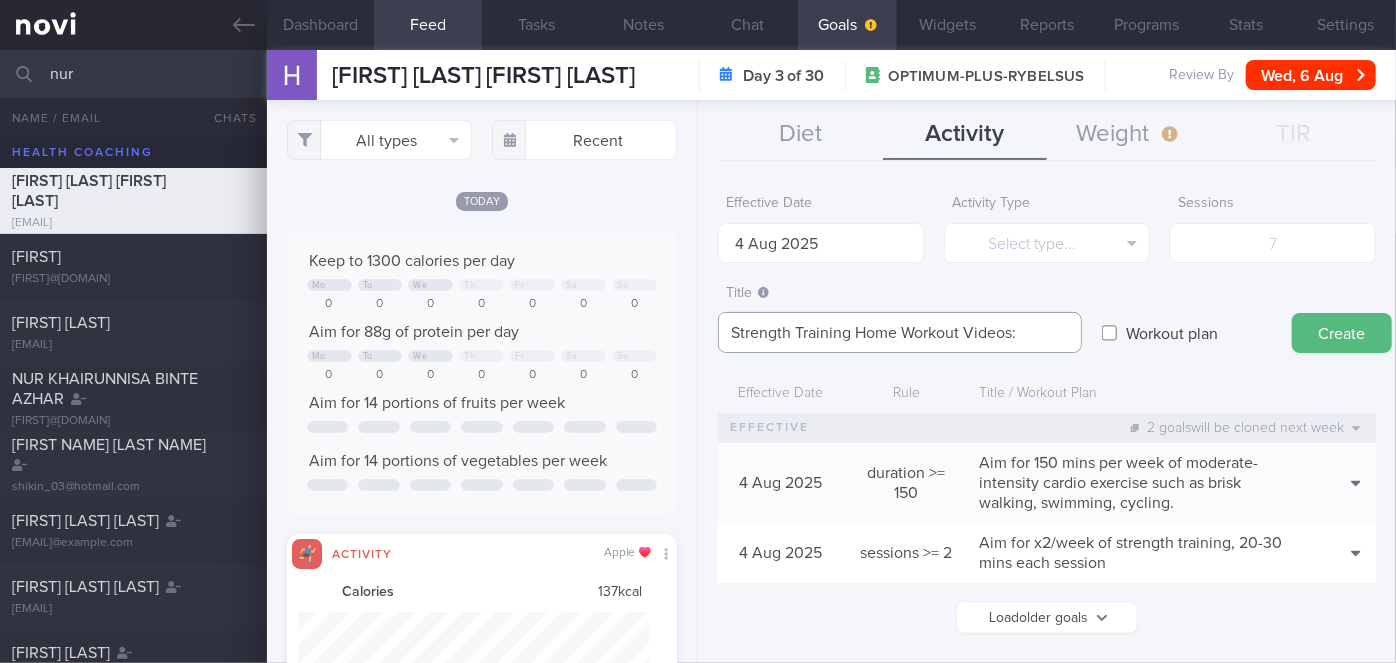 scroll, scrollTop: 0, scrollLeft: 0, axis: both 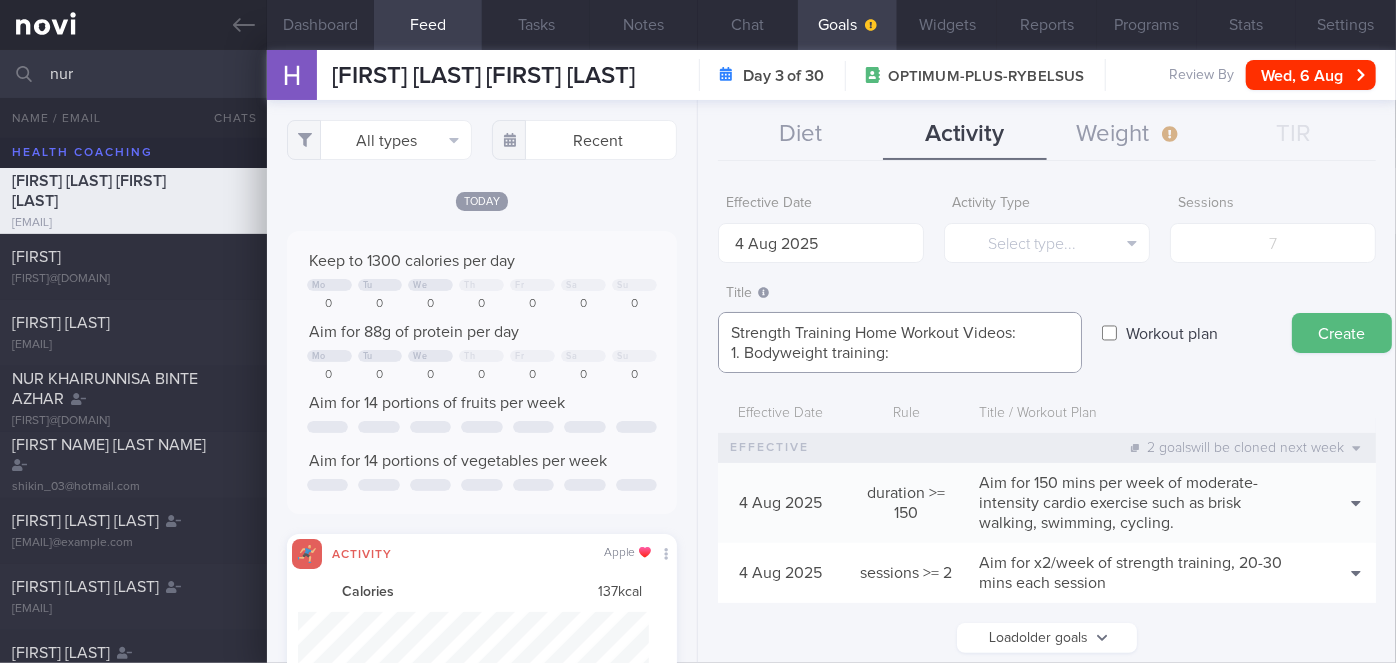 paste on "https://youtu.be/_W9B2ffnO5c?feature=shared" 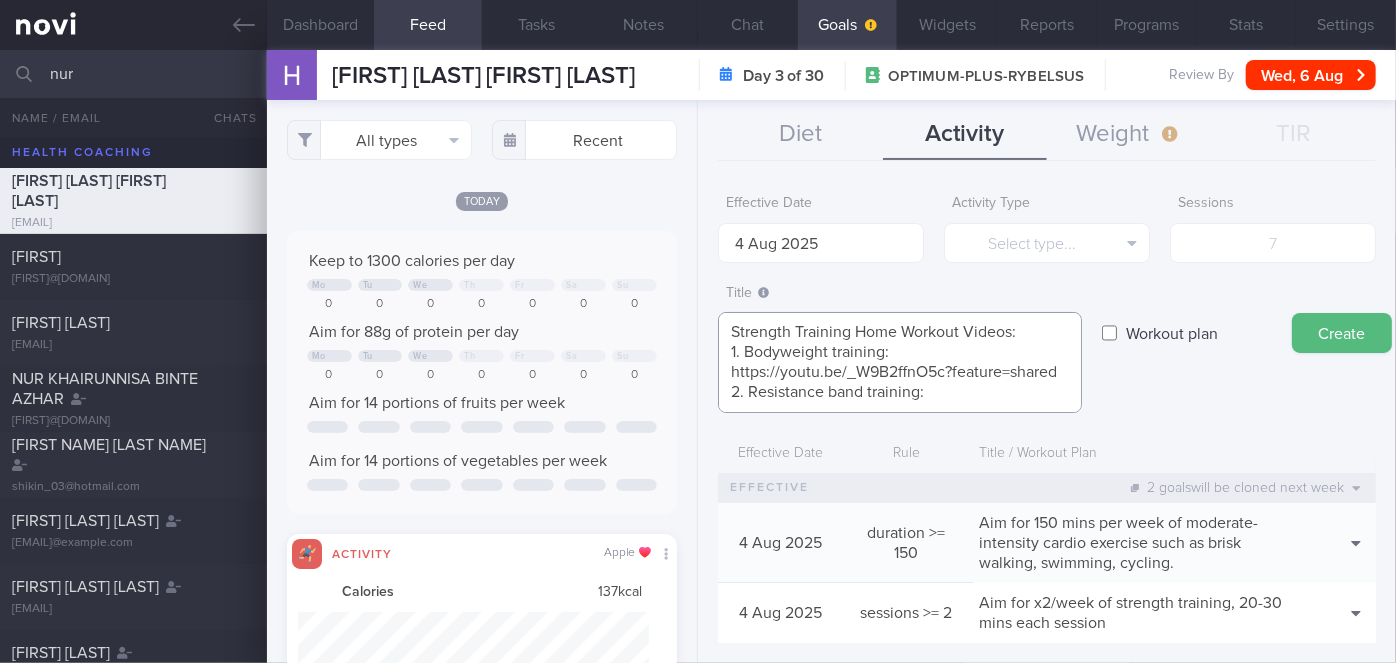 scroll, scrollTop: 21, scrollLeft: 0, axis: vertical 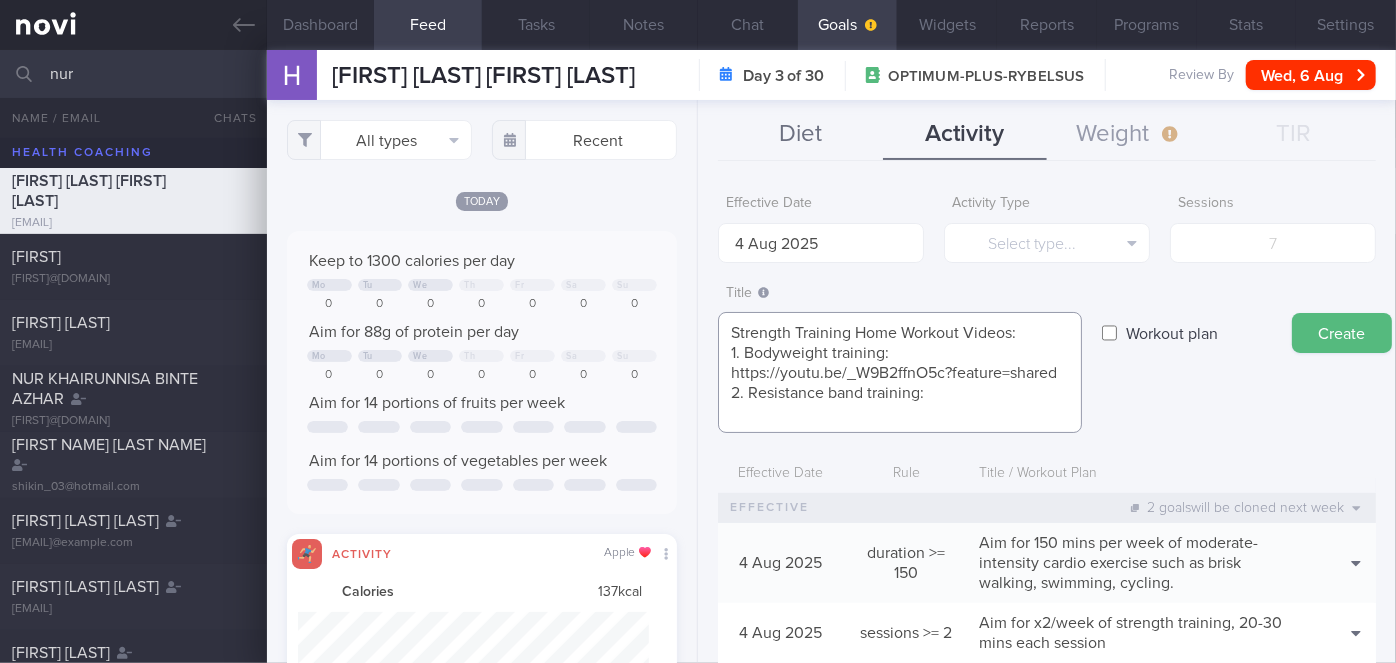 paste on "https://www.youtube.com/watch?v=lm_30_1lTqU" 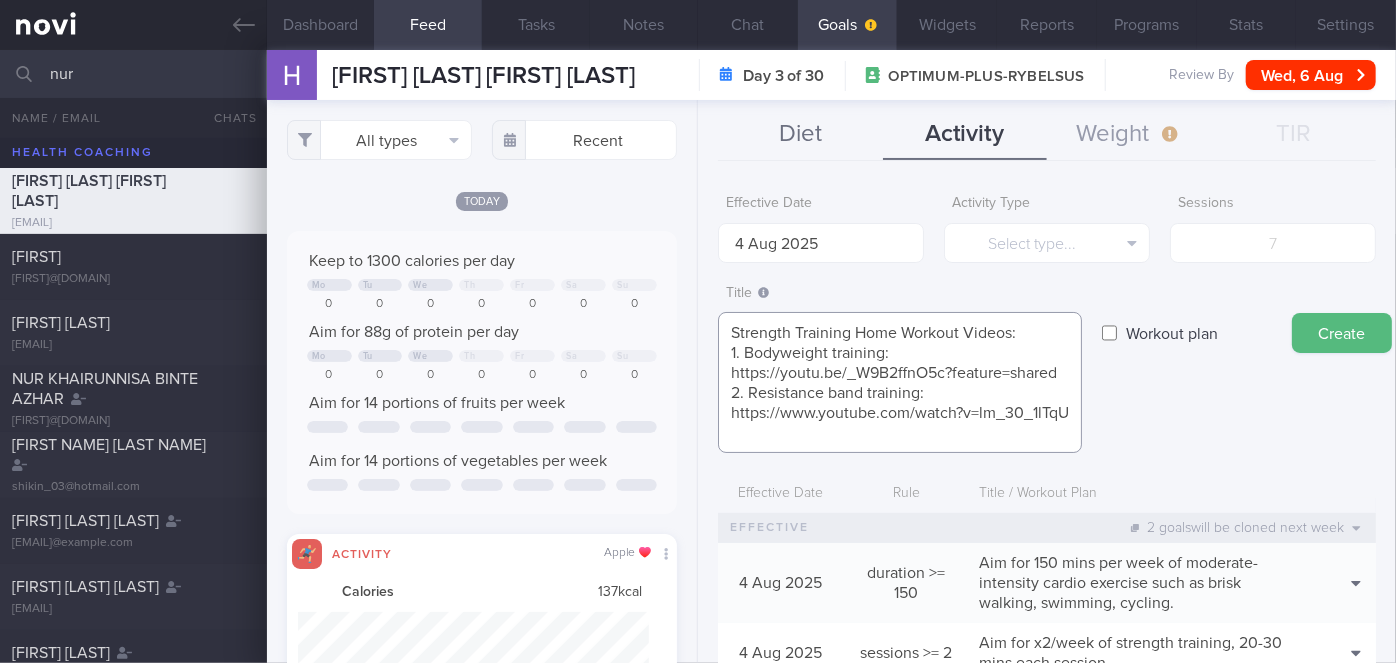 scroll, scrollTop: 40, scrollLeft: 0, axis: vertical 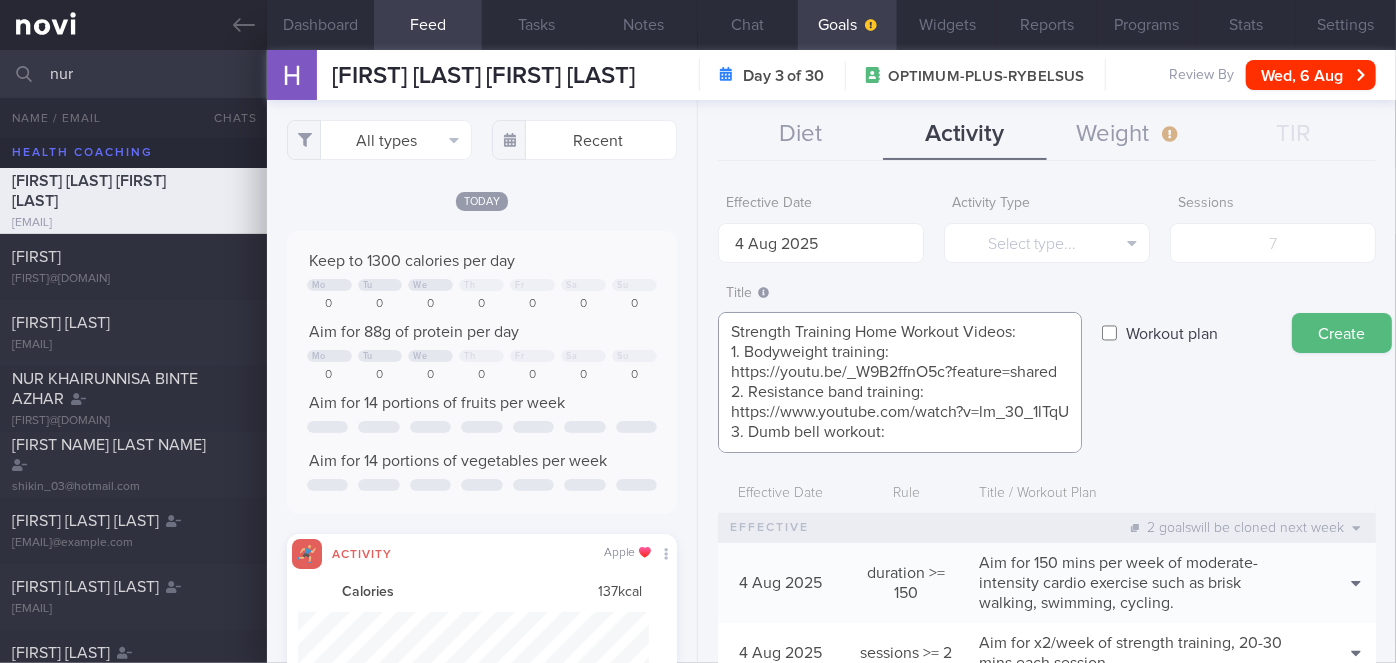 paste on "https://www.youtube.com/watch?v=RPi9aJGuRDM" 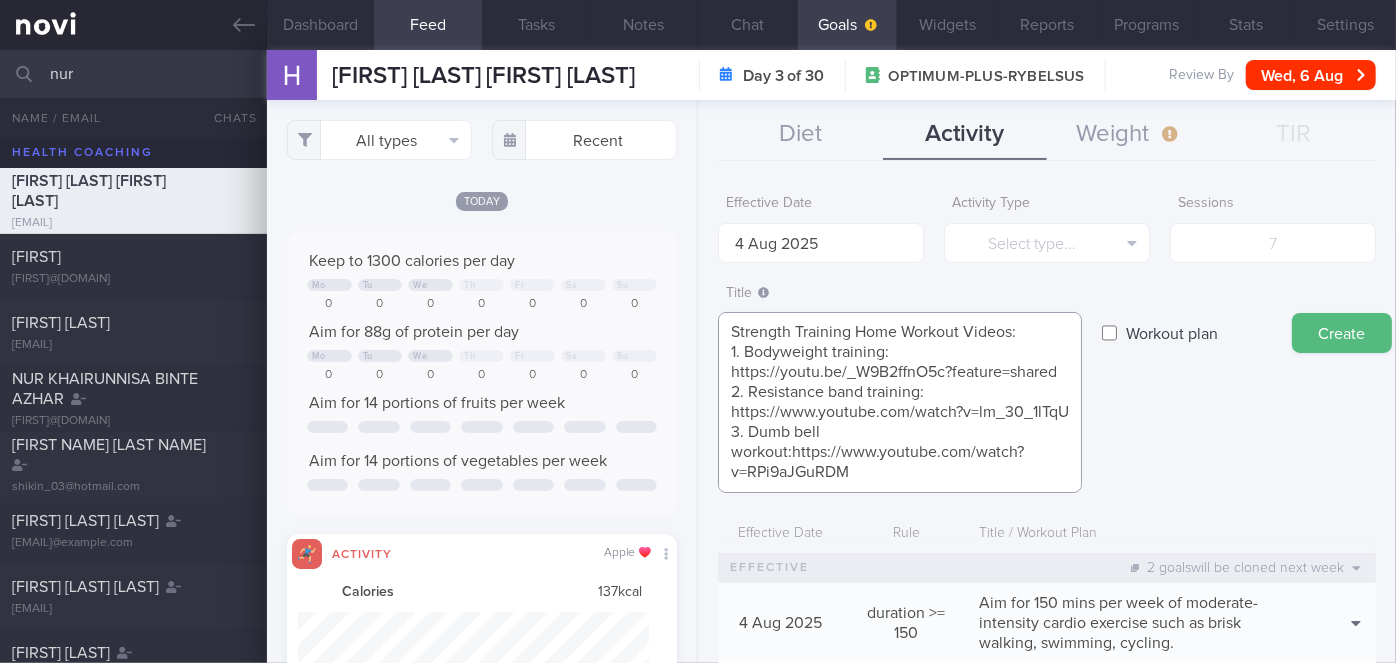scroll, scrollTop: 40, scrollLeft: 0, axis: vertical 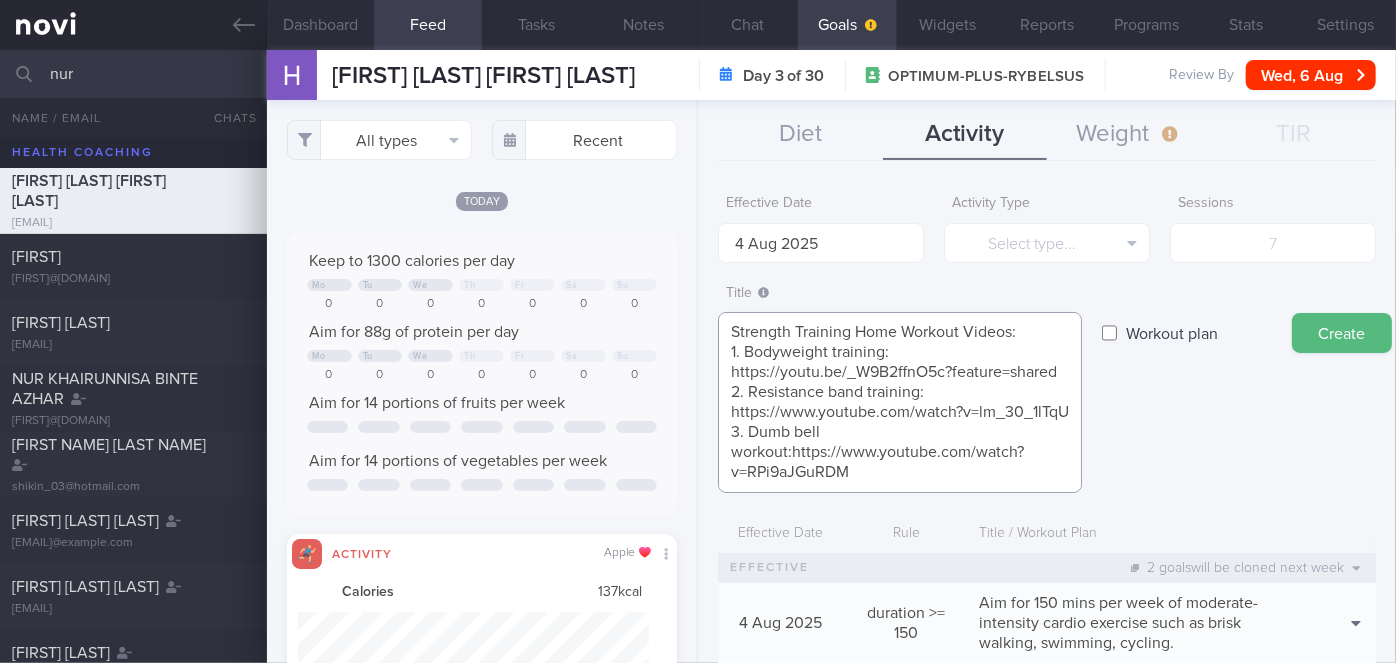 type on "Strength Training Home Workout Videos:
1. Bodyweight training: https://youtu.be/_W9B2ffnO5c?feature=shared
2. Resistance band training:
https://www.youtube.com/watch?v=lm_30_1lTqU
3. Dumb bell workout:https://www.youtube.com/watch?v=RPi9aJGuRDM" 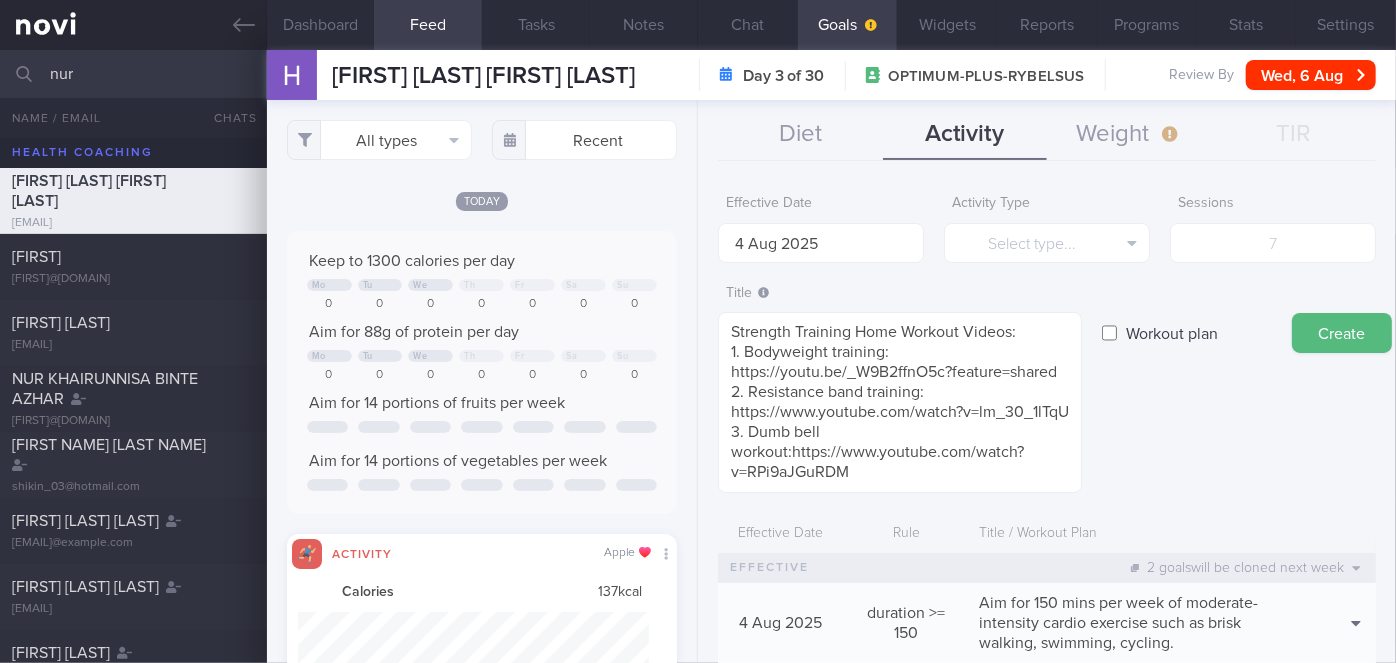 click on "Workout plan" at bounding box center (1172, 333) 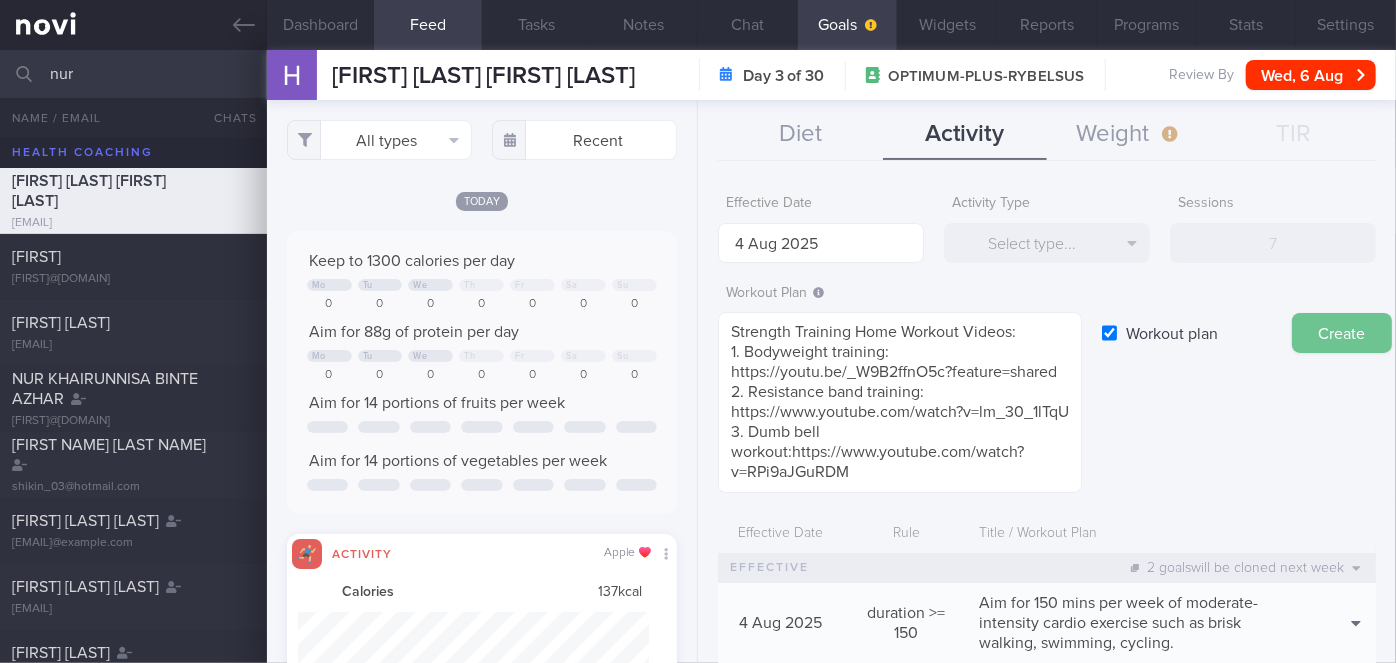 click on "Create" at bounding box center [1342, 333] 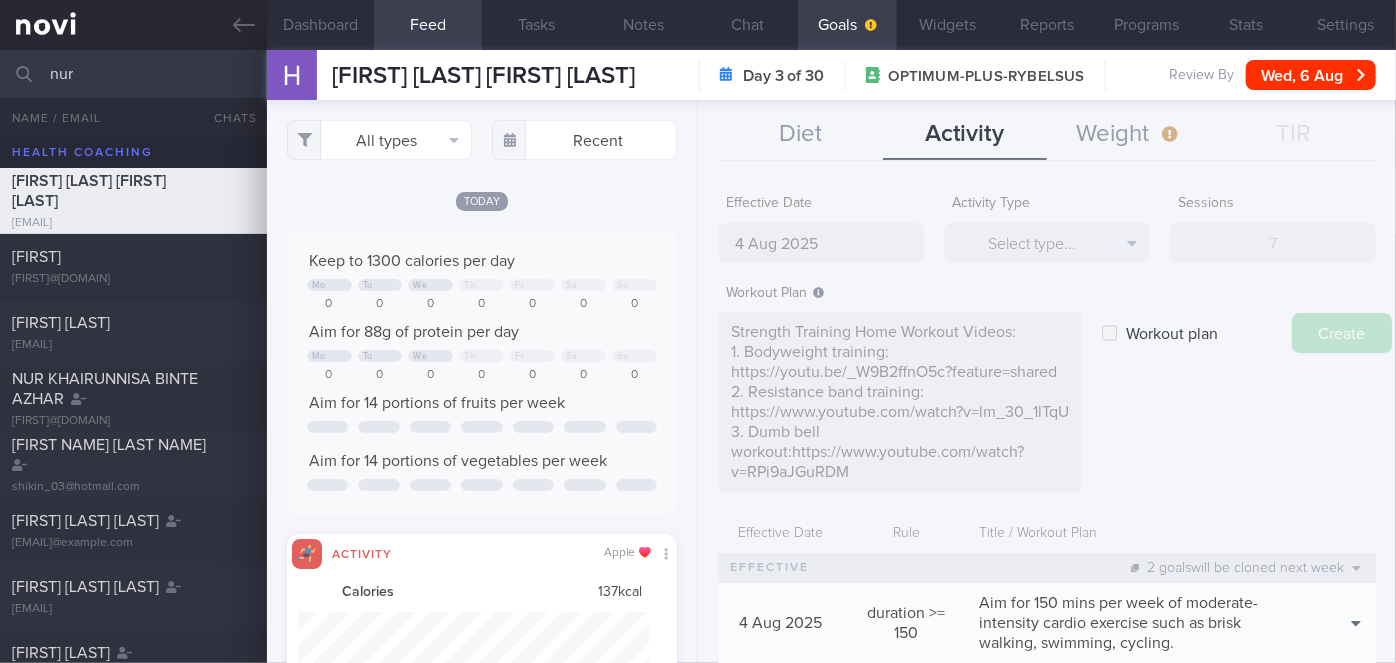 type on "11 Aug 2025" 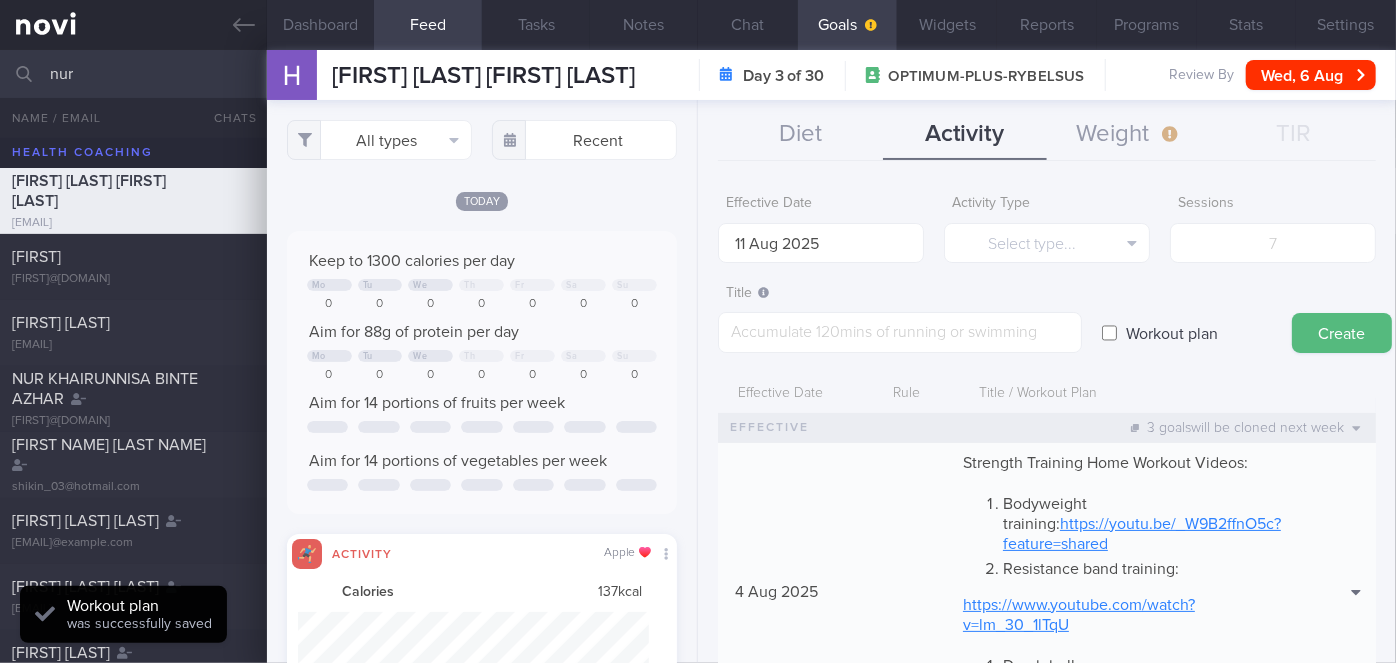 scroll, scrollTop: 0, scrollLeft: 0, axis: both 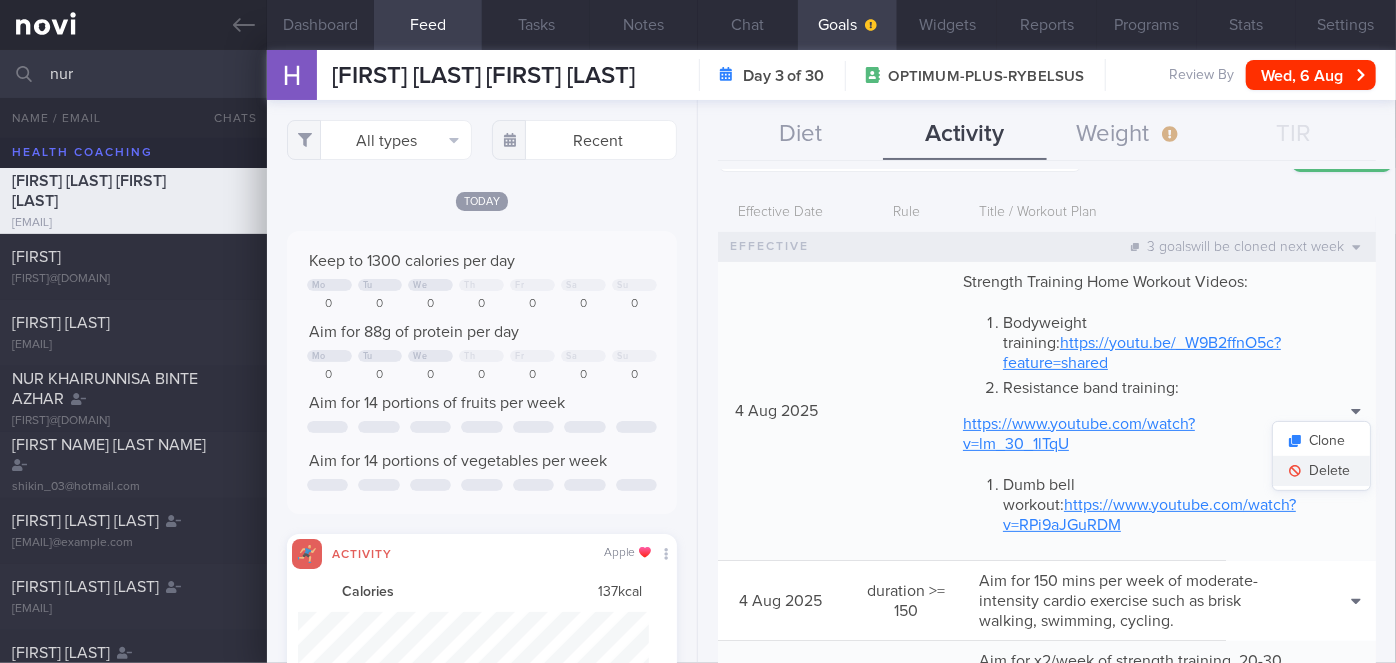 click on "Delete" at bounding box center (1321, 471) 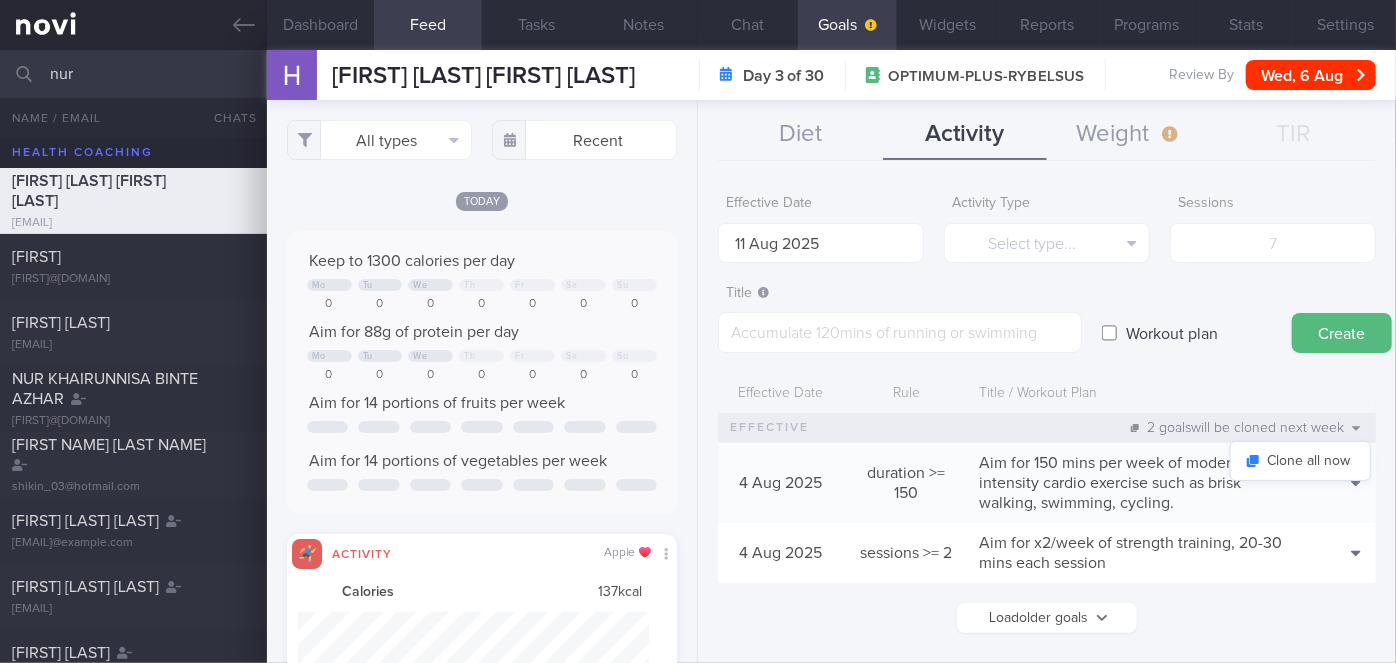 scroll, scrollTop: 0, scrollLeft: 0, axis: both 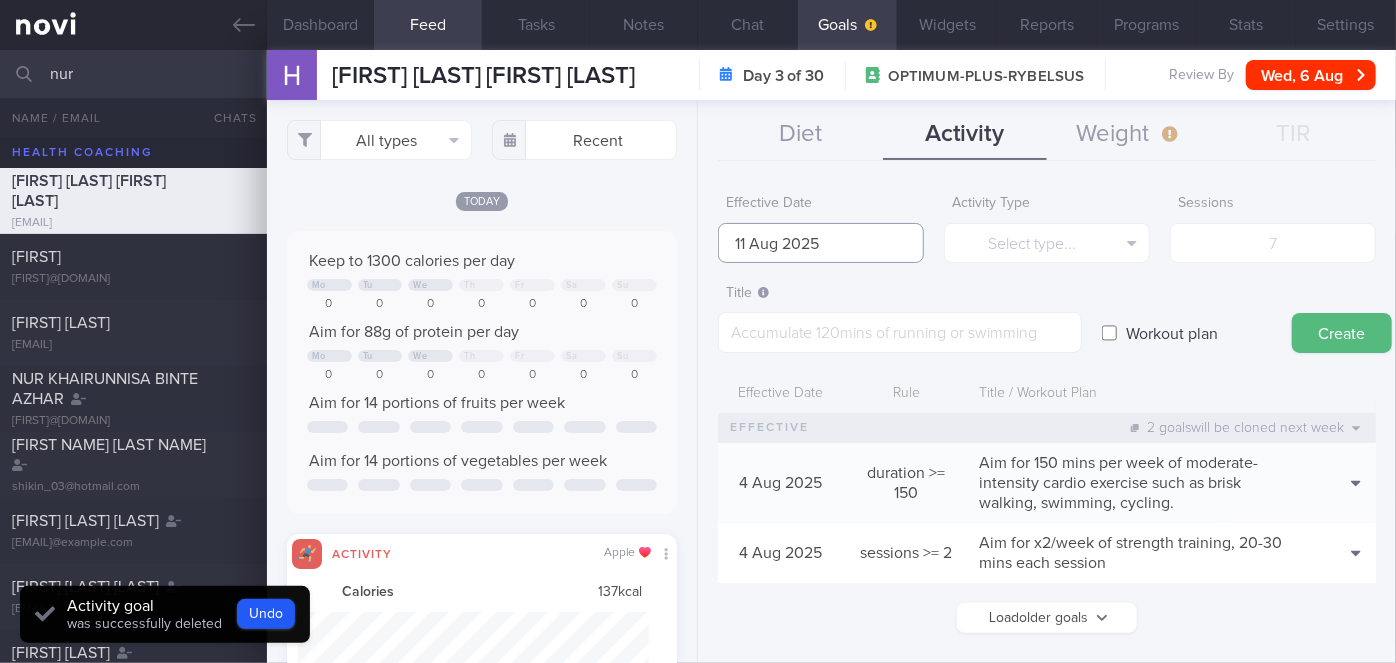 click on "11 Aug 2025" at bounding box center (821, 243) 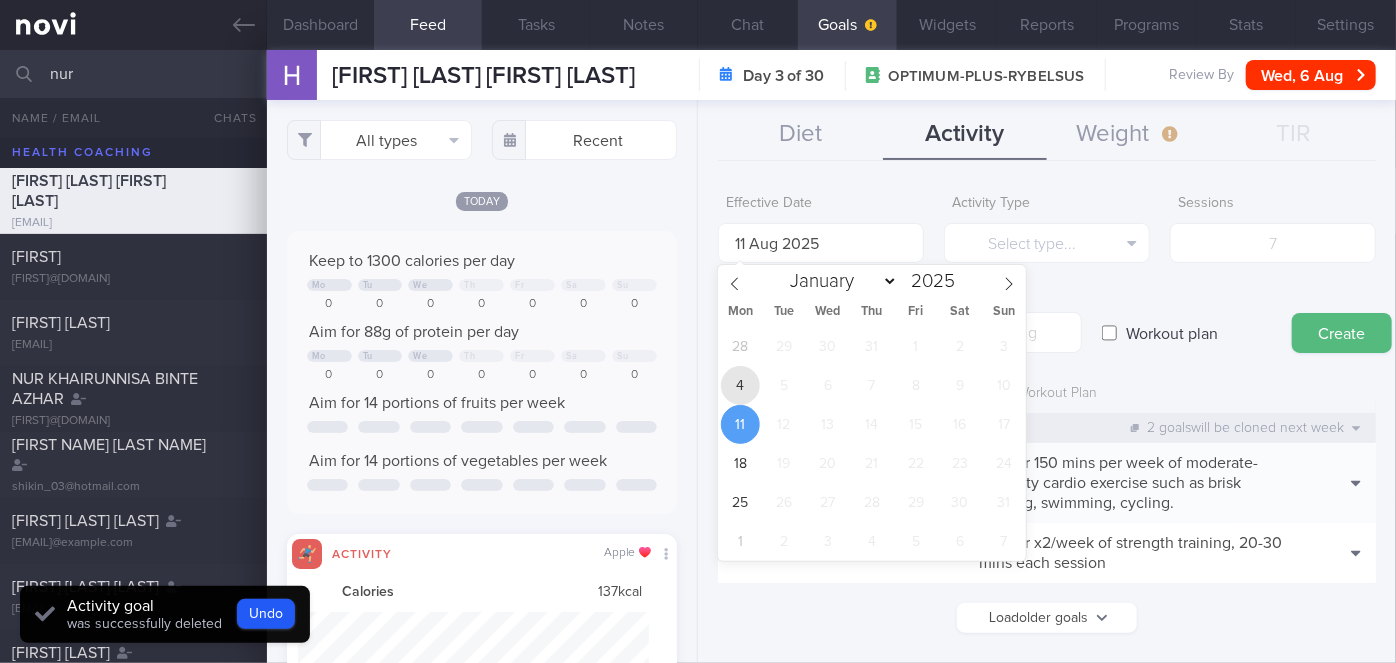 click on "4" at bounding box center (740, 385) 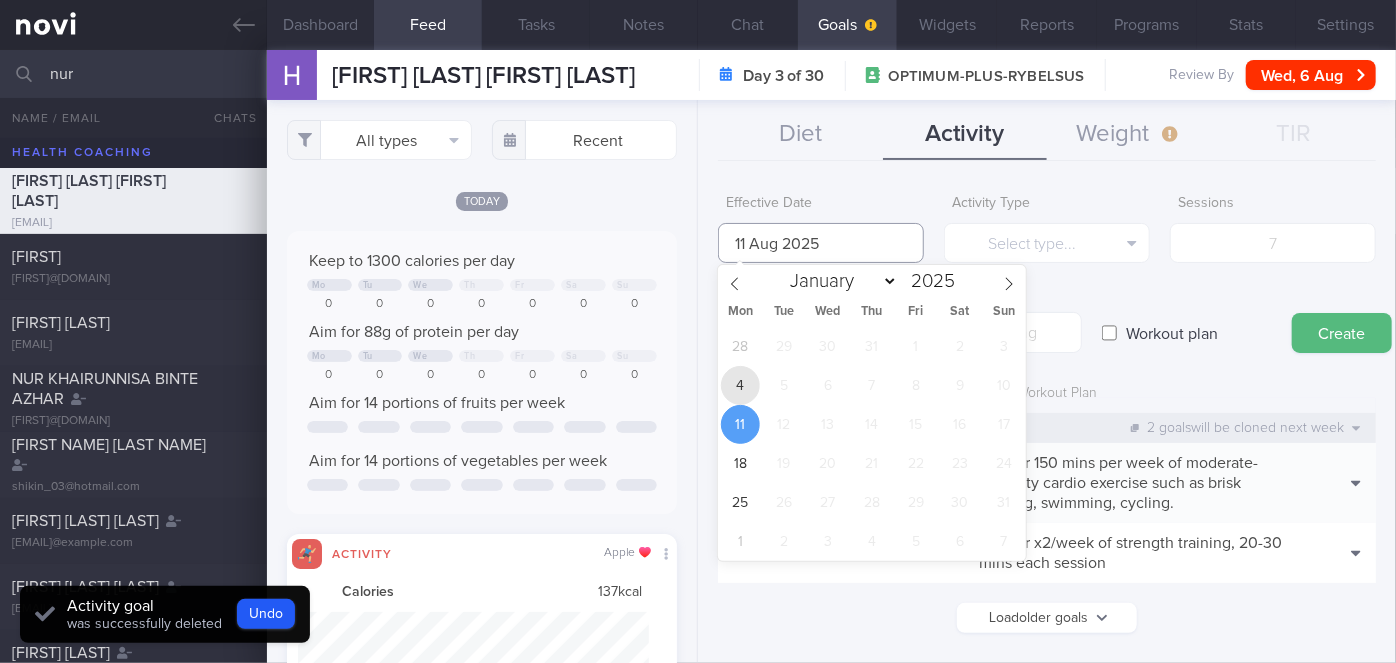 type on "4 Aug 2025" 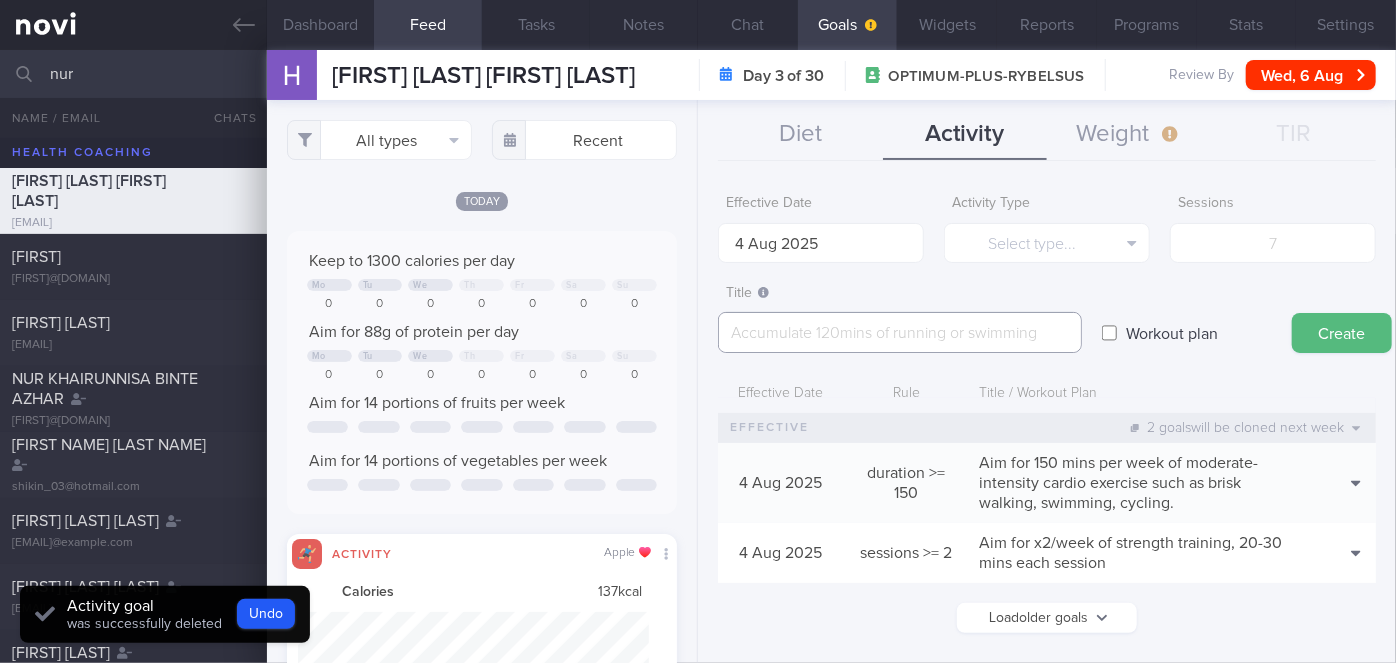 click at bounding box center (900, 332) 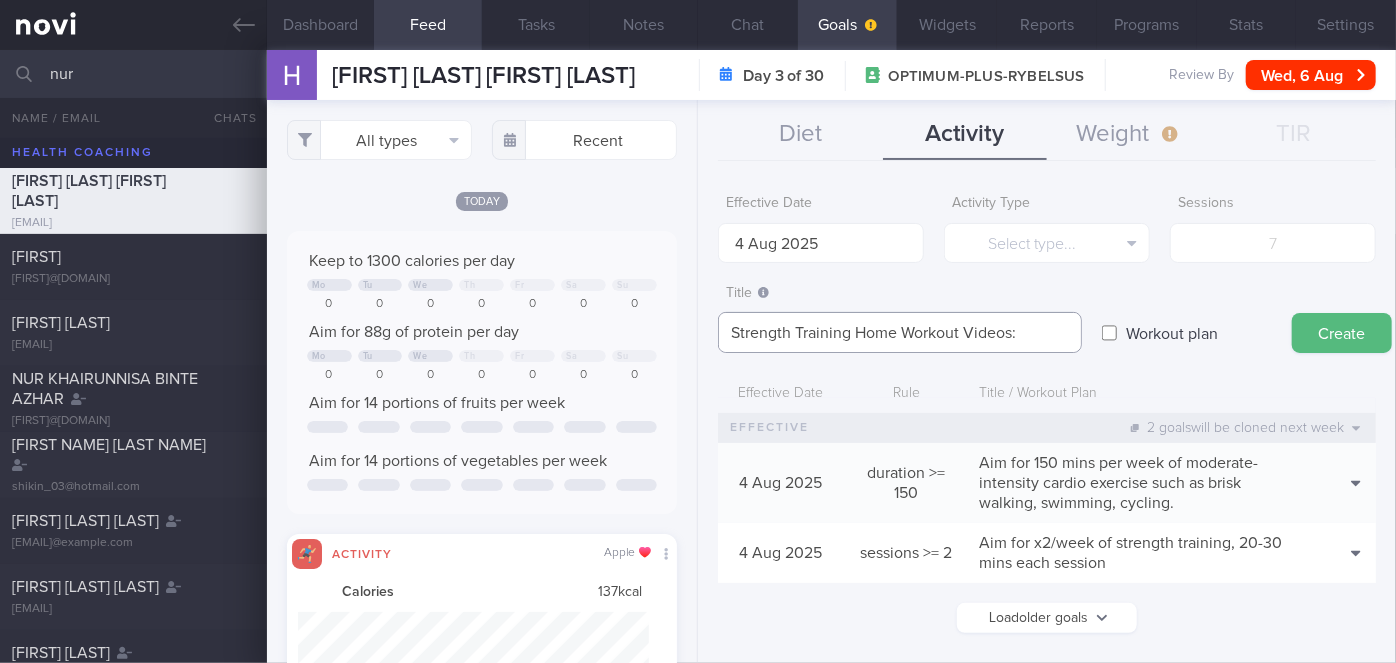 scroll, scrollTop: 0, scrollLeft: 0, axis: both 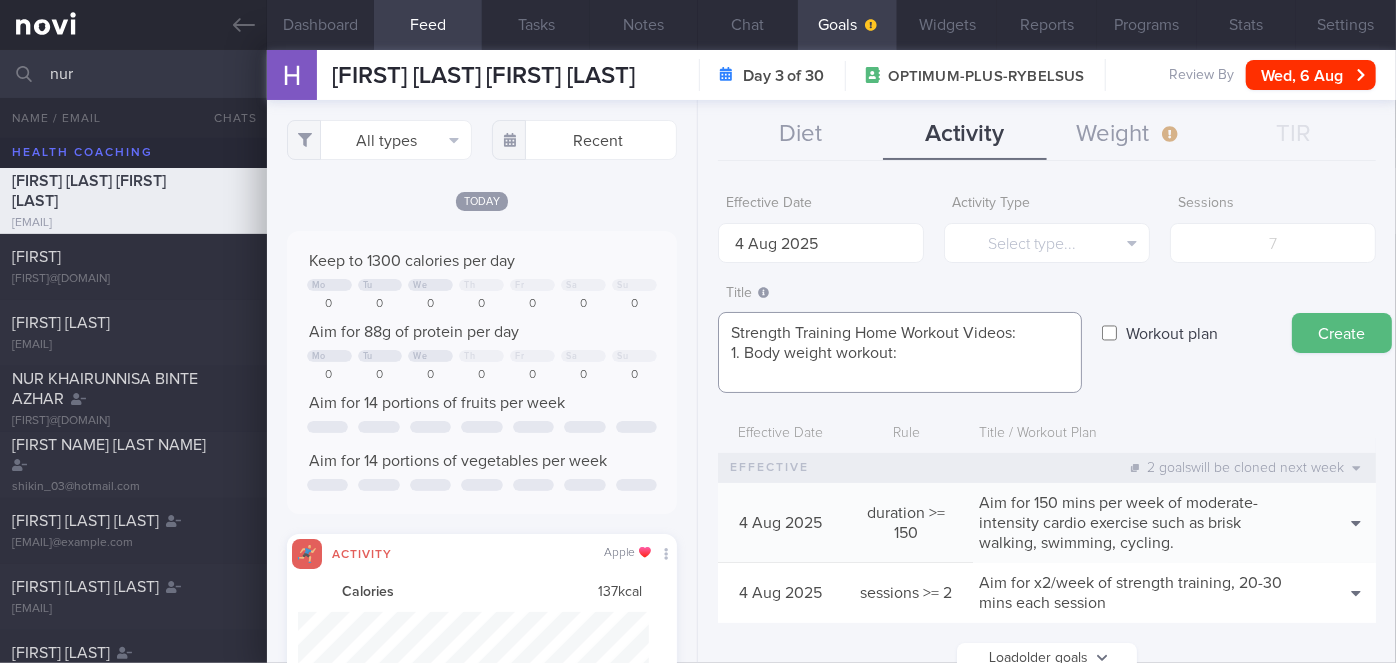 paste on "https://youtu.be/_W9B2ffnO5c?feature=shared" 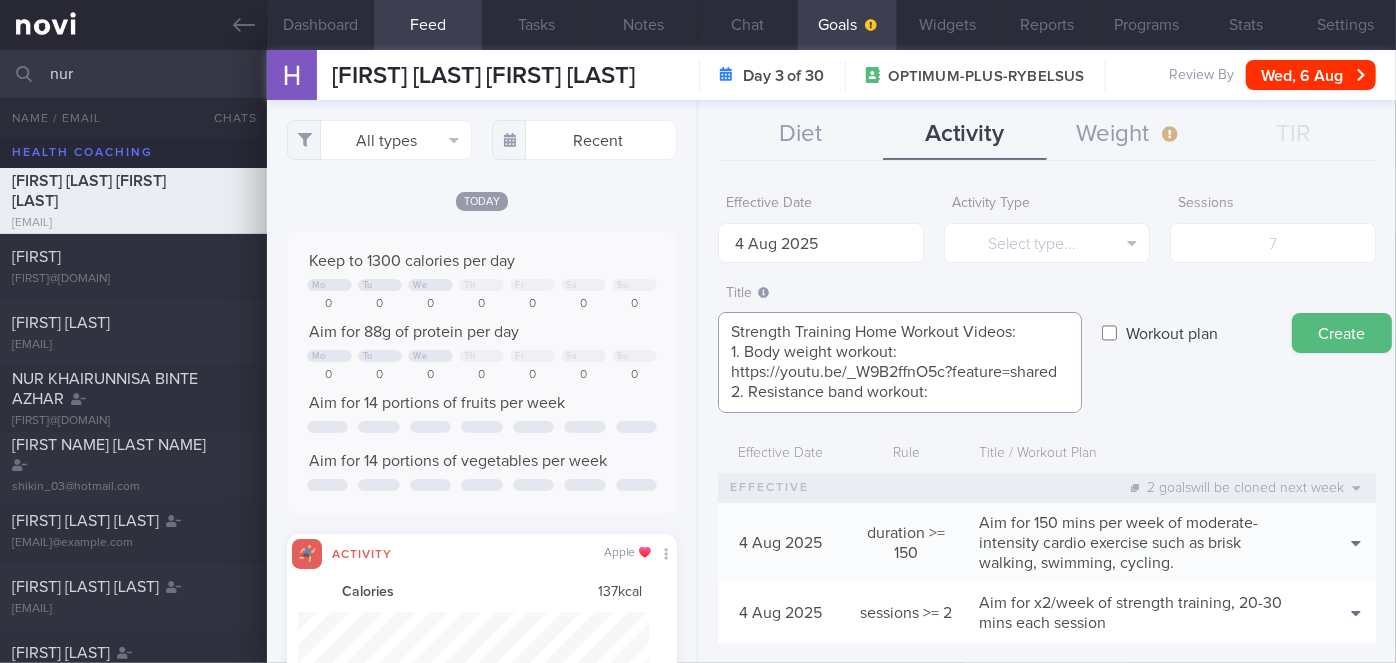 scroll, scrollTop: 21, scrollLeft: 0, axis: vertical 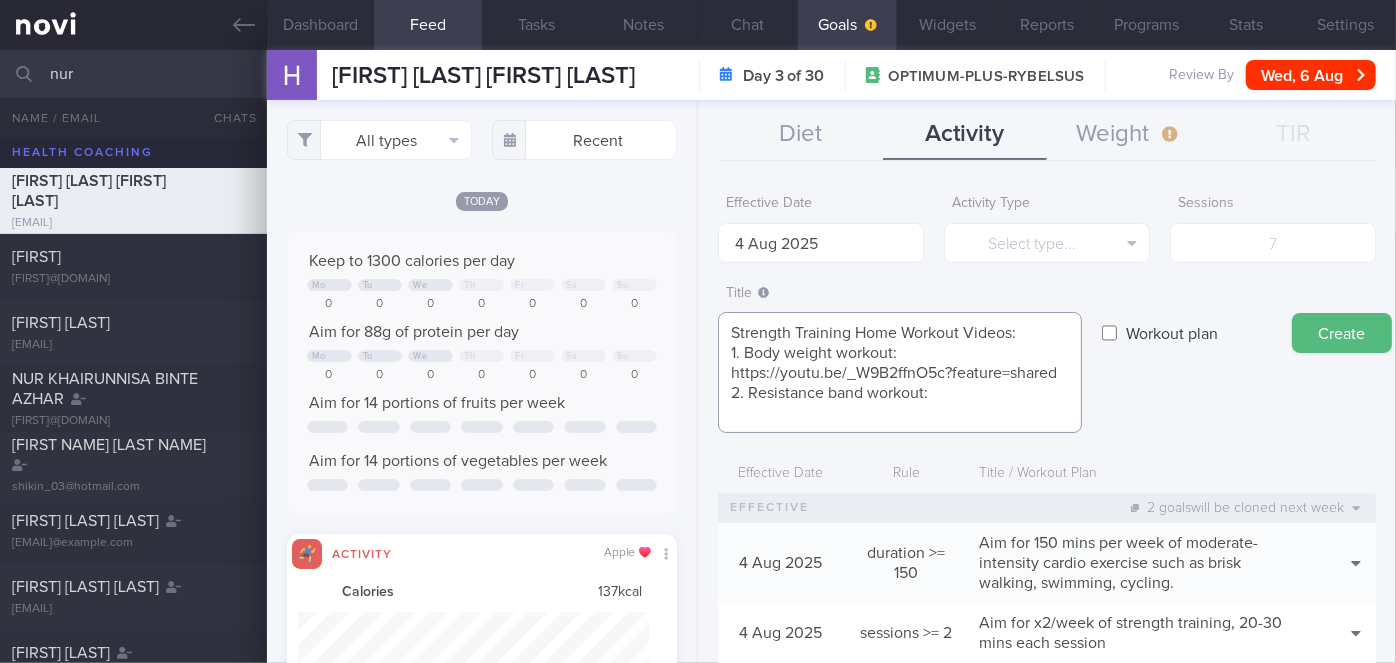 paste on "https://www.youtube.com/watch?v=lm_30_1lTqU" 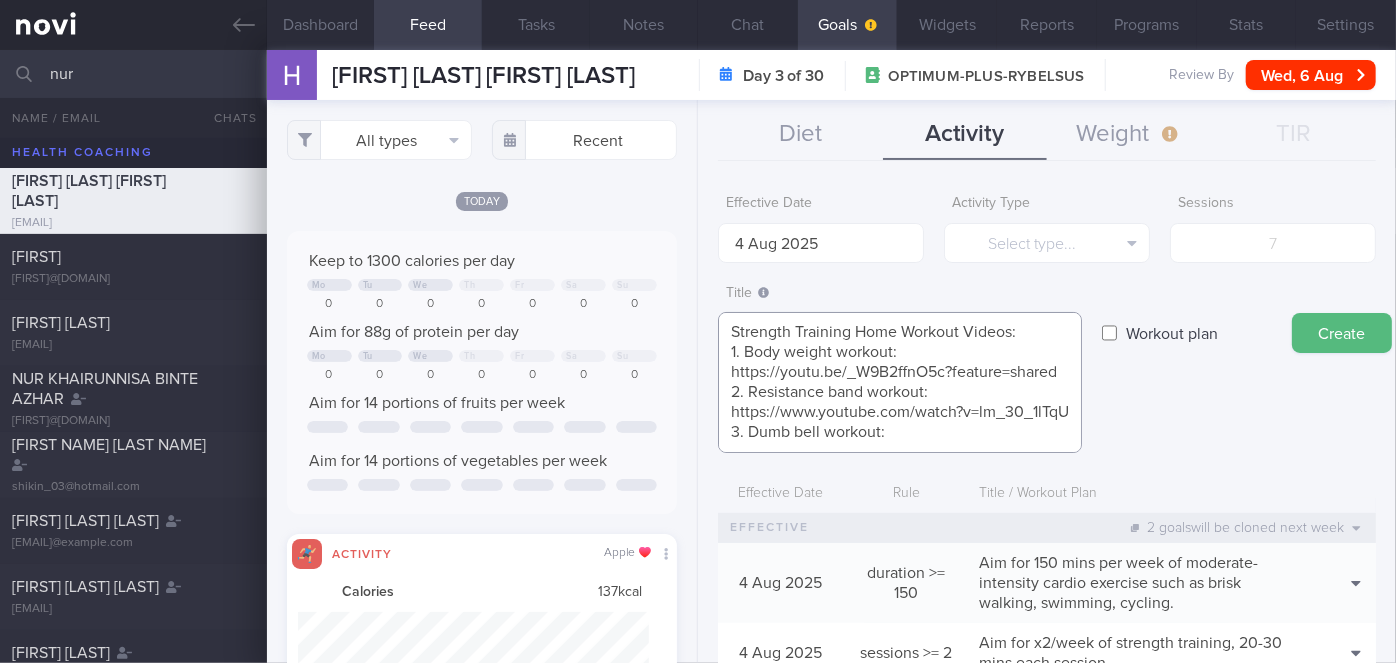 scroll, scrollTop: 40, scrollLeft: 0, axis: vertical 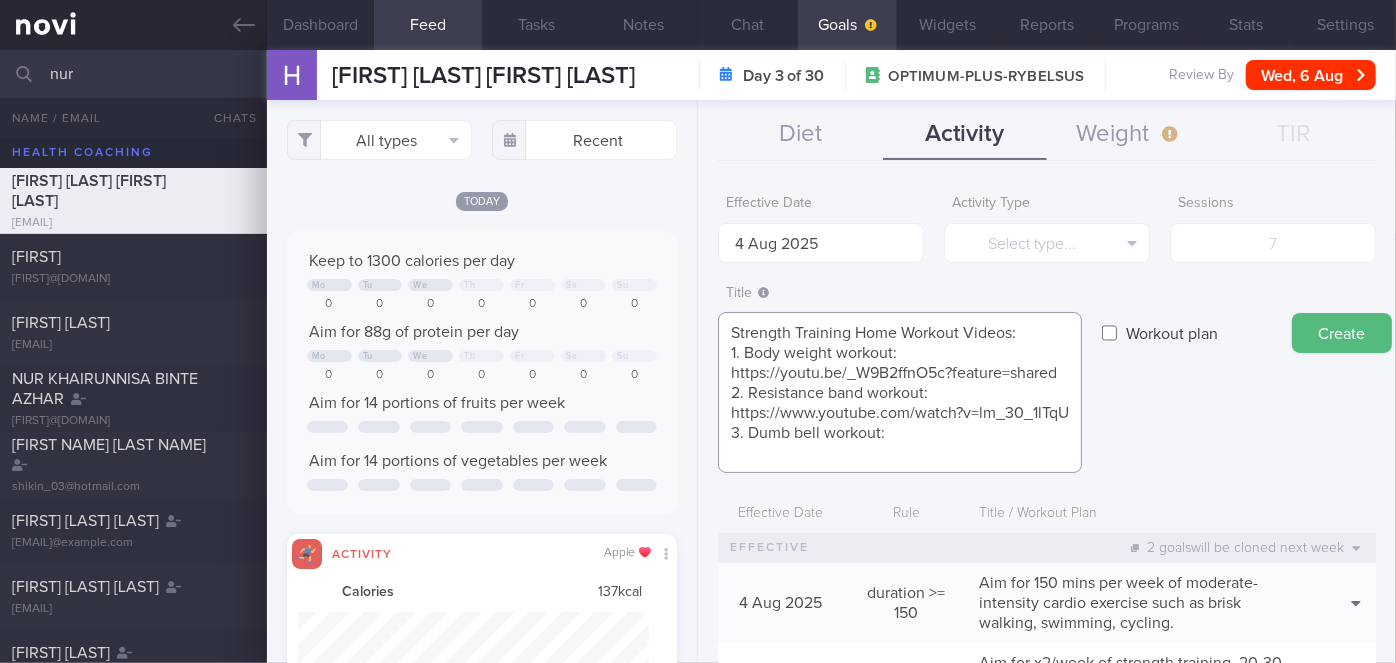 paste on "https://www.youtube.com/watch?v=RPi9aJGuRDM" 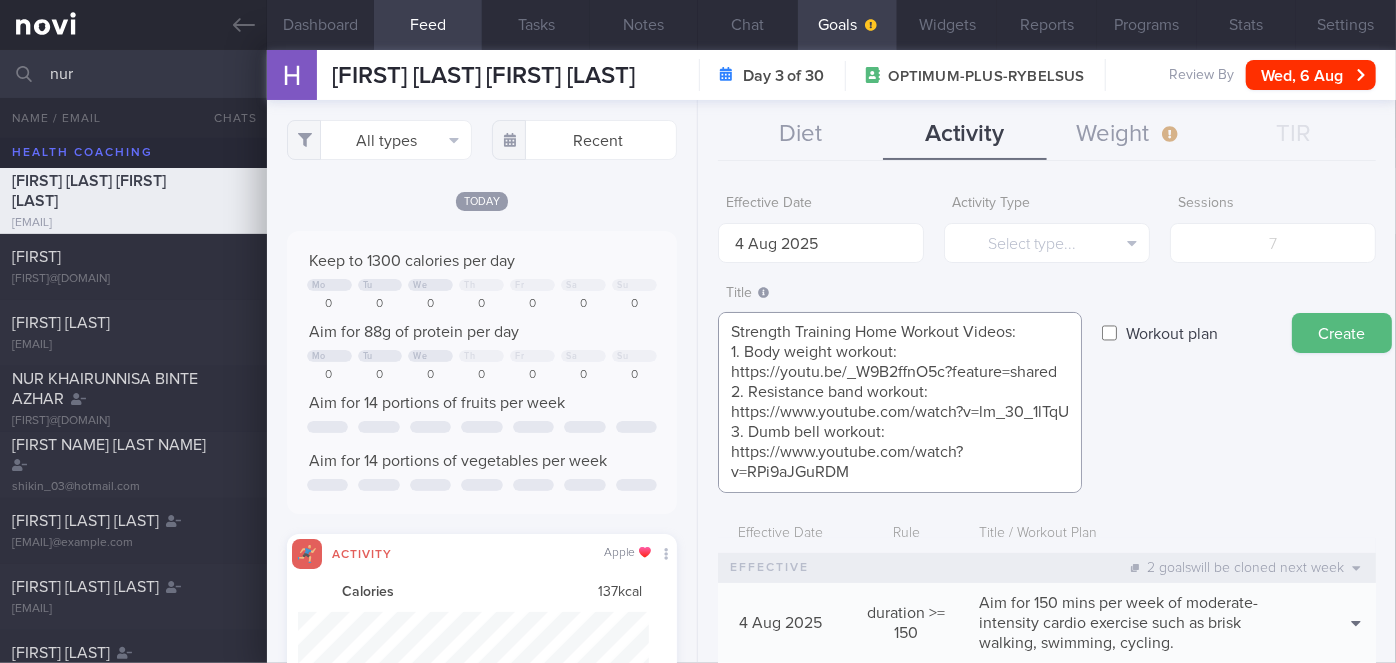 scroll, scrollTop: 0, scrollLeft: 0, axis: both 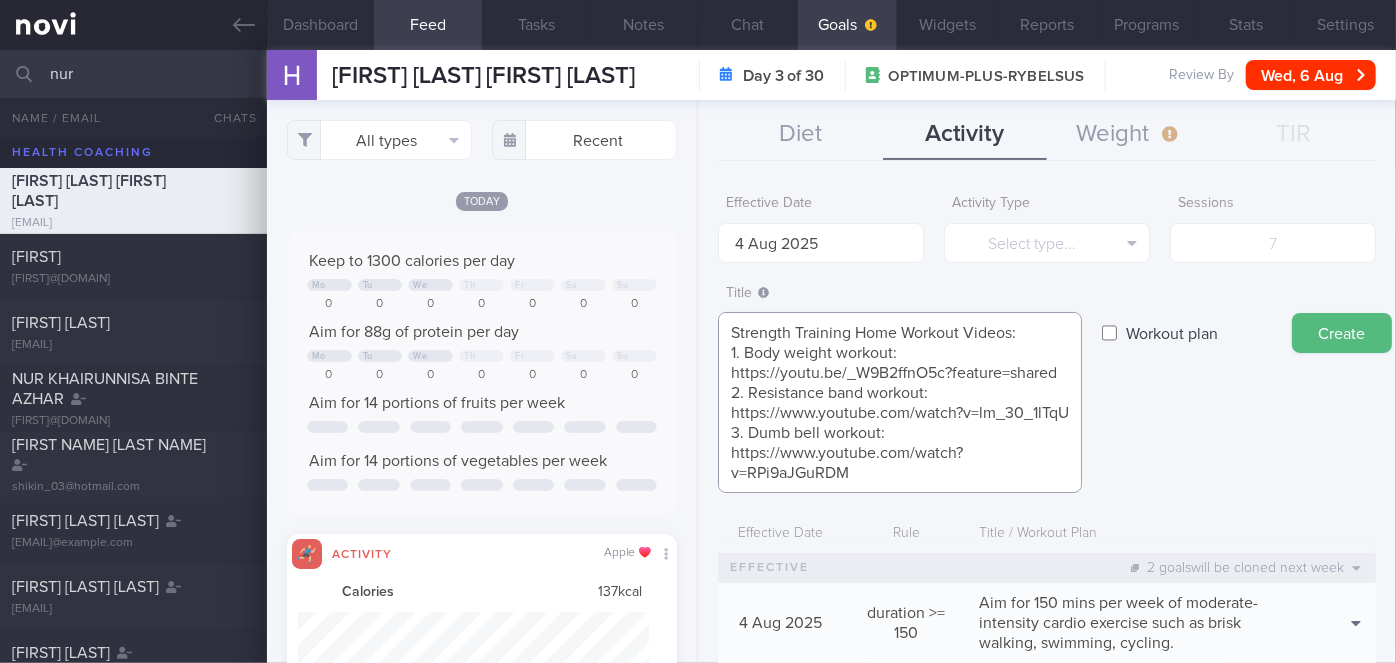 type on "Strength Training Home Workout Videos:
1. Body weight workout:
https://youtu.be/_W9B2ffnO5c?feature=shared
2. Resistance band workout:
https://www.youtube.com/watch?v=lm_30_1lTqU
3. Dumb bell workout:
https://www.youtube.com/watch?v=RPi9aJGuRDM" 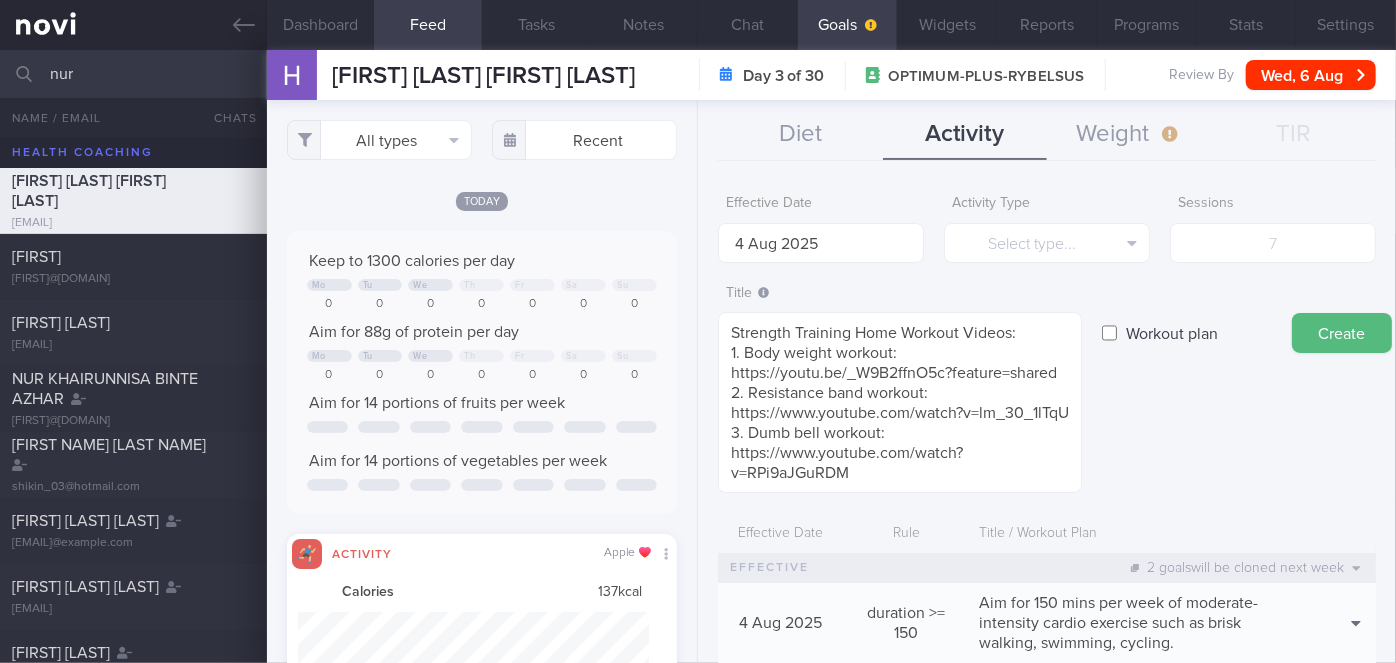 click on "Workout plan" at bounding box center [1172, 333] 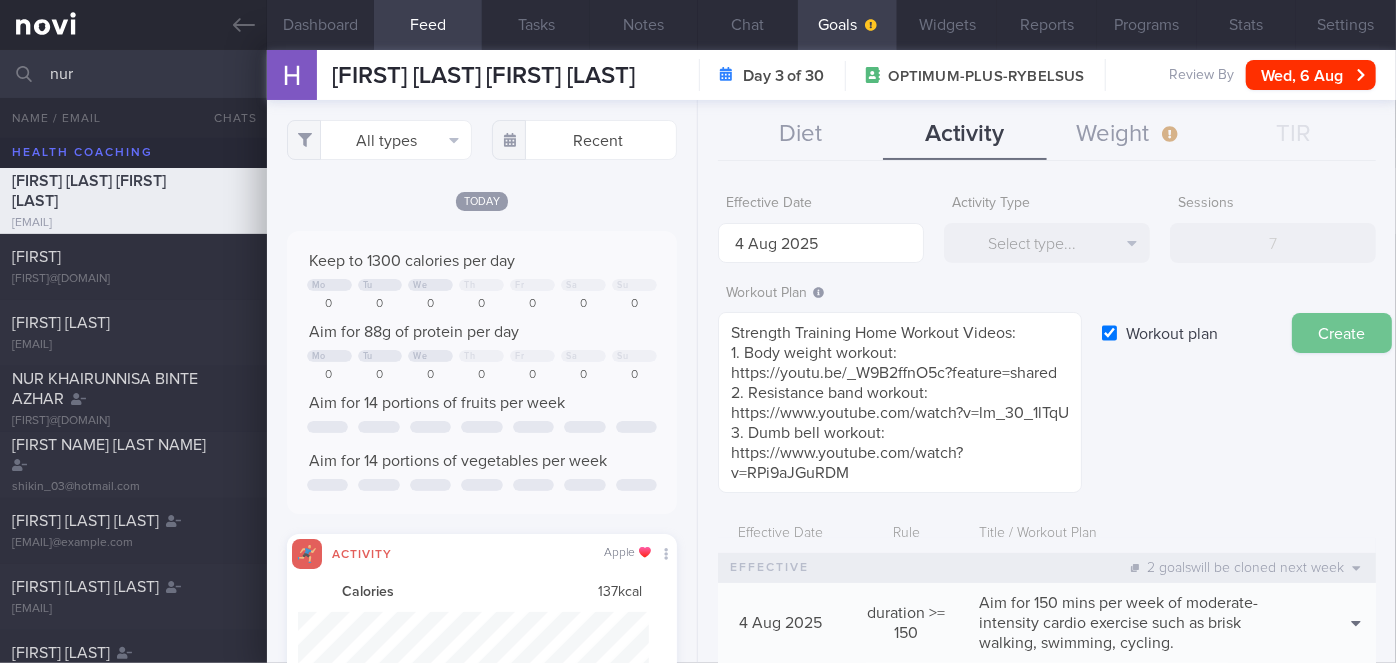 click on "Create" at bounding box center (1342, 333) 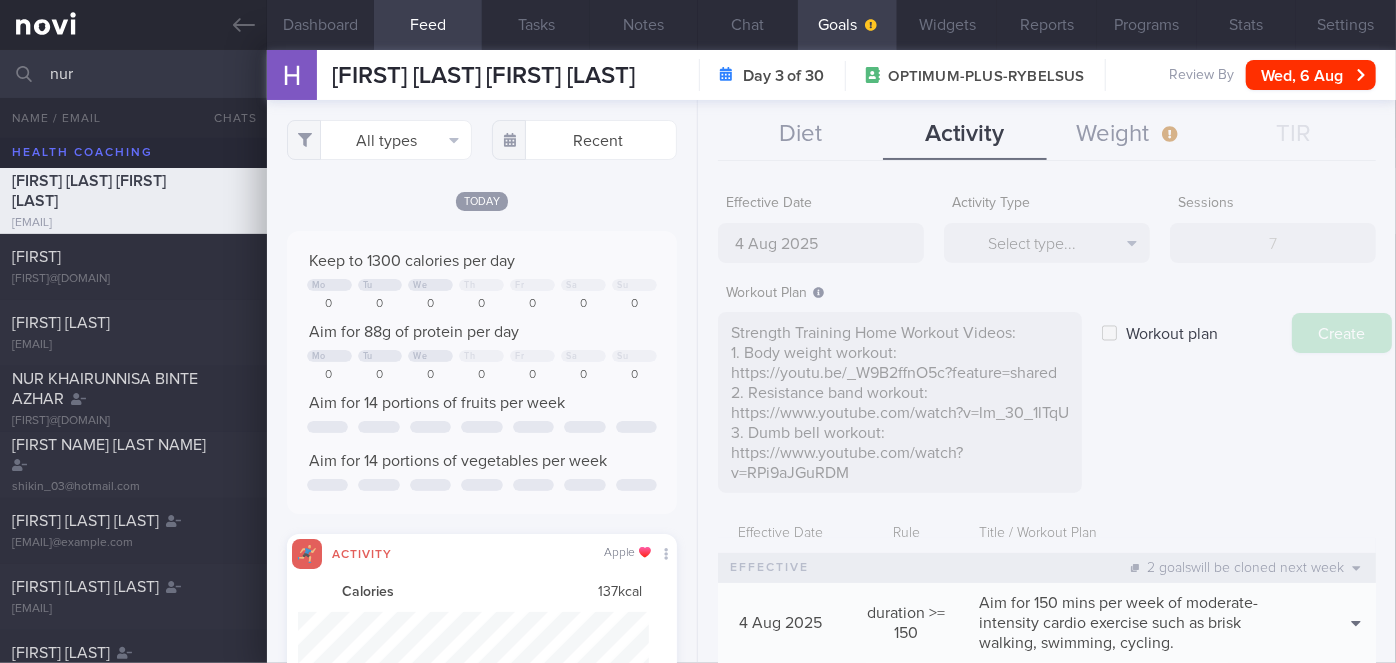 type on "11 Aug 2025" 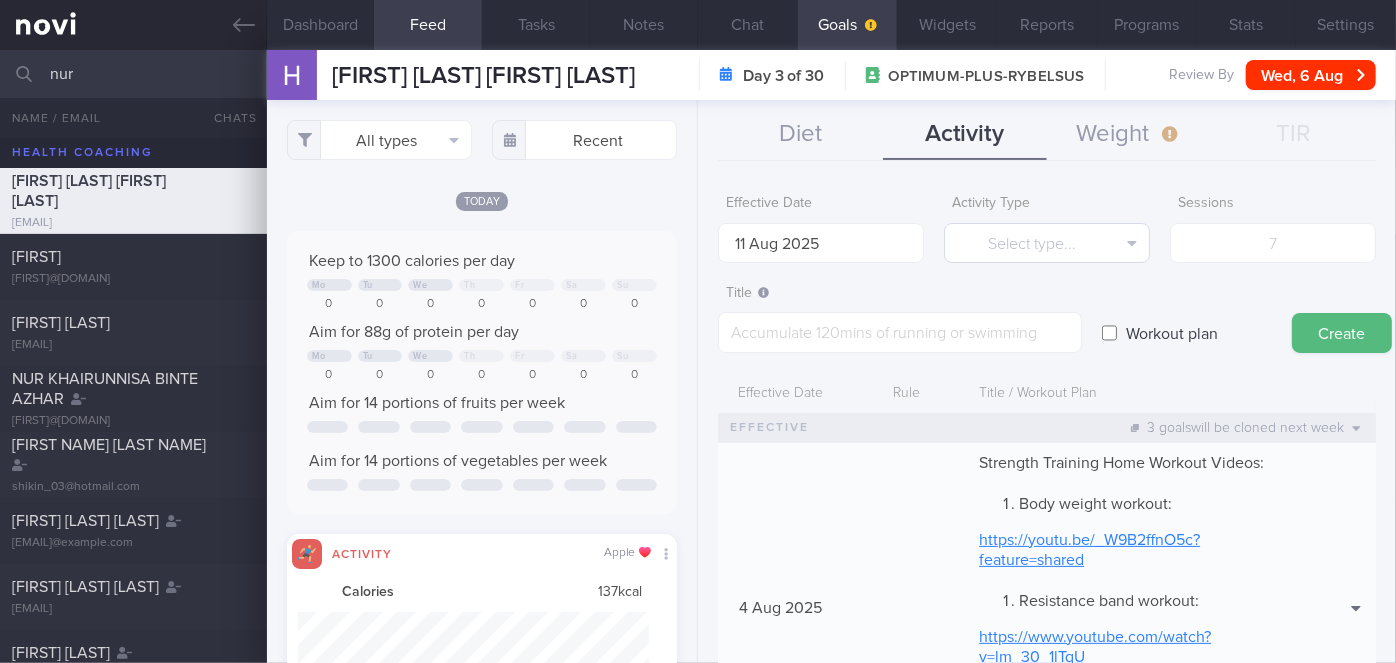 scroll, scrollTop: 0, scrollLeft: 0, axis: both 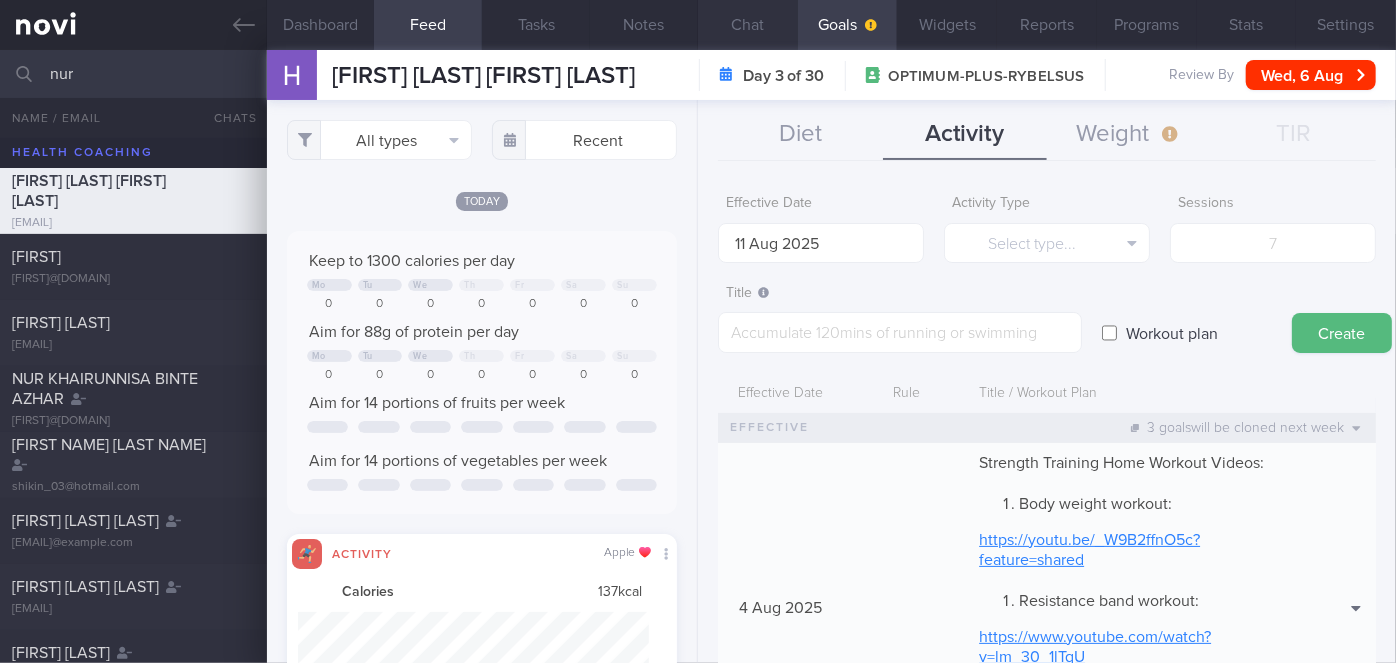 click on "Chat" at bounding box center [748, 25] 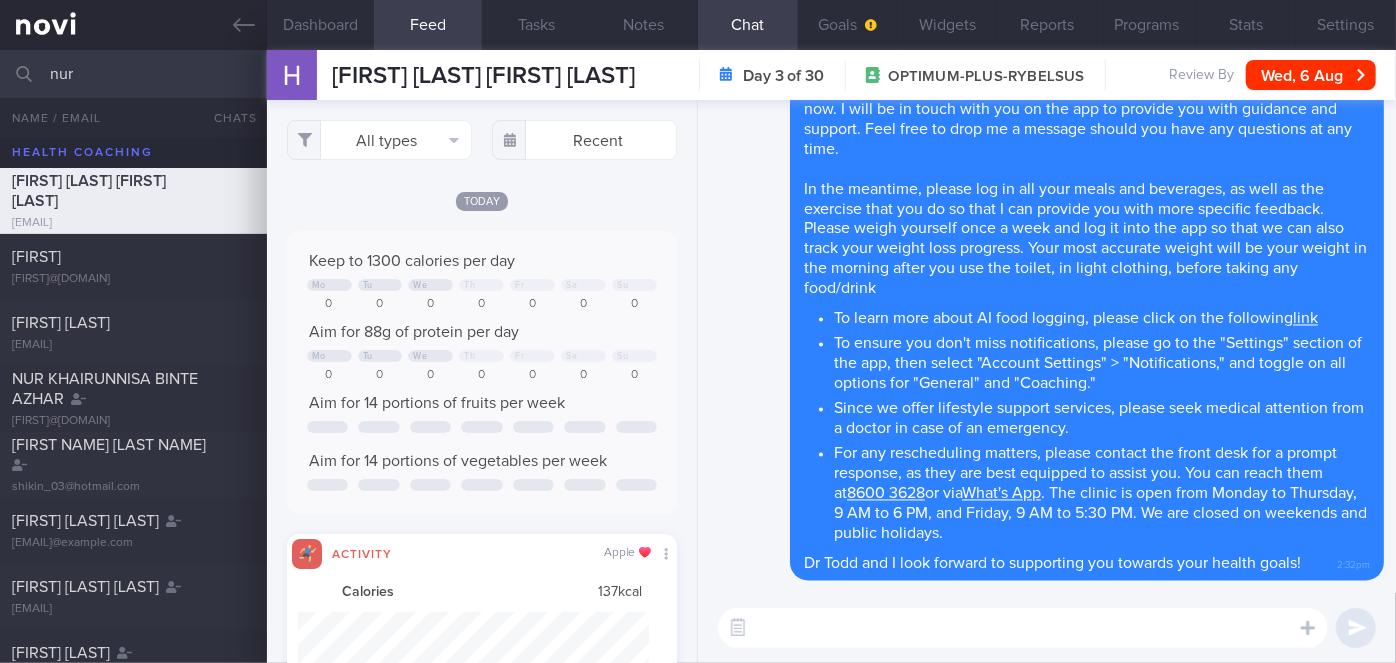 click at bounding box center [1023, 628] 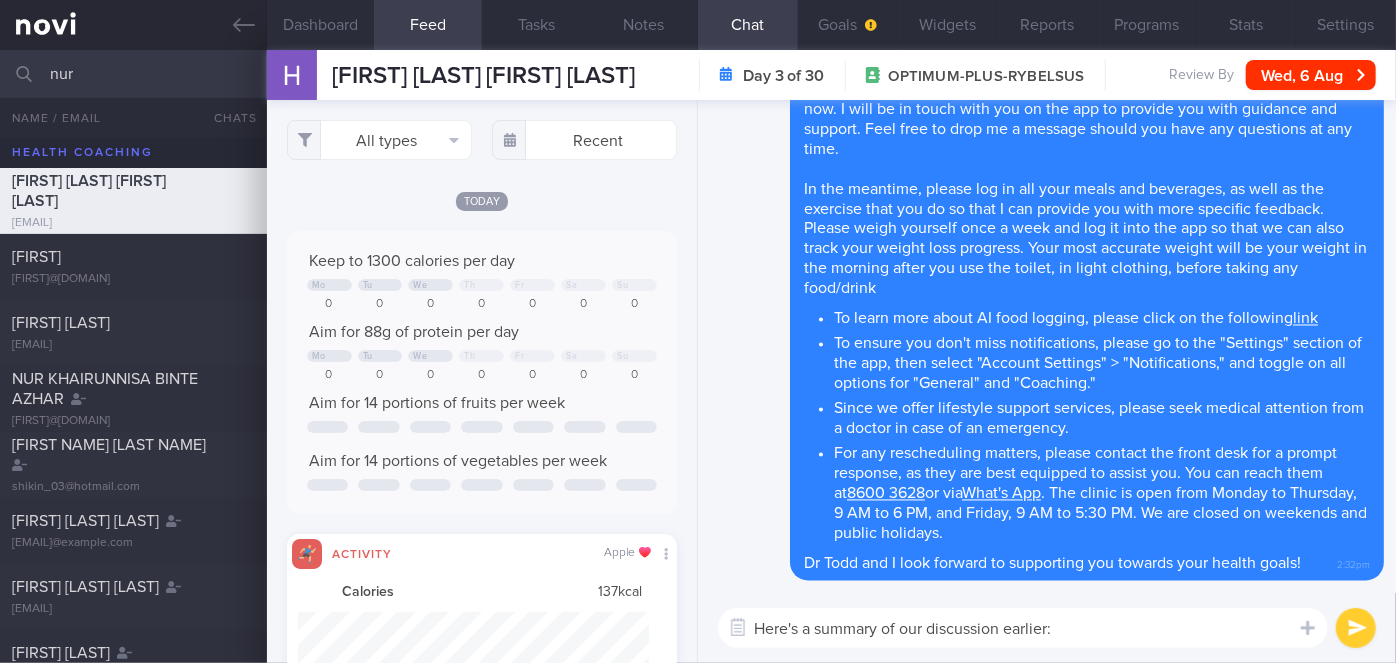 scroll, scrollTop: 0, scrollLeft: 0, axis: both 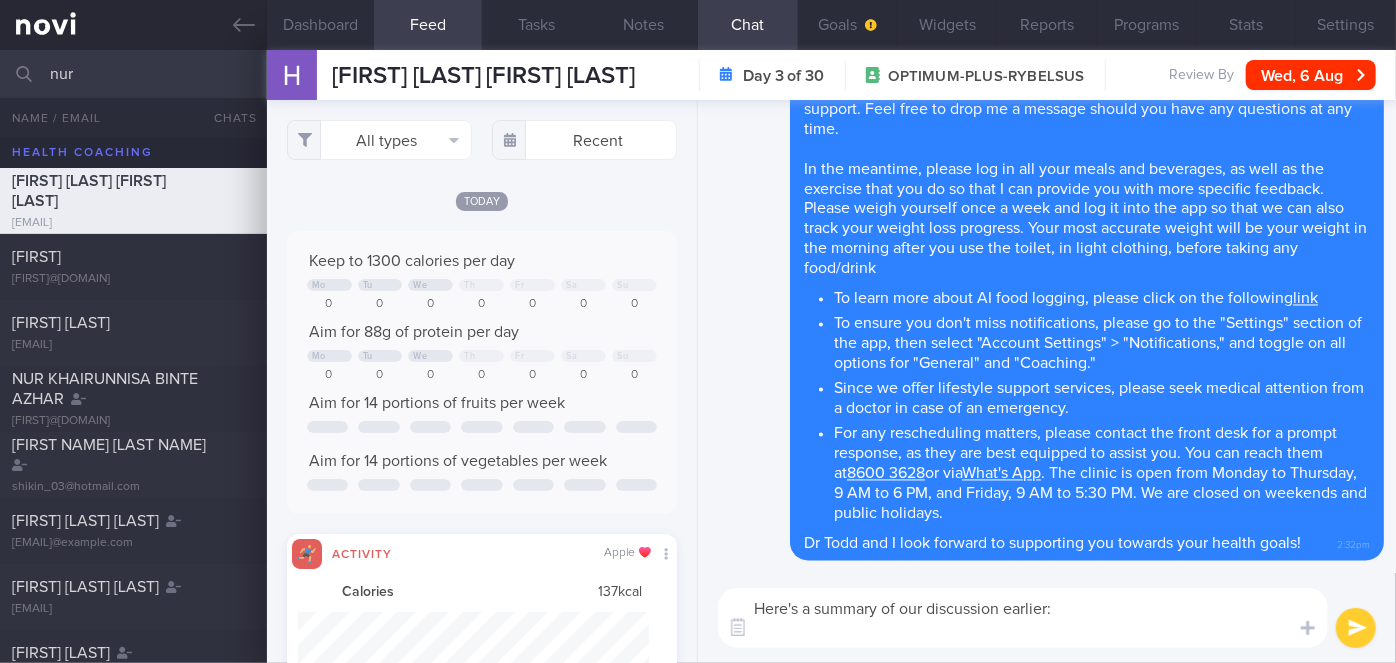 click on "Here's a summary of our discussion earlier:" at bounding box center (1023, 618) 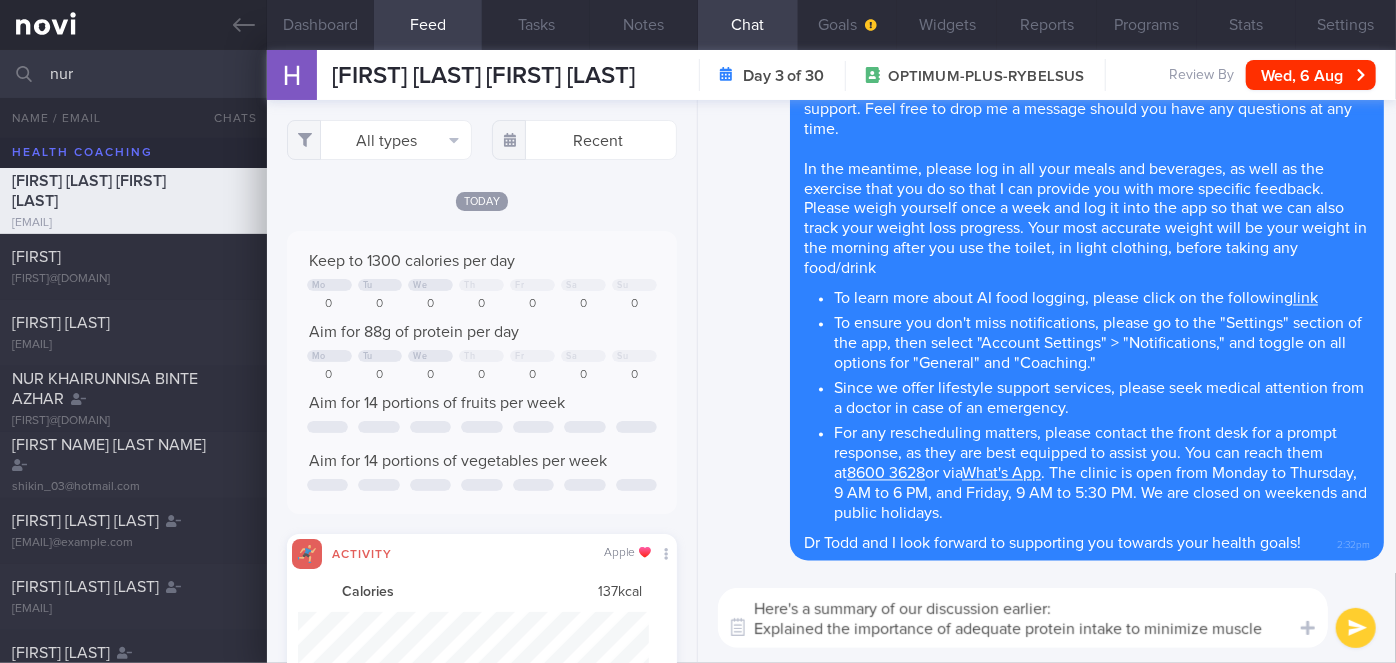 scroll, scrollTop: 0, scrollLeft: 0, axis: both 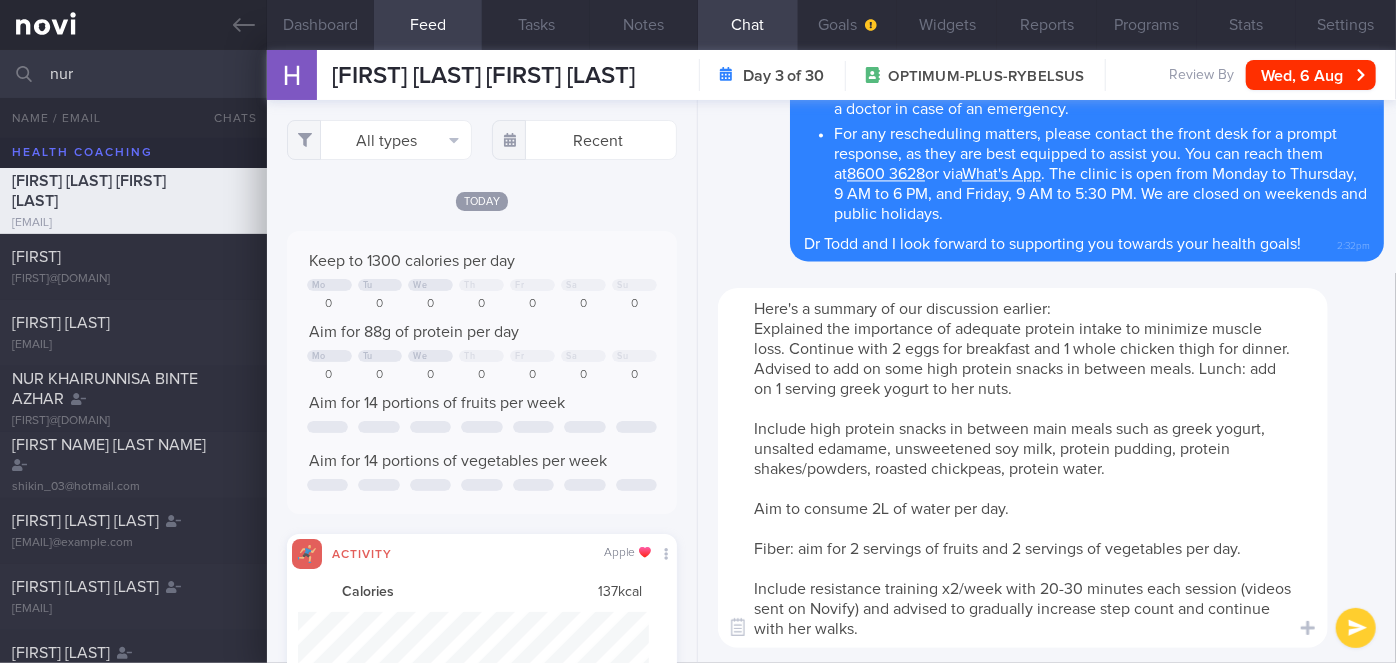 click on "Here's a summary of our discussion earlier:
Explained the importance of adequate protein intake to minimize muscle loss. Continue with 2 eggs for breakfast and 1 whole chicken thigh for dinner. Advised to add on some high protein snacks in between meals. Lunch: add on 1 serving greek yogurt to her nuts.
Include high protein snacks in between main meals such as greek yogurt, unsalted edamame, unsweetened soy milk, protein pudding, protein shakes/powders, roasted chickpeas, protein water.
Aim to consume 2L of water per day.
Fiber: aim for 2 servings of fruits and 2 servings of vegetables per day.
Include resistance training x2/week with 20-30 minutes each session (videos sent on Novify) and advised to gradually increase step count and continue with her walks." at bounding box center [1023, 468] 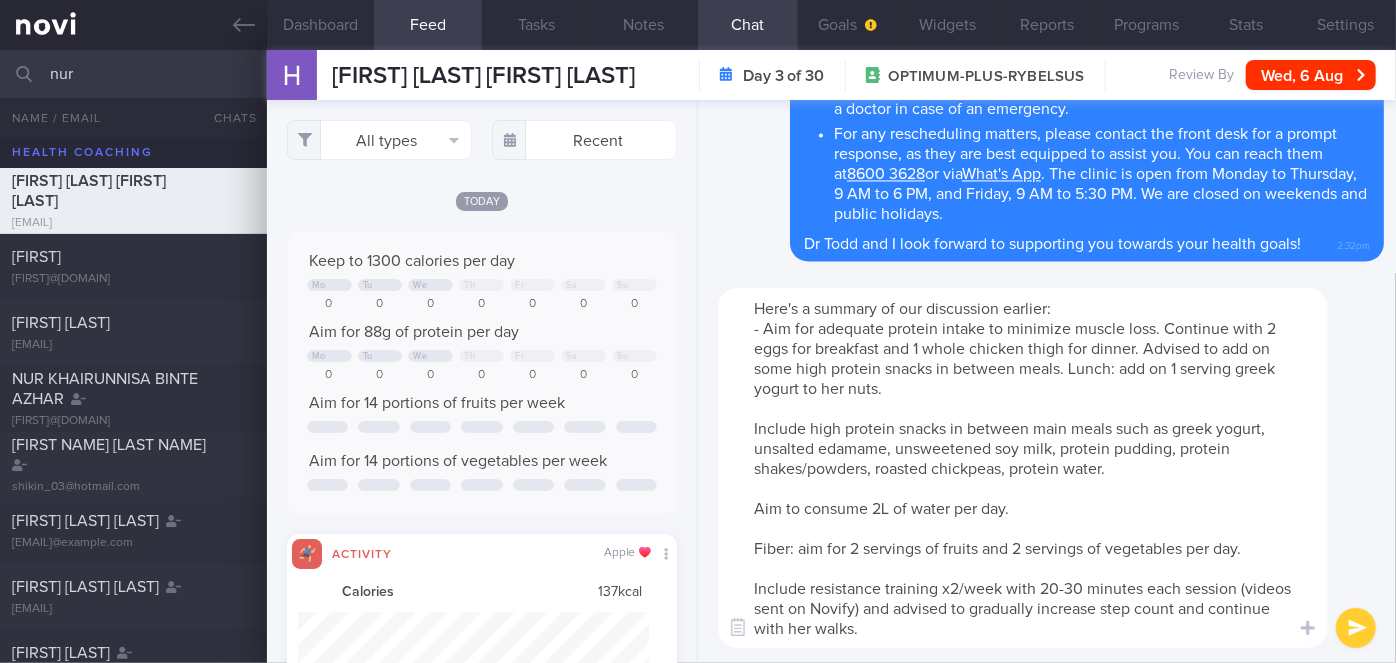 drag, startPoint x: 1065, startPoint y: 368, endPoint x: 1142, endPoint y: 350, distance: 79.07591 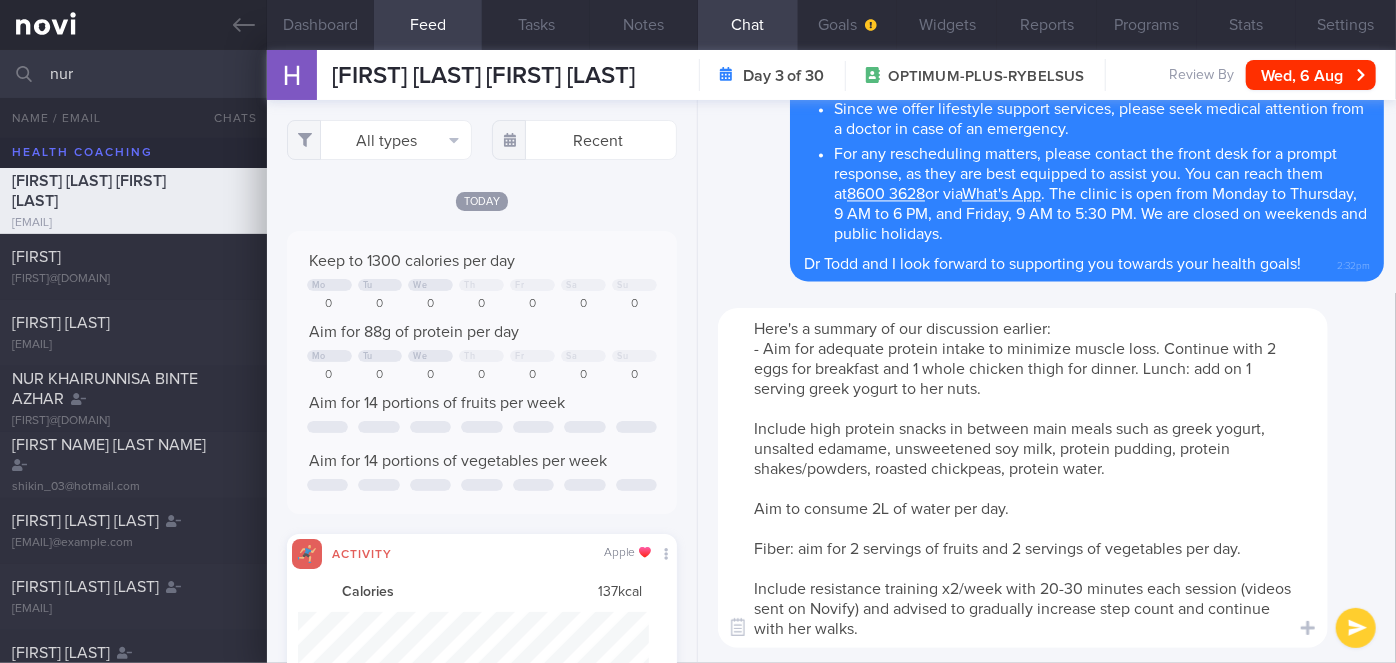 click on "Here's a summary of our discussion earlier:
- Aim for adequate protein intake to minimize muscle loss. Continue with 2 eggs for breakfast and 1 whole chicken thigh for dinner. Lunch: add on 1 serving greek yogurt to her nuts.
Include high protein snacks in between main meals such as greek yogurt, unsalted edamame, unsweetened soy milk, protein pudding, protein shakes/powders, roasted chickpeas, protein water.
Aim to consume 2L of water per day.
Fiber: aim for 2 servings of fruits and 2 servings of vegetables per day.
Include resistance training x2/week with 20-30 minutes each session (videos sent on Novify) and advised to gradually increase step count and continue with her walks." at bounding box center [1023, 478] 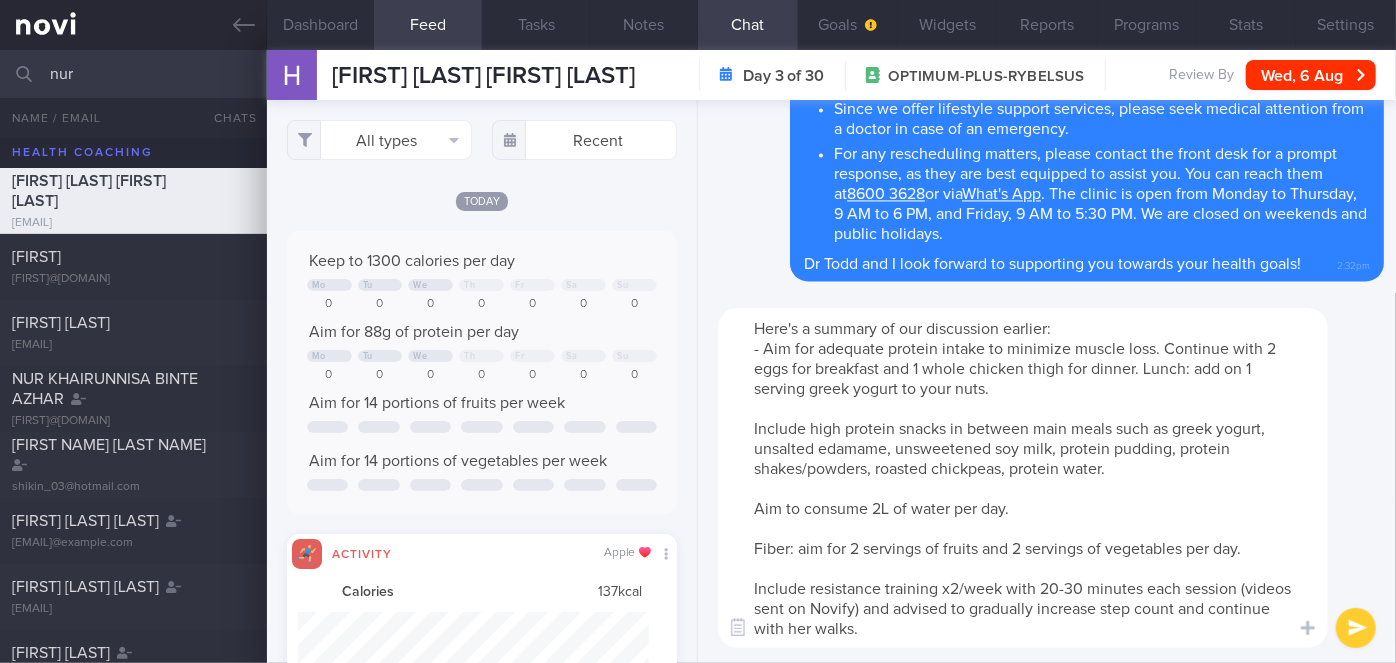 click on "Here's a summary of our discussion earlier:
- Aim for adequate protein intake to minimize muscle loss. Continue with 2 eggs for breakfast and 1 whole chicken thigh for dinner. Lunch: add on 1 serving greek yogurt to your nuts.
Include high protein snacks in between main meals such as greek yogurt, unsalted edamame, unsweetened soy milk, protein pudding, protein shakes/powders, roasted chickpeas, protein water.
Aim to consume 2L of water per day.
Fiber: aim for 2 servings of fruits and 2 servings of vegetables per day.
Include resistance training x2/week with 20-30 minutes each session (videos sent on Novify) and advised to gradually increase step count and continue with her walks." at bounding box center (1023, 478) 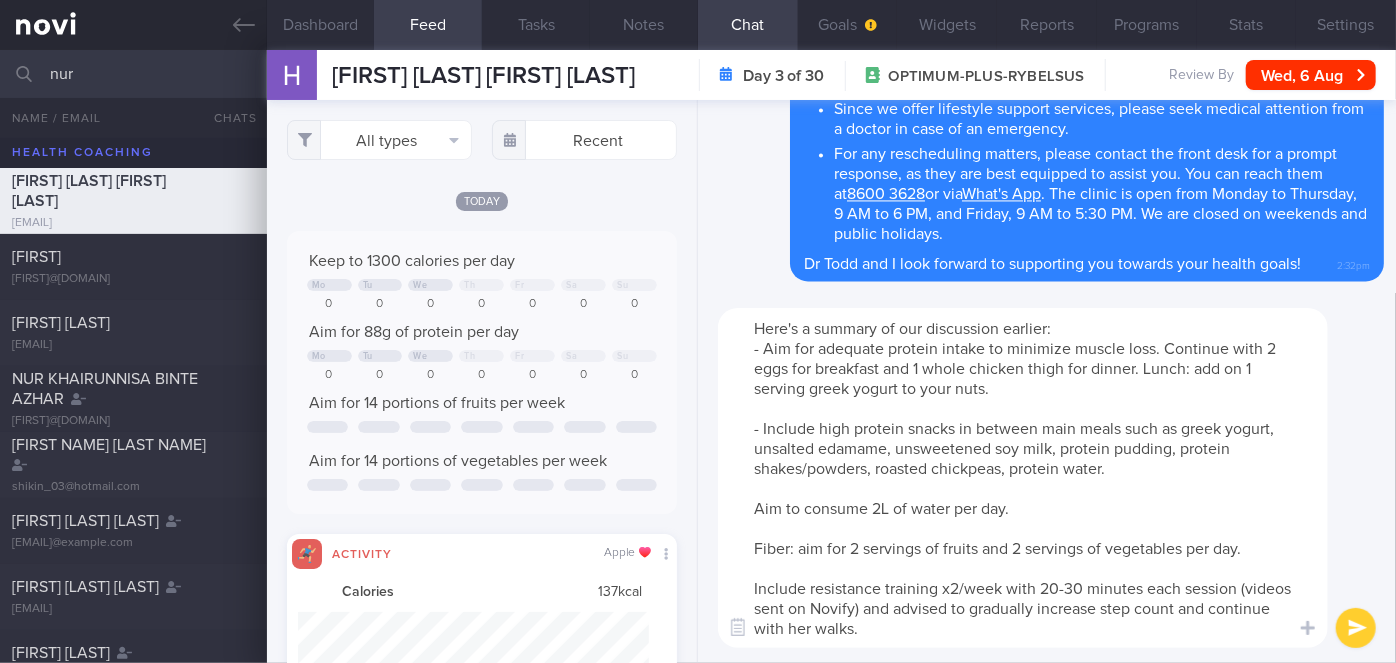 click on "Here's a summary of our discussion earlier:
- Aim for adequate protein intake to minimize muscle loss. Continue with 2 eggs for breakfast and 1 whole chicken thigh for dinner. Lunch: add on 1 serving greek yogurt to your nuts.
- Include high protein snacks in between main meals such as greek yogurt, unsalted edamame, unsweetened soy milk, protein pudding, protein shakes/powders, roasted chickpeas, protein water.
Aim to consume 2L of water per day.
Fiber: aim for 2 servings of fruits and 2 servings of vegetables per day.
Include resistance training x2/week with 20-30 minutes each session (videos sent on Novify) and advised to gradually increase step count and continue with her walks." at bounding box center (1023, 478) 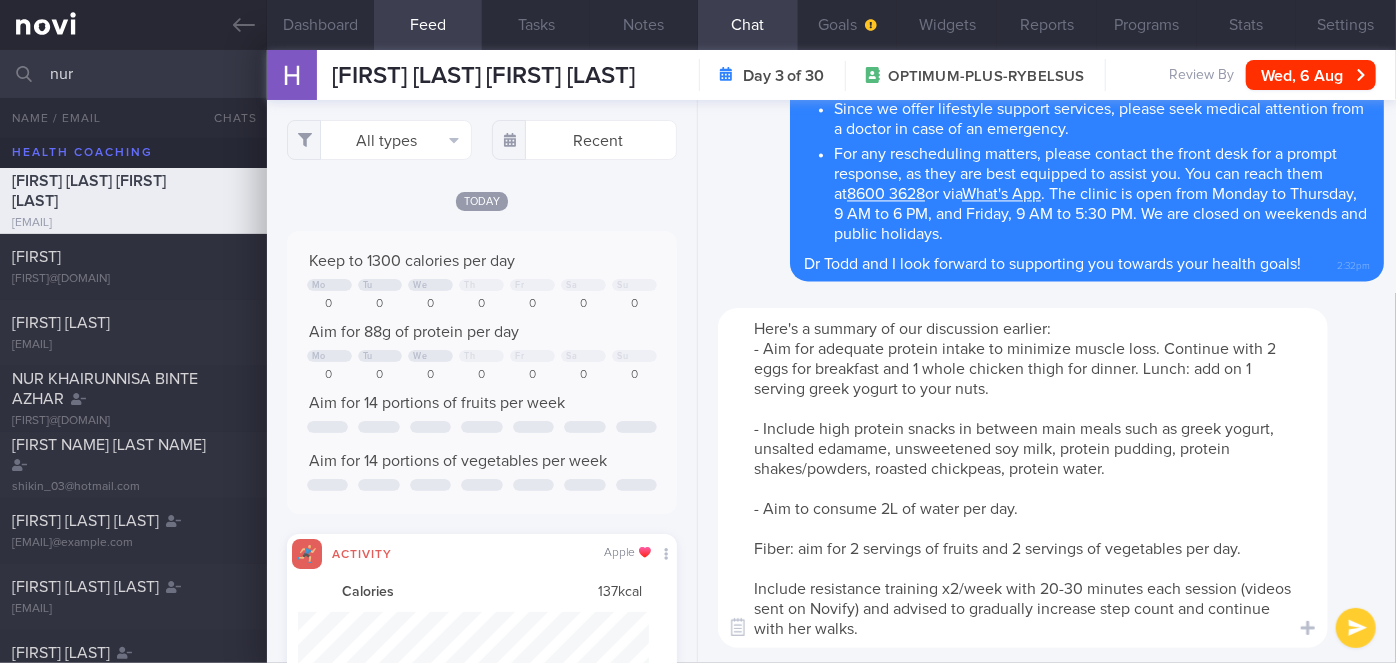 click on "Here's a summary of our discussion earlier:
- Aim for adequate protein intake to minimize muscle loss. Continue with 2 eggs for breakfast and 1 whole chicken thigh for dinner. Lunch: add on 1 serving greek yogurt to your nuts.
- Include high protein snacks in between main meals such as greek yogurt, unsalted edamame, unsweetened soy milk, protein pudding, protein shakes/powders, roasted chickpeas, protein water.
- Aim to consume 2L of water per day.
Fiber: aim for 2 servings of fruits and 2 servings of vegetables per day.
Include resistance training x2/week with 20-30 minutes each session (videos sent on Novify) and advised to gradually increase step count and continue with her walks." at bounding box center [1023, 478] 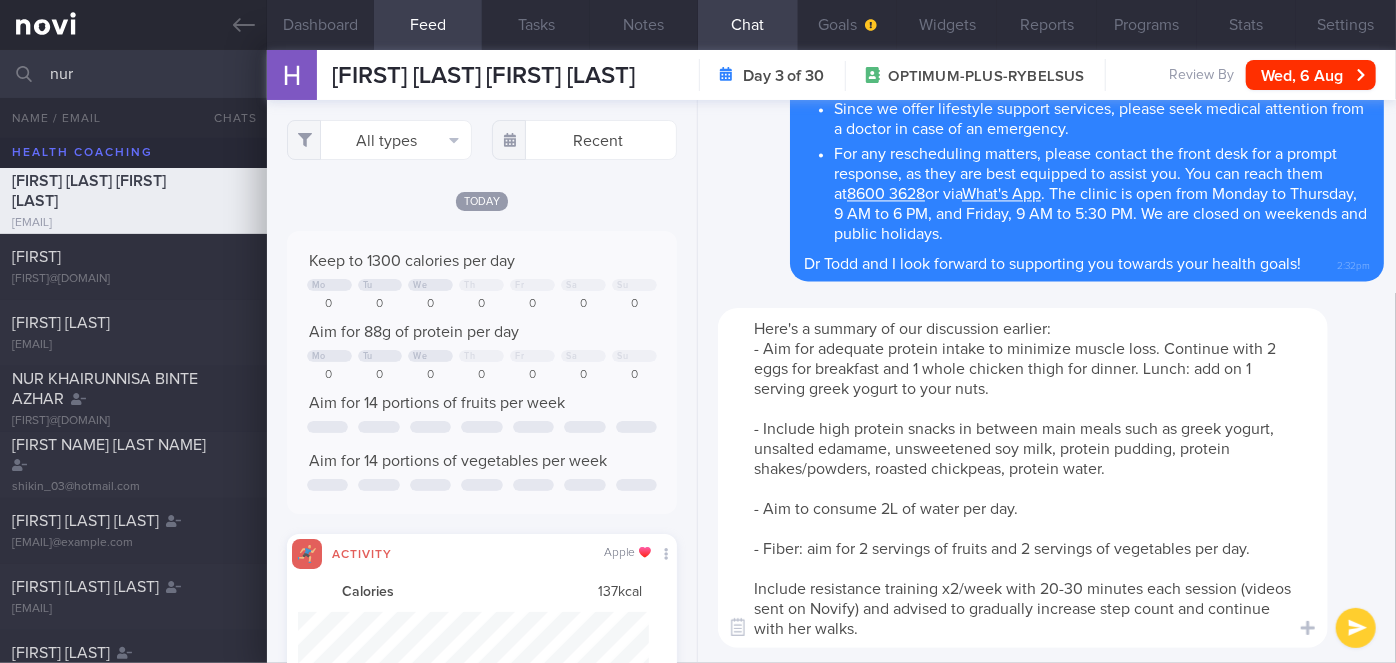 click on "Here's a summary of our discussion earlier:
- Aim for adequate protein intake to minimize muscle loss. Continue with 2 eggs for breakfast and 1 whole chicken thigh for dinner. Lunch: add on 1 serving greek yogurt to your nuts.
- Include high protein snacks in between main meals such as greek yogurt, unsalted edamame, unsweetened soy milk, protein pudding, protein shakes/powders, roasted chickpeas, protein water.
- Aim to consume 2L of water per day.
- Fiber: aim for 2 servings of fruits and 2 servings of vegetables per day.
Include resistance training x2/week with 20-30 minutes each session (videos sent on Novify) and advised to gradually increase step count and continue with her walks." at bounding box center [1023, 478] 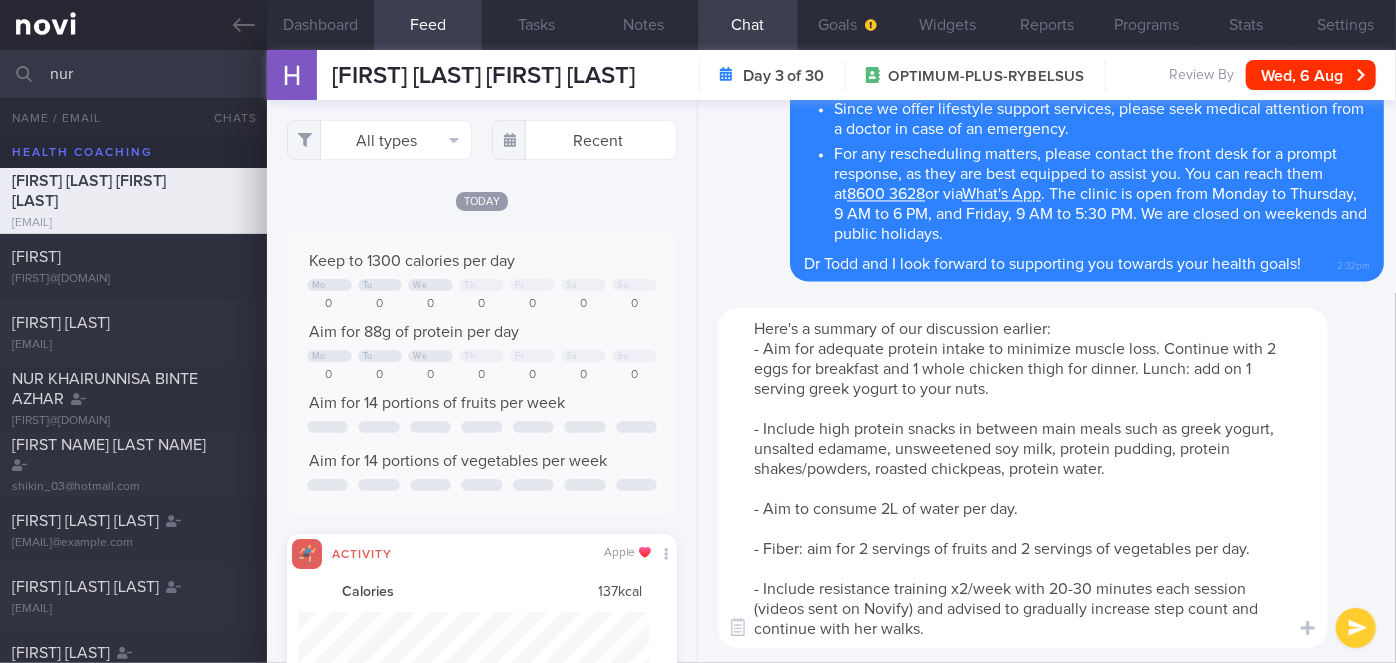 click on "Here's a summary of our discussion earlier:
- Aim for adequate protein intake to minimize muscle loss. Continue with 2 eggs for breakfast and 1 whole chicken thigh for dinner. Lunch: add on 1 serving greek yogurt to your nuts.
- Include high protein snacks in between main meals such as greek yogurt, unsalted edamame, unsweetened soy milk, protein pudding, protein shakes/powders, roasted chickpeas, protein water.
- Aim to consume 2L of water per day.
- Fiber: aim for 2 servings of fruits and 2 servings of vegetables per day.
- Include resistance training x2/week with 20-30 minutes each session (videos sent on Novify) and advised to gradually increase step count and continue with her walks." at bounding box center [1023, 478] 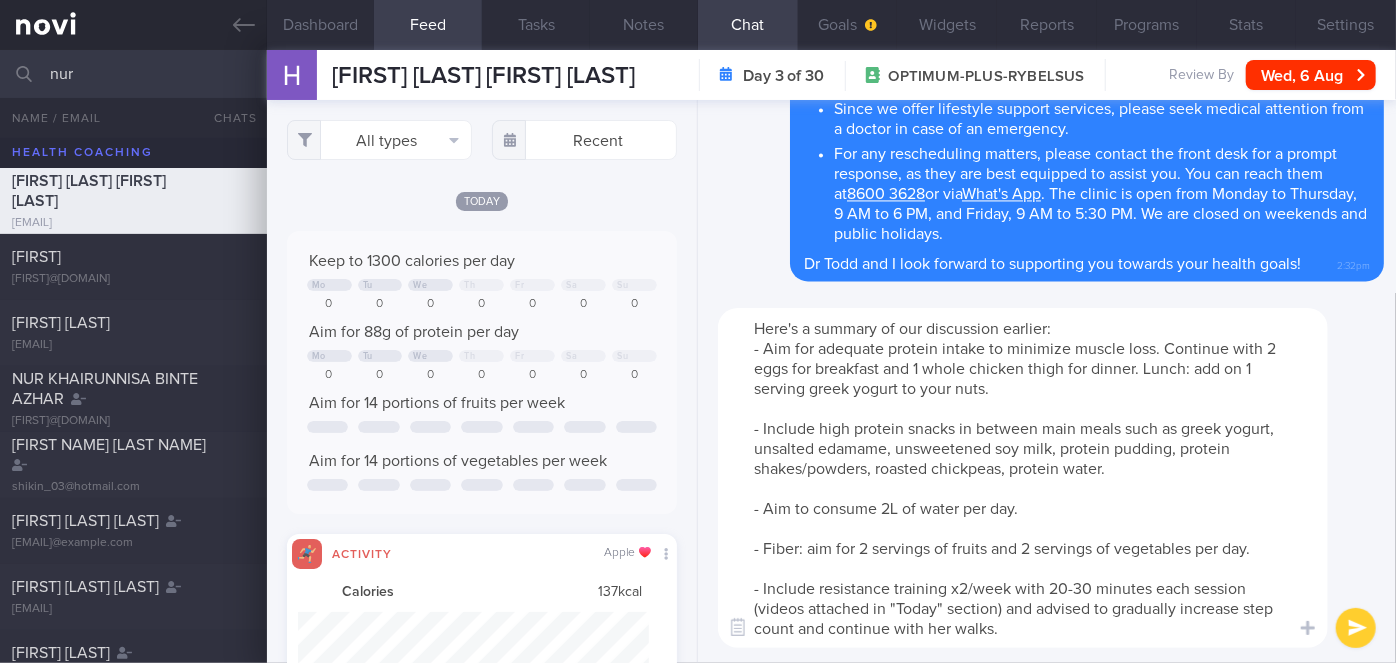 drag, startPoint x: 1109, startPoint y: 609, endPoint x: 1042, endPoint y: 608, distance: 67.00746 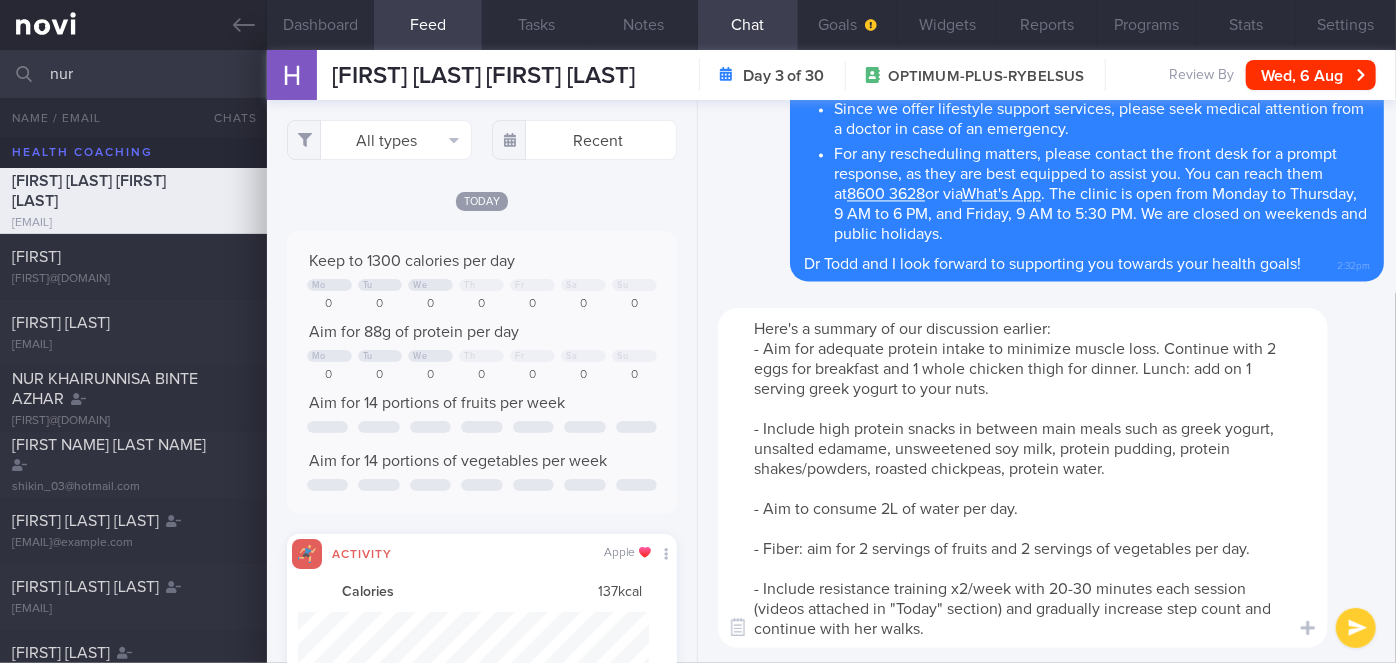 click on "Here's a summary of our discussion earlier:
- Aim for adequate protein intake to minimize muscle loss. Continue with 2 eggs for breakfast and 1 whole chicken thigh for dinner. Lunch: add on 1 serving greek yogurt to your nuts.
- Include high protein snacks in between main meals such as greek yogurt, unsalted edamame, unsweetened soy milk, protein pudding, protein shakes/powders, roasted chickpeas, protein water.
- Aim to consume 2L of water per day.
- Fiber: aim for 2 servings of fruits and 2 servings of vegetables per day.
- Include resistance training x2/week with 20-30 minutes each session (videos attached in "Today" section) and gradually increase step count and continue with her walks." at bounding box center [1023, 478] 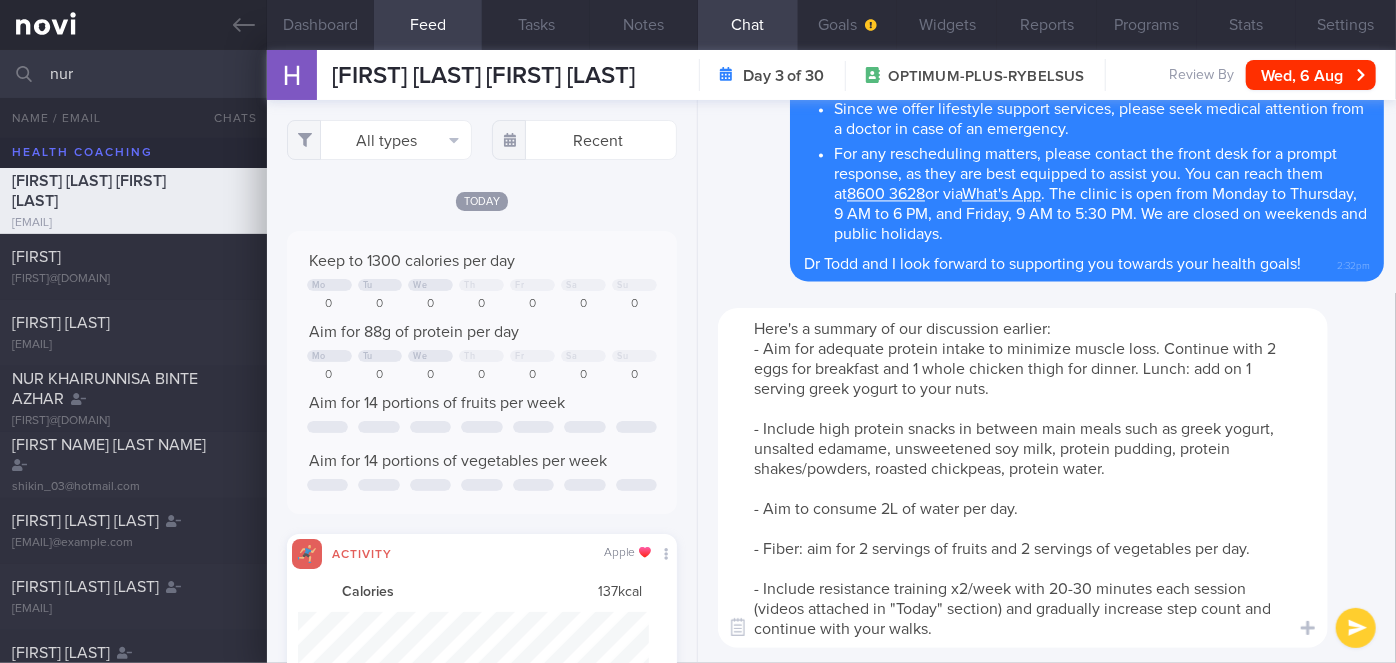 type on "Here's a summary of our discussion earlier:
- Aim for adequate protein intake to minimize muscle loss. Continue with 2 eggs for breakfast and 1 whole chicken thigh for dinner. Lunch: add on 1 serving greek yogurt to your nuts.
- Include high protein snacks in between main meals such as greek yogurt, unsalted edamame, unsweetened soy milk, protein pudding, protein shakes/powders, roasted chickpeas, protein water.
- Aim to consume 2L of water per day.
- Fiber: aim for 2 servings of fruits and 2 servings of vegetables per day.
- Include resistance training x2/week with 20-30 minutes each session (videos attached in "Today" section) and gradually increase step count and continue with your walks." 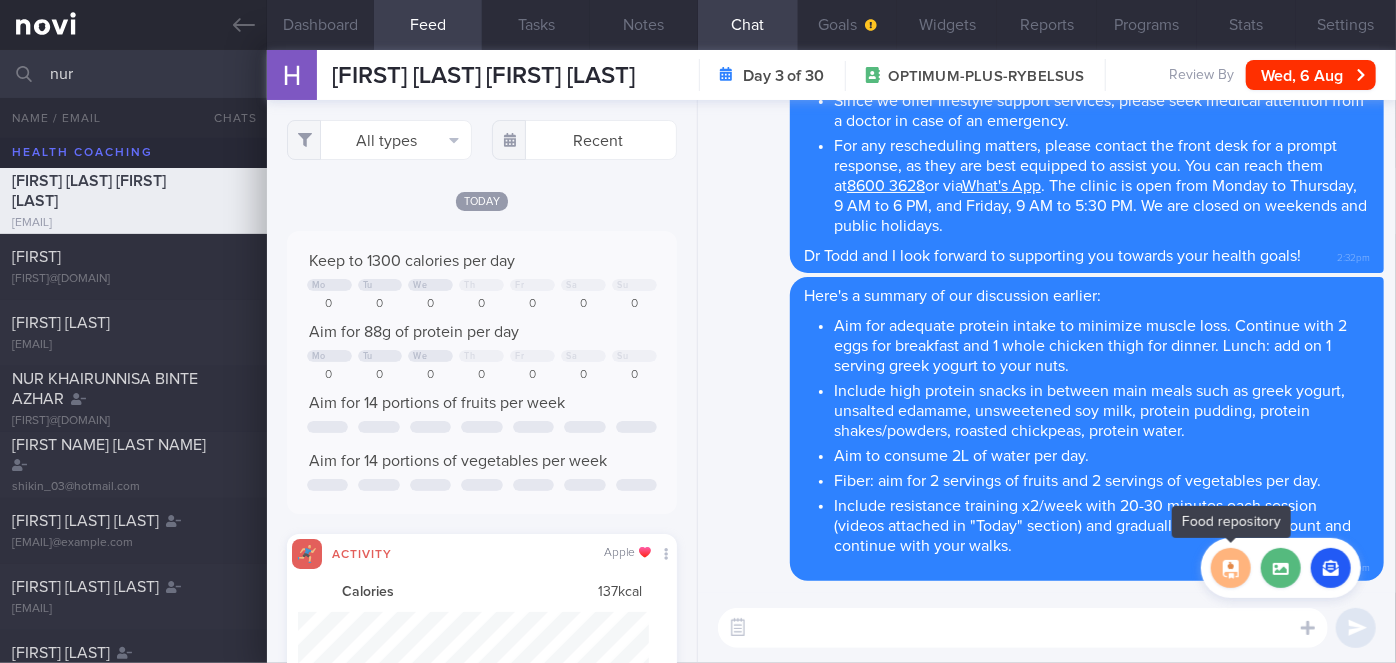 click at bounding box center (1231, 568) 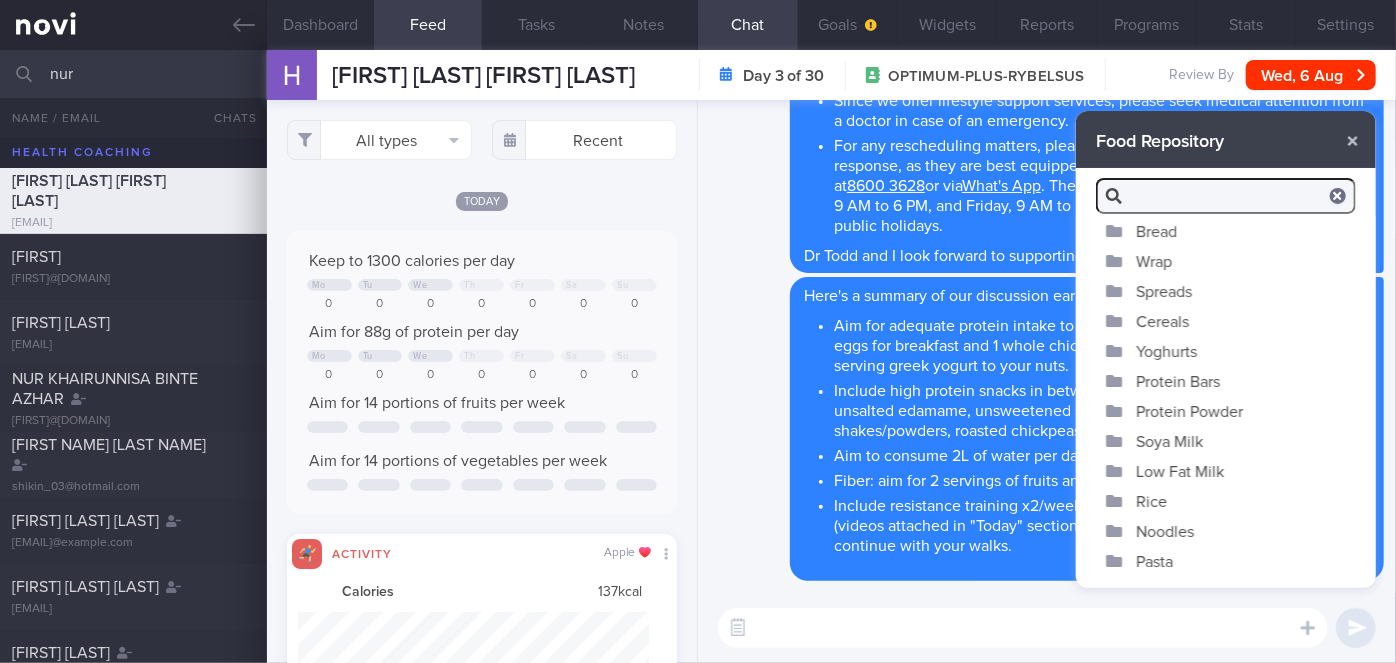 click on "Yoghurts" at bounding box center [1226, 351] 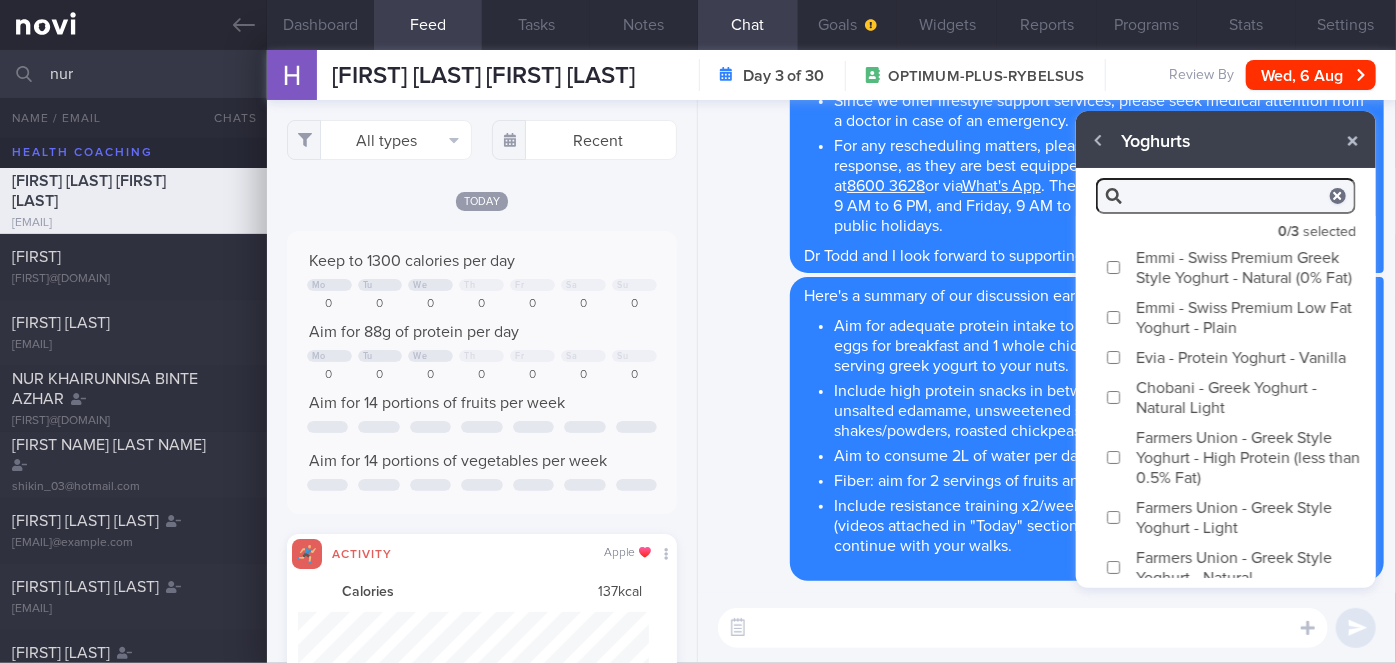 click on "Chobani - Greek Yoghurt - Natural Light" at bounding box center (1113, 397) 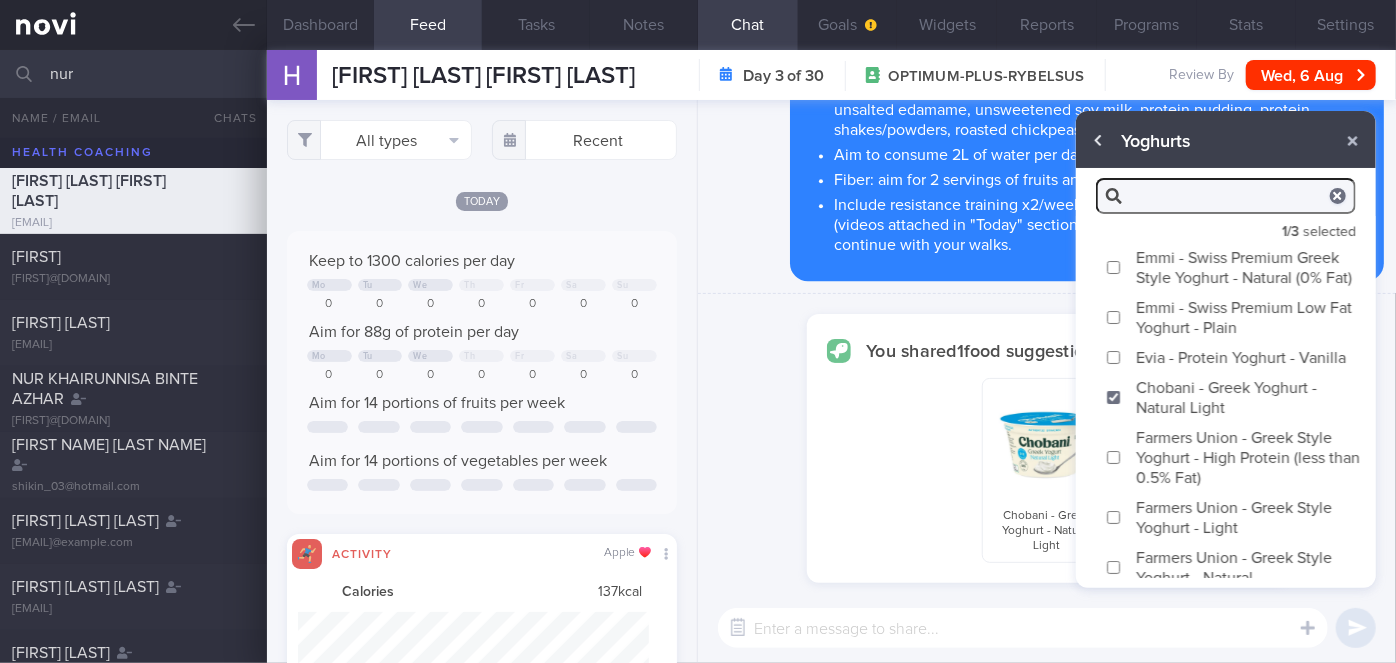 click at bounding box center (1099, 141) 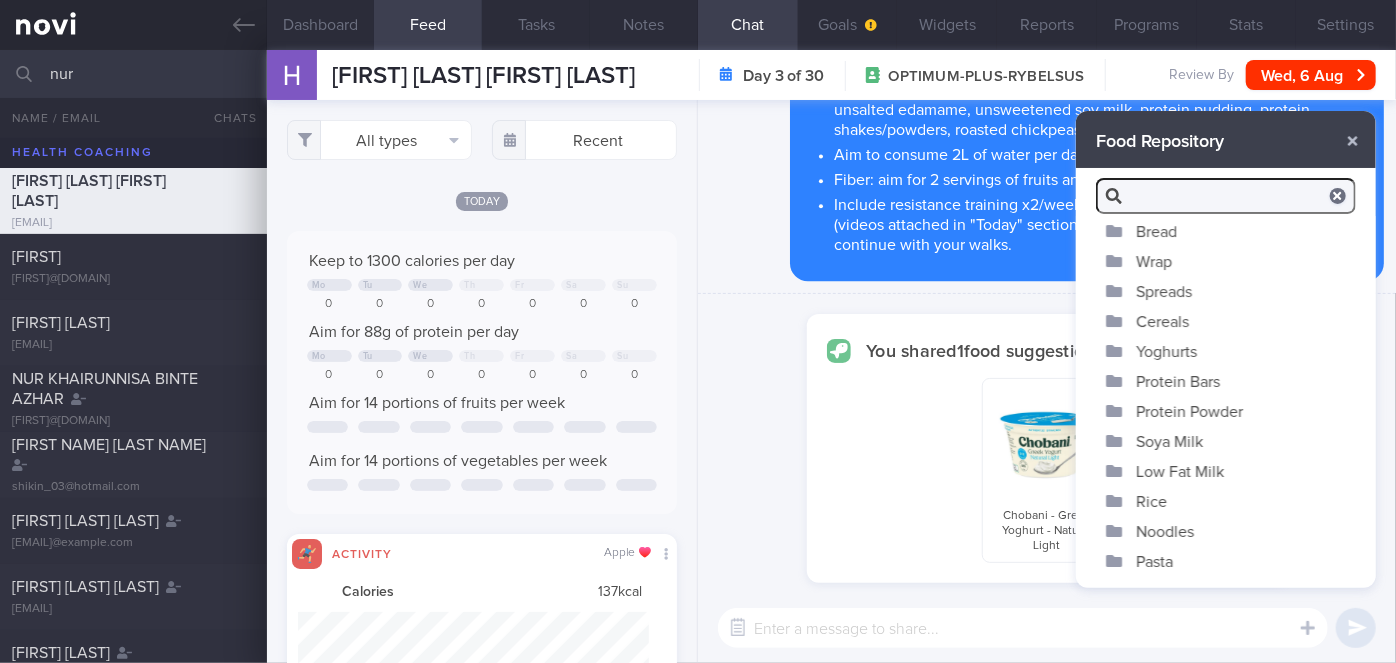 click on "Soya Milk" at bounding box center (1226, 441) 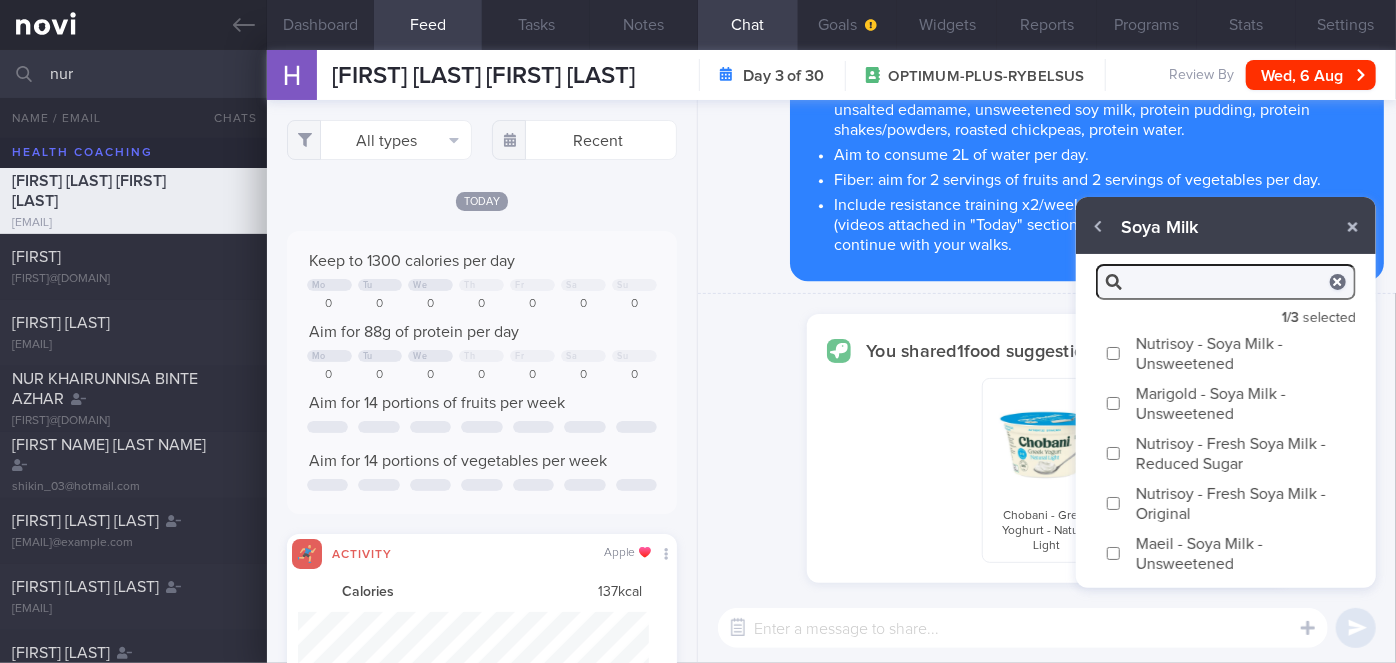 click on "Marigold - Soya Milk - Unsweetened" at bounding box center (1113, 403) 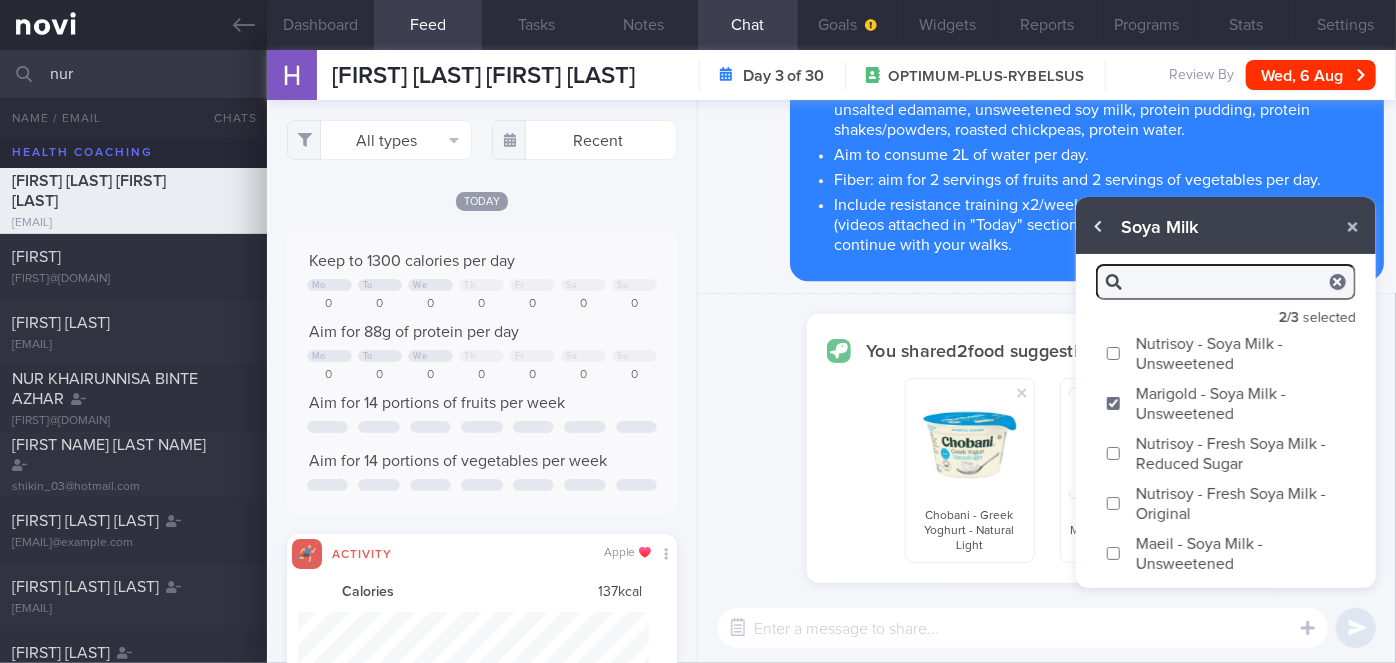 click at bounding box center [1099, 227] 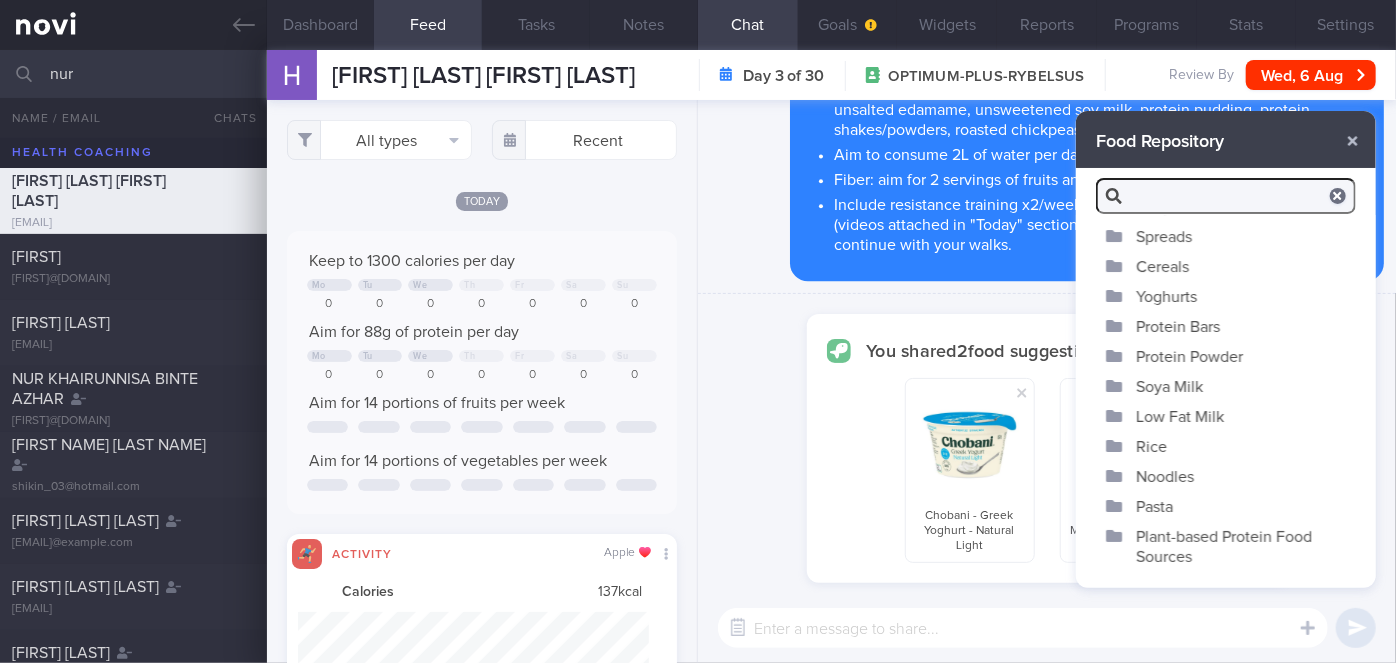 scroll, scrollTop: 167, scrollLeft: 0, axis: vertical 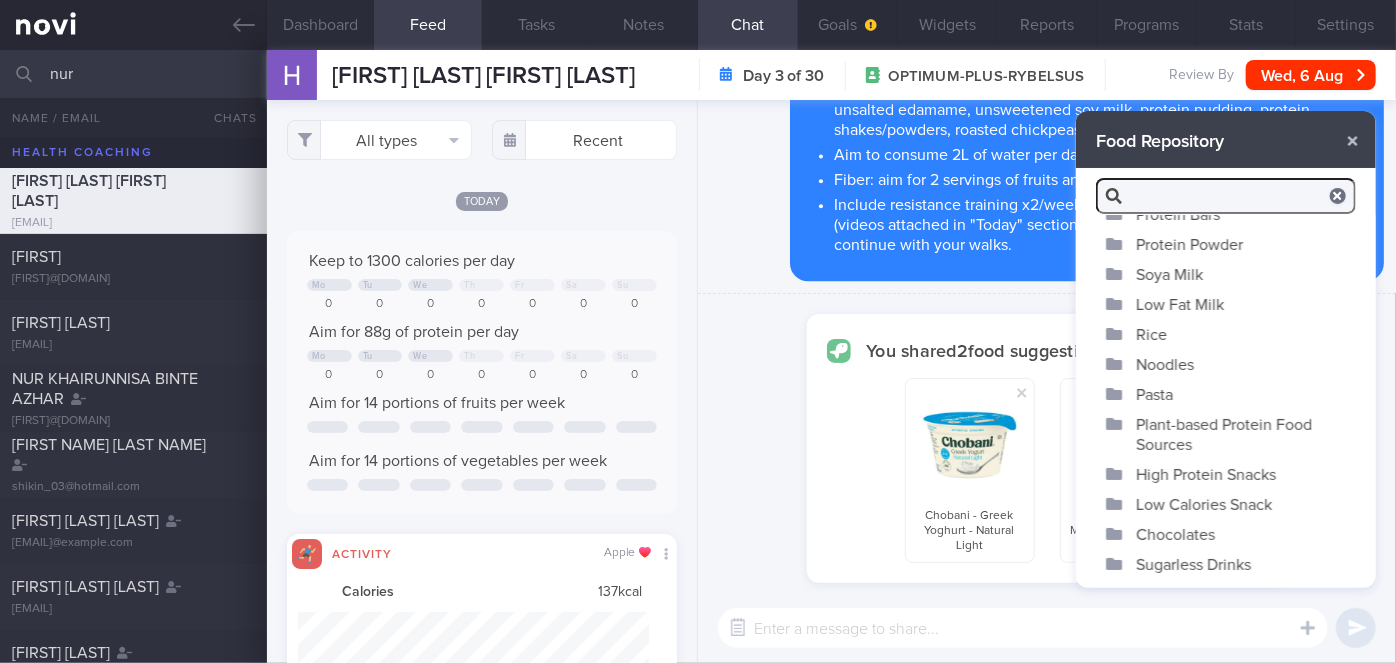 click on "High Protein Snacks" at bounding box center (1226, 474) 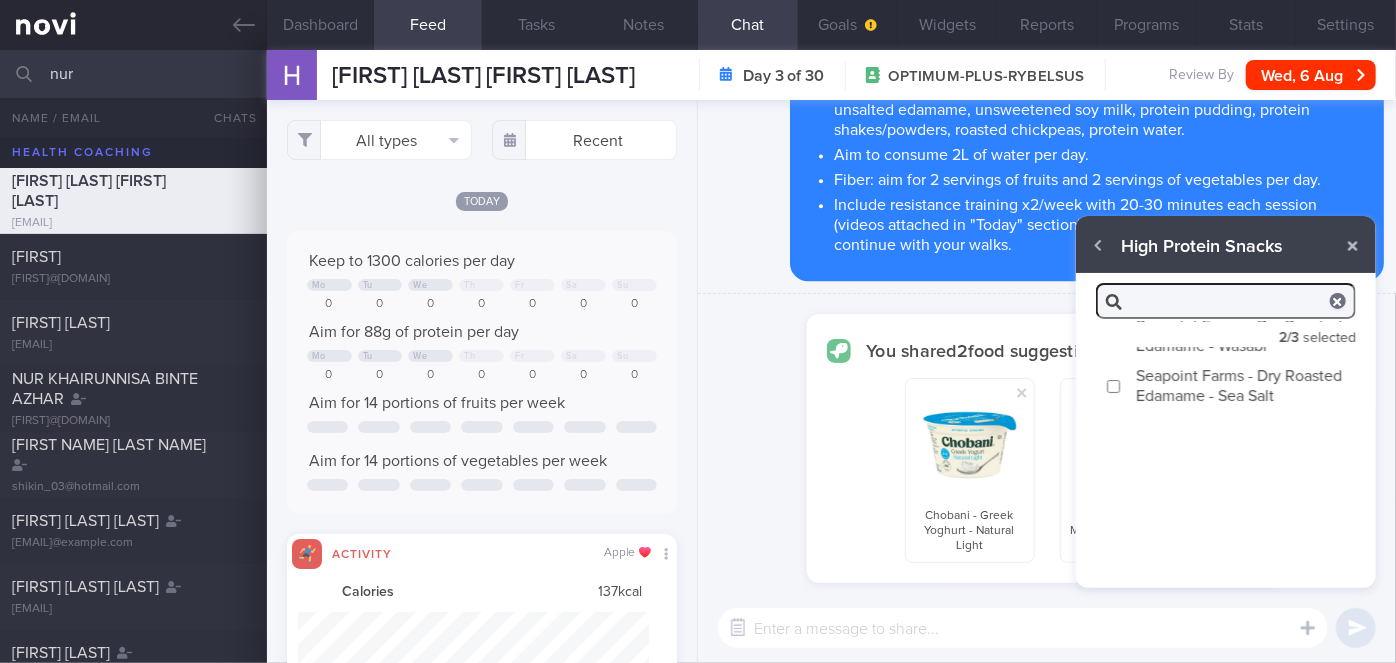 scroll, scrollTop: 0, scrollLeft: 0, axis: both 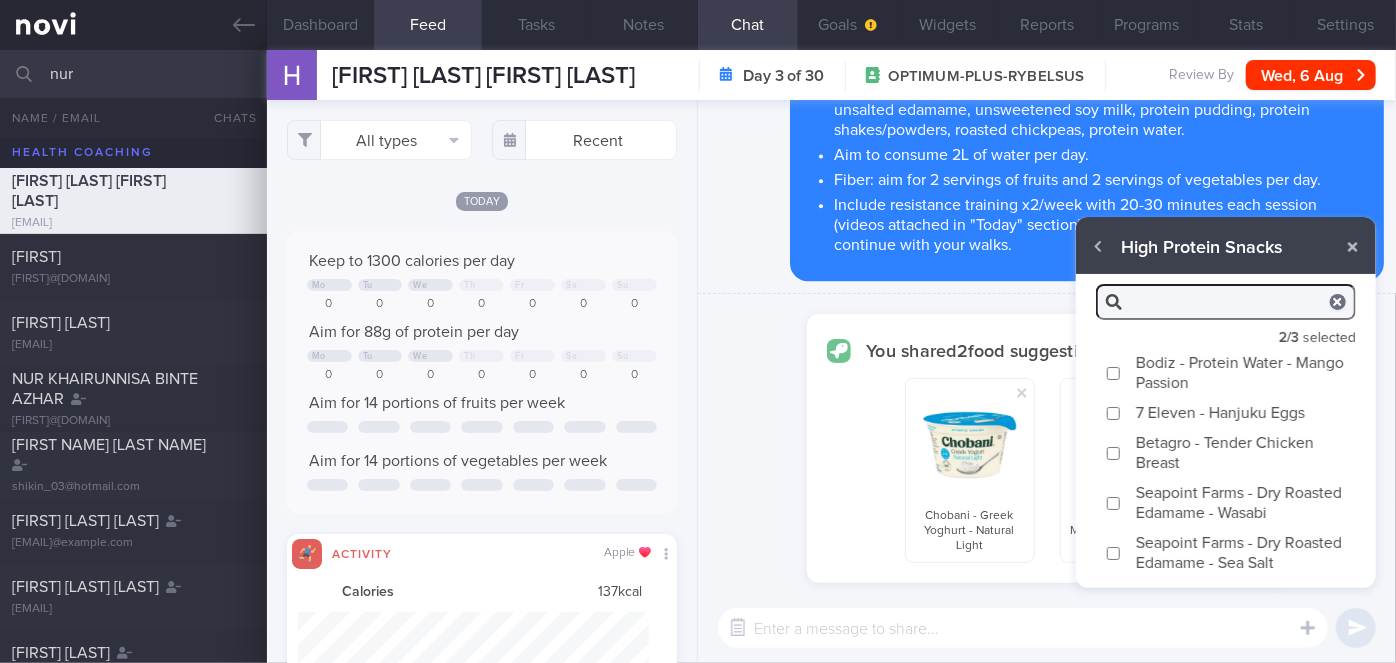 click on "Bodiz - Protein Water - Mango Passion" at bounding box center [1113, 373] 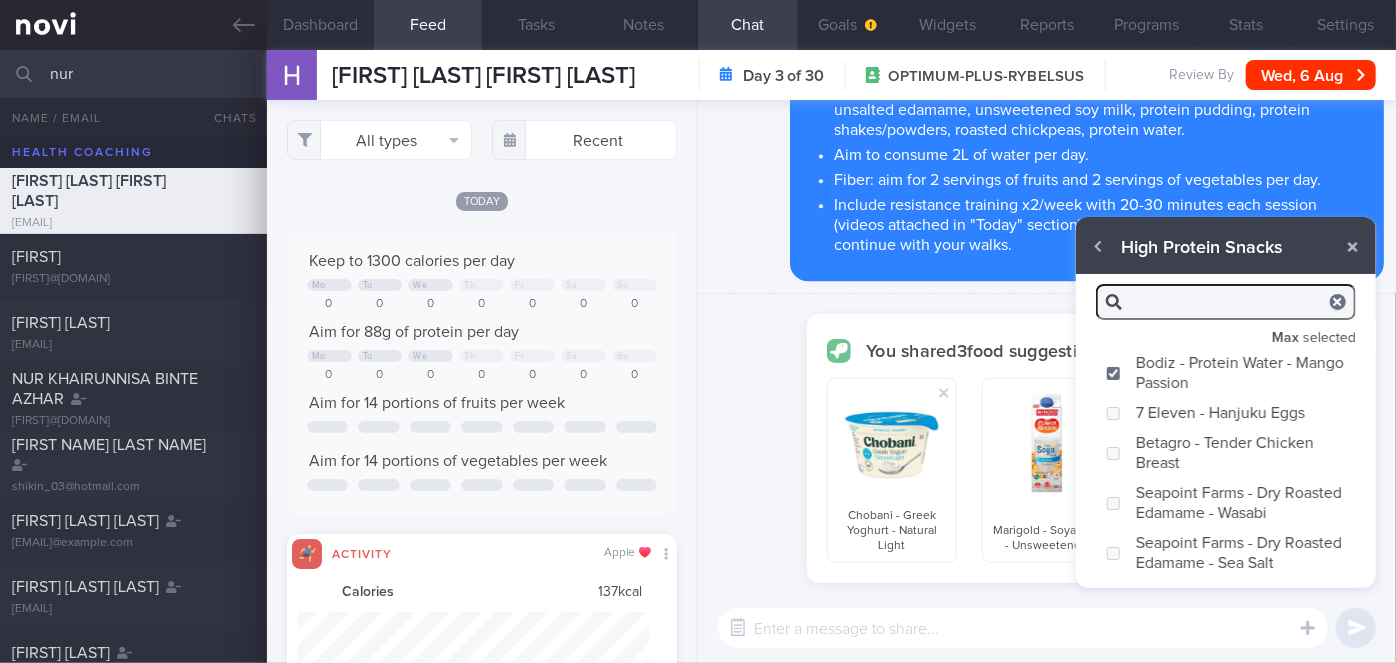click at bounding box center (1023, 628) 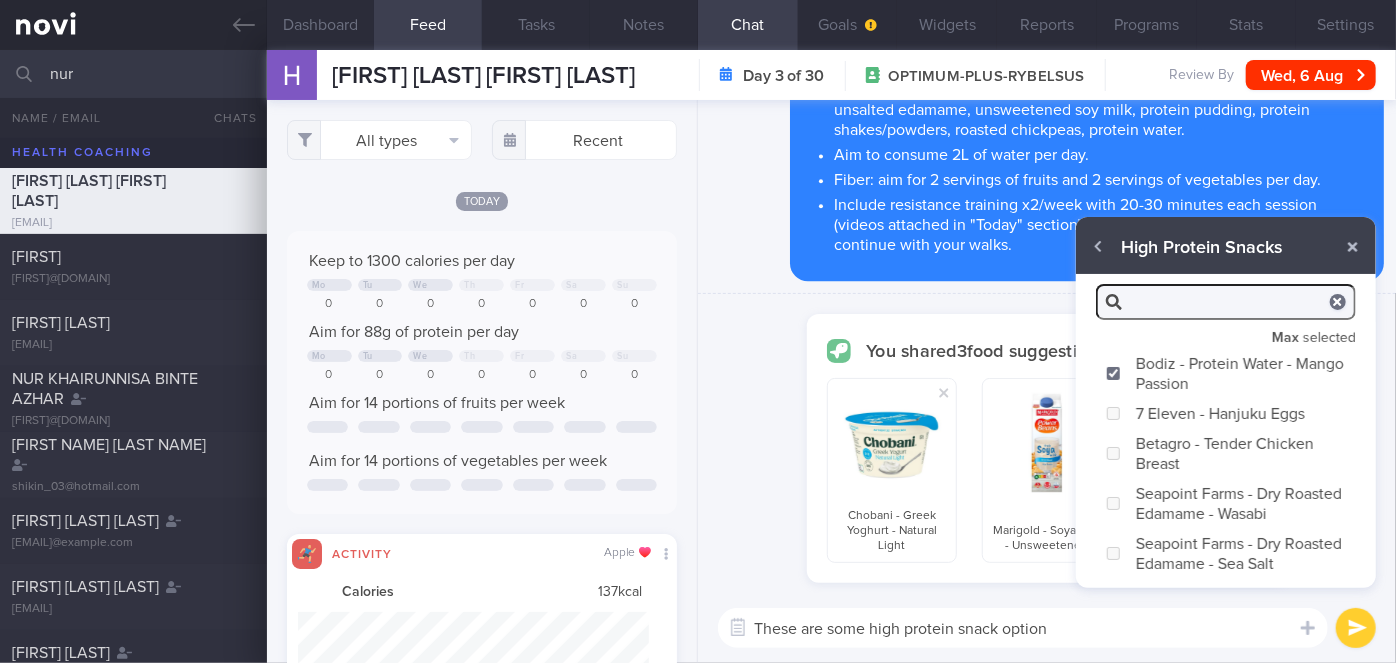 type on "These are some high protein snack options" 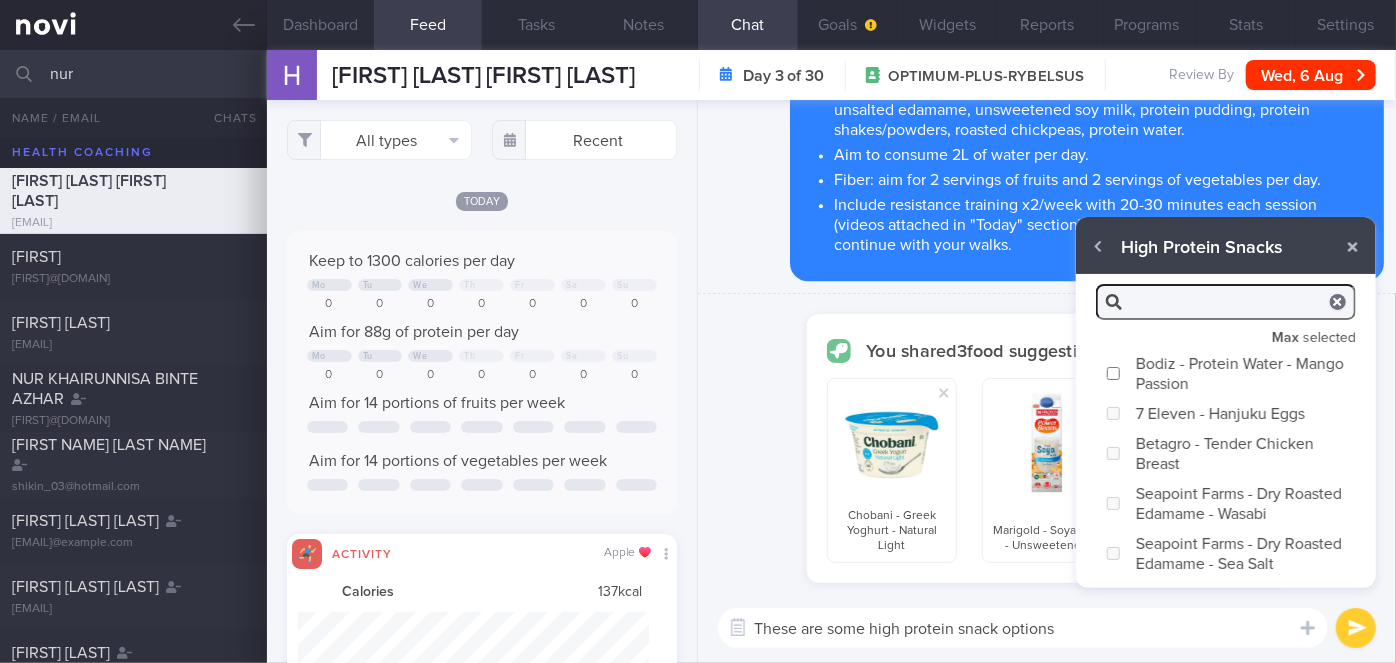 checkbox on "false" 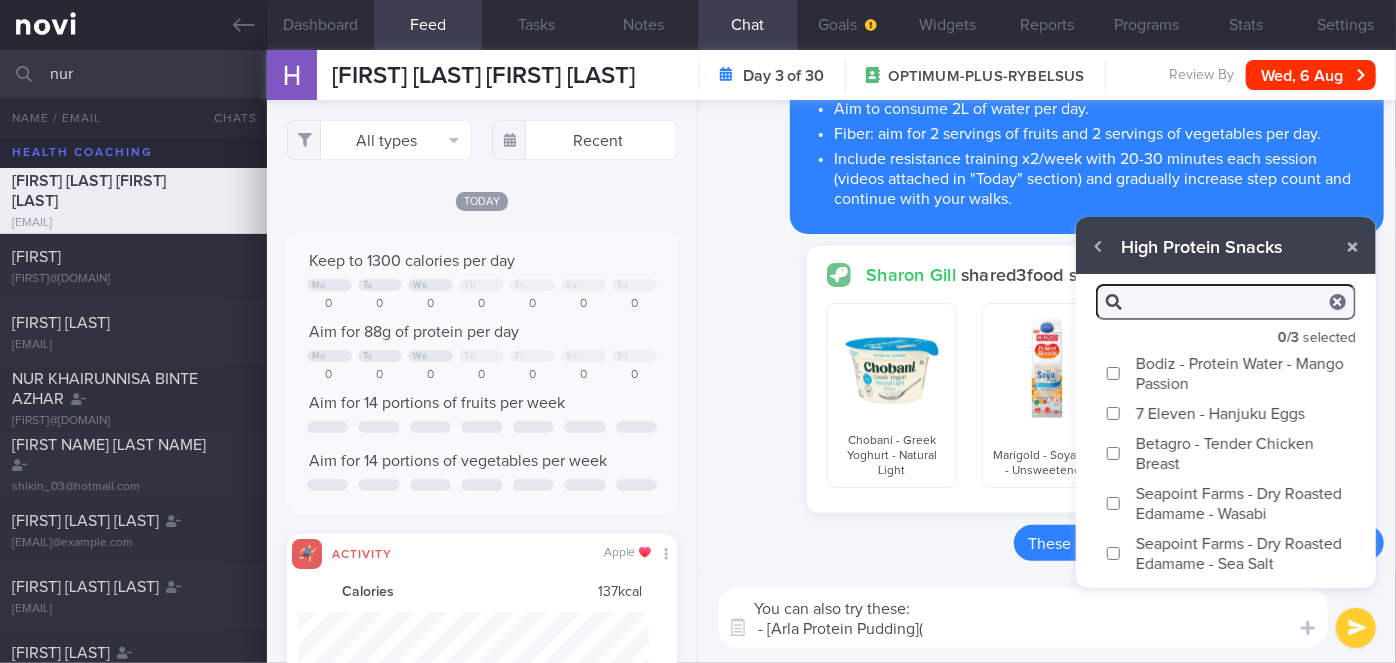 scroll, scrollTop: 0, scrollLeft: 0, axis: both 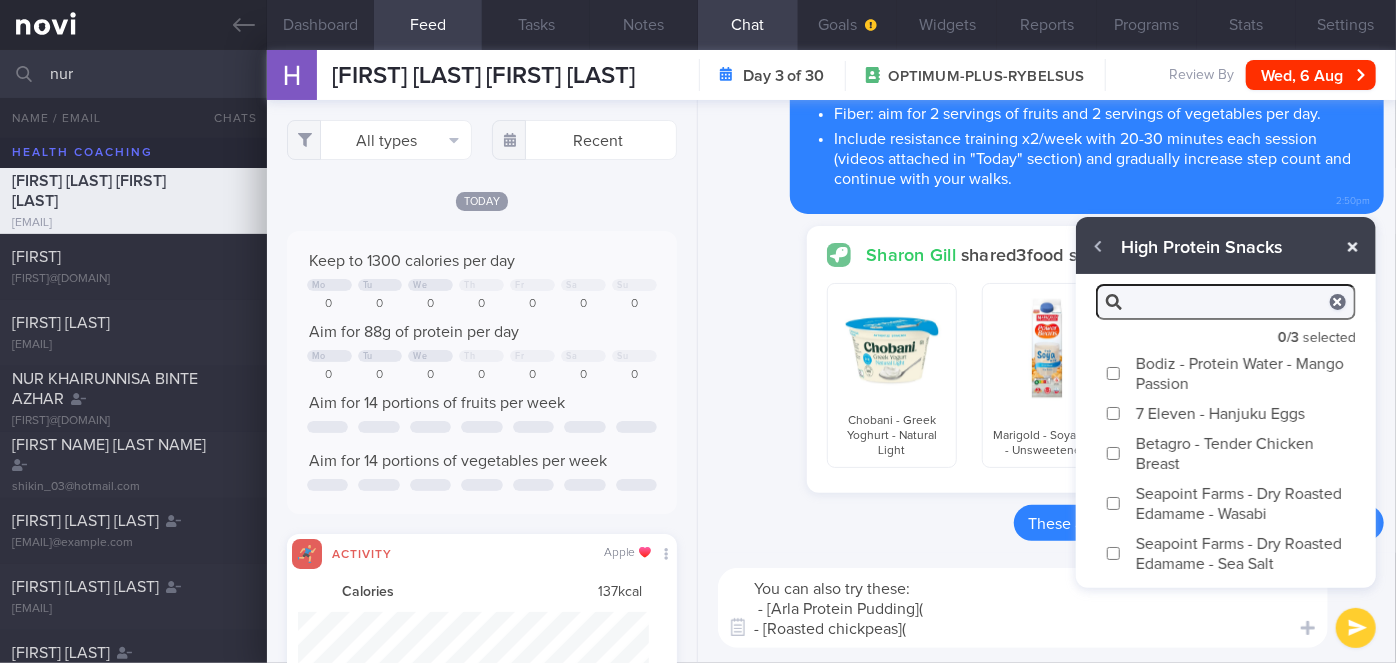 click at bounding box center (1353, 247) 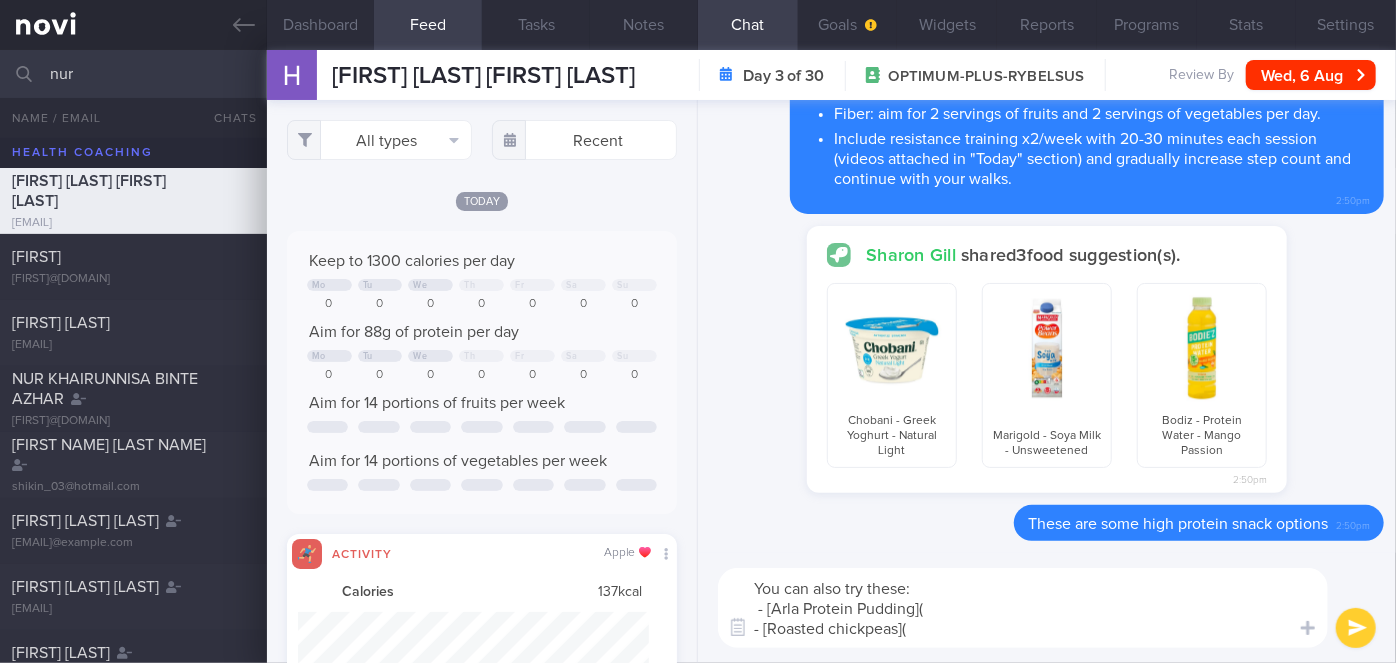 click on "You can also try these:
- [Arla Protein Pudding](
- [Roasted chickpeas](" at bounding box center (1023, 608) 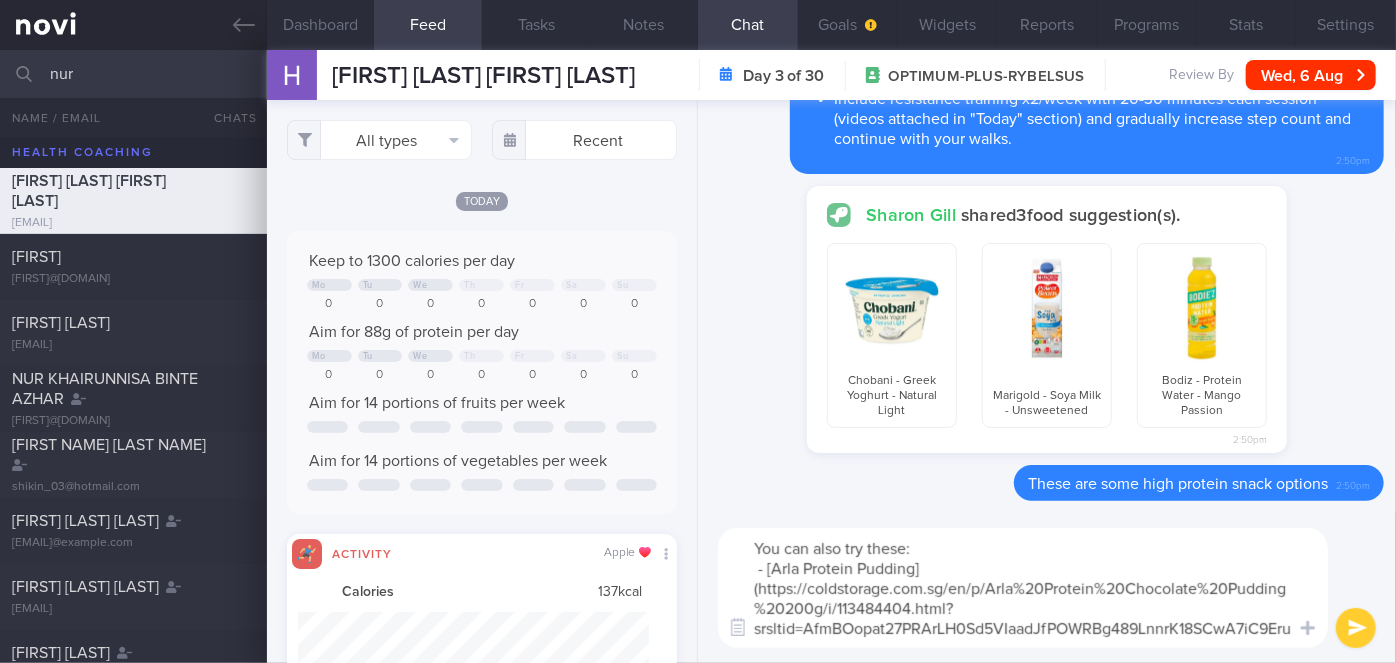 scroll, scrollTop: 40, scrollLeft: 0, axis: vertical 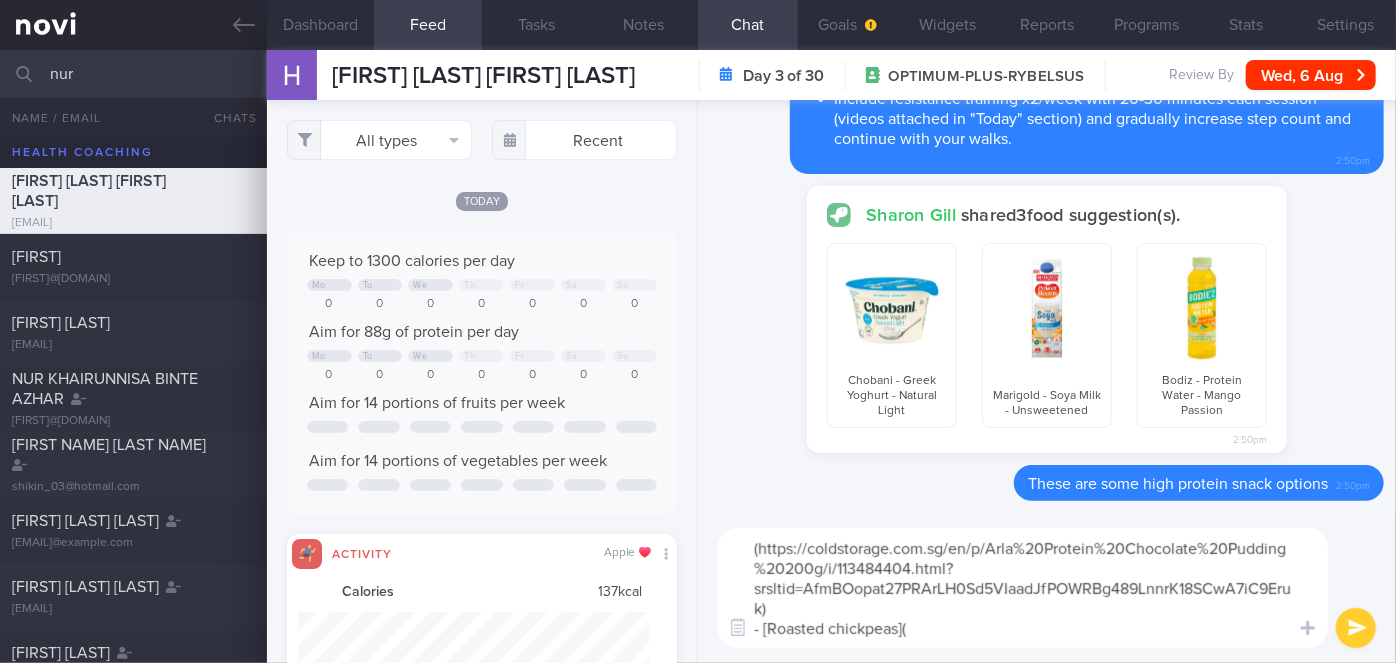 click on "You can also try these:
- [Arla Protein Pudding](https://coldstorage.com.sg/en/p/Arla%20Protein%20Chocolate%20Pudding%20200g/i/113484404.html?srsltid=AfmBOopat27PRArLH0Sd5VIaadJfPOWRBg489LnnrK18SCwA7iC9Eruk)
- [Roasted chickpeas](" at bounding box center (1023, 588) 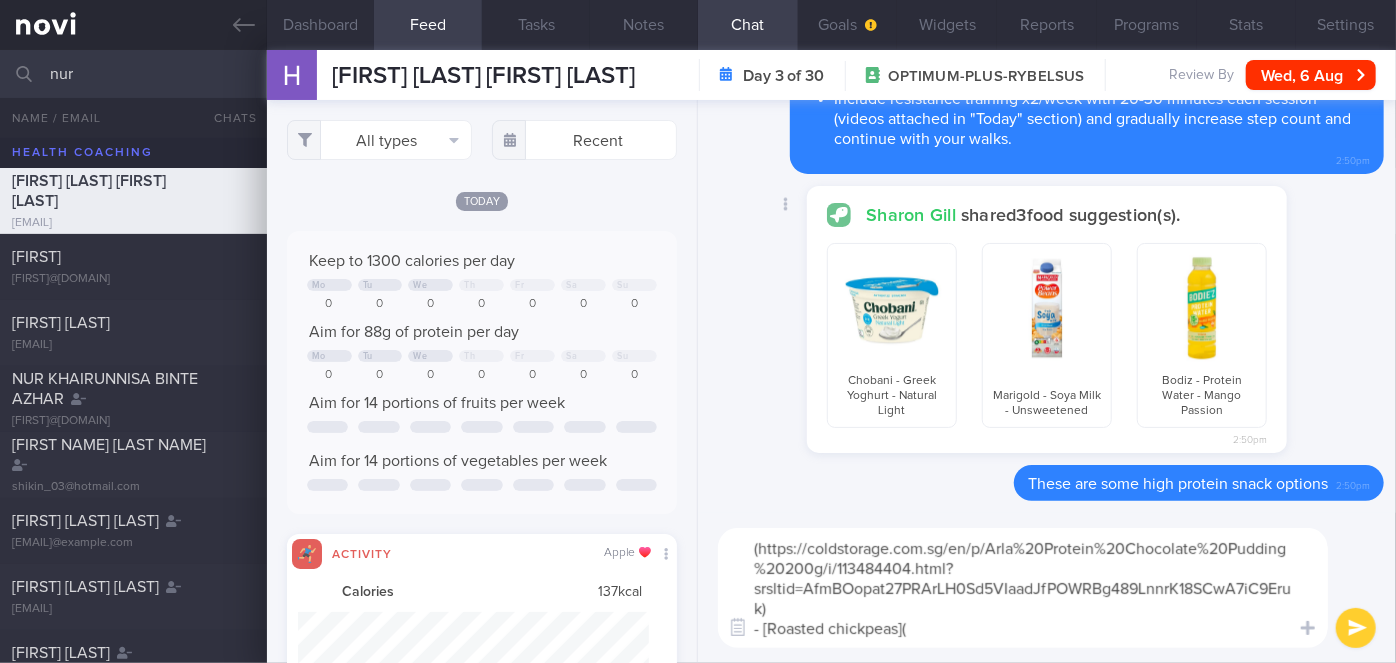 paste on "https://www.fairprice.com.sg/product/the-happy-snack-company-roasted-chickpeas-lightly-salted-0-90156013" 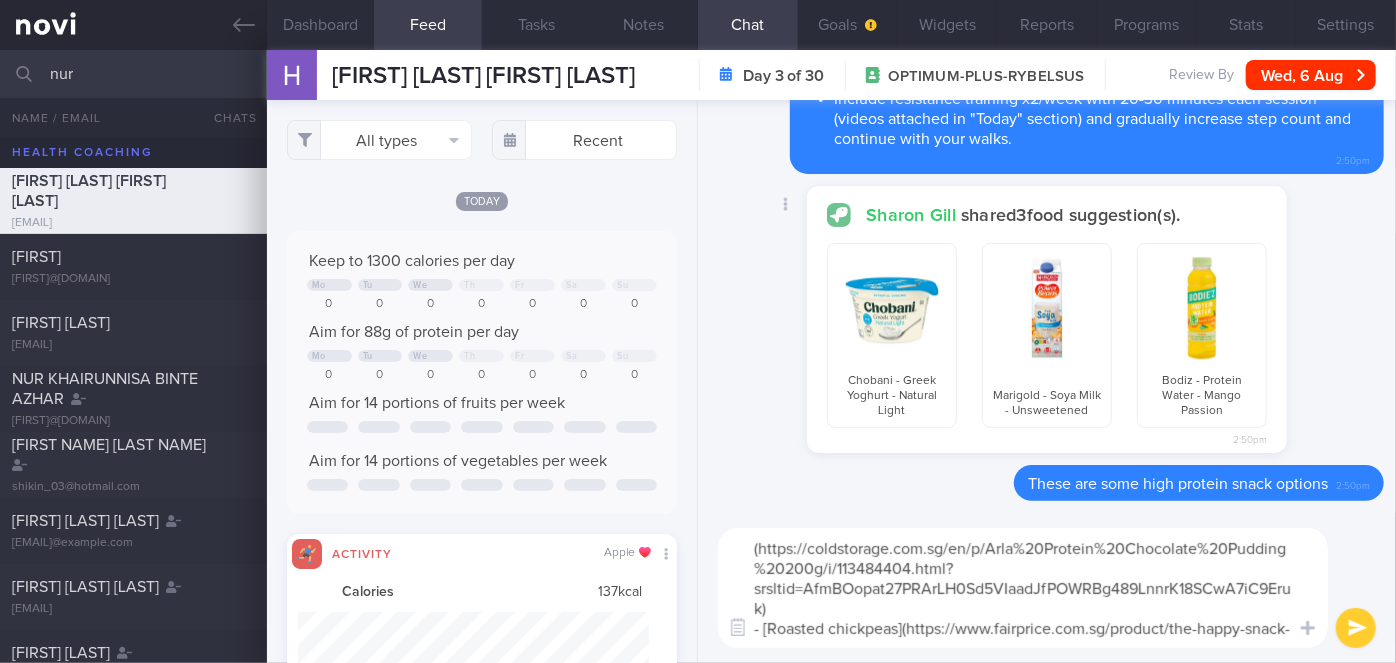 scroll, scrollTop: 39, scrollLeft: 0, axis: vertical 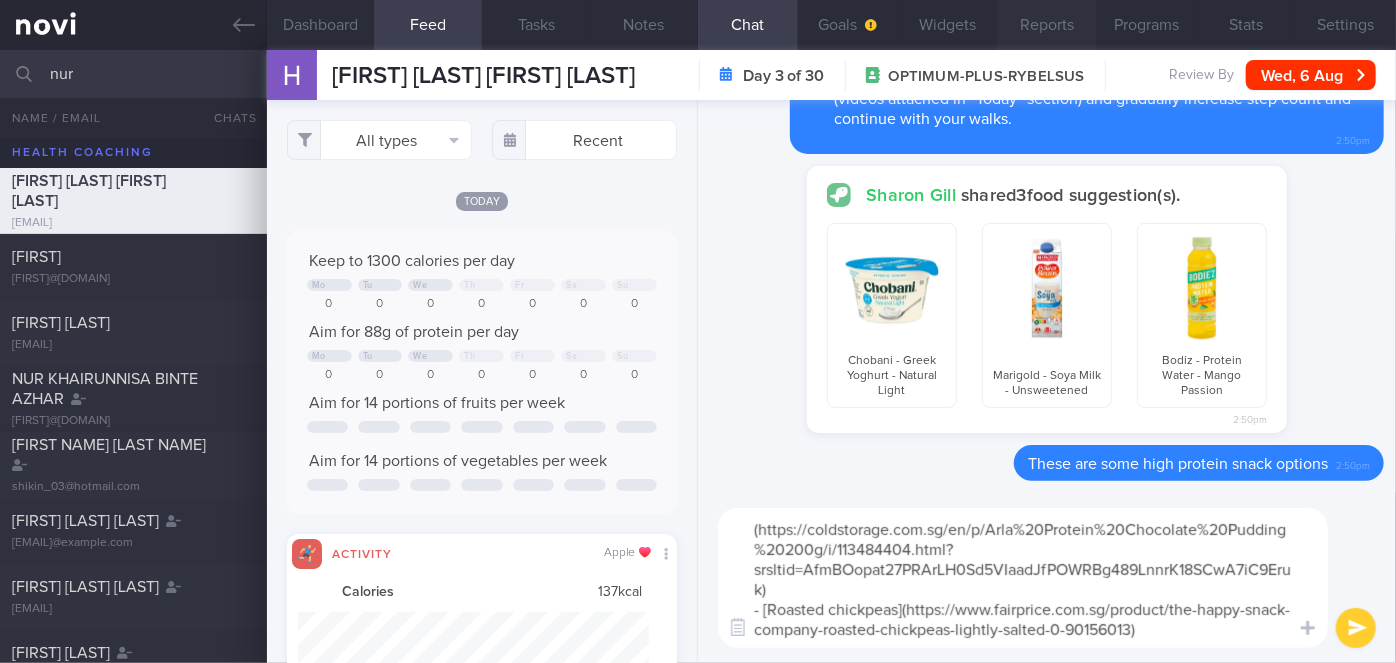 type on "You can also try these:
- [Arla Protein Pudding](https://coldstorage.com.sg/en/p/Arla%20Protein%20Chocolate%20Pudding%20200g/i/113484404.html?srsltid=AfmBOopat27PRArLH0Sd5VIaadJfPOWRBg489LnnrK18SCwA7iC9Eruk)
- [Roasted chickpeas](https://www.fairprice.com.sg/product/the-happy-snack-company-roasted-chickpeas-lightly-salted-0-90156013)" 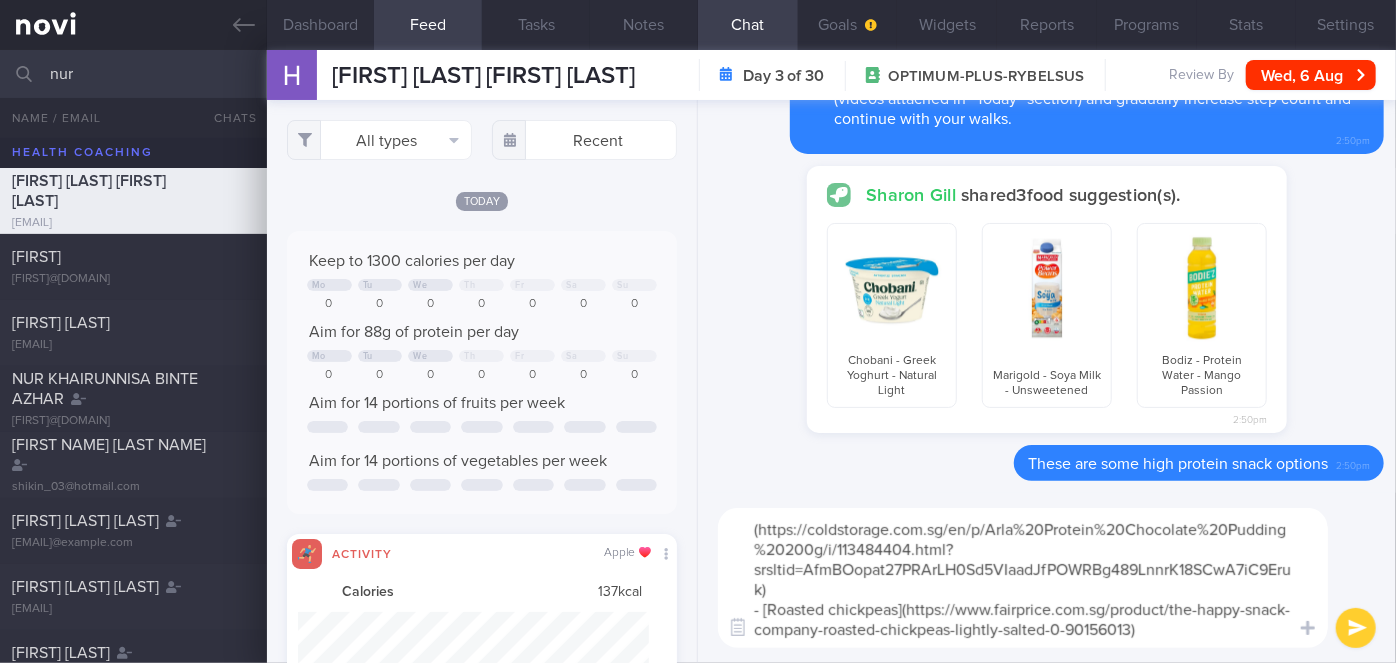 click at bounding box center (1356, 628) 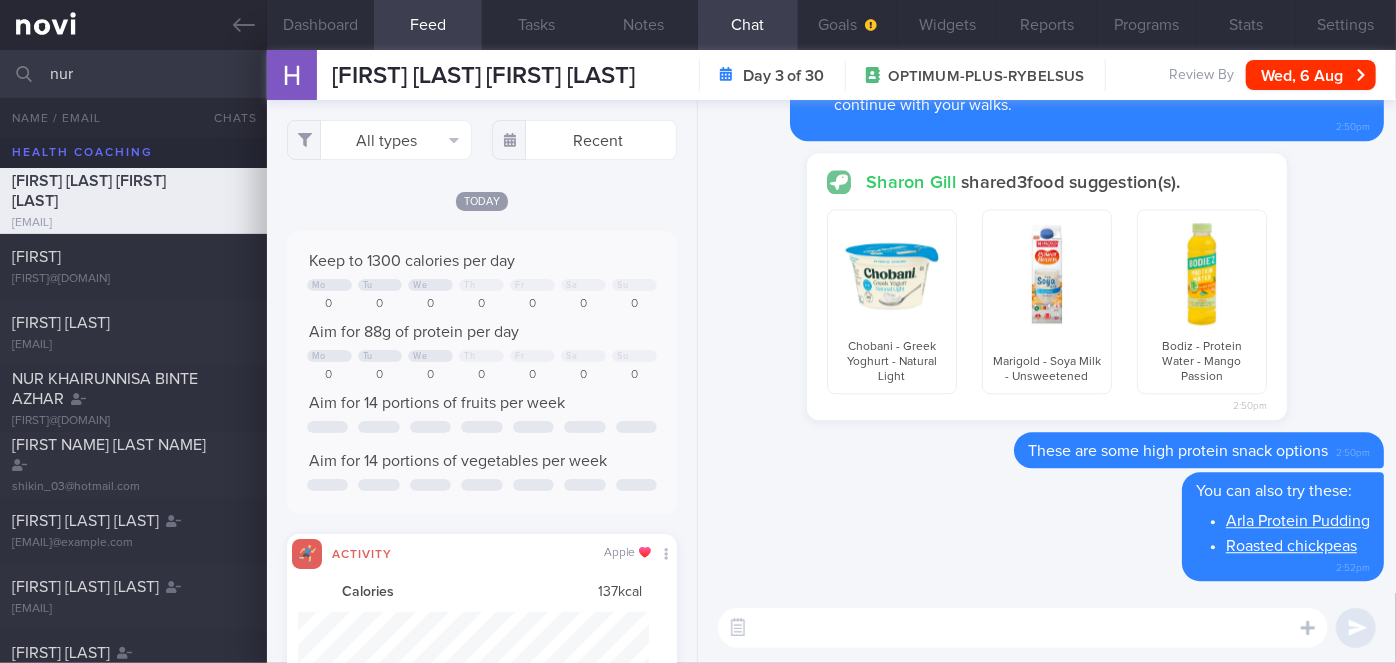 scroll, scrollTop: 0, scrollLeft: 0, axis: both 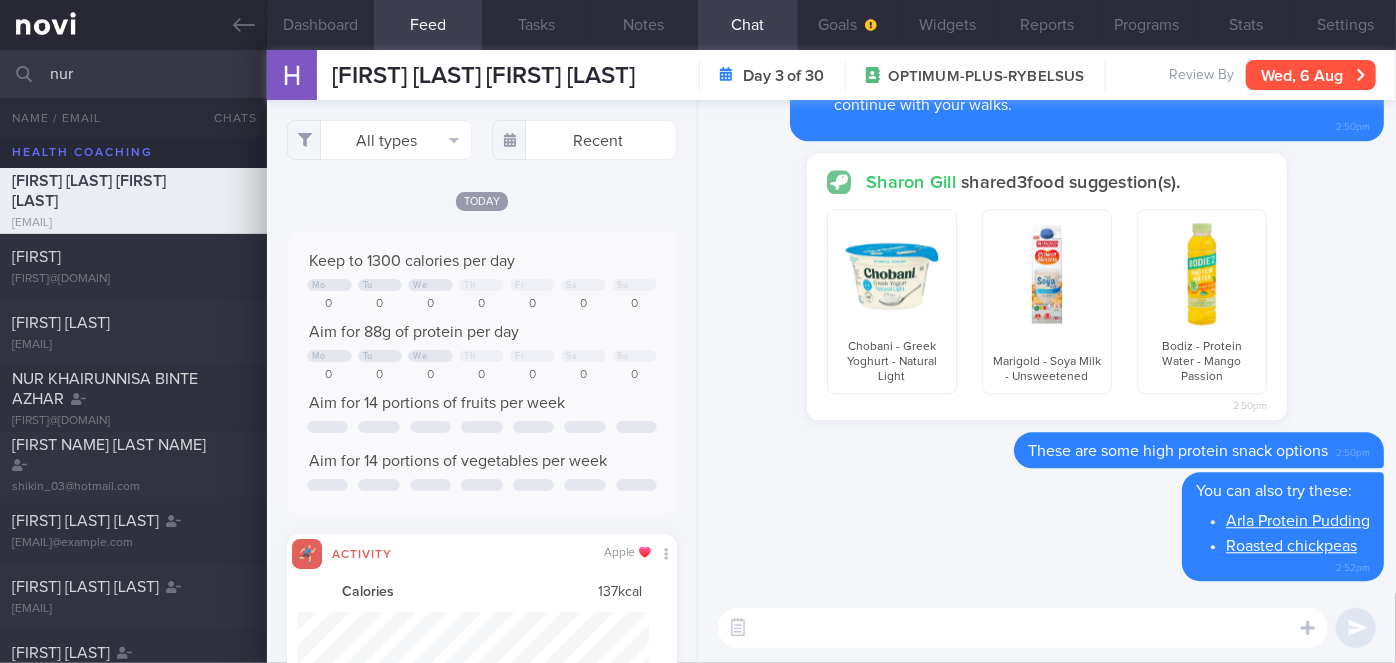click on "Wed, 6 Aug" at bounding box center (1311, 75) 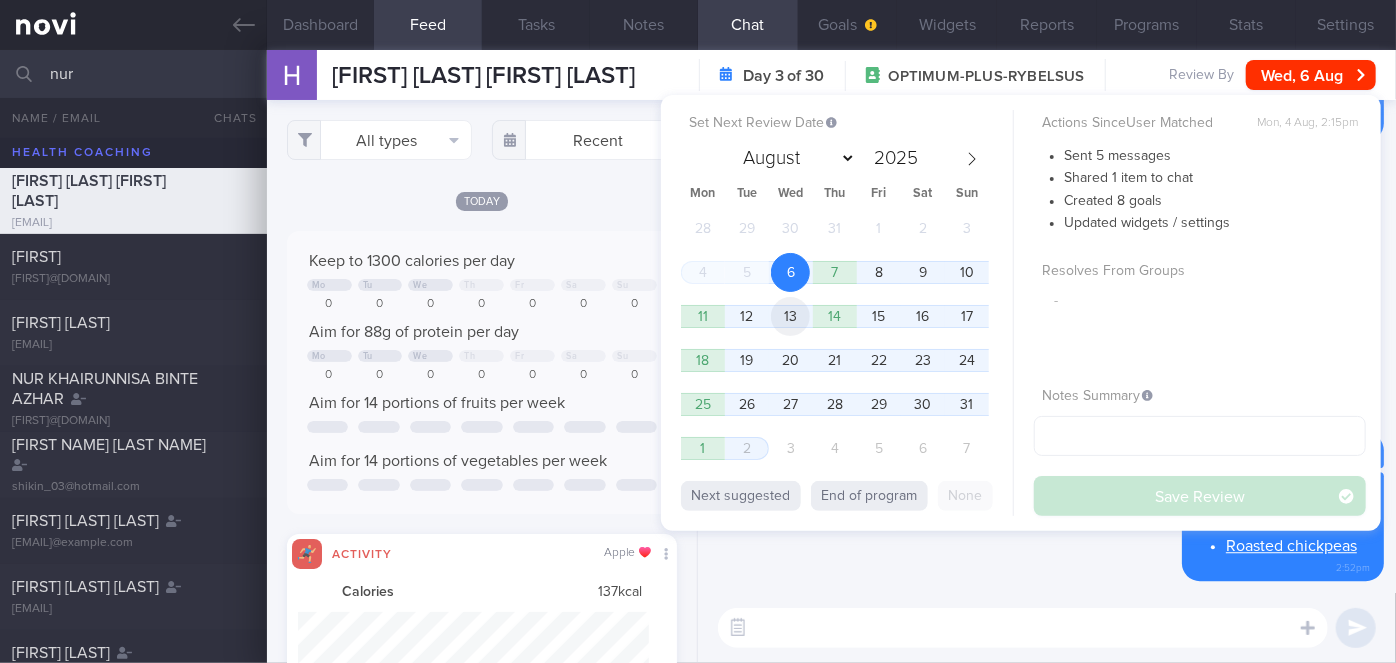click on "13" at bounding box center [790, 316] 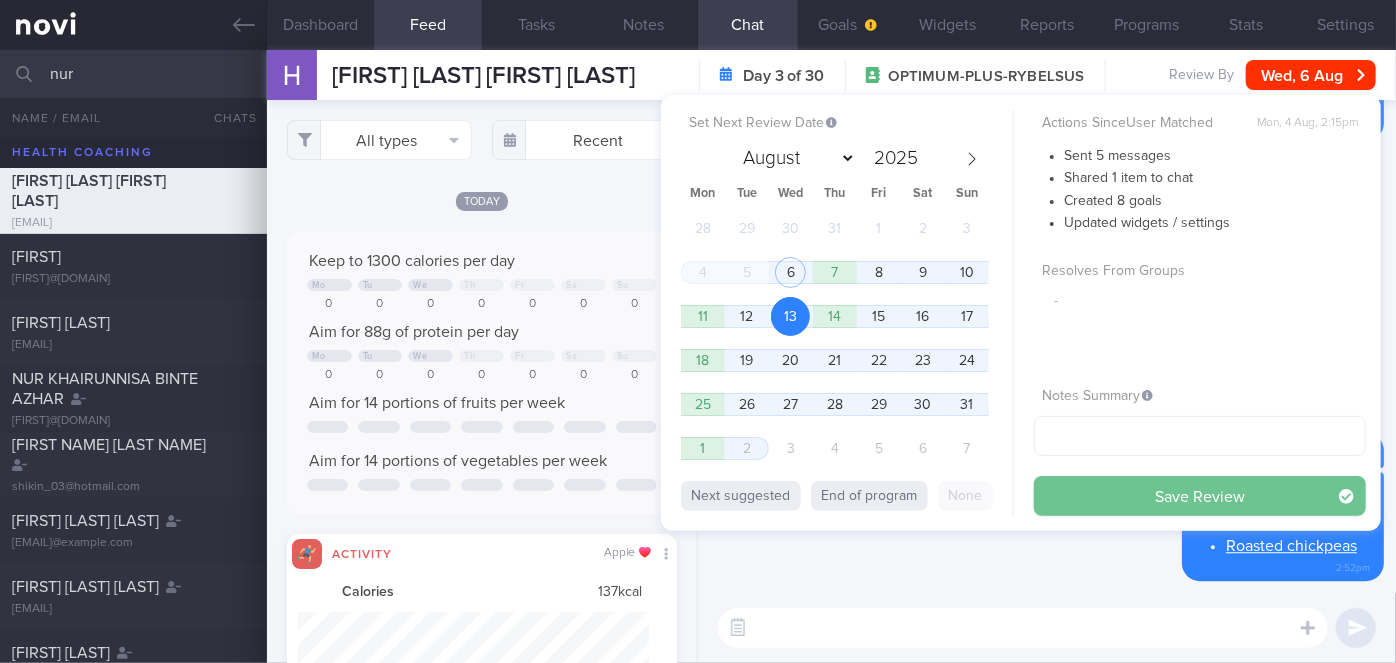 click on "Save Review" at bounding box center (1200, 496) 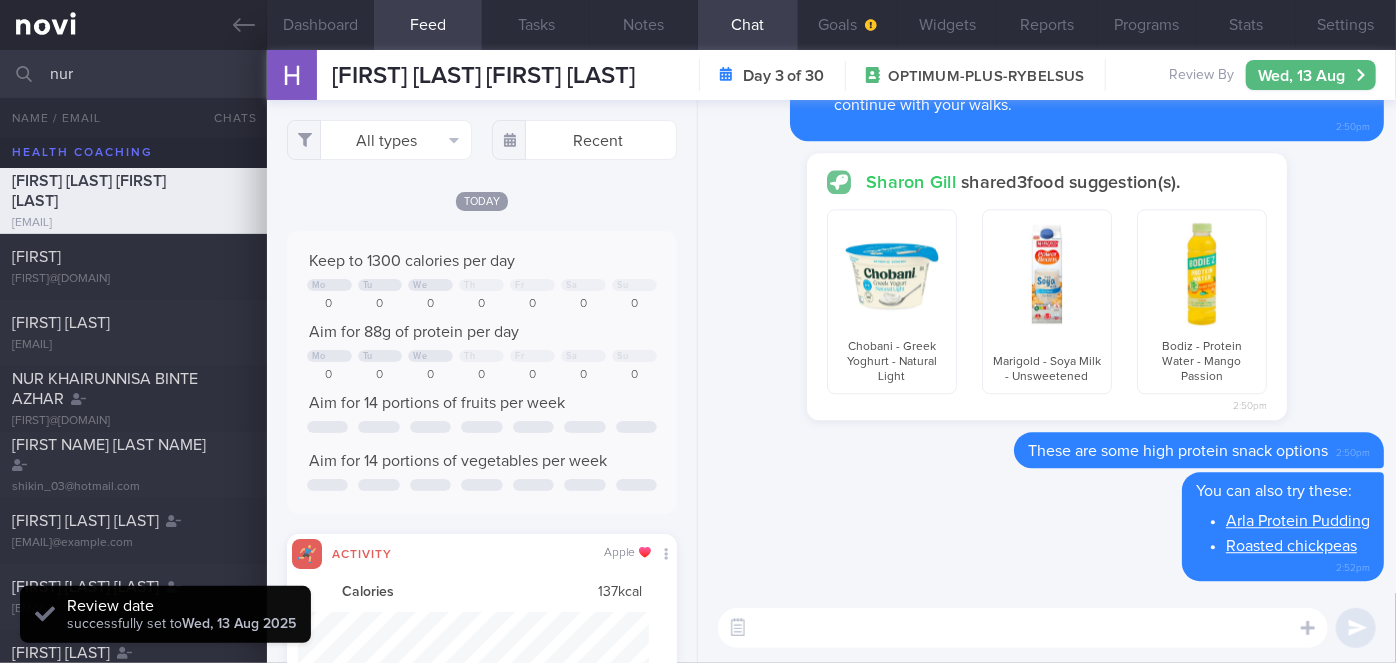 click on "nur" at bounding box center (698, 74) 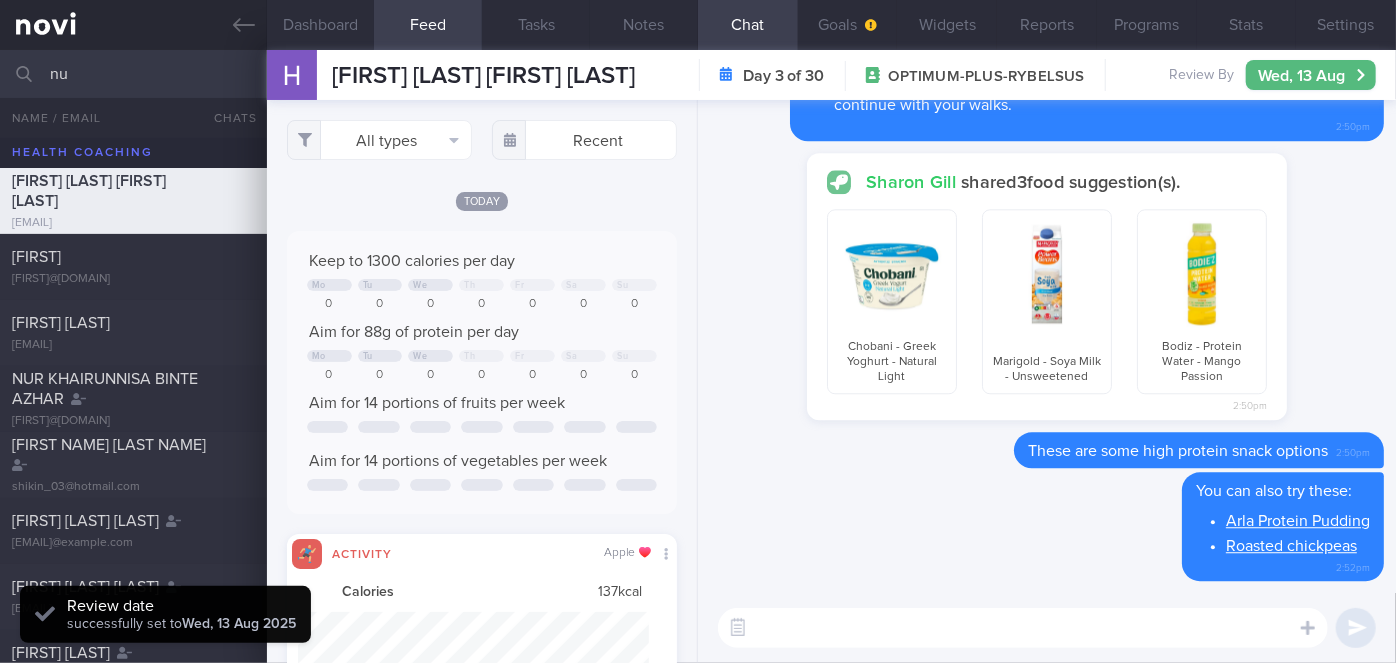 type on "n" 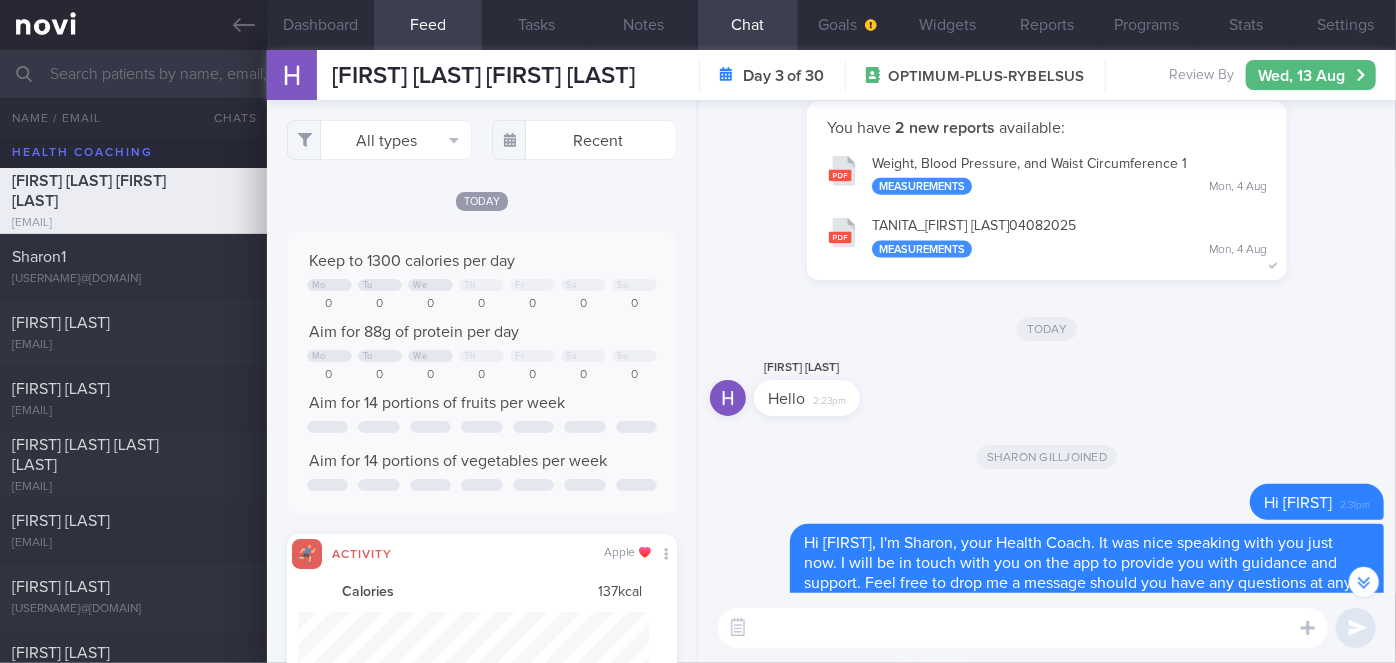scroll, scrollTop: -1117, scrollLeft: 0, axis: vertical 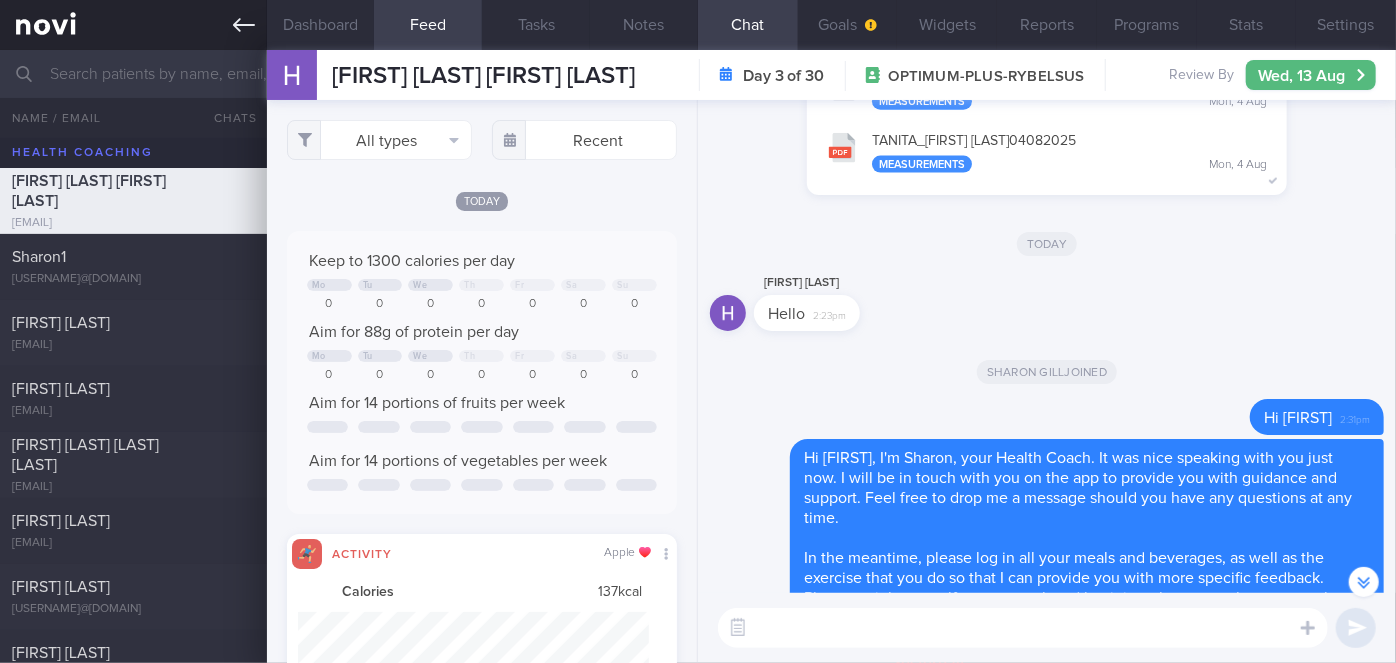 type 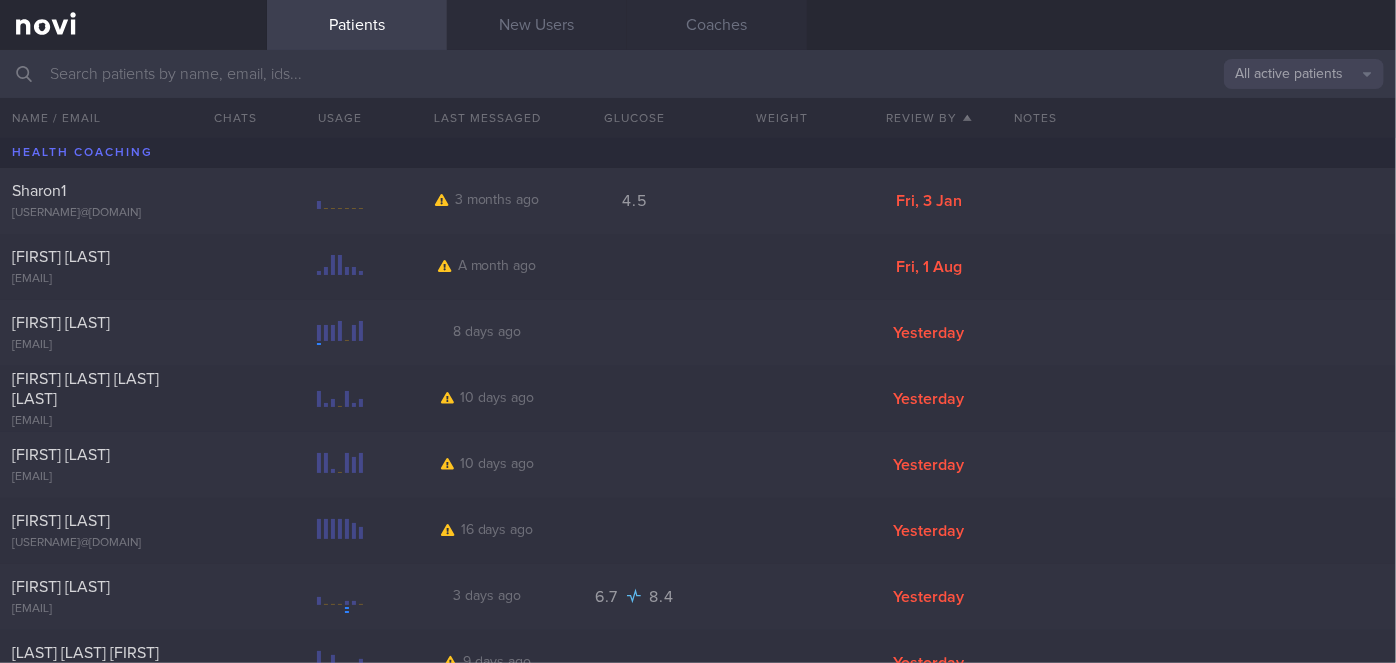 click on "All active patients" at bounding box center [1304, 74] 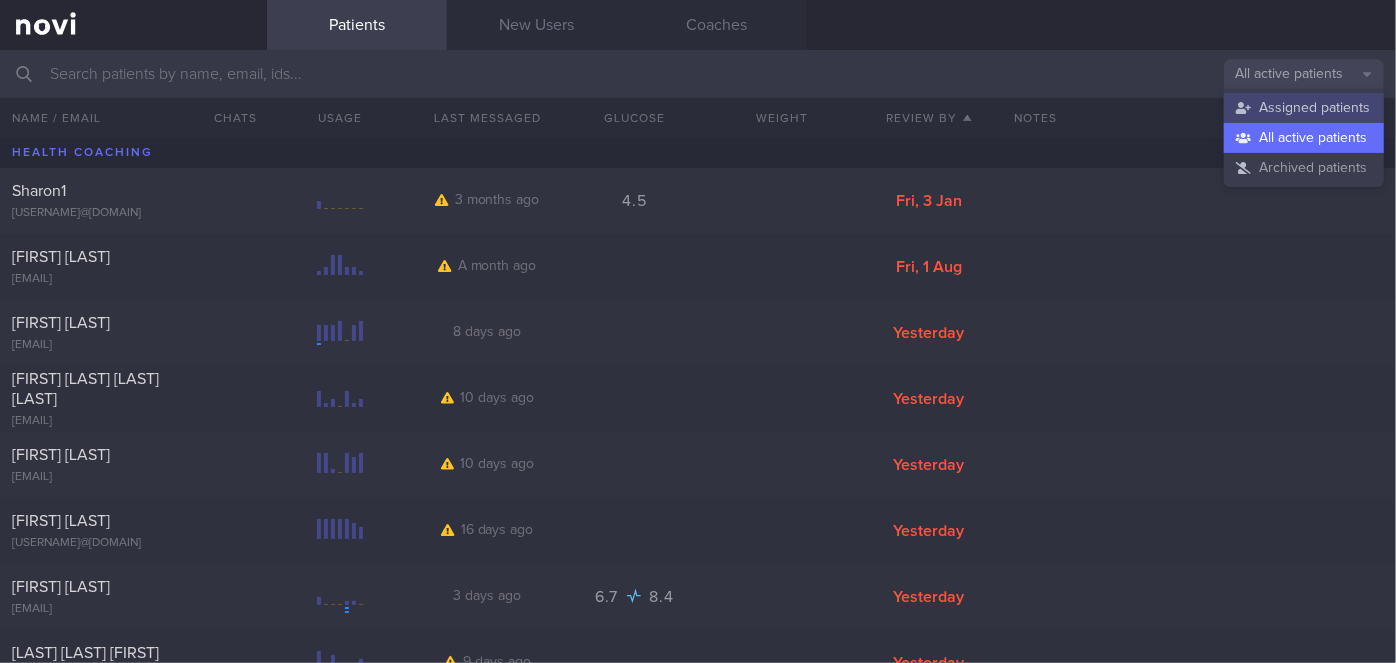 click on "Assigned patients" at bounding box center [1304, 108] 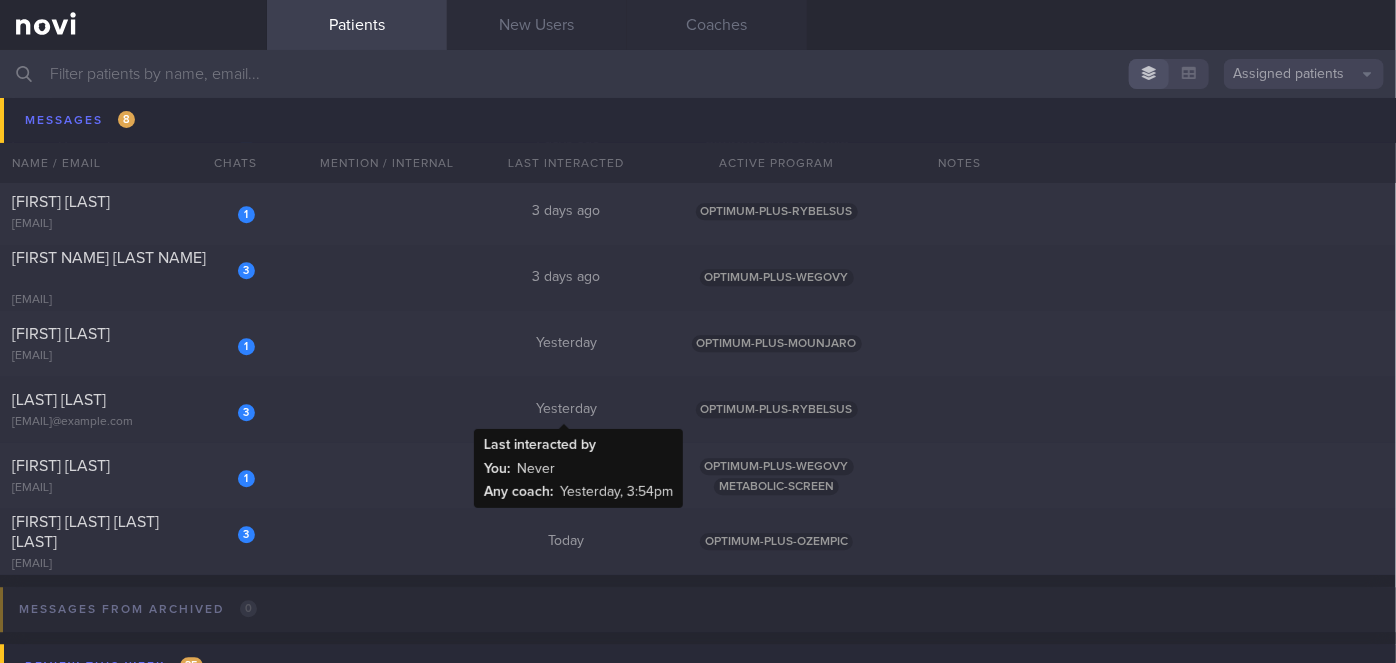 scroll, scrollTop: 6090, scrollLeft: 0, axis: vertical 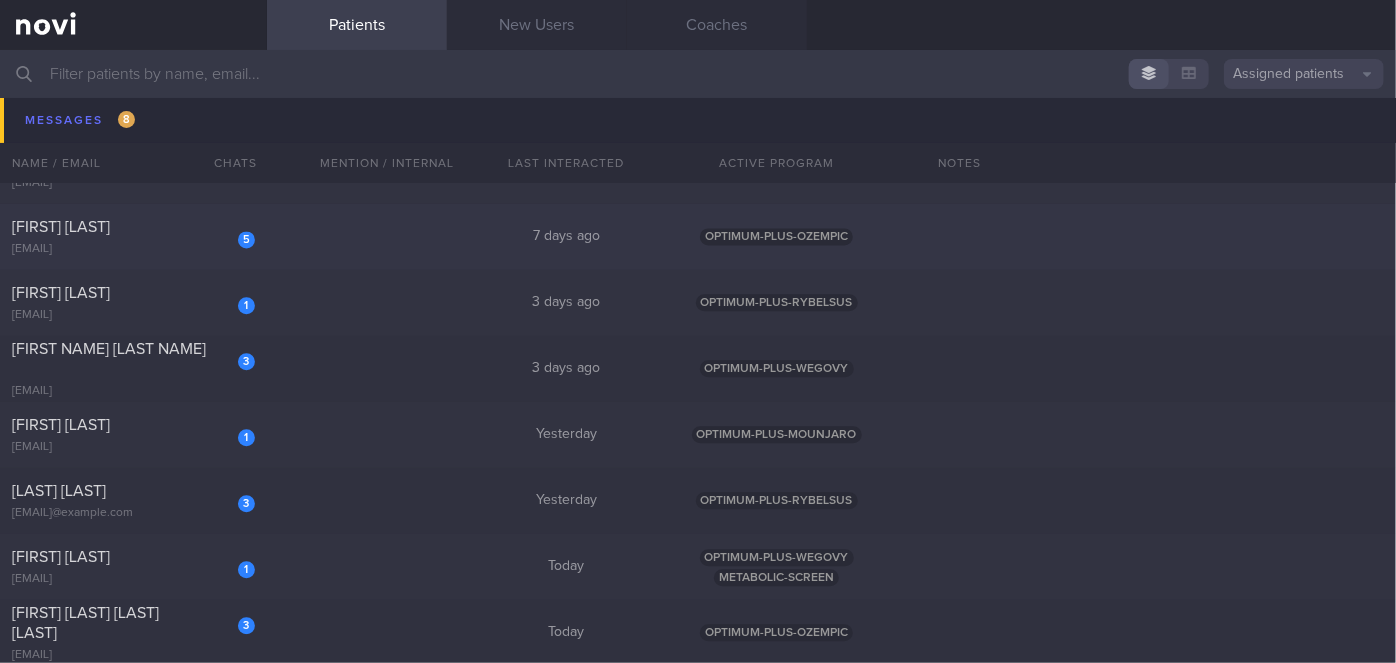 click on "[FIRST NAME] [LAST NAME]" 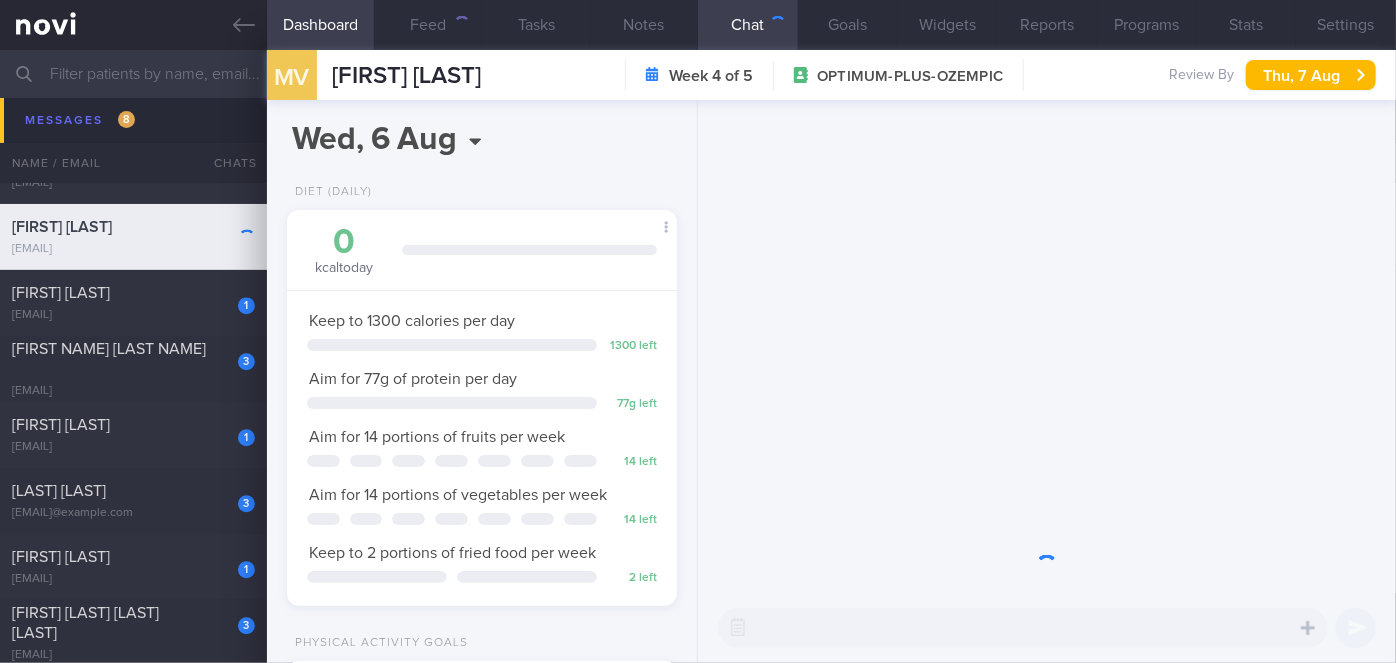 scroll, scrollTop: 999800, scrollLeft: 999658, axis: both 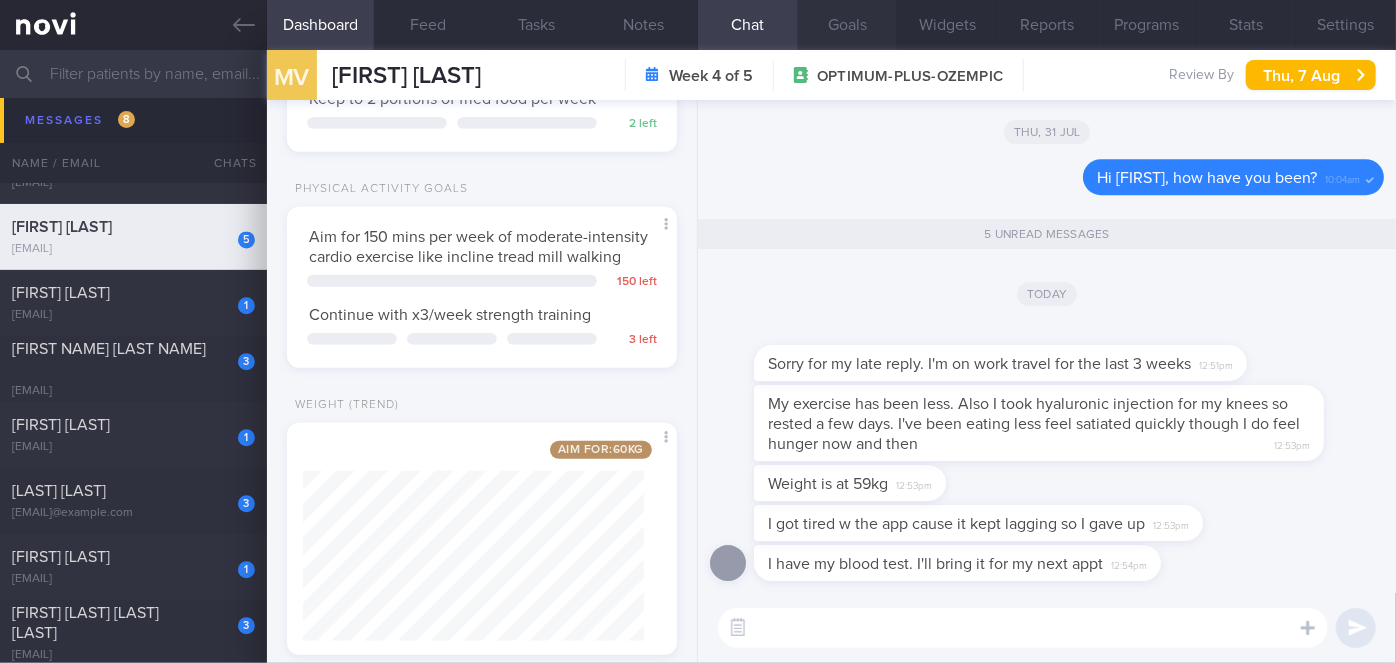 click on "Goals" at bounding box center [848, 25] 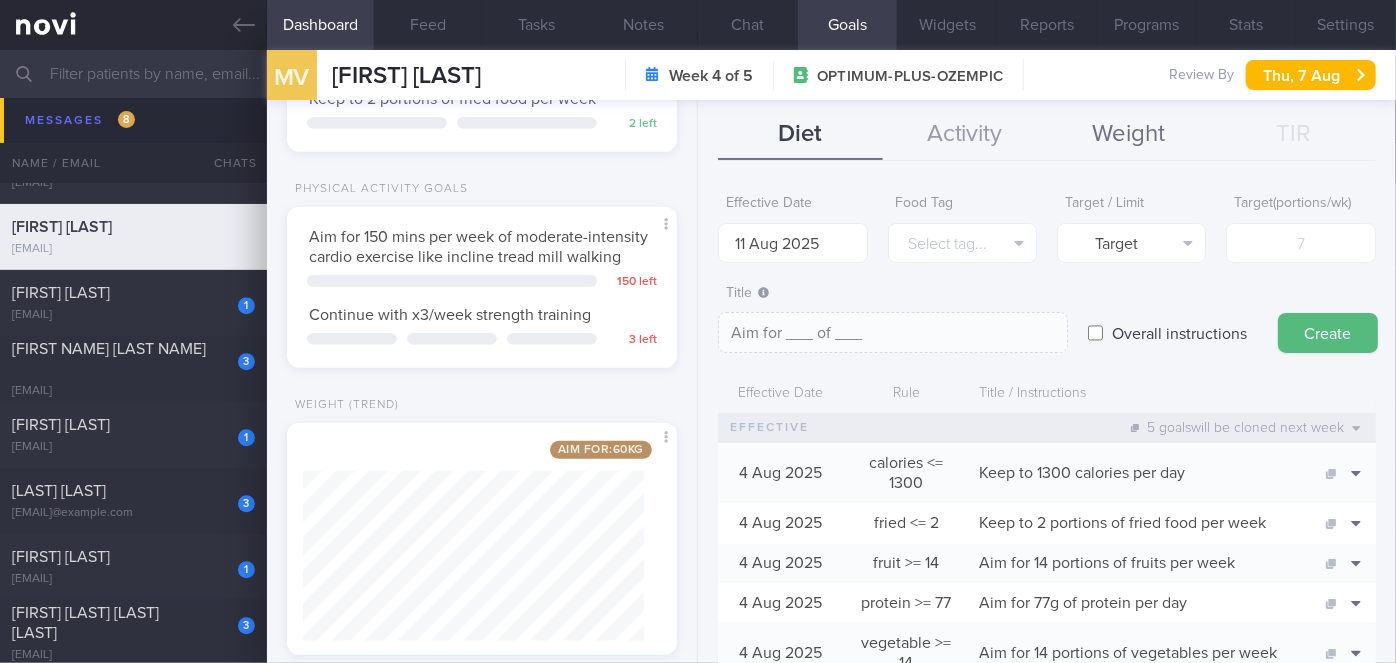 click on "Weight" at bounding box center (1129, 135) 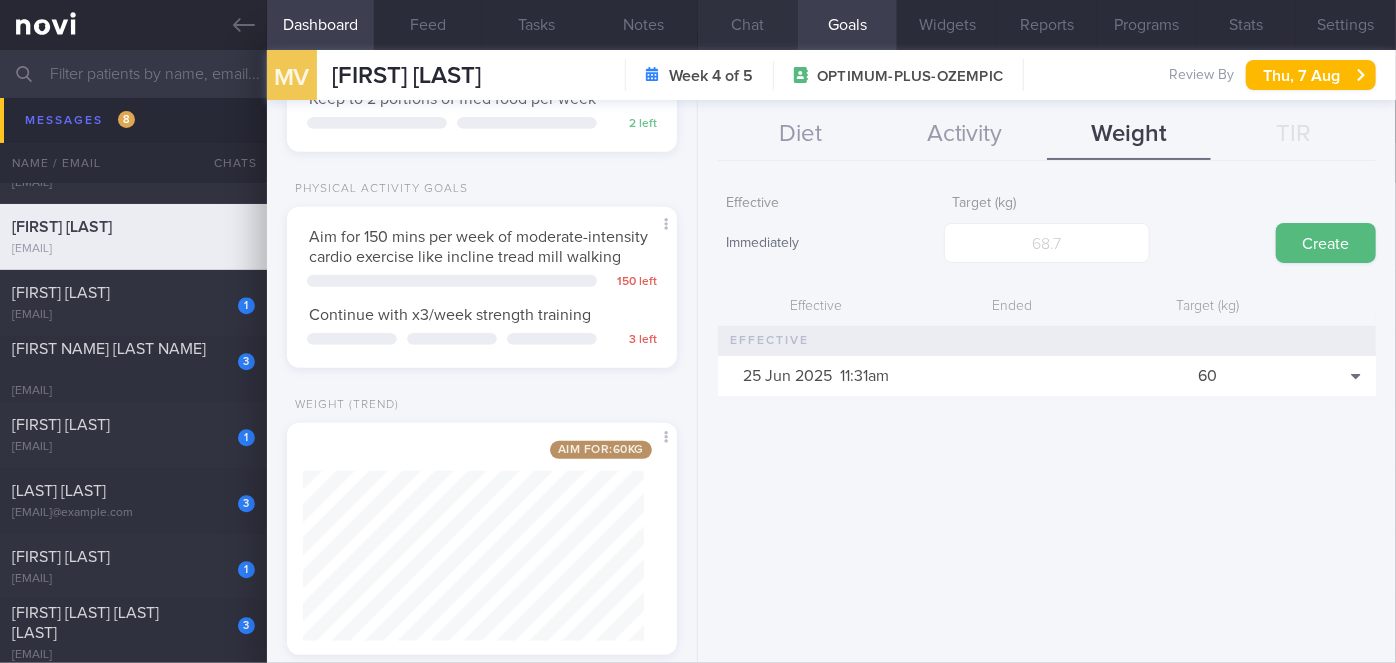 click on "Chat" at bounding box center (748, 25) 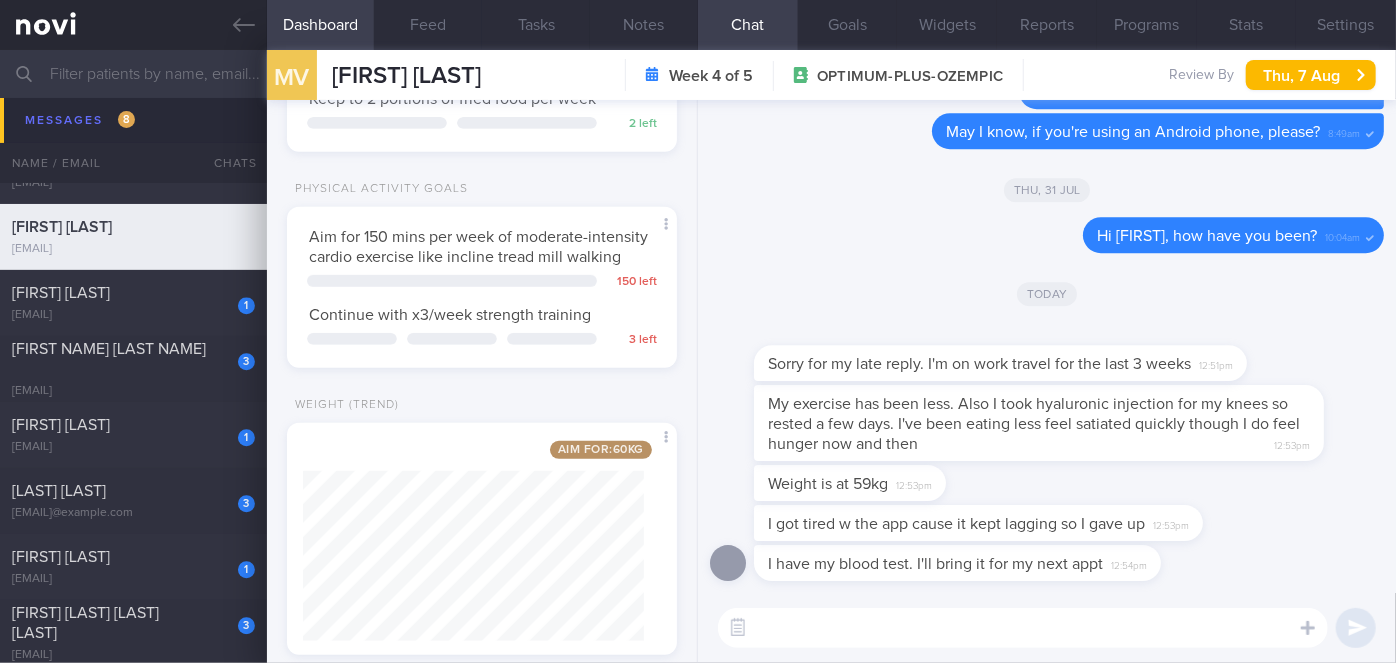 click at bounding box center [1023, 628] 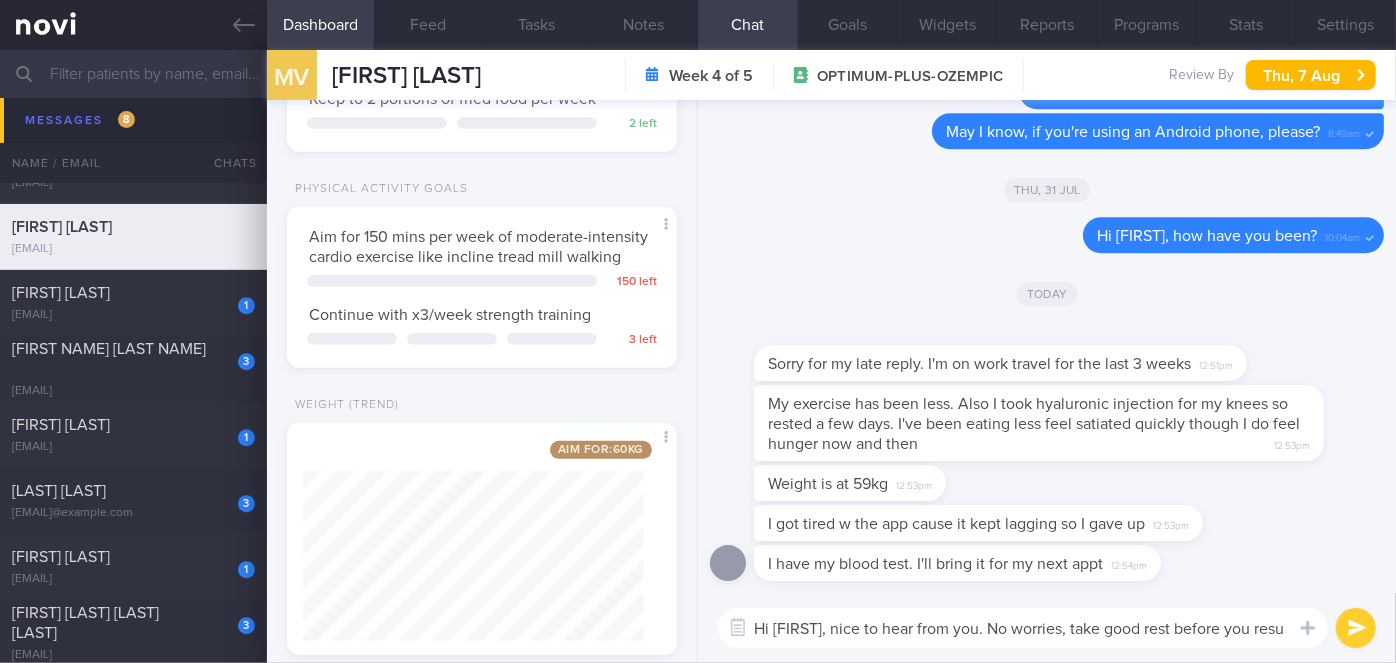 scroll, scrollTop: 0, scrollLeft: 0, axis: both 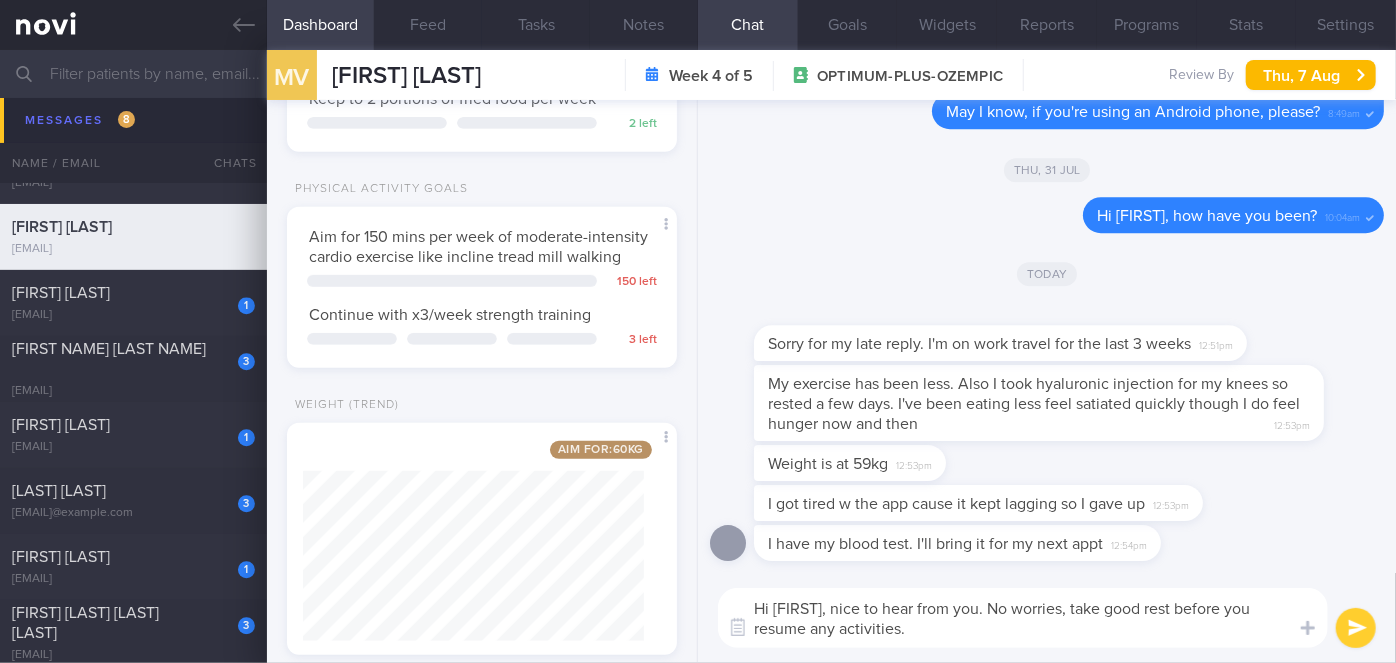 click on "Hi [FIRST], nice to hear from you. No worries, take good rest before you resume any activities." at bounding box center [1023, 618] 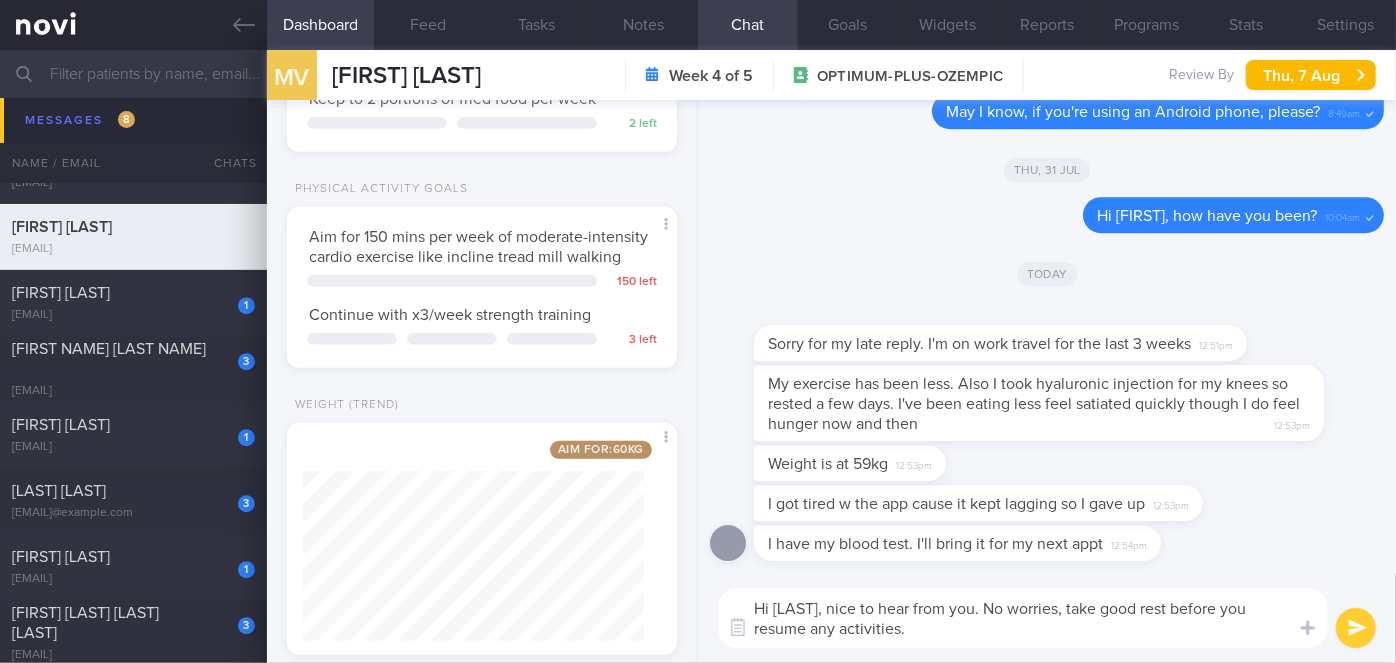 type on "Hi Menega, nice to hear from you! No worries, take good rest before you resume any activities." 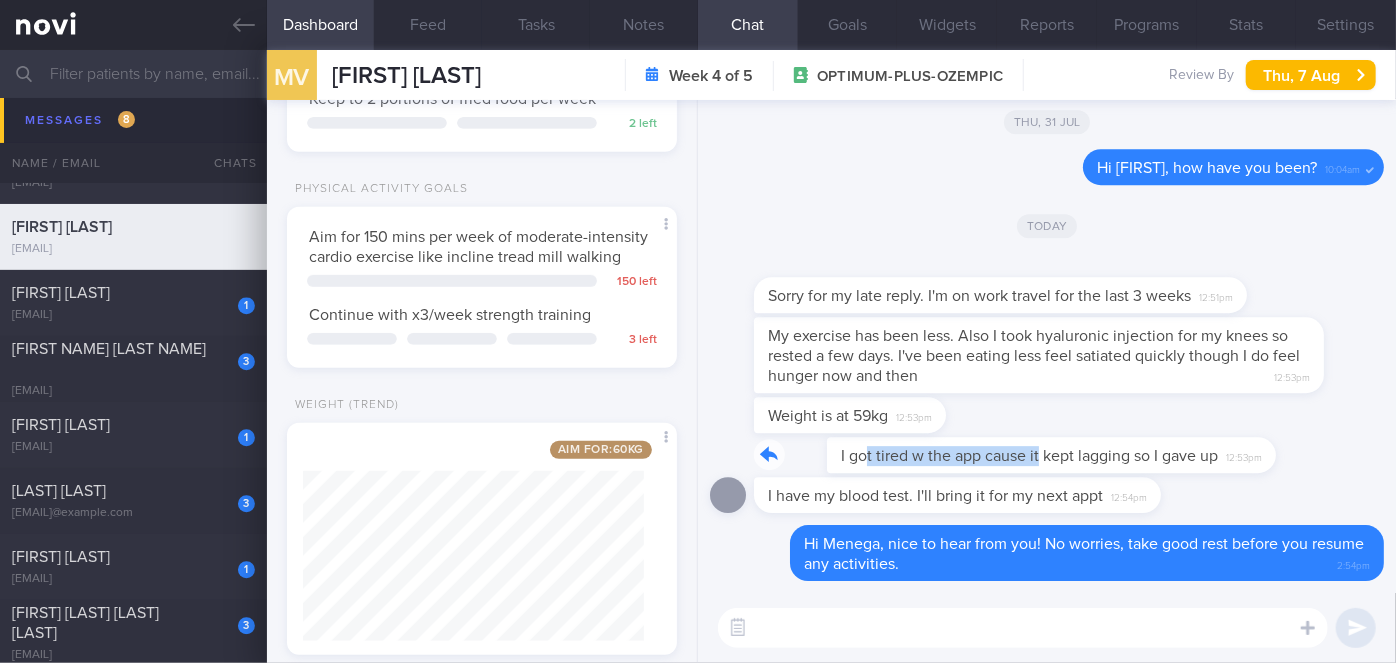 drag, startPoint x: 794, startPoint y: 468, endPoint x: 966, endPoint y: 456, distance: 172.41809 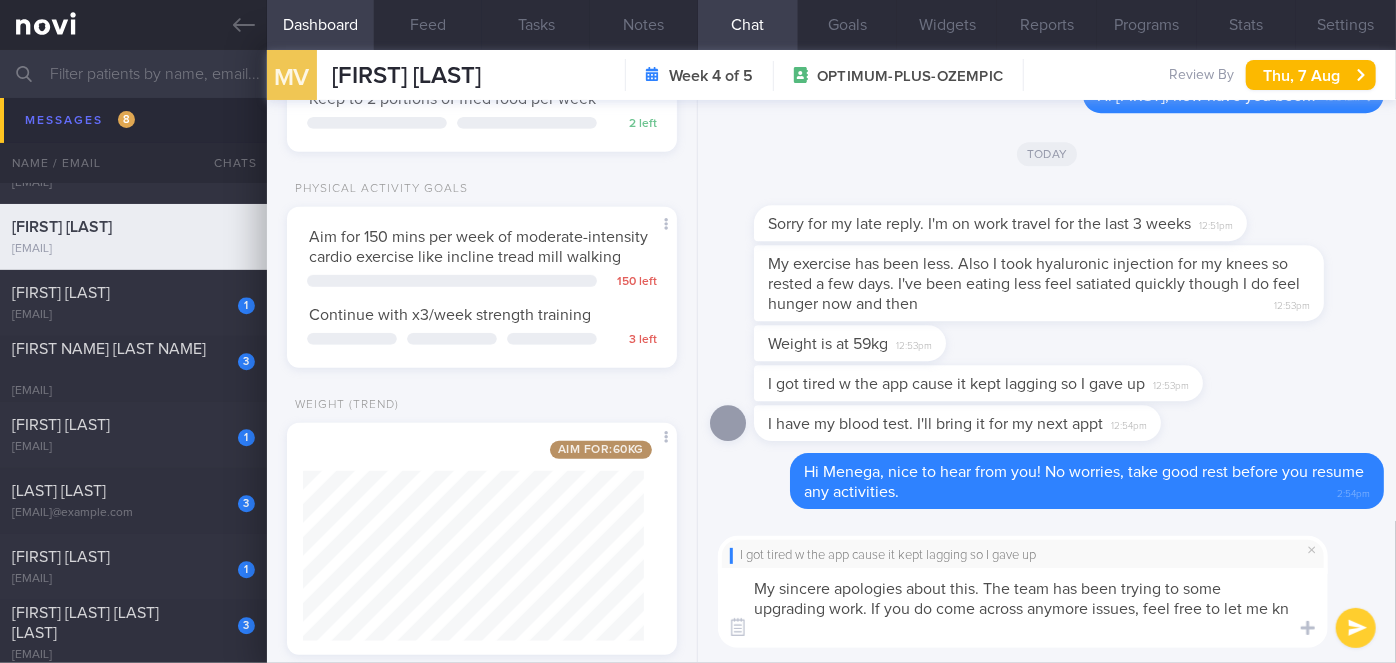 scroll, scrollTop: 0, scrollLeft: 0, axis: both 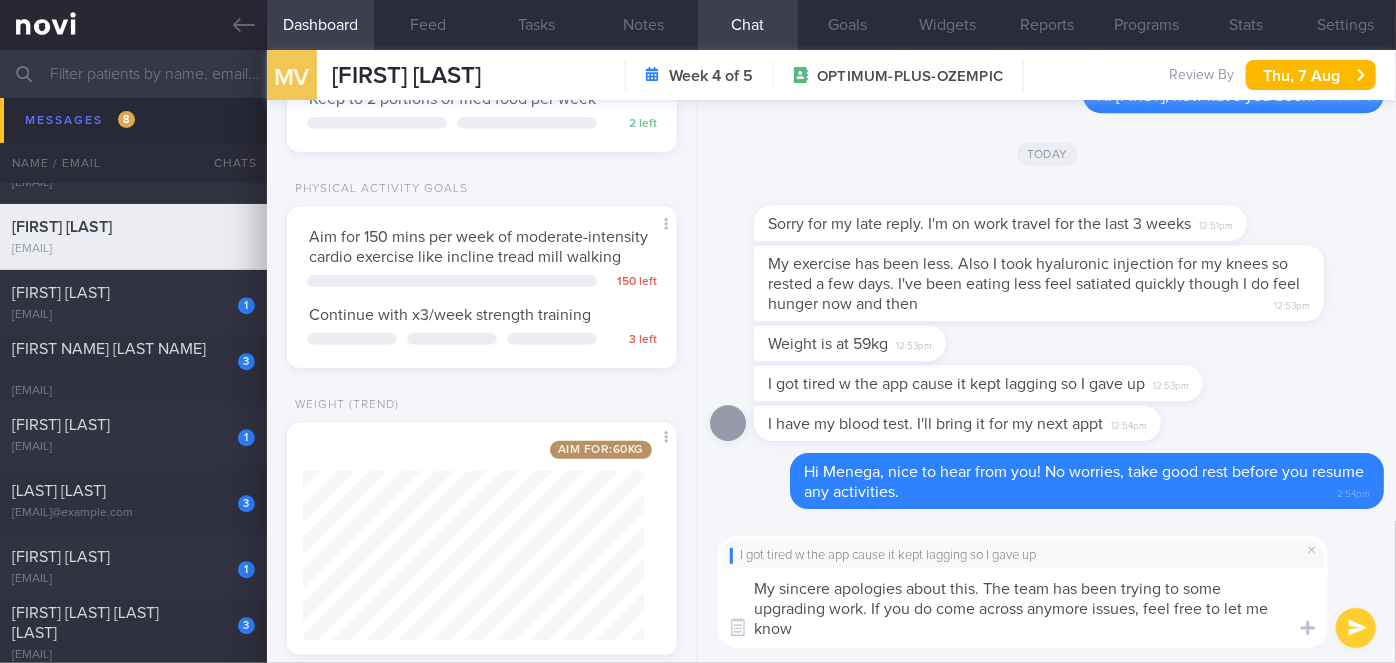 type on "My sincere apologies about this. The team has been trying to some upgrading work. If you do come across anymore issues, feel free to let me know." 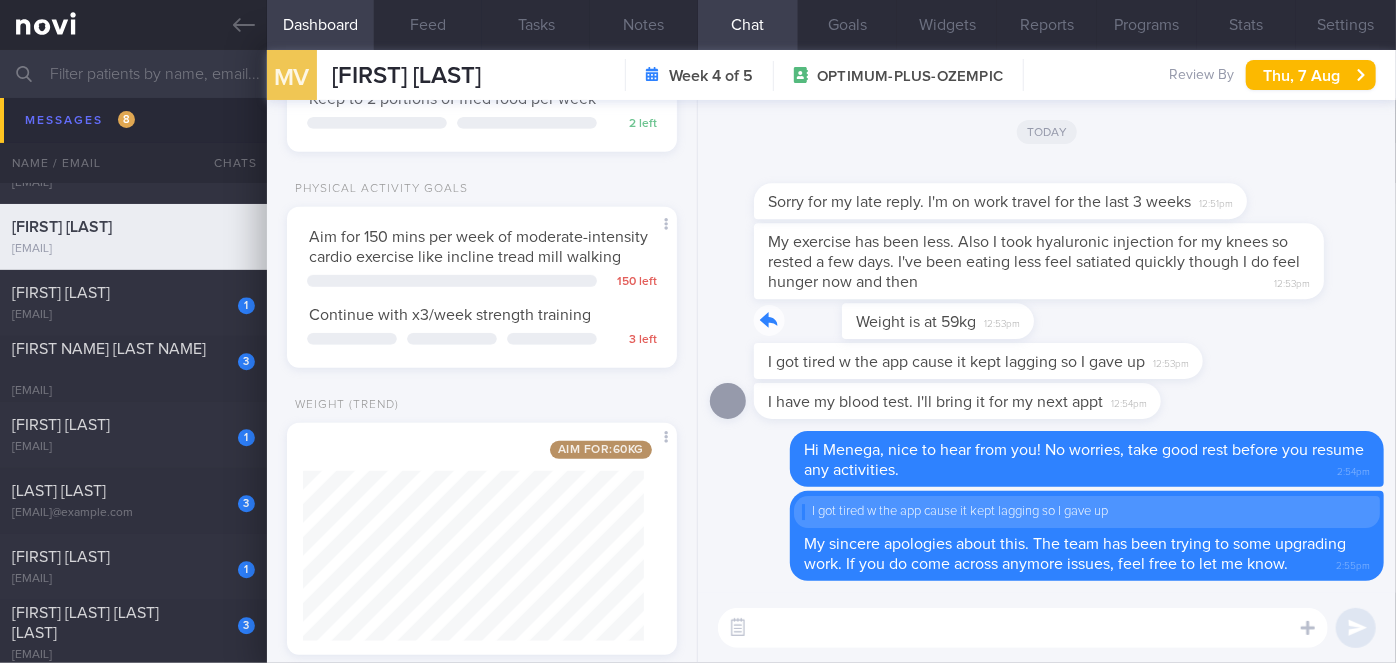drag, startPoint x: 890, startPoint y: 335, endPoint x: 1088, endPoint y: 307, distance: 199.97 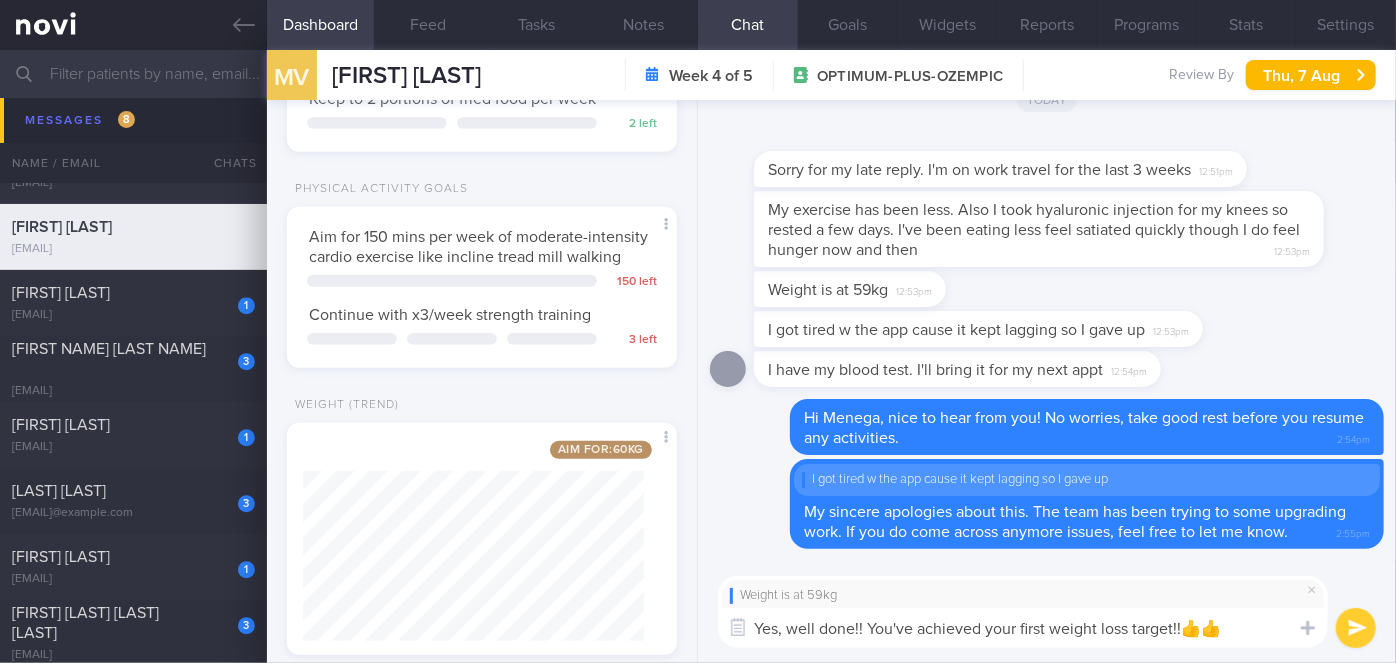 type on "Yes, well done!! You've achieved your first weight loss target!!👍👍" 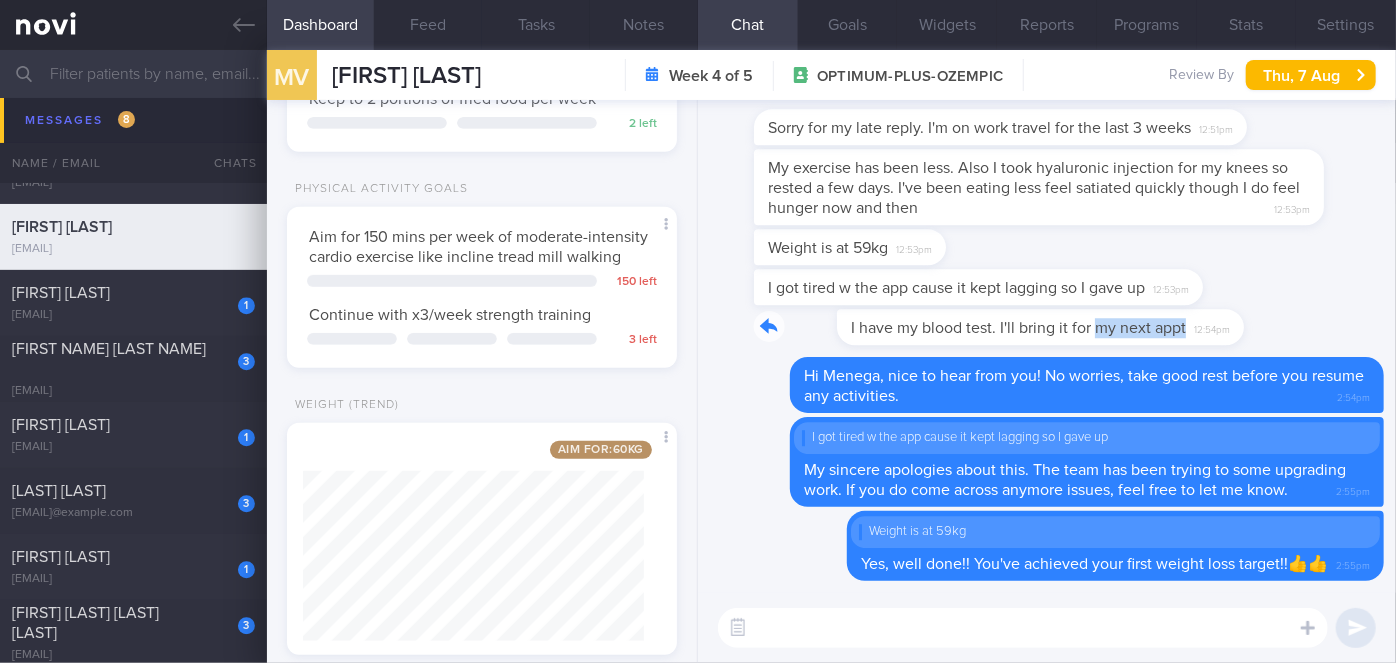 drag, startPoint x: 1017, startPoint y: 336, endPoint x: 1194, endPoint y: 328, distance: 177.1807 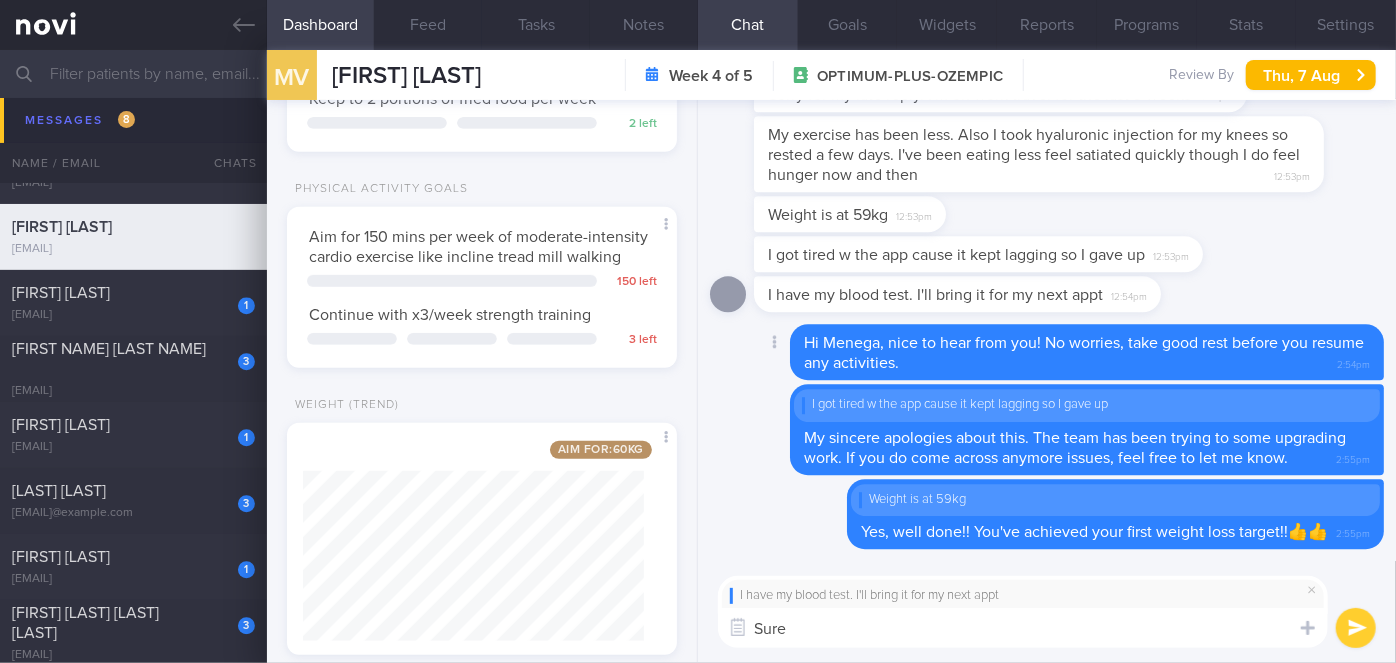 type on "Sure!" 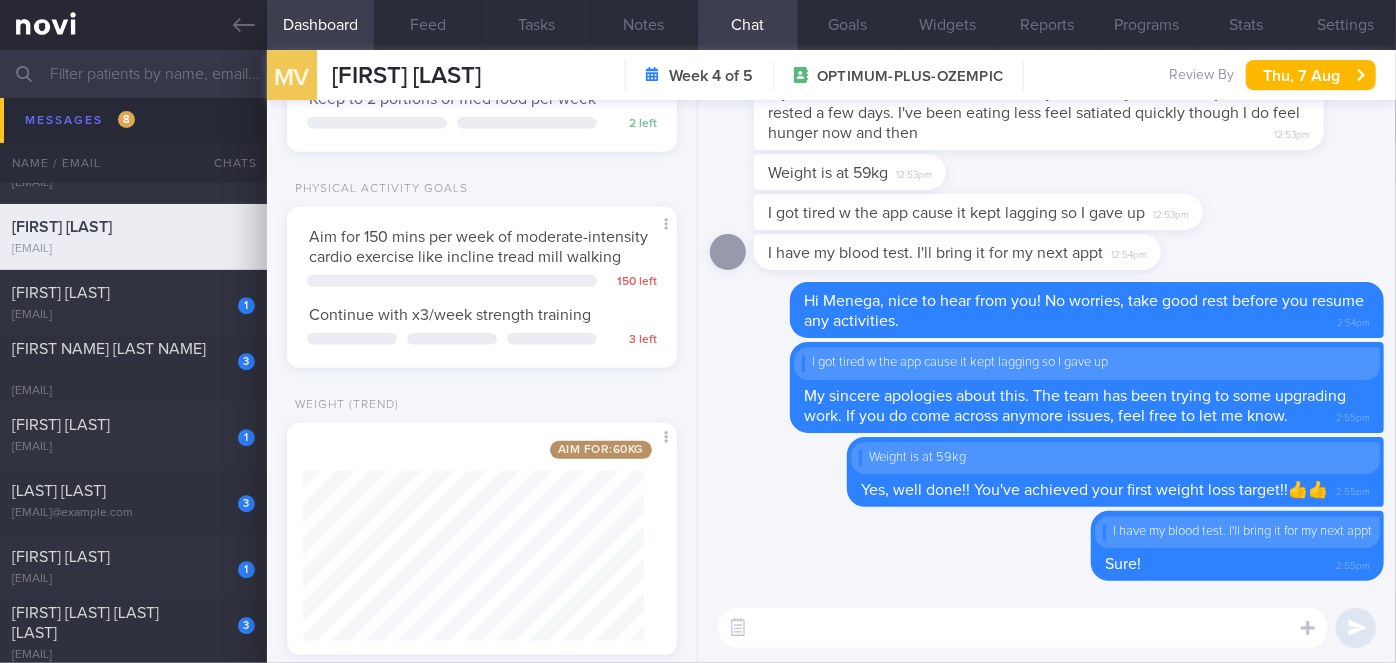 click at bounding box center [1023, 628] 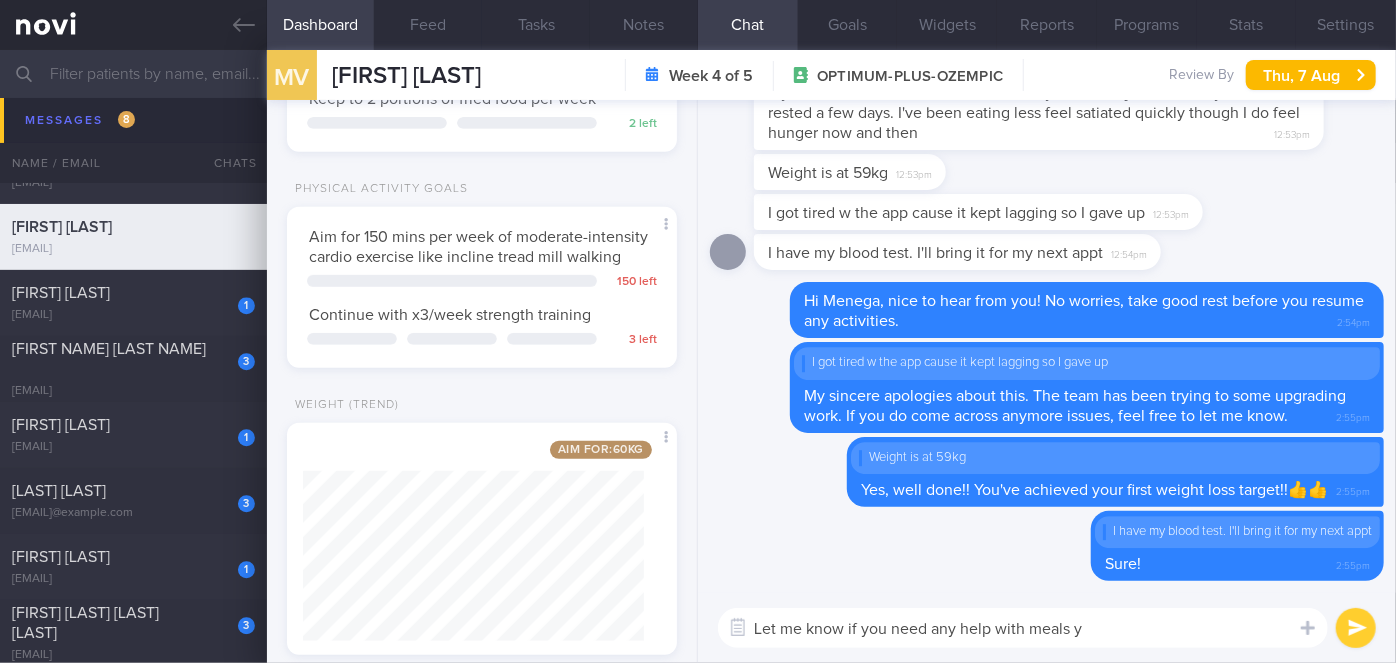 type on "Let me know if you need any help with meals ya" 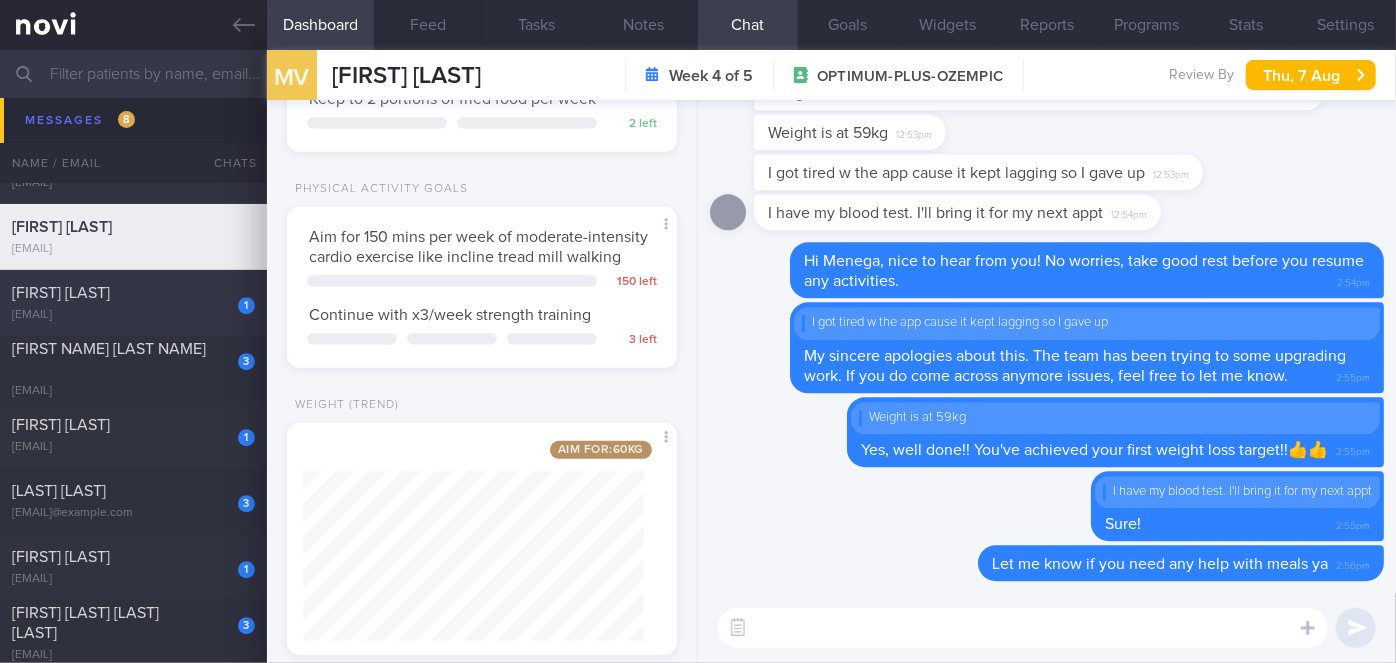 click on "[FIRST] [LAST]" at bounding box center (131, 293) 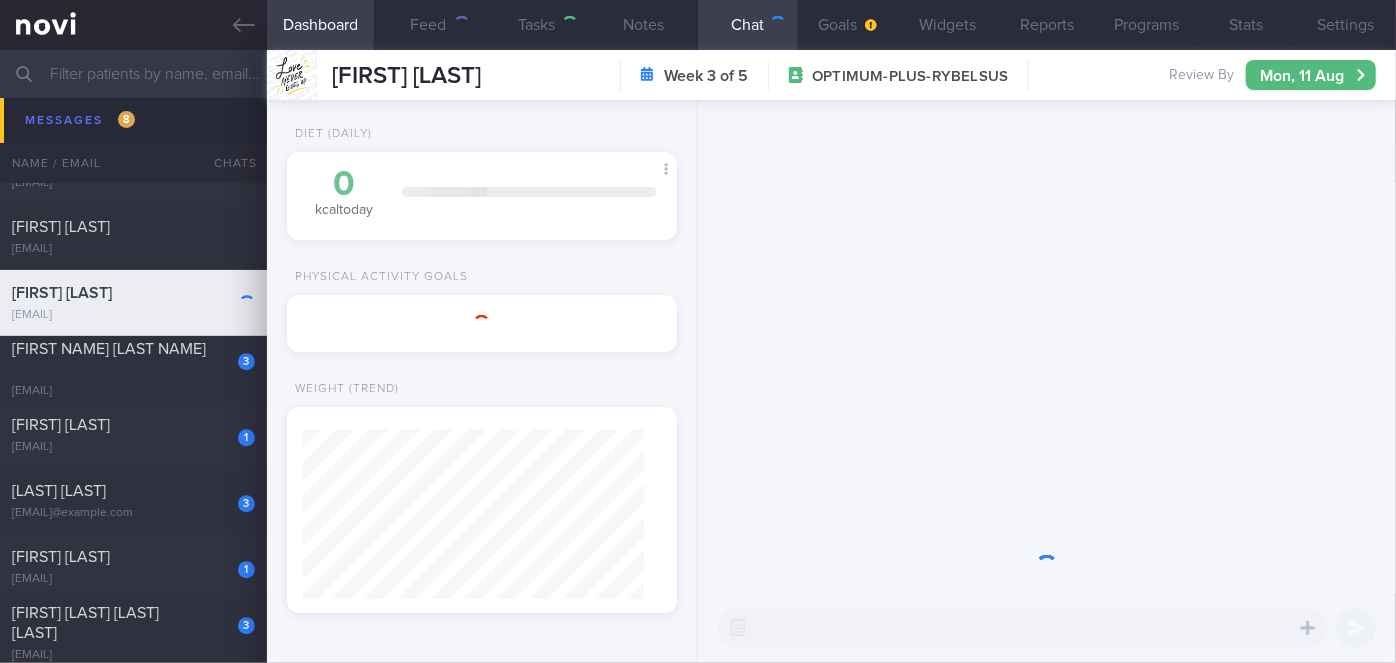 scroll, scrollTop: 56, scrollLeft: 0, axis: vertical 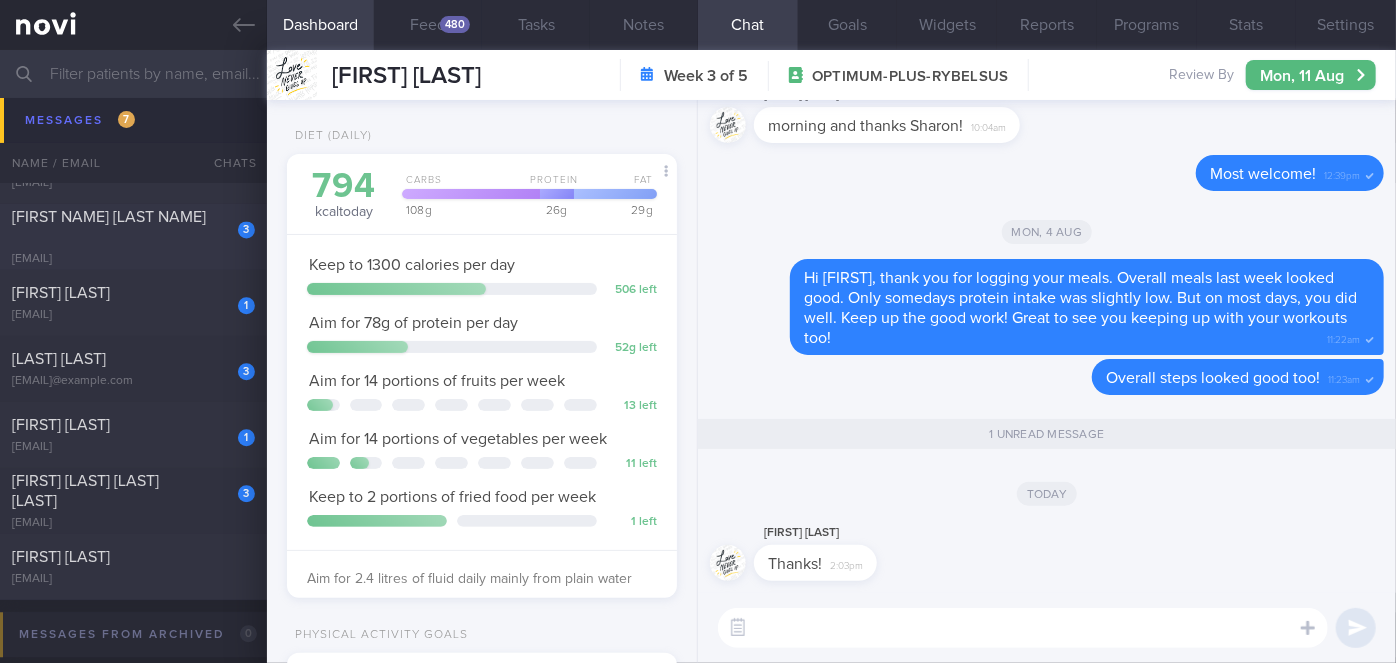 click on "3" at bounding box center (233, 222) 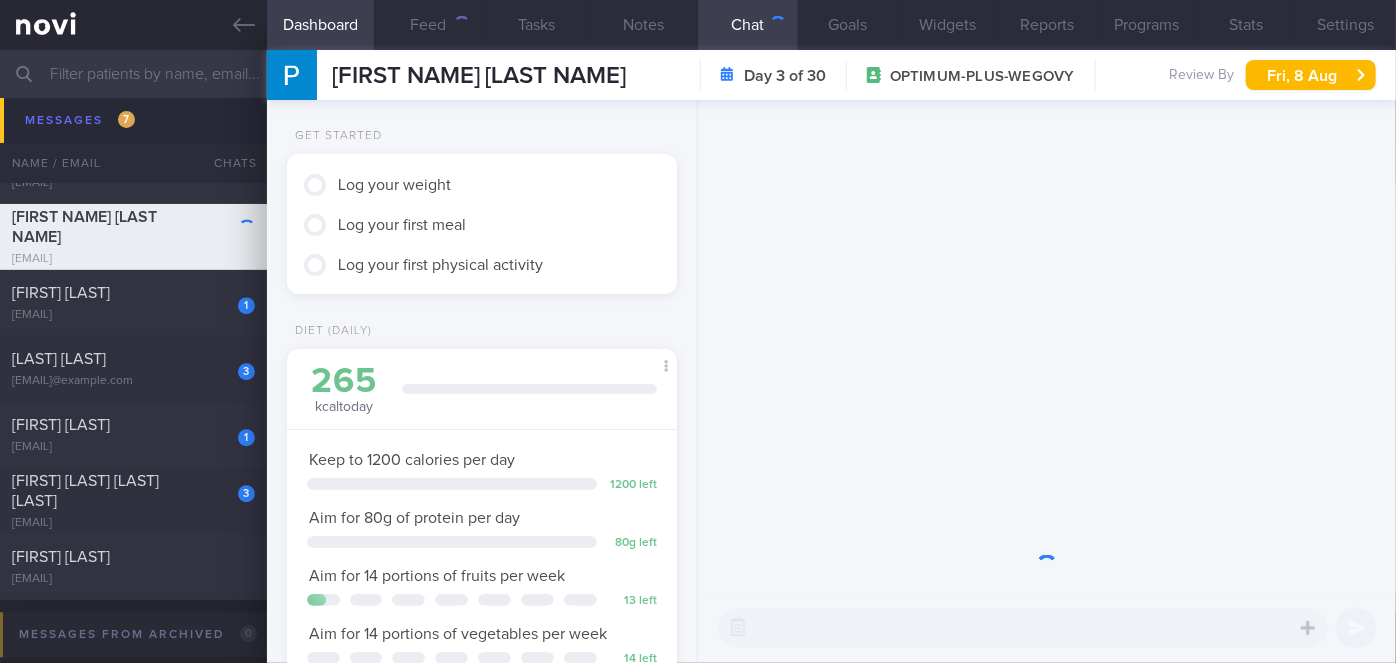 scroll, scrollTop: 999800, scrollLeft: 999658, axis: both 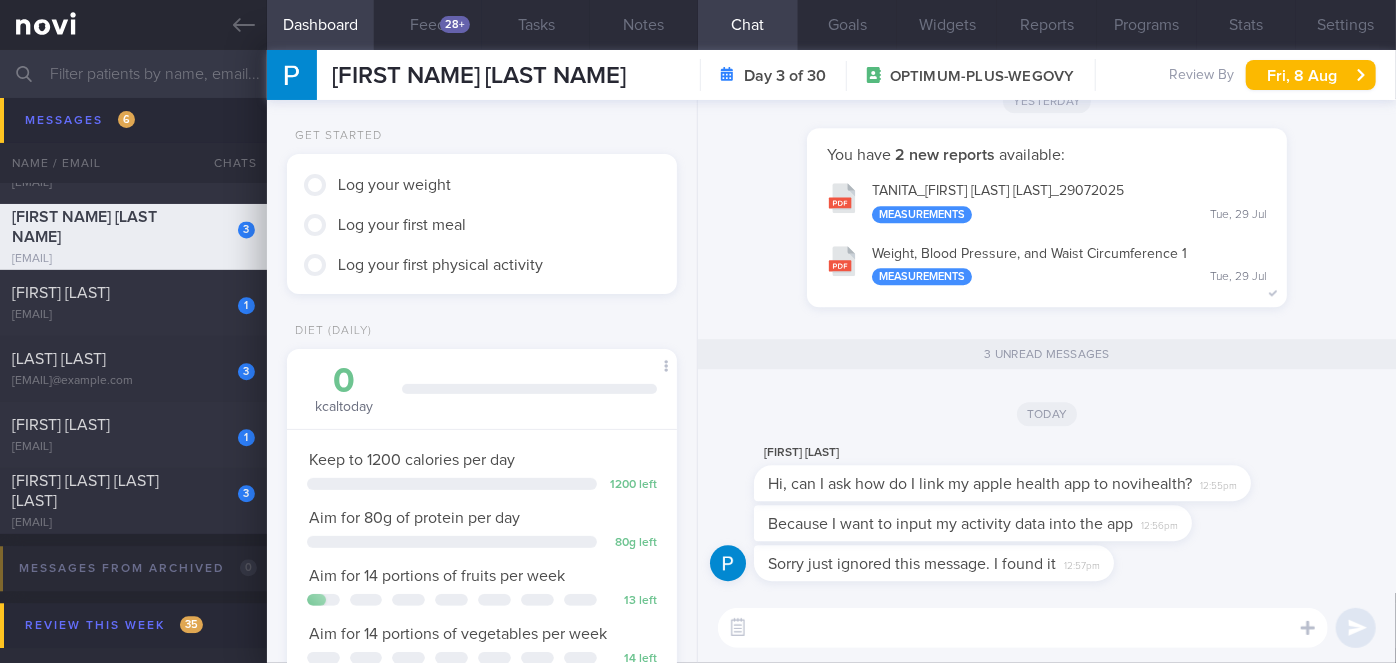 click at bounding box center [1023, 628] 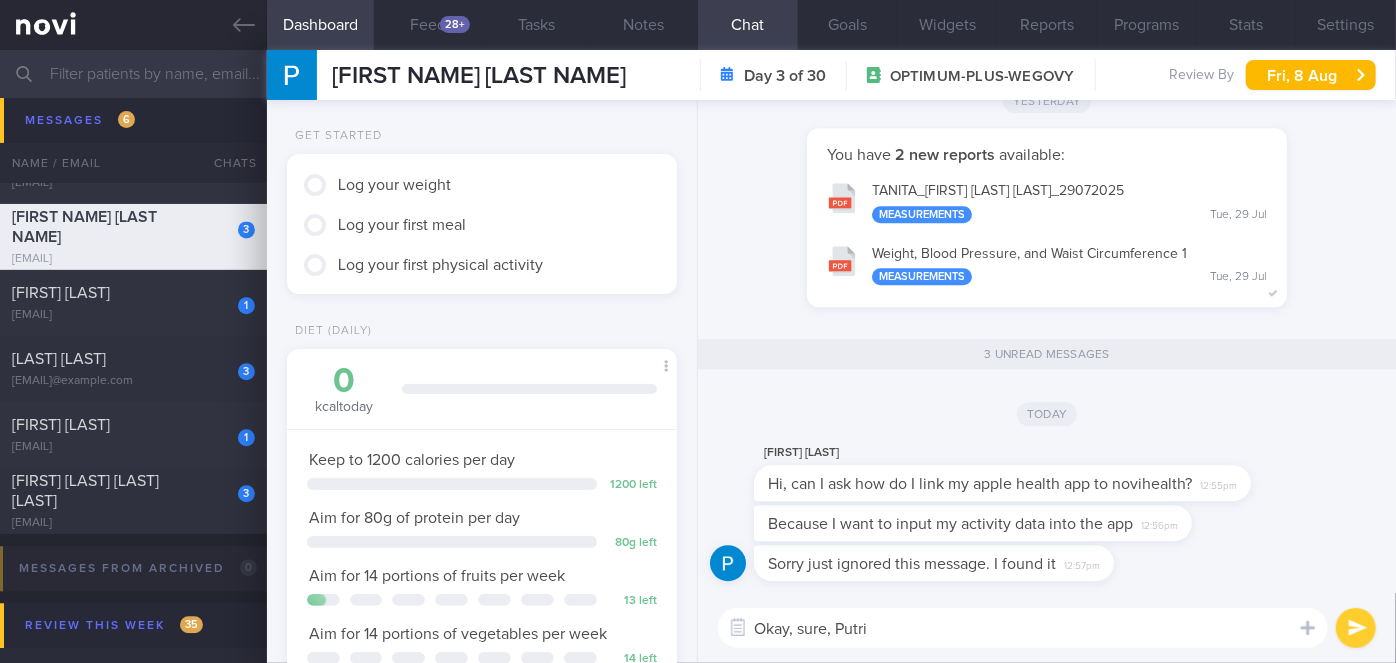 type on "Okay, sure, [LAST]!" 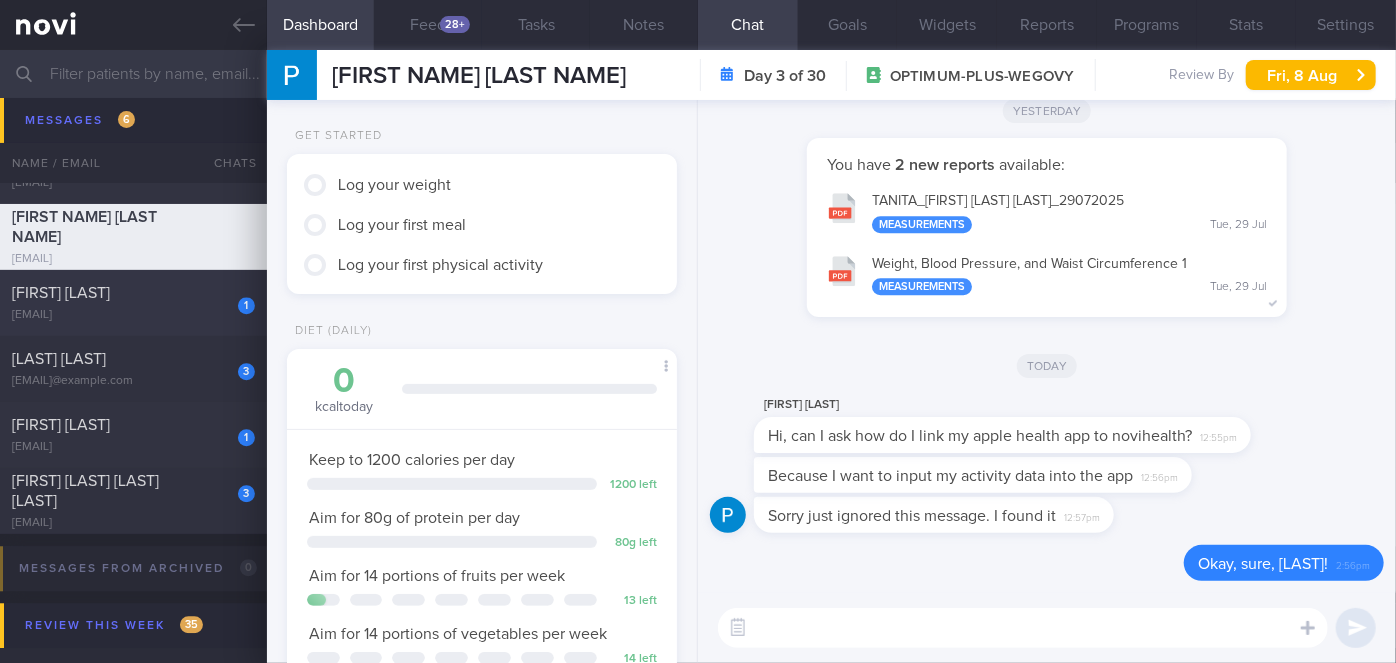 click on "[EMAIL]" at bounding box center [133, 315] 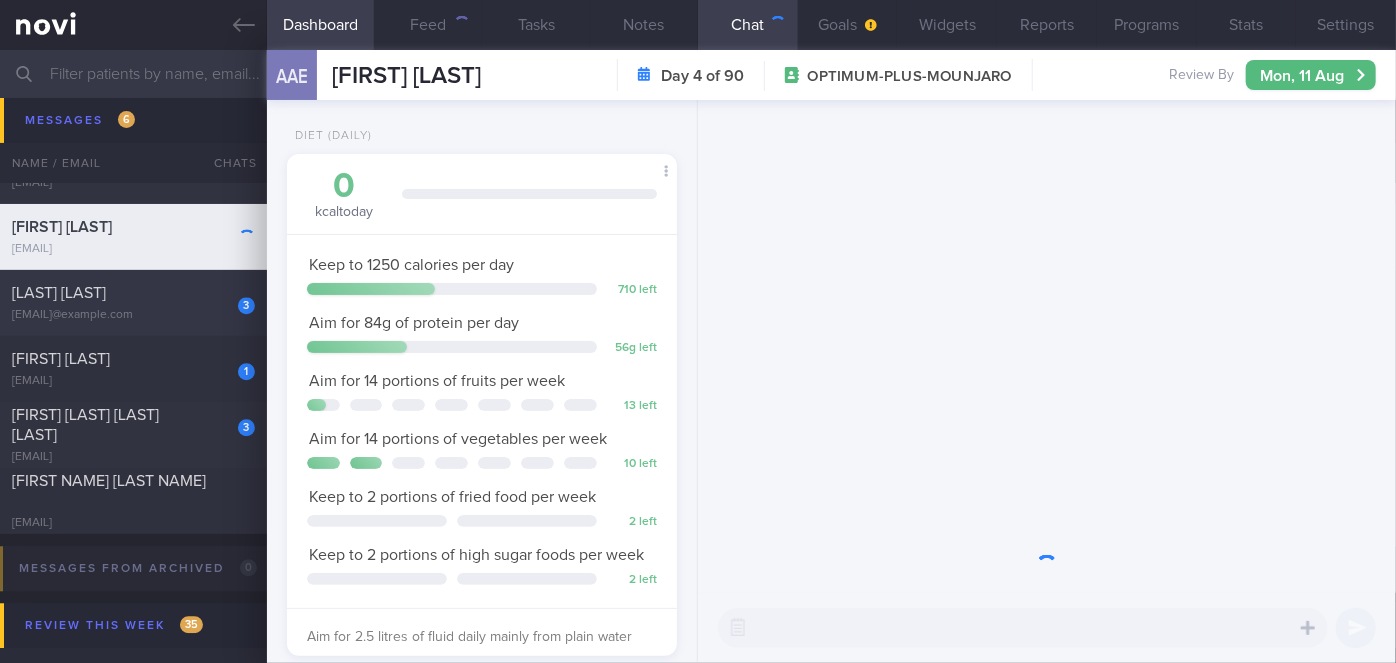 scroll, scrollTop: 999826, scrollLeft: 999650, axis: both 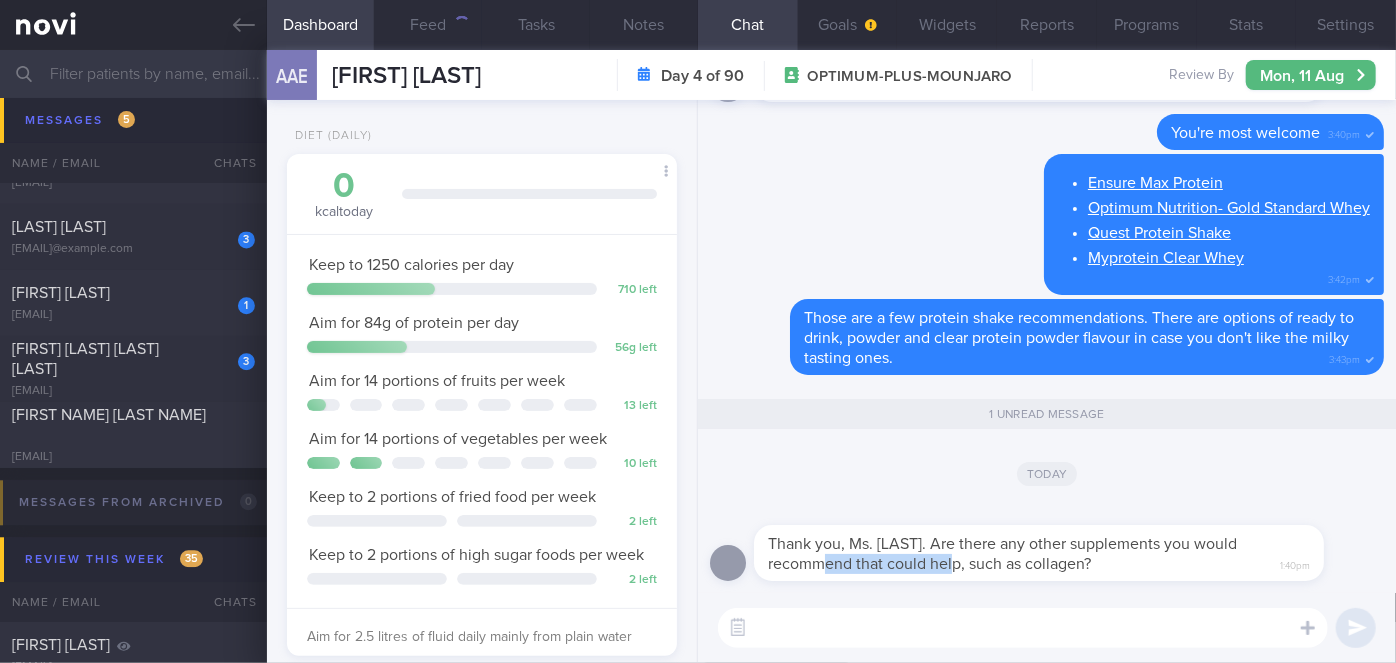 drag, startPoint x: 824, startPoint y: 576, endPoint x: 951, endPoint y: 582, distance: 127.141655 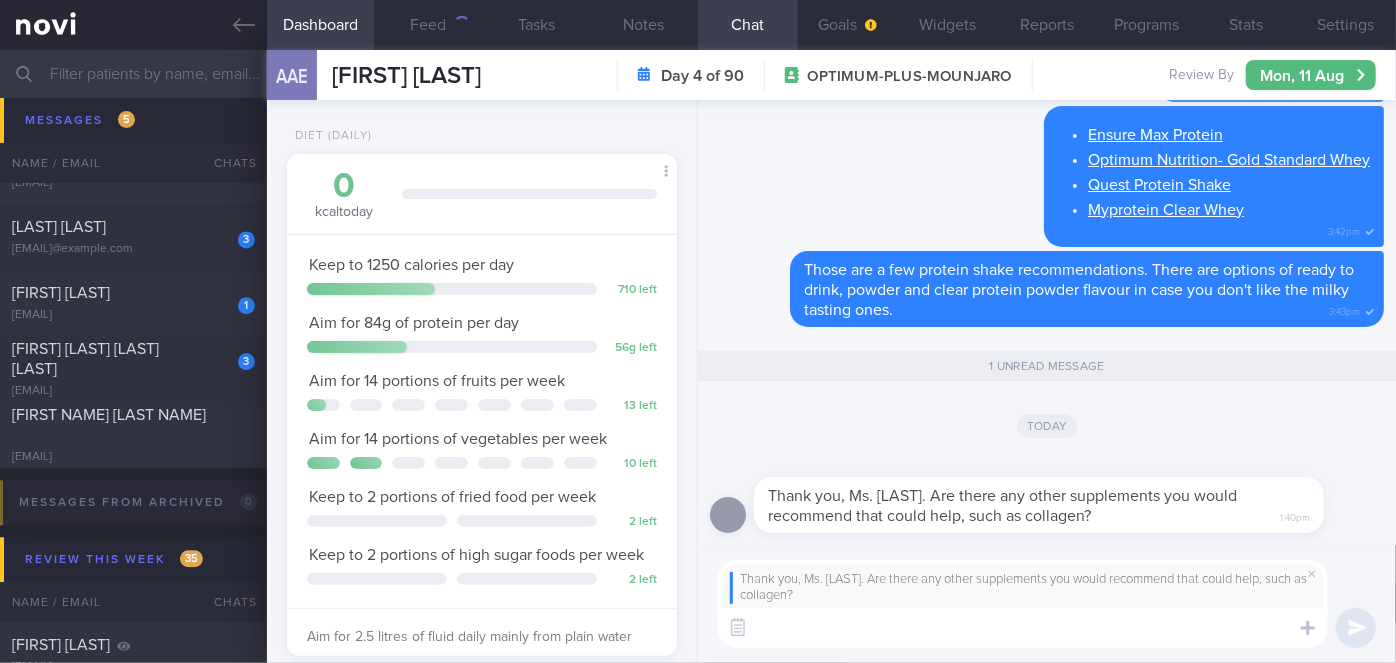 scroll, scrollTop: 0, scrollLeft: 0, axis: both 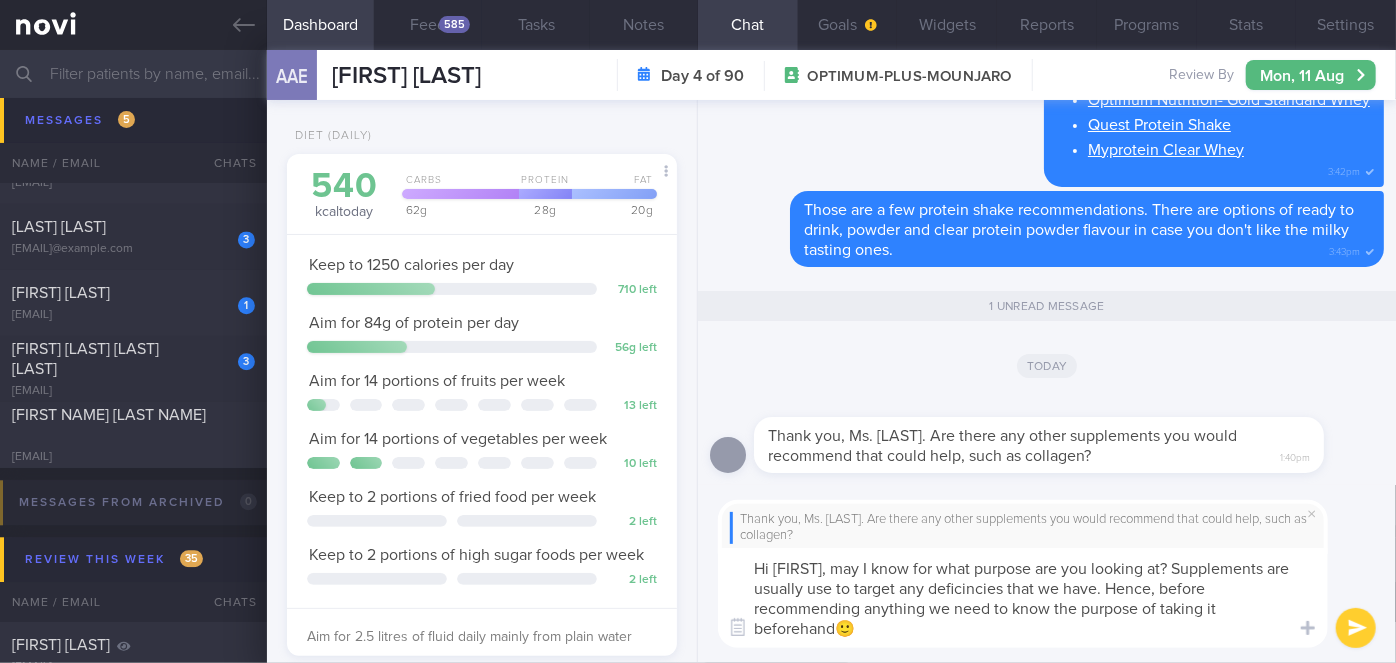 click on "Hi [FIRST], may I know for what purpose are you looking at? Supplements are usually use to target any deficincies that we have. Hence, before recommending anything we need to know the purpose of taking it beforehand🙂" at bounding box center (1023, 598) 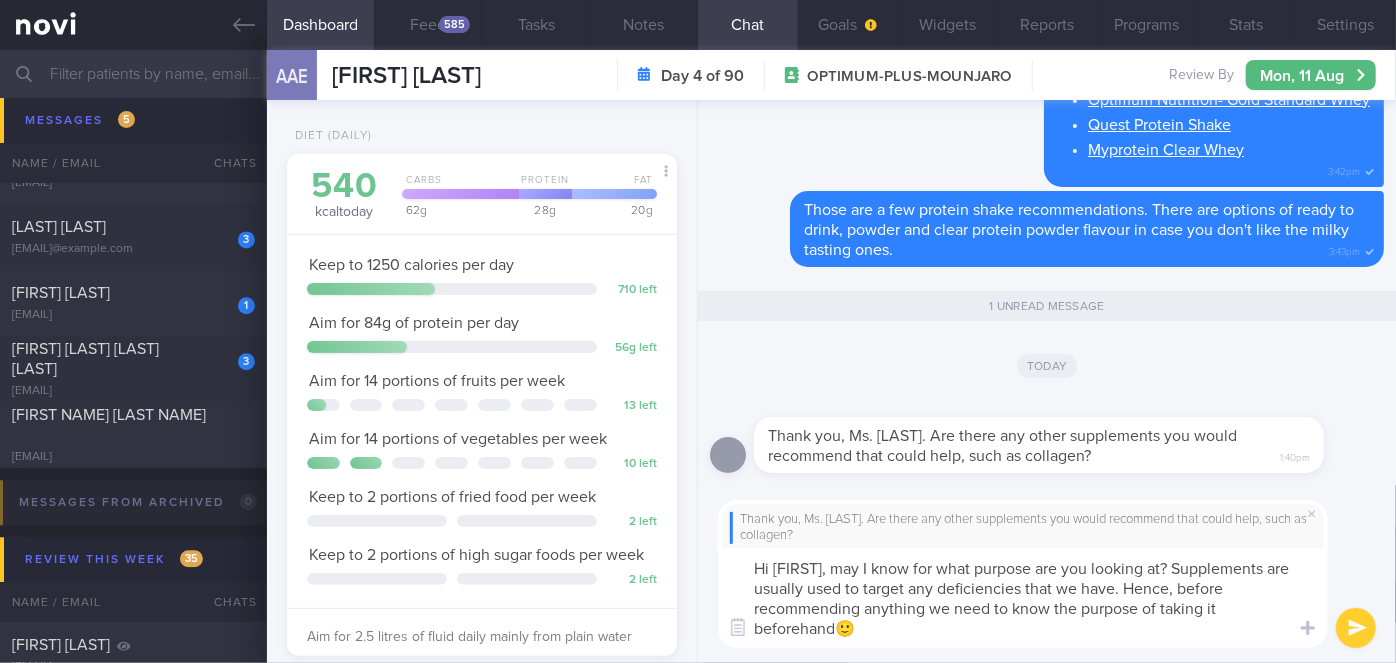 click on "Hi [FIRST], may I know for what purpose are you looking at? Supplements are usually used to target any deficiencies that we have. Hence, before recommending anything we need to know the purpose of taking it beforehand🙂" at bounding box center [1023, 598] 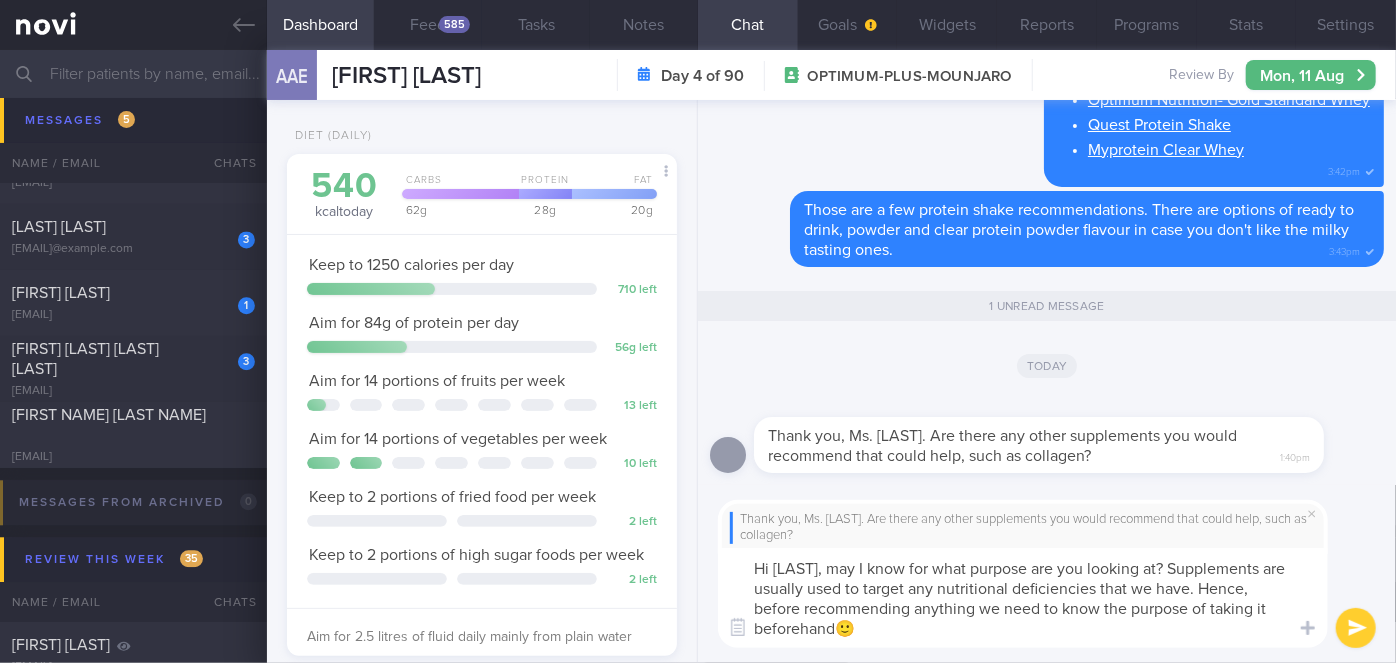 type on "Hi [LAST], may I know for what purpose are you looking at? Supplements are usually used to target any nutritional deficiencies that we have. Hence, before recommending anything we need to know the purpose of taking it beforehand🙂" 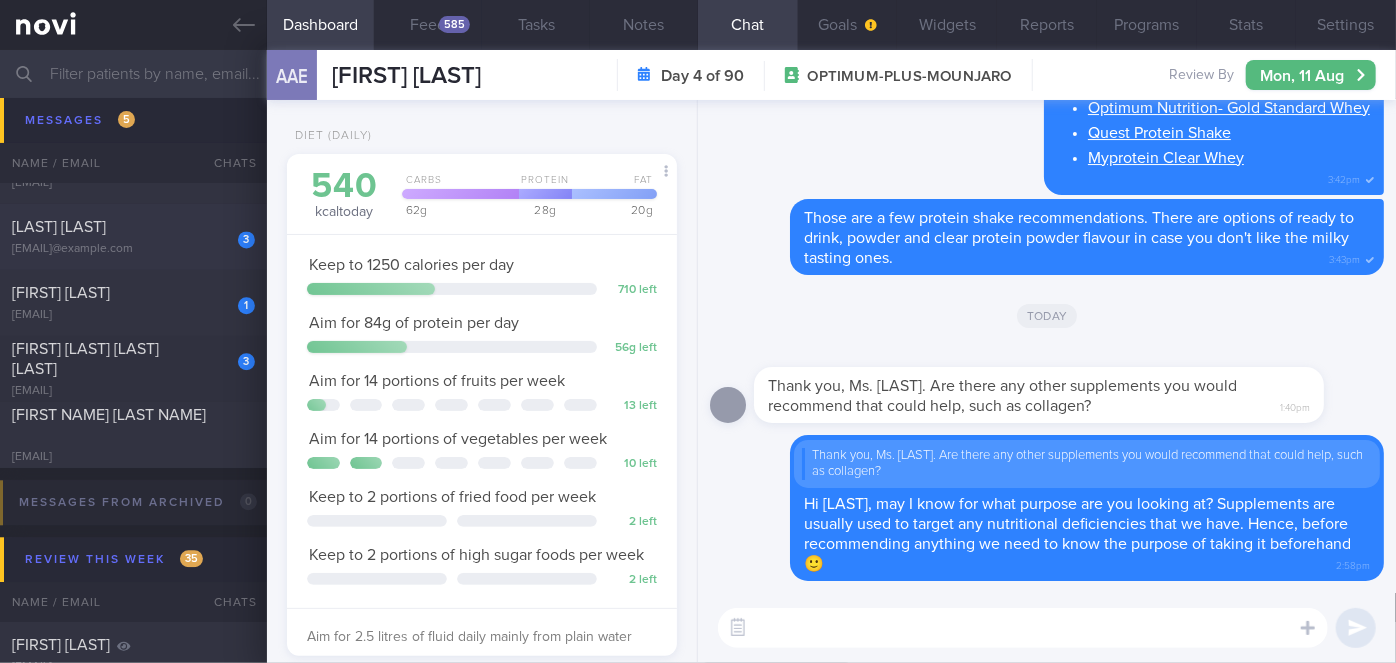 click on "3" at bounding box center [233, 232] 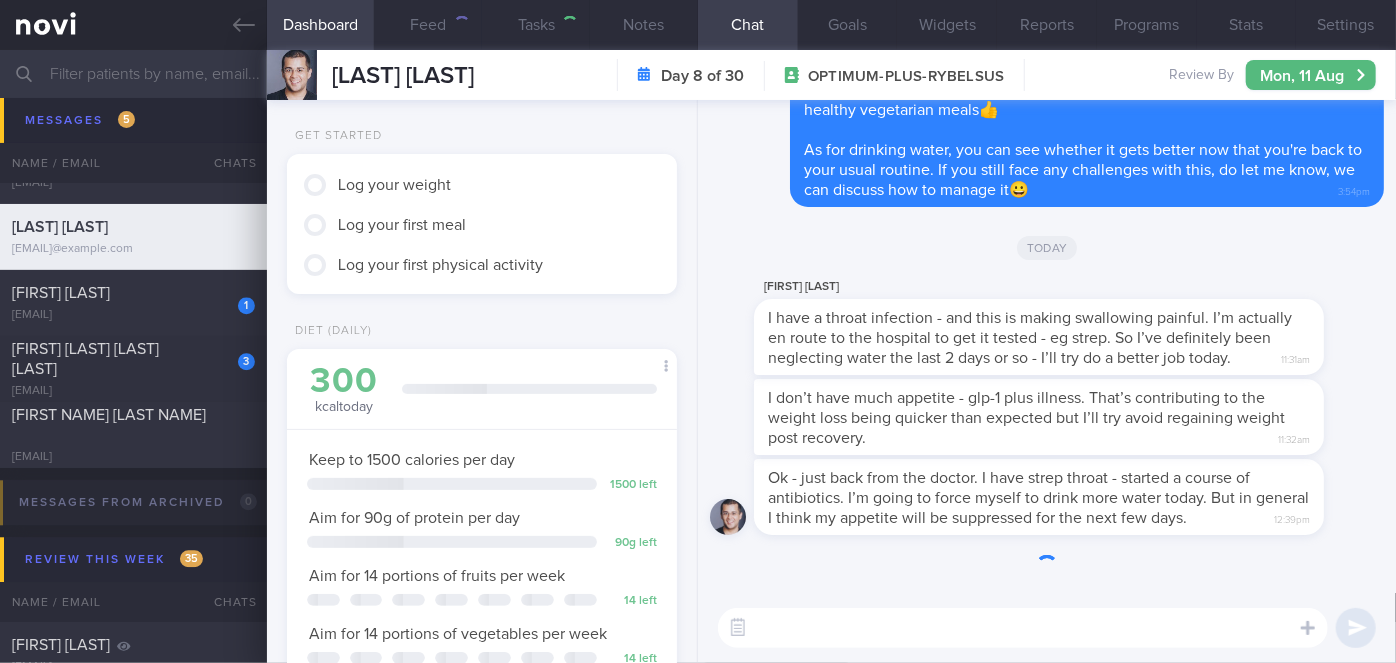 scroll, scrollTop: 999800, scrollLeft: 999658, axis: both 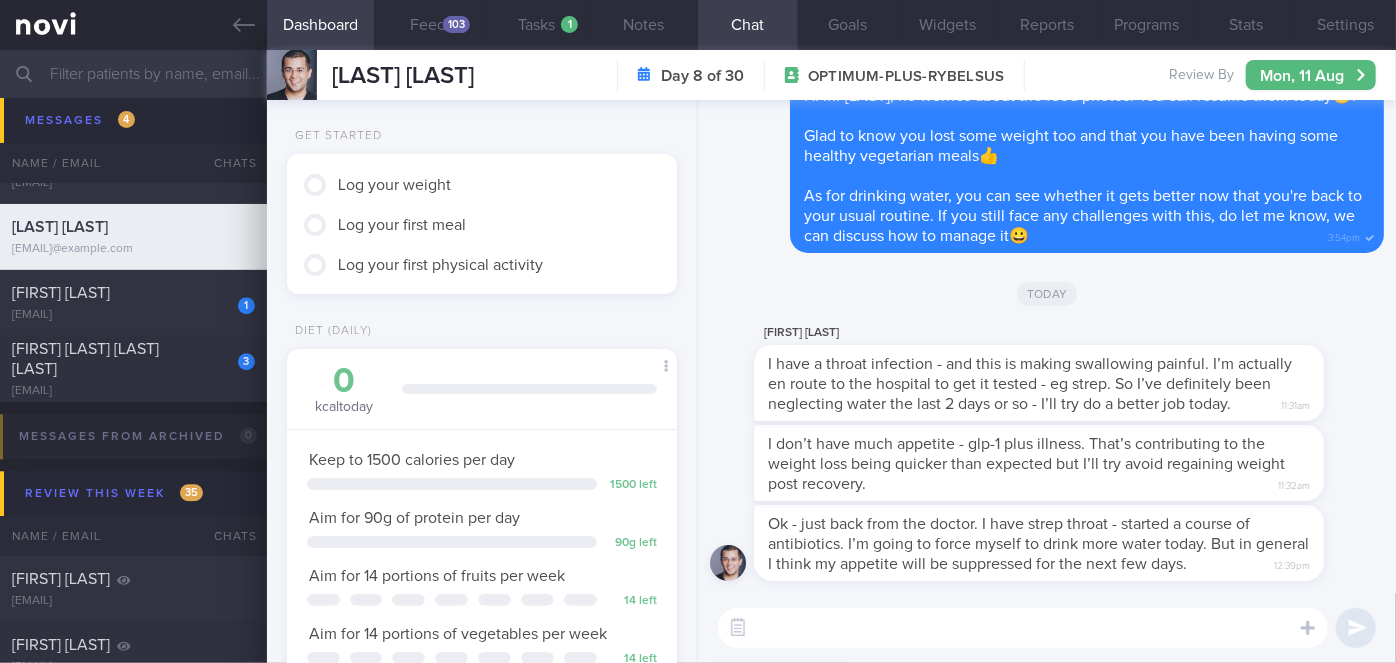 click at bounding box center [1023, 628] 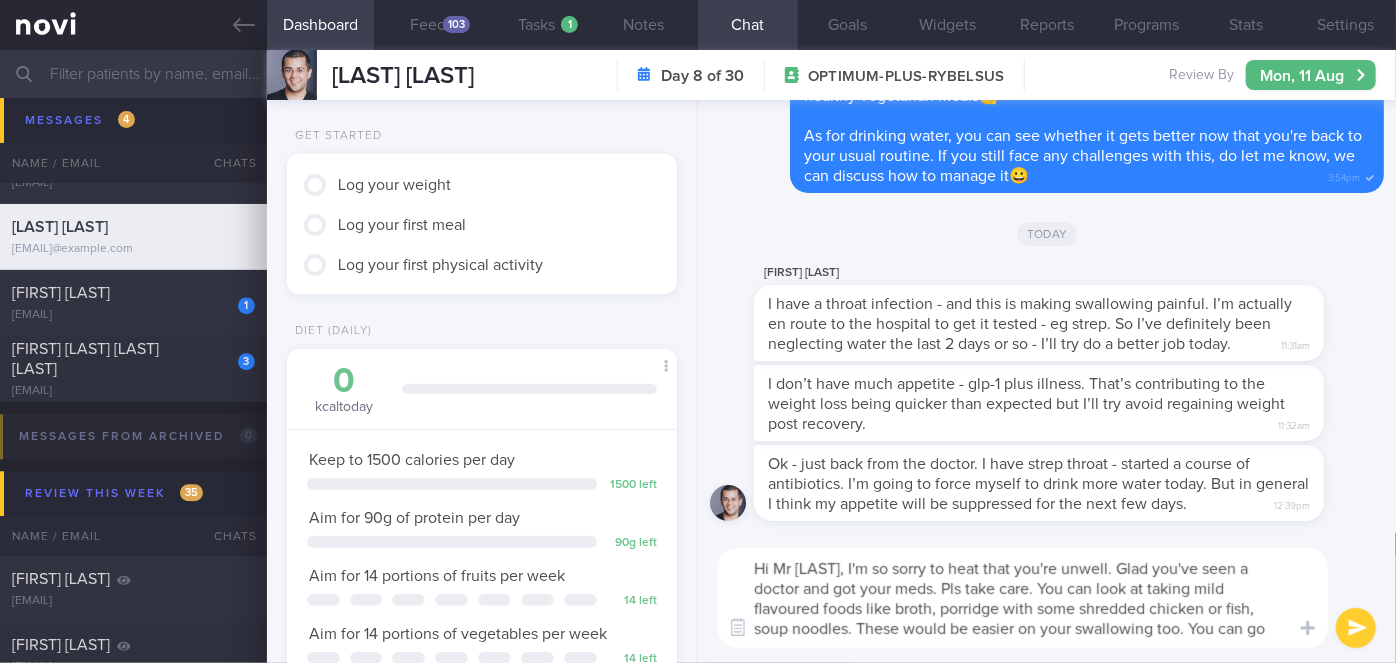 scroll, scrollTop: 0, scrollLeft: 0, axis: both 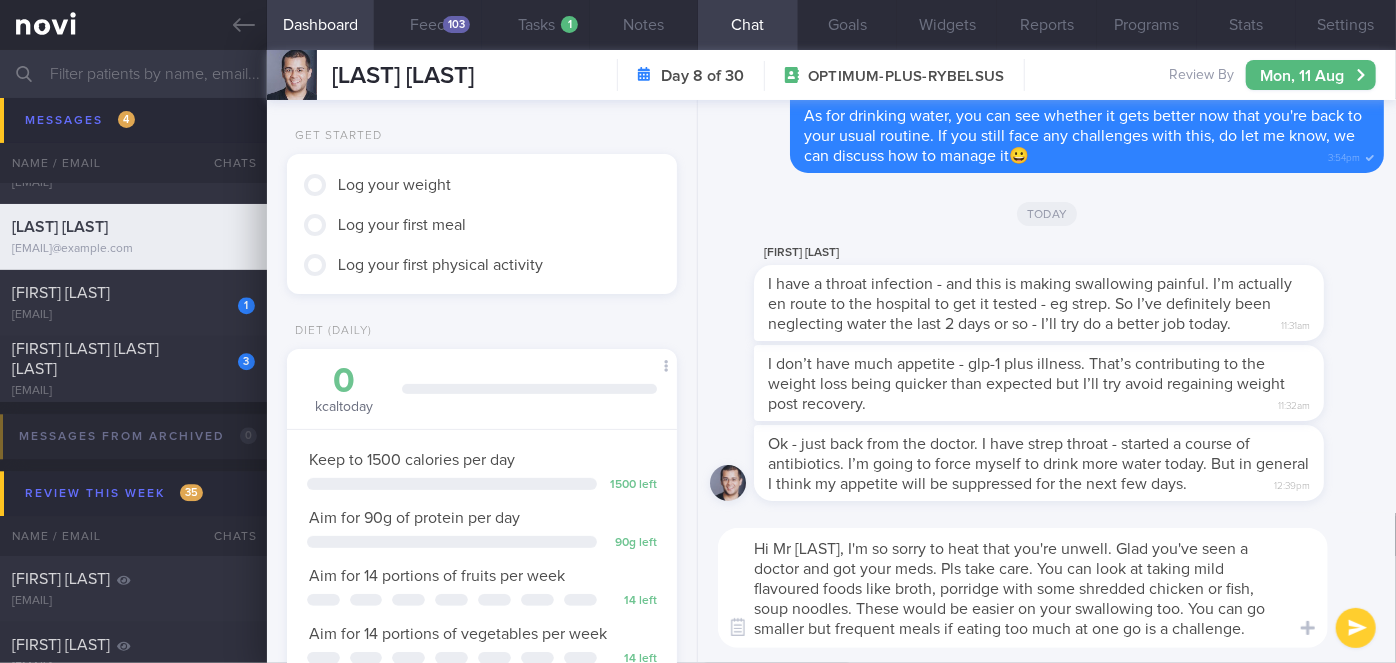 click on "Hi Mr [LAST], I'm so sorry to heat that you're unwell. Glad you've seen a doctor and got your meds. Pls take care. You can look at taking mild flavoured foods like broth, porridge with some shredded chicken or fish, soup noodles. These would be easier on your swallowing too. You can go smaller but frequent meals if eating too much at one go is a challenge." at bounding box center [1023, 588] 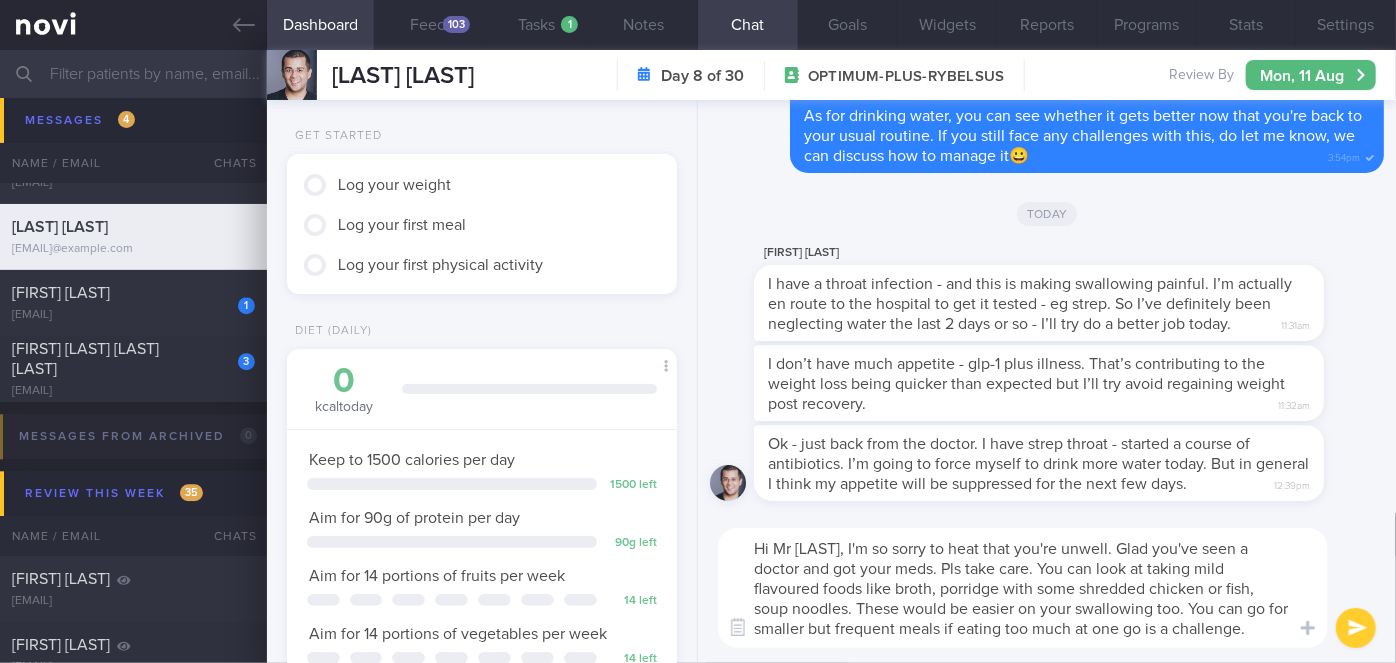 click on "Hi Mr [LAST], I'm so sorry to heat that you're unwell. Glad you've seen a doctor and got your meds. Pls take care. You can look at taking mild flavoured foods like broth, porridge with some shredded chicken or fish, soup noodles. These would be easier on your swallowing too. You can go for smaller but frequent meals if eating too much at one go is a challenge." at bounding box center (1023, 588) 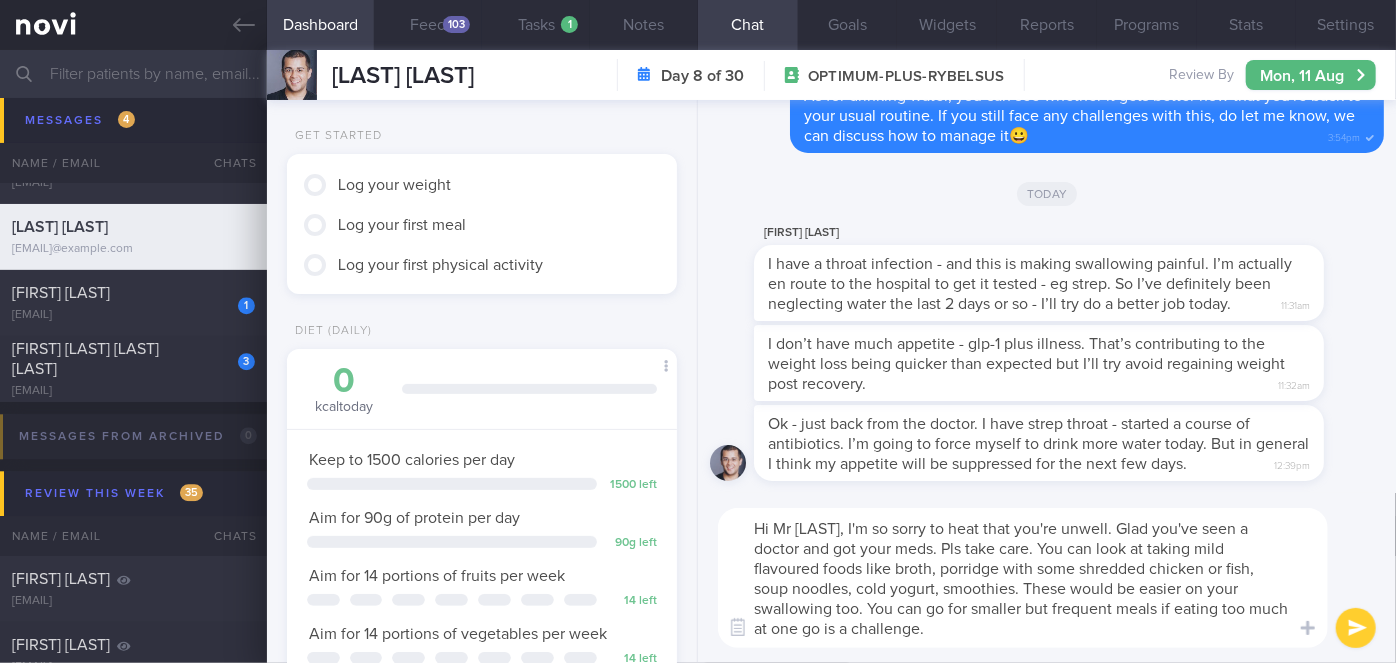 click on "Hi Mr [LAST], I'm so sorry to heat that you're unwell. Glad you've seen a doctor and got your meds. Pls take care. You can look at taking mild flavoured foods like broth, porridge with some shredded chicken or fish, soup noodles, cold yogurt, smoothies. These would be easier on your swallowing too. You can go for smaller but frequent meals if eating too much at one go is a challenge." at bounding box center (1023, 578) 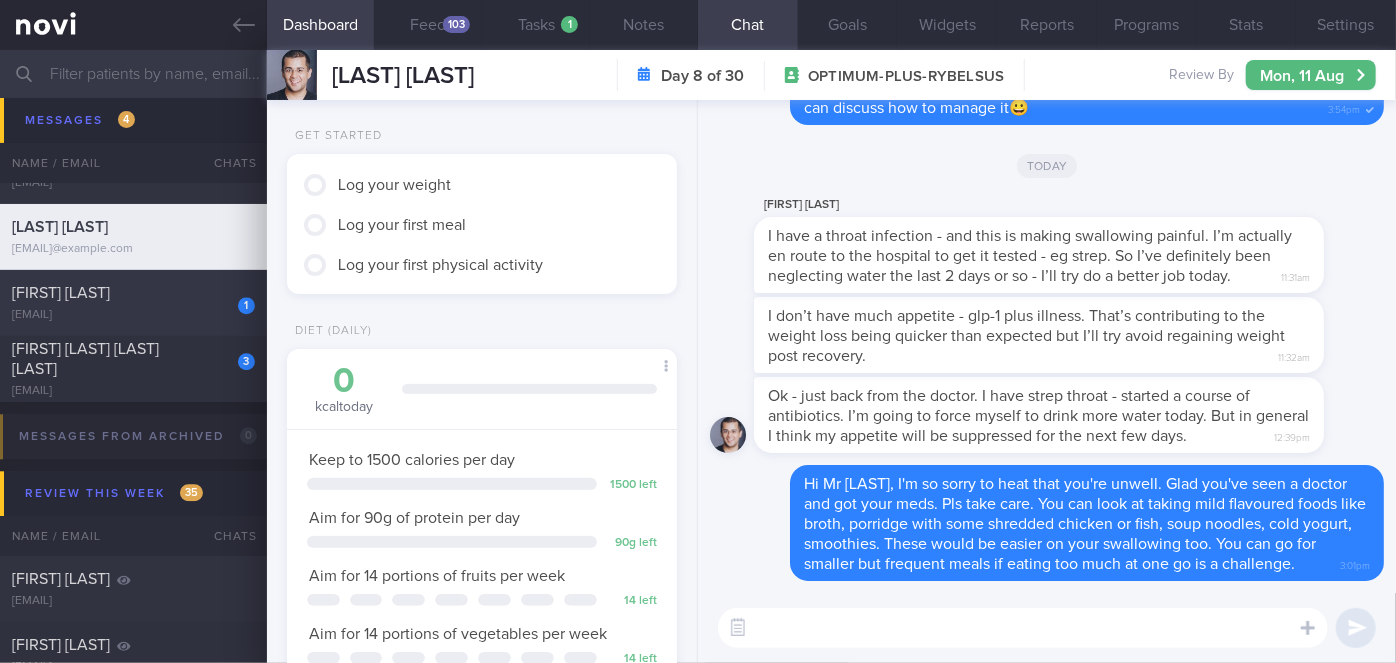 click on "1
[FIRST] [LAST]
[EMAIL]" at bounding box center [133, 303] 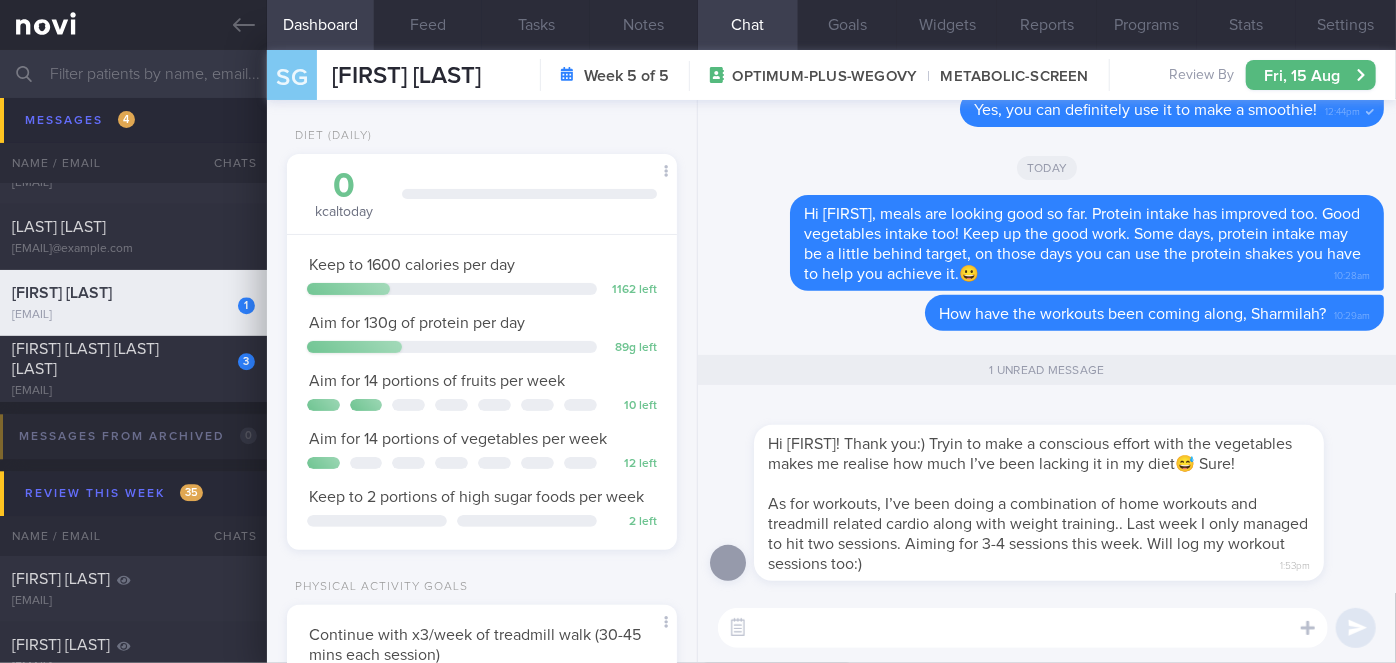 scroll, scrollTop: 999800, scrollLeft: 999658, axis: both 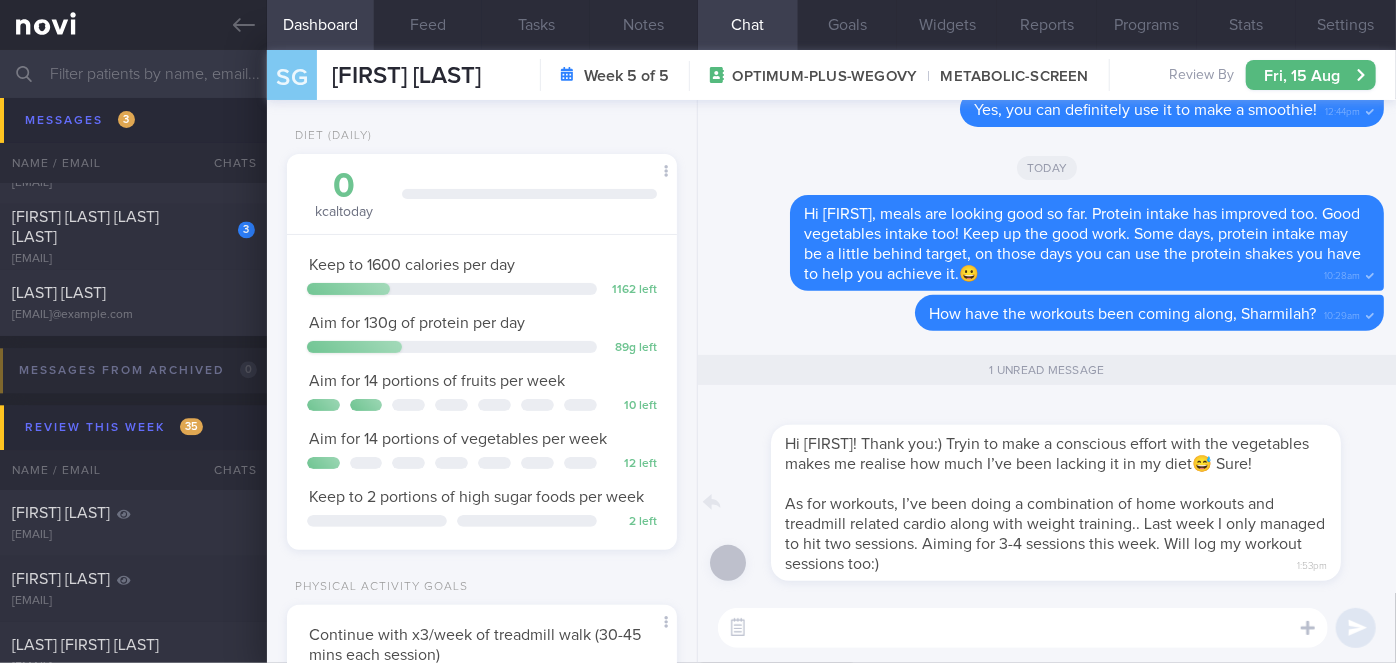drag, startPoint x: 992, startPoint y: 568, endPoint x: 1167, endPoint y: 562, distance: 175.10283 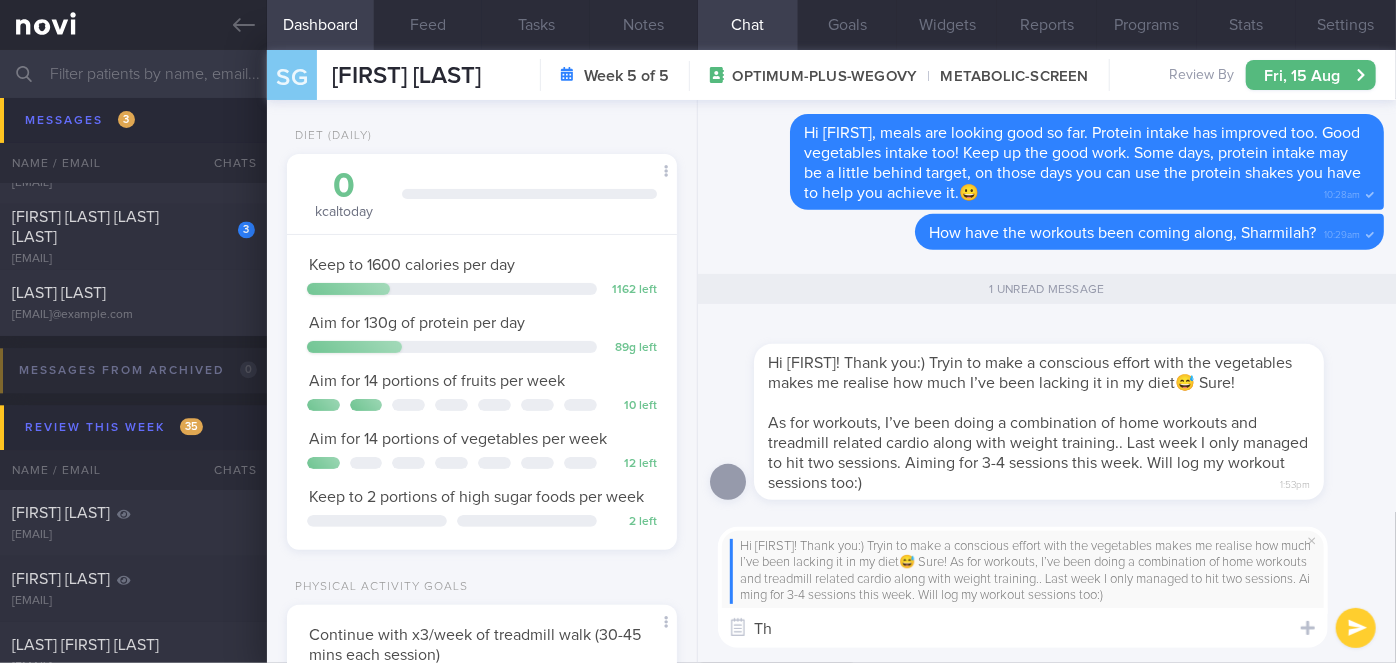 type on "T" 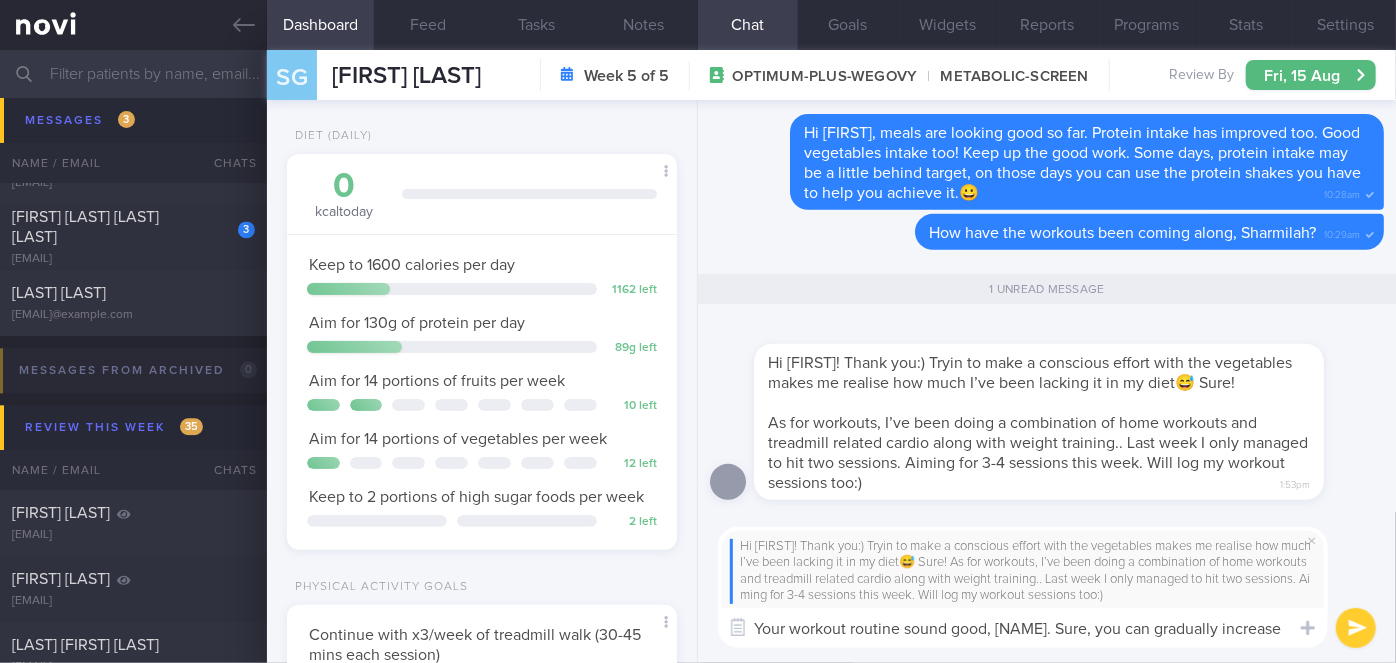 scroll, scrollTop: 0, scrollLeft: 0, axis: both 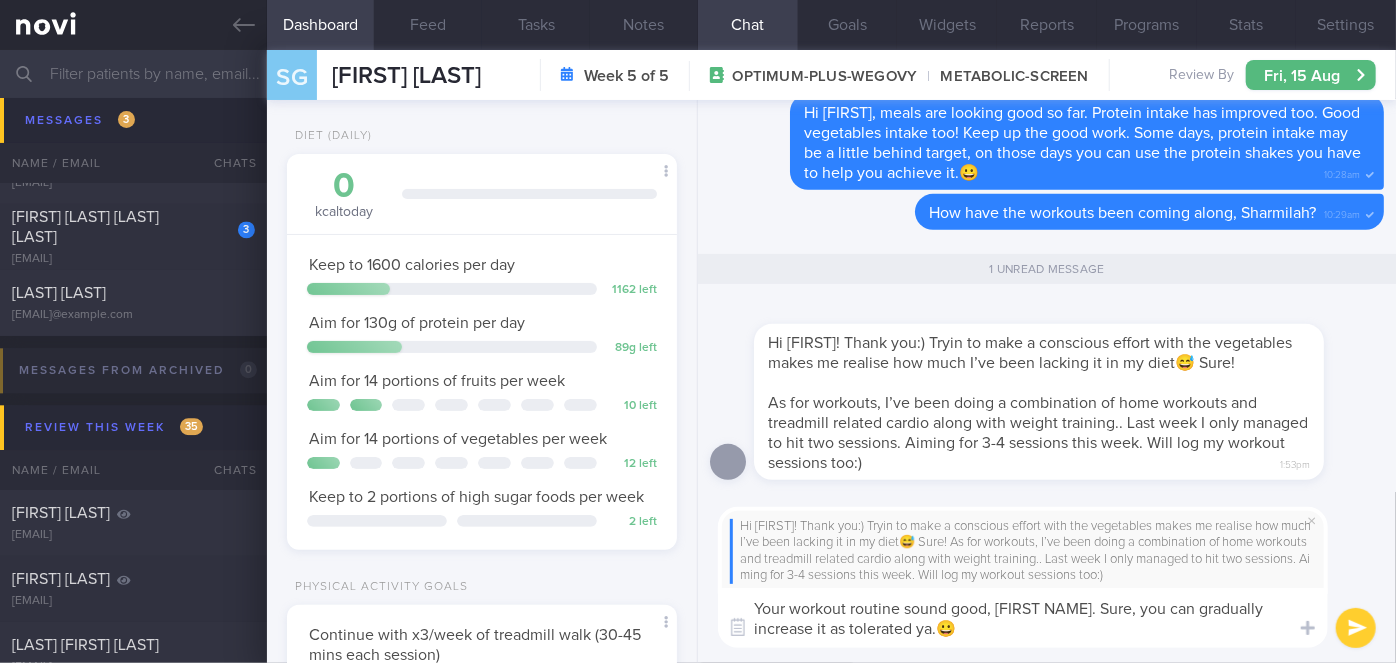 type on "Your workout routine sound good, [FIRST NAME]. Sure, you can gradually increase it as tolerated ya.😀" 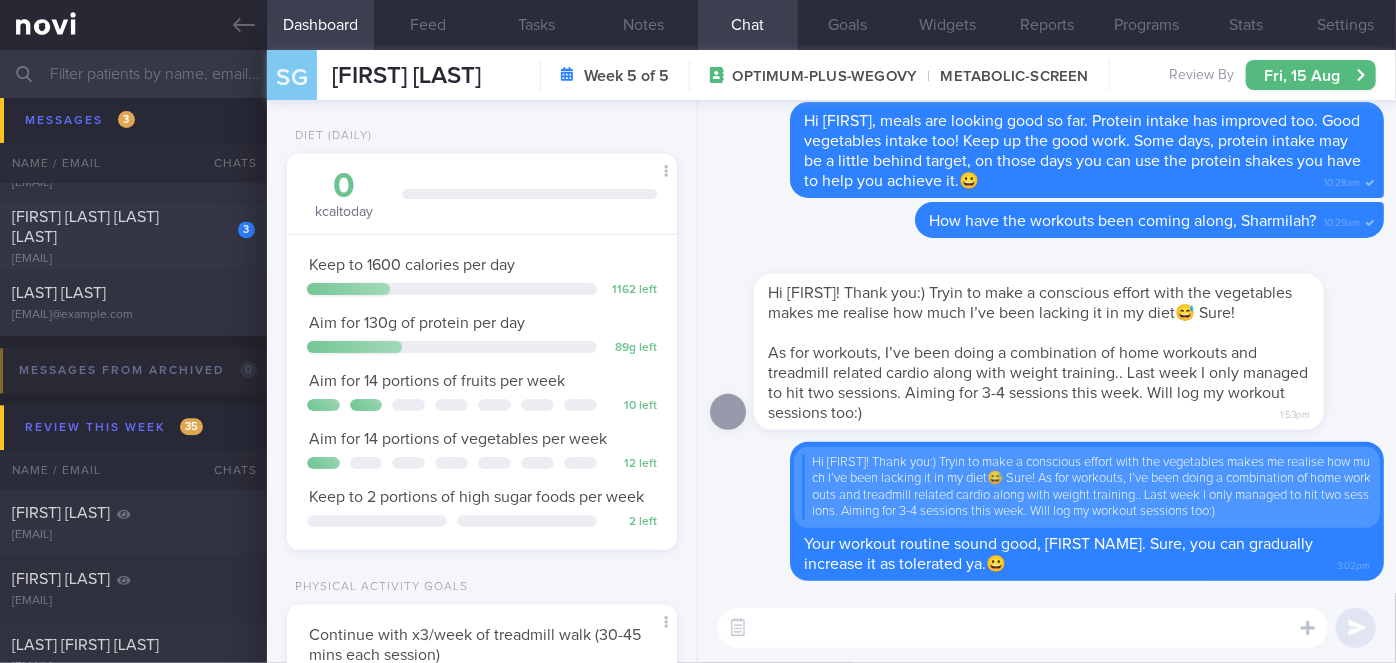 click on "[FIRST] [LAST] [LAST] [LAST]" at bounding box center (131, 227) 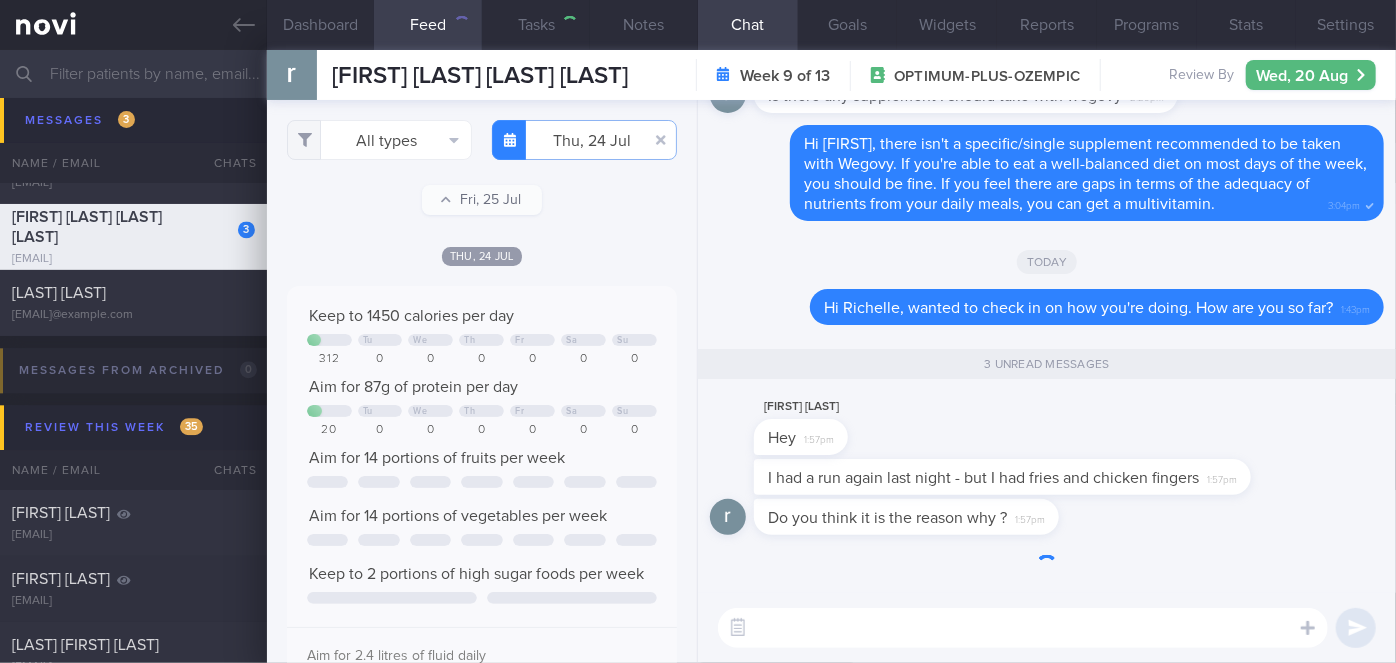 scroll, scrollTop: 0, scrollLeft: 0, axis: both 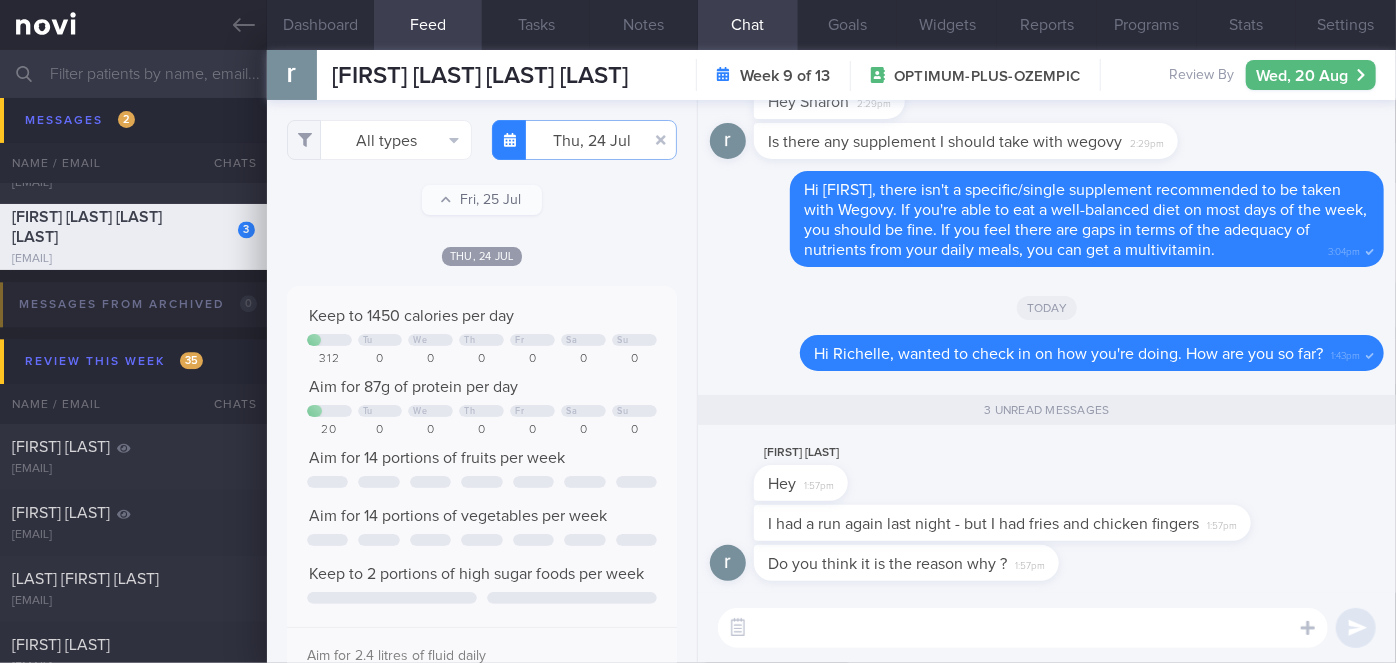 click at bounding box center [1023, 628] 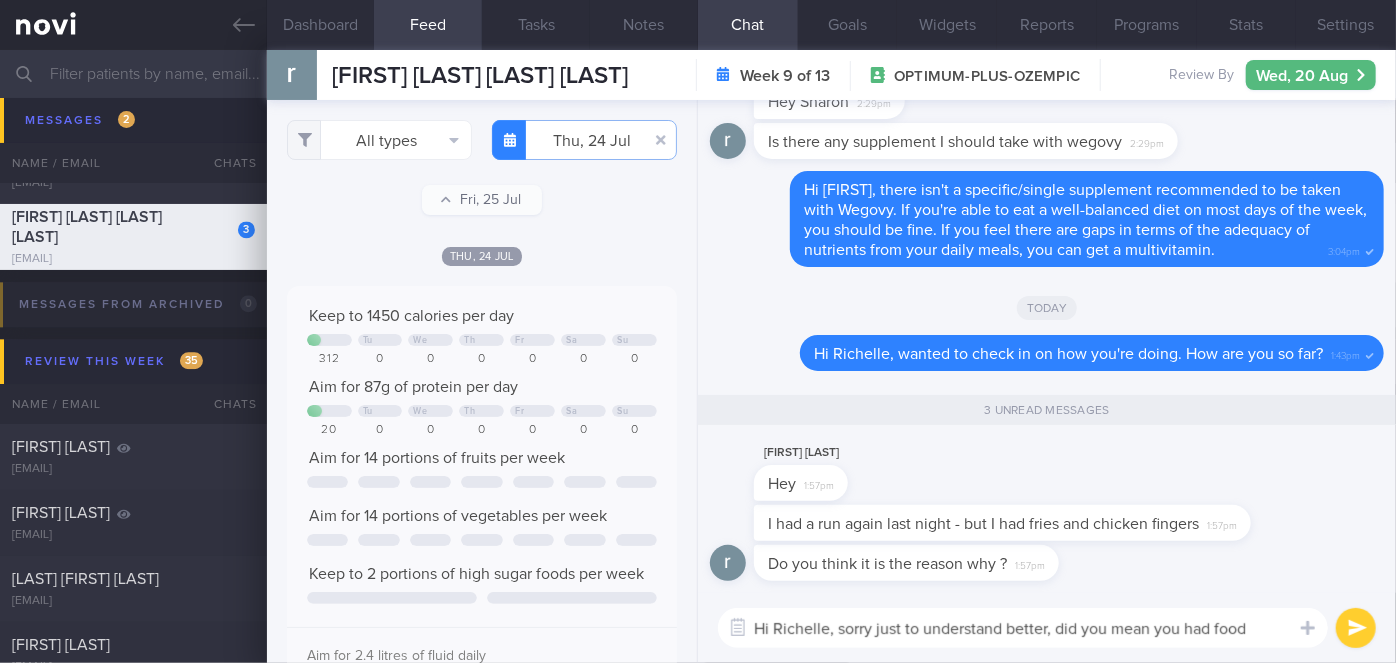 scroll, scrollTop: 0, scrollLeft: 0, axis: both 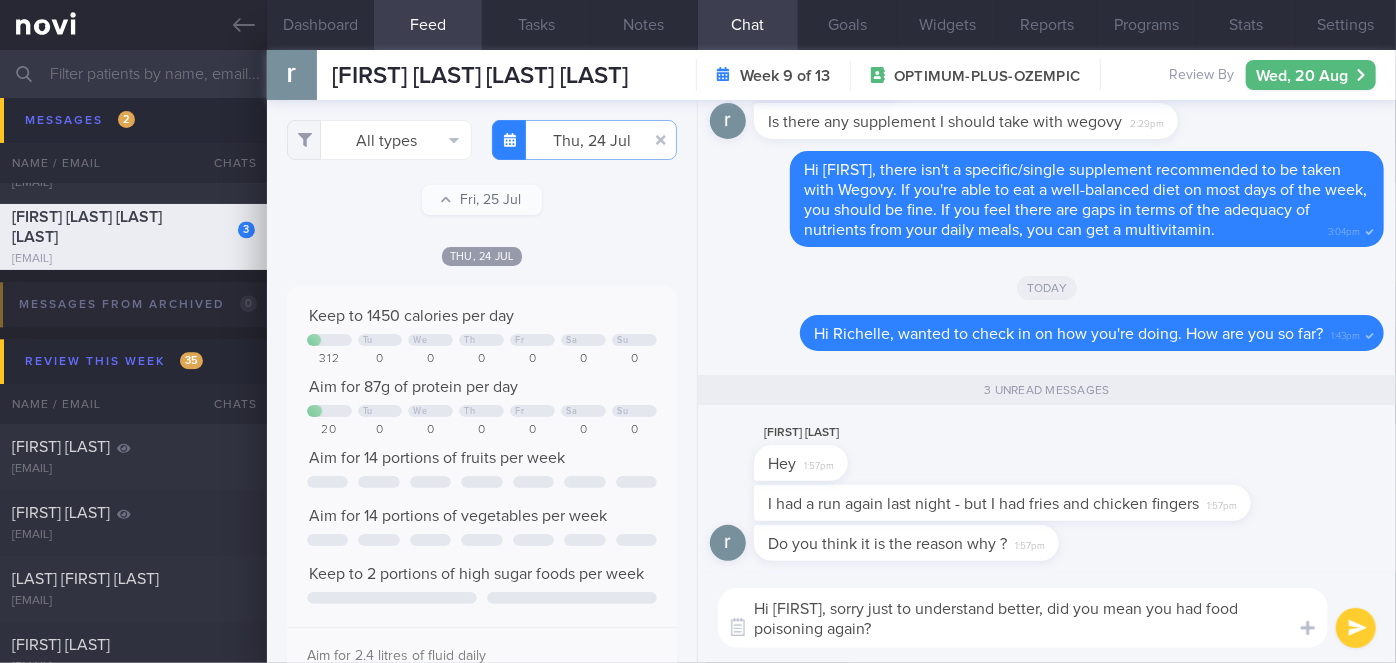 click on "Hi [FIRST], sorry just to understand better, did you mean you had food poisoning again?" at bounding box center (1023, 618) 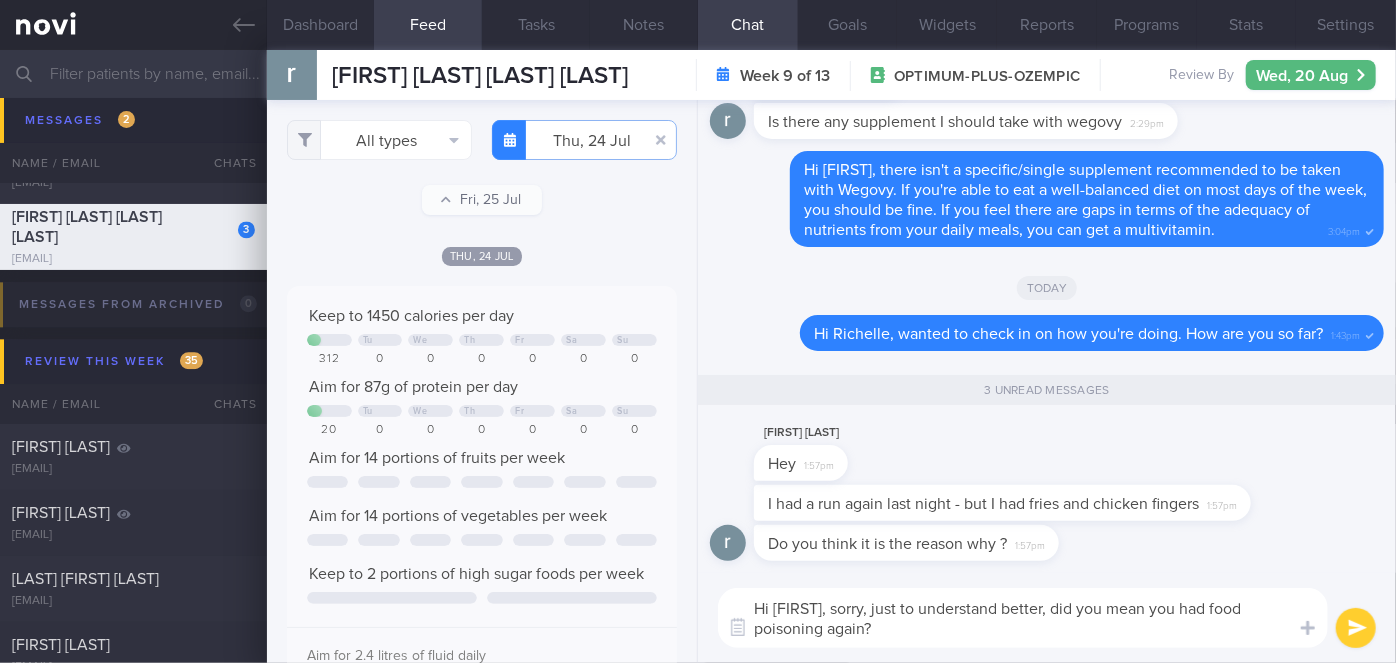 type on "Hi [FIRST], sorry, just to understand better, did you mean you had food poisoning again?" 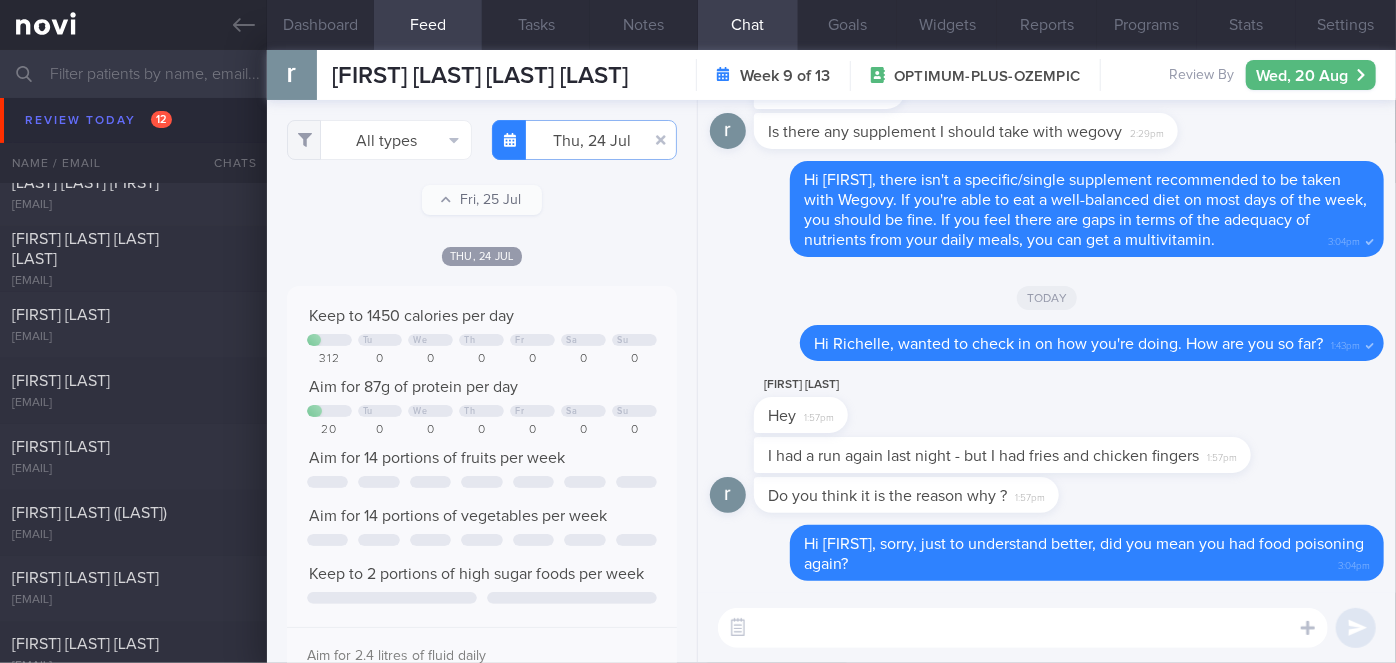 scroll, scrollTop: 5181, scrollLeft: 0, axis: vertical 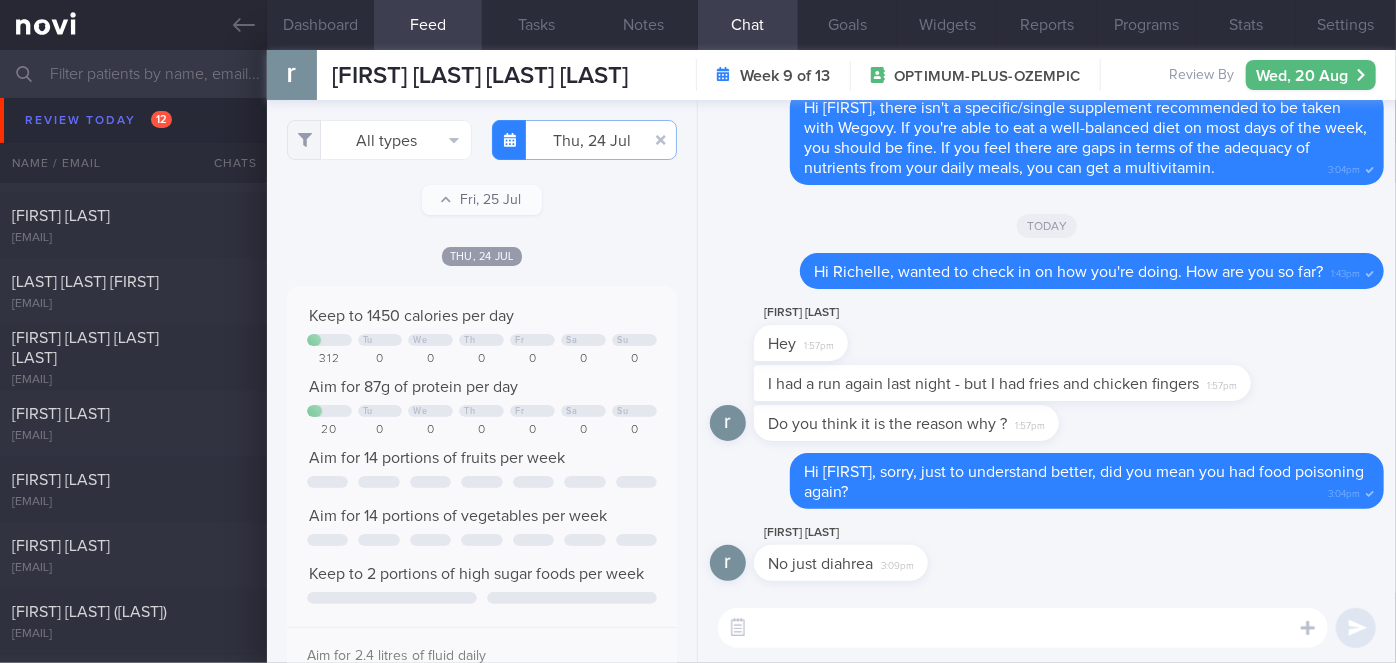 click at bounding box center (1023, 628) 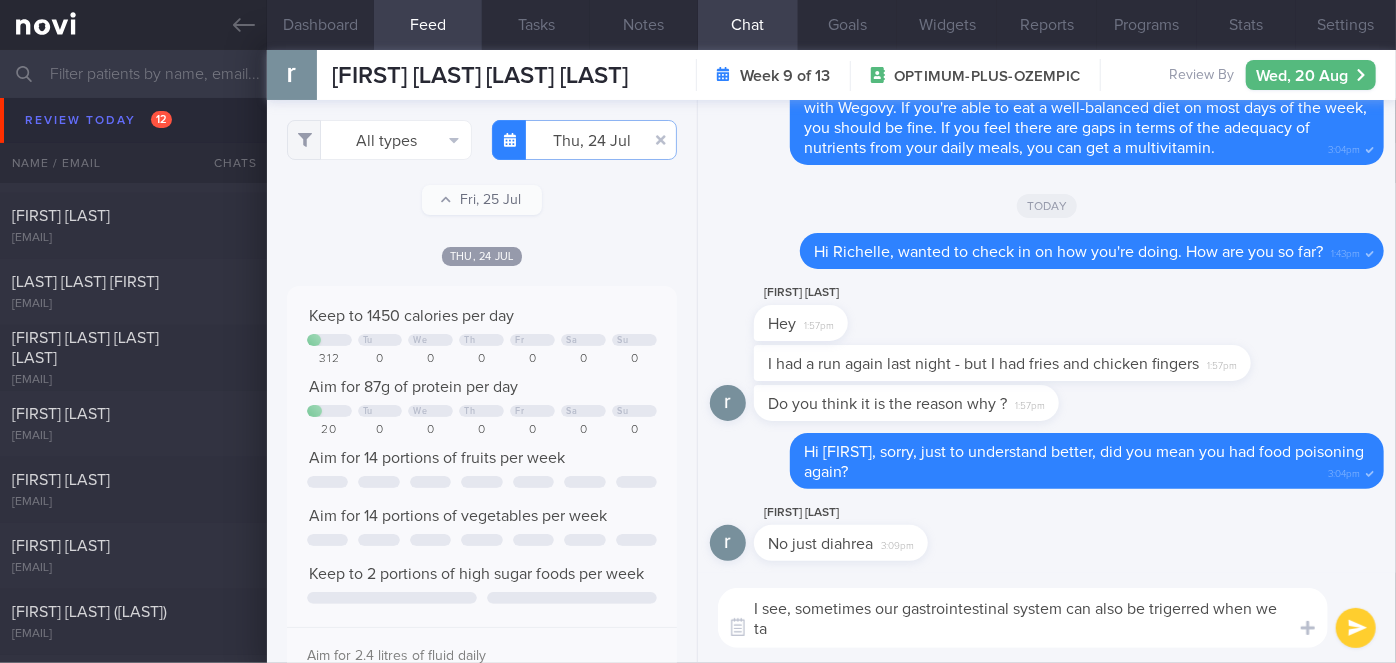 scroll, scrollTop: 0, scrollLeft: 0, axis: both 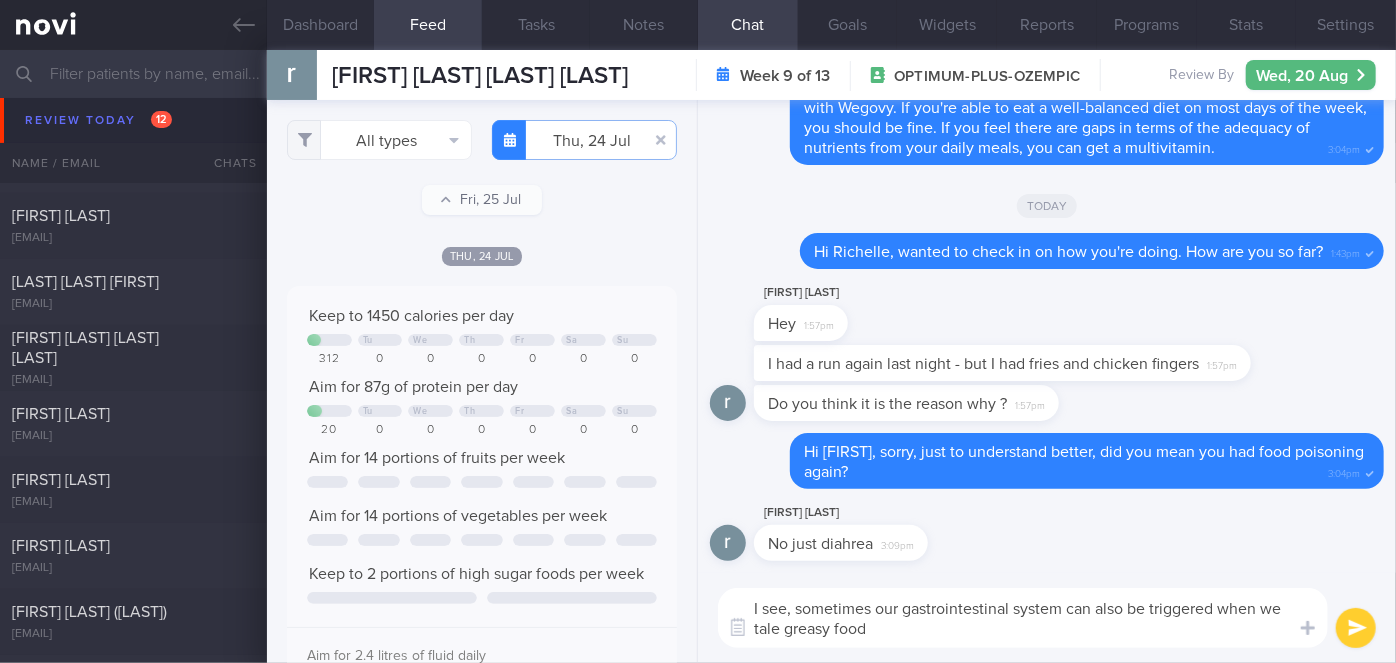 click on "I see, sometimes our gastrointestinal system can also be triggered when we tale greasy food" at bounding box center (1023, 618) 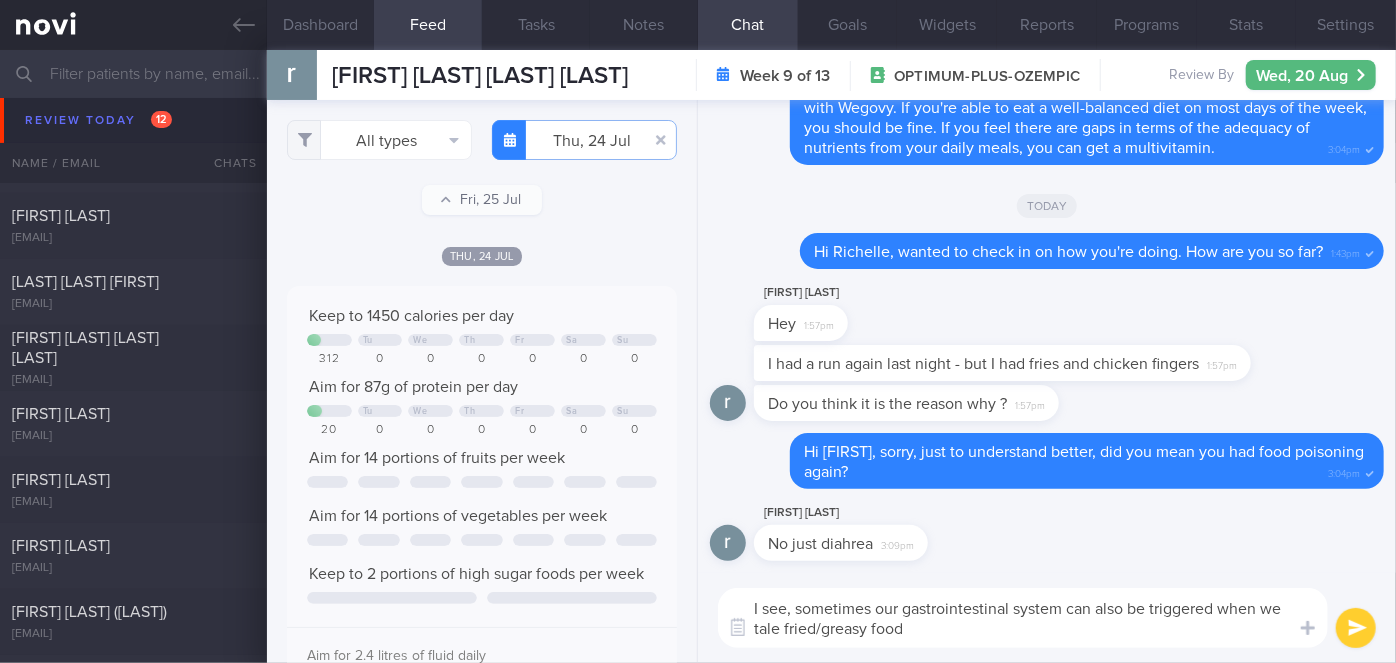 click on "I see, sometimes our gastrointestinal system can also be triggered when we tale fried/greasy food" at bounding box center (1023, 618) 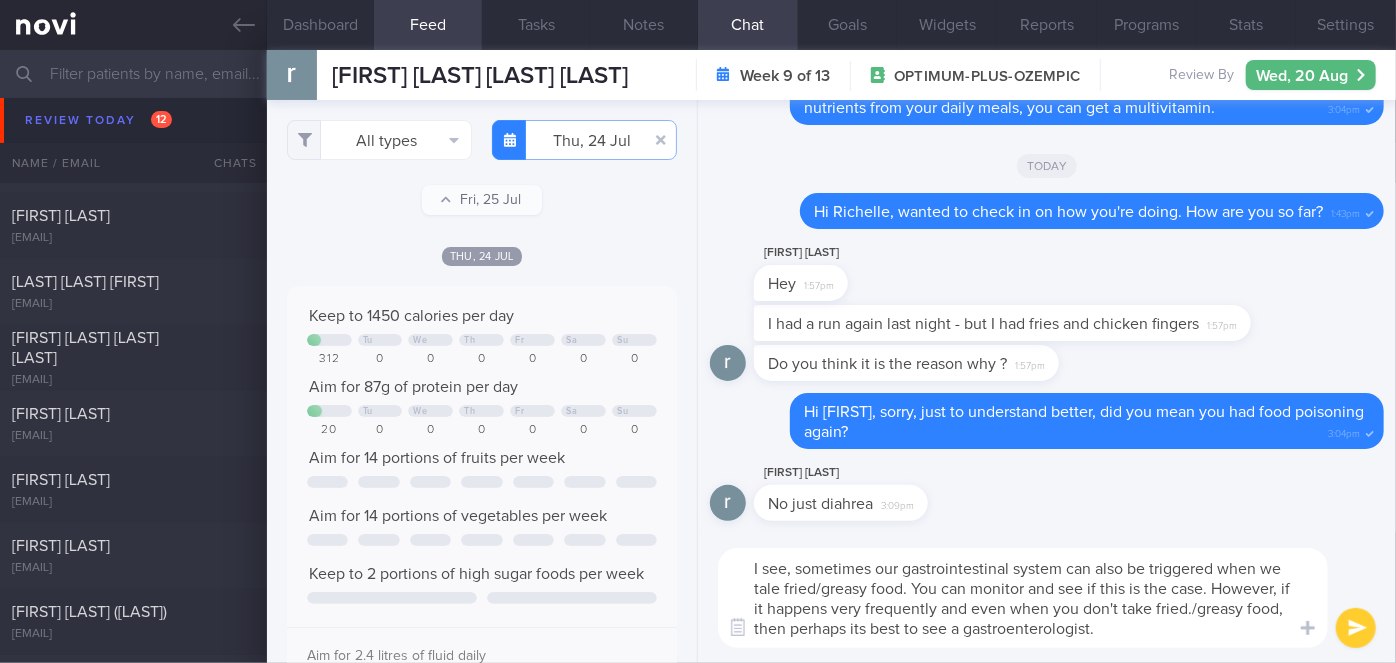 click on "I see, sometimes our gastrointestinal system can also be triggered when we tale fried/greasy food. You can monitor and see if this is the case. However, if it happens very frequently and even when you don't take fried./greasy food, then perhaps its best to see a gastroenterologist." at bounding box center [1023, 598] 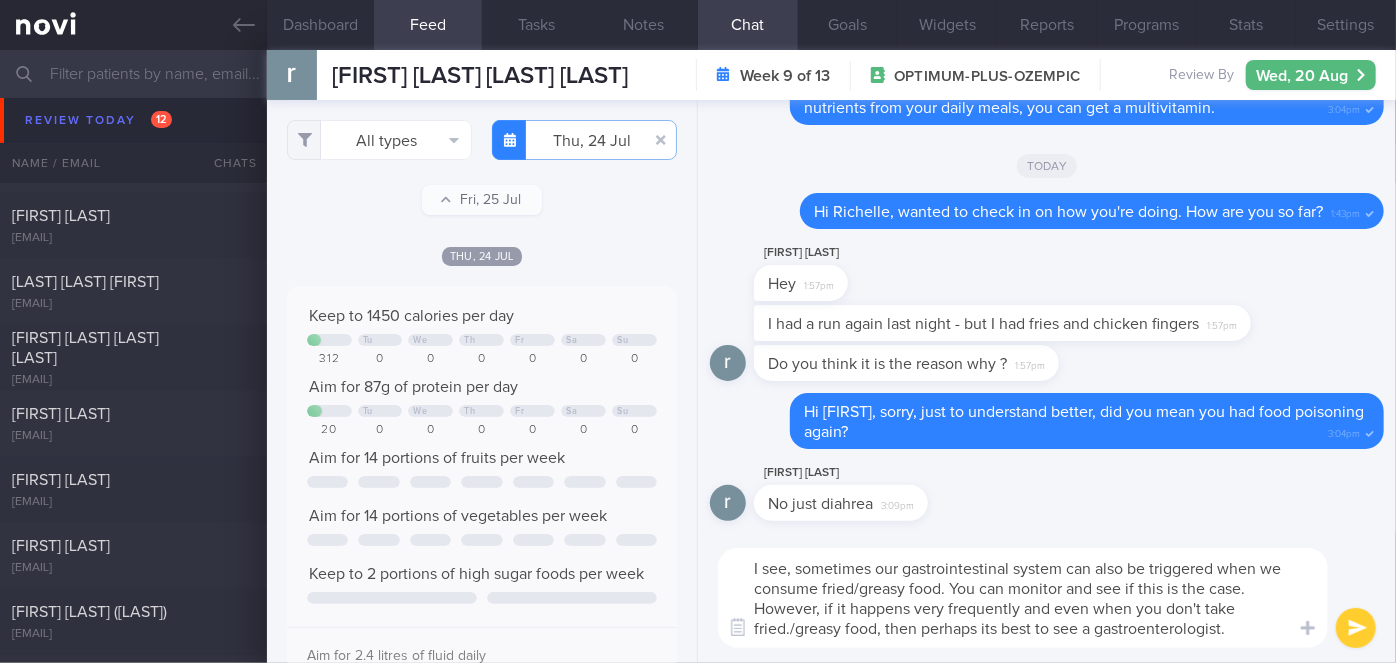 click on "I see, sometimes our gastrointestinal system can also be triggered when we consume fried/greasy food. You can monitor and see if this is the case. However, if it happens very frequently and even when you don't take fried./greasy food, then perhaps its best to see a gastroenterologist." at bounding box center (1023, 598) 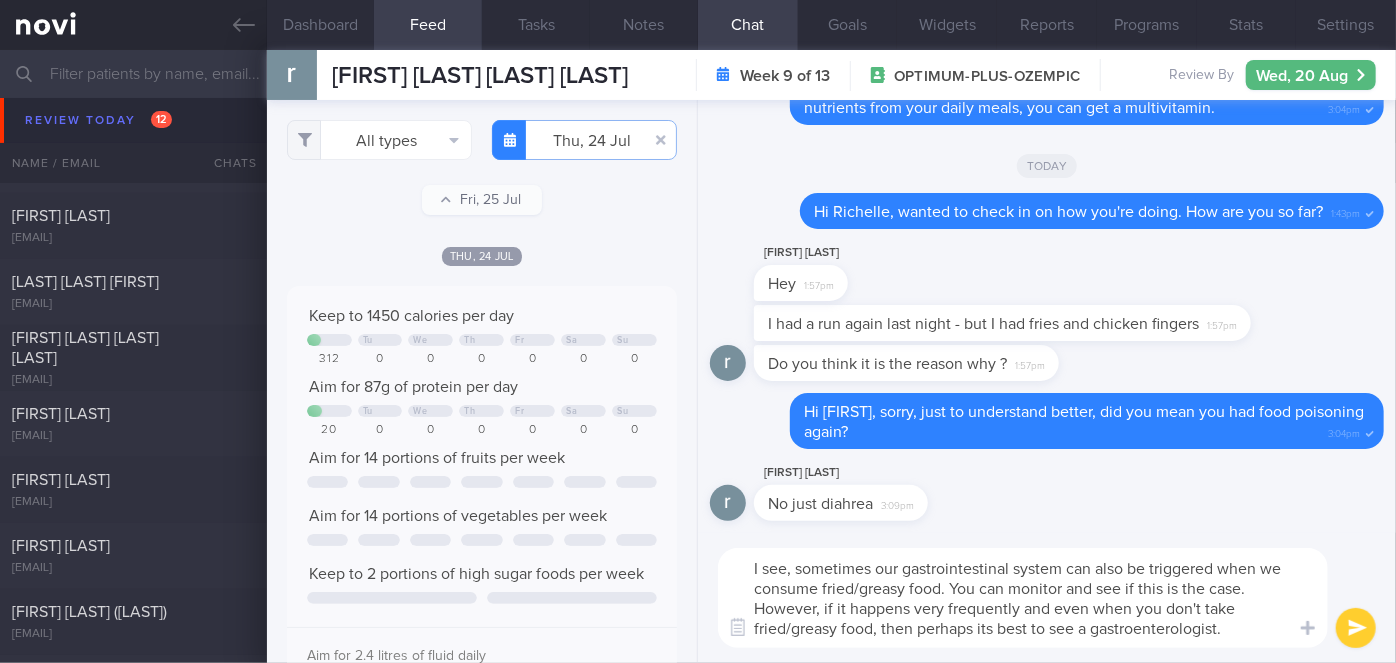 type on "I see, sometimes our gastrointestinal system can also be triggered when we consume fried/greasy food. You can monitor and see if this is the case. However, if it happens very frequently and even when you don't take fried/greasy food, then perhaps its best to see a gastroenterologist." 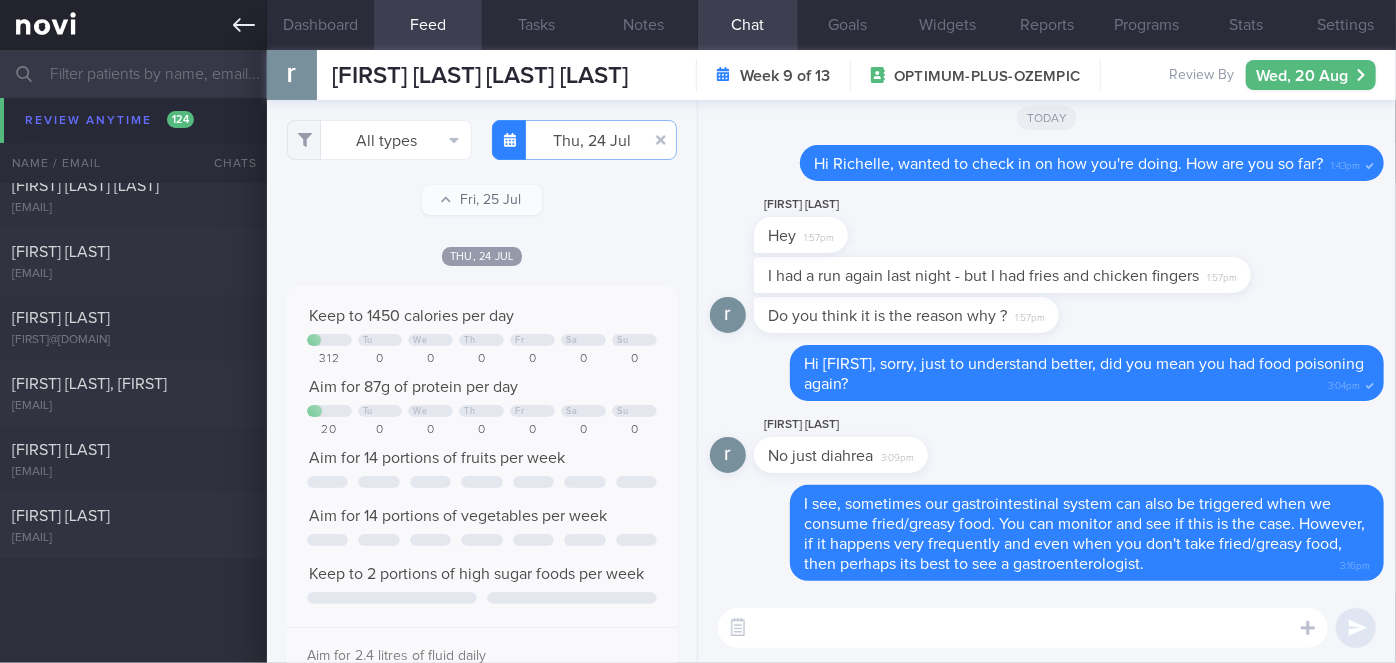 scroll, scrollTop: 12000, scrollLeft: 0, axis: vertical 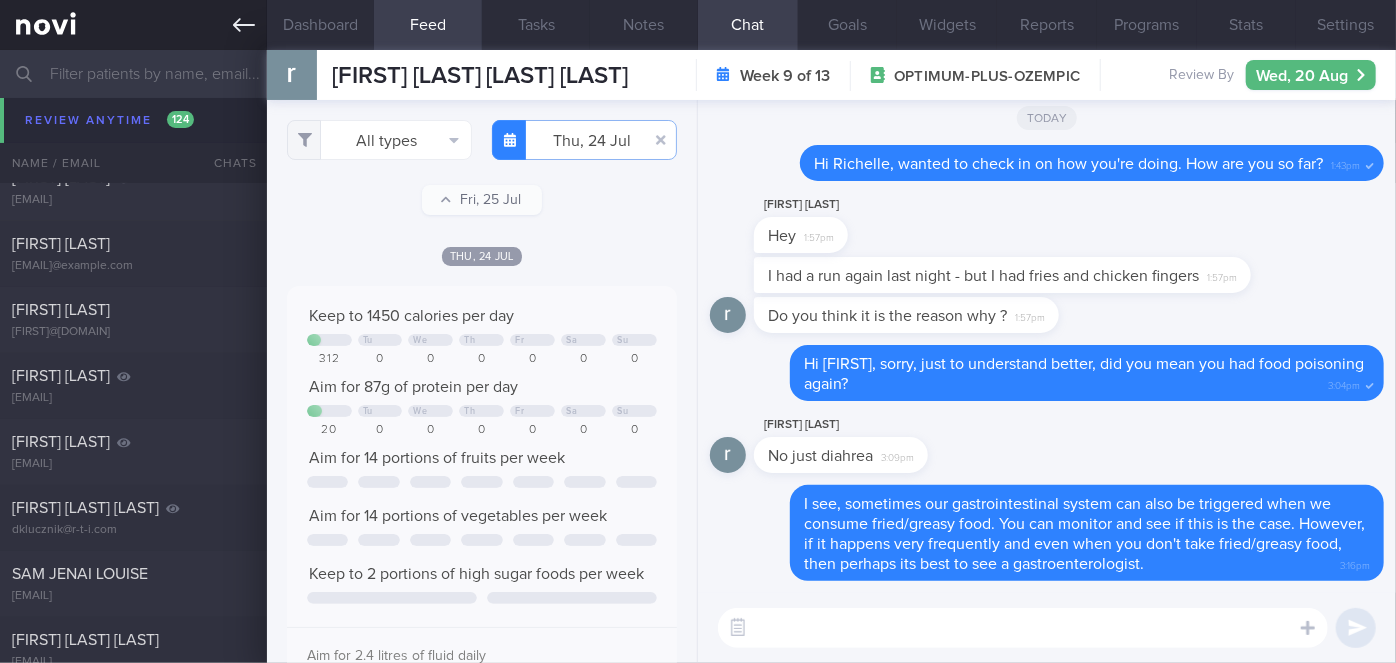 click at bounding box center [133, 25] 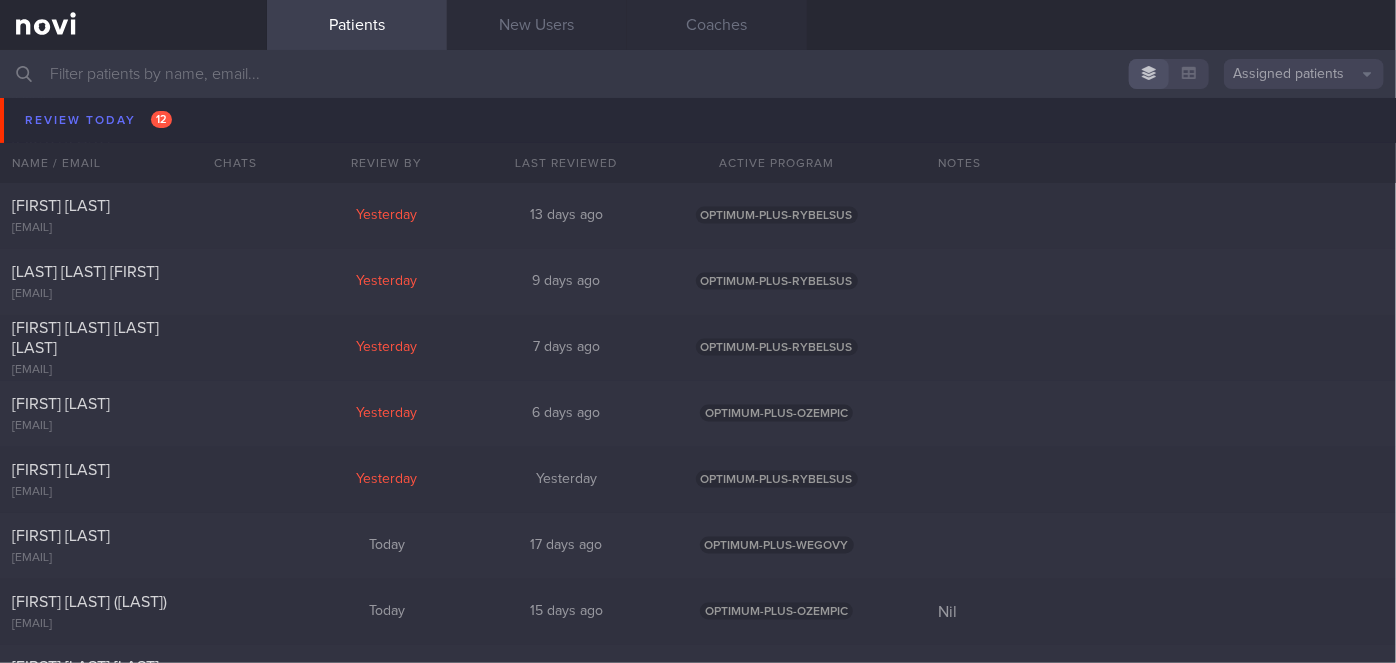scroll, scrollTop: 5387, scrollLeft: 0, axis: vertical 